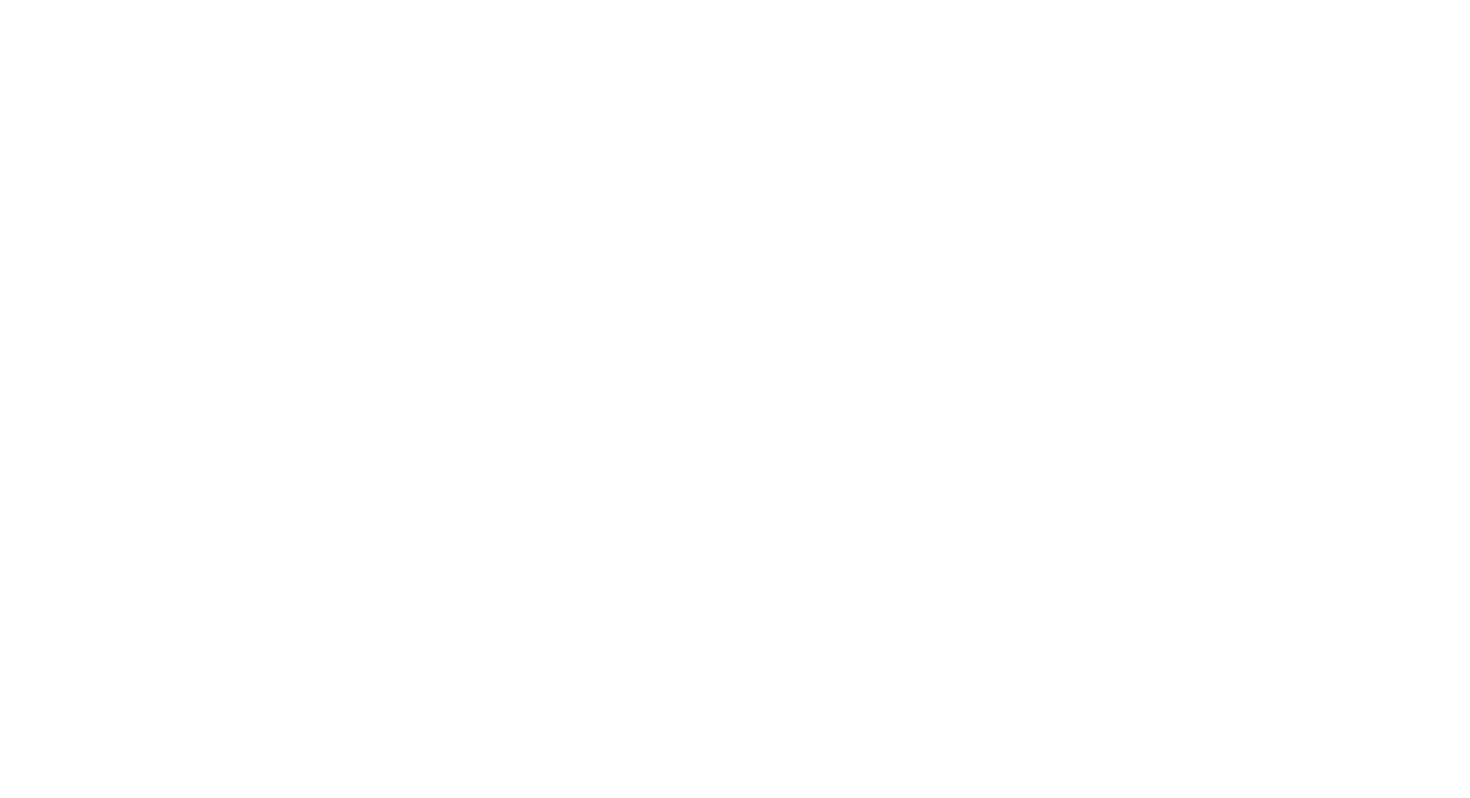 scroll, scrollTop: 0, scrollLeft: 0, axis: both 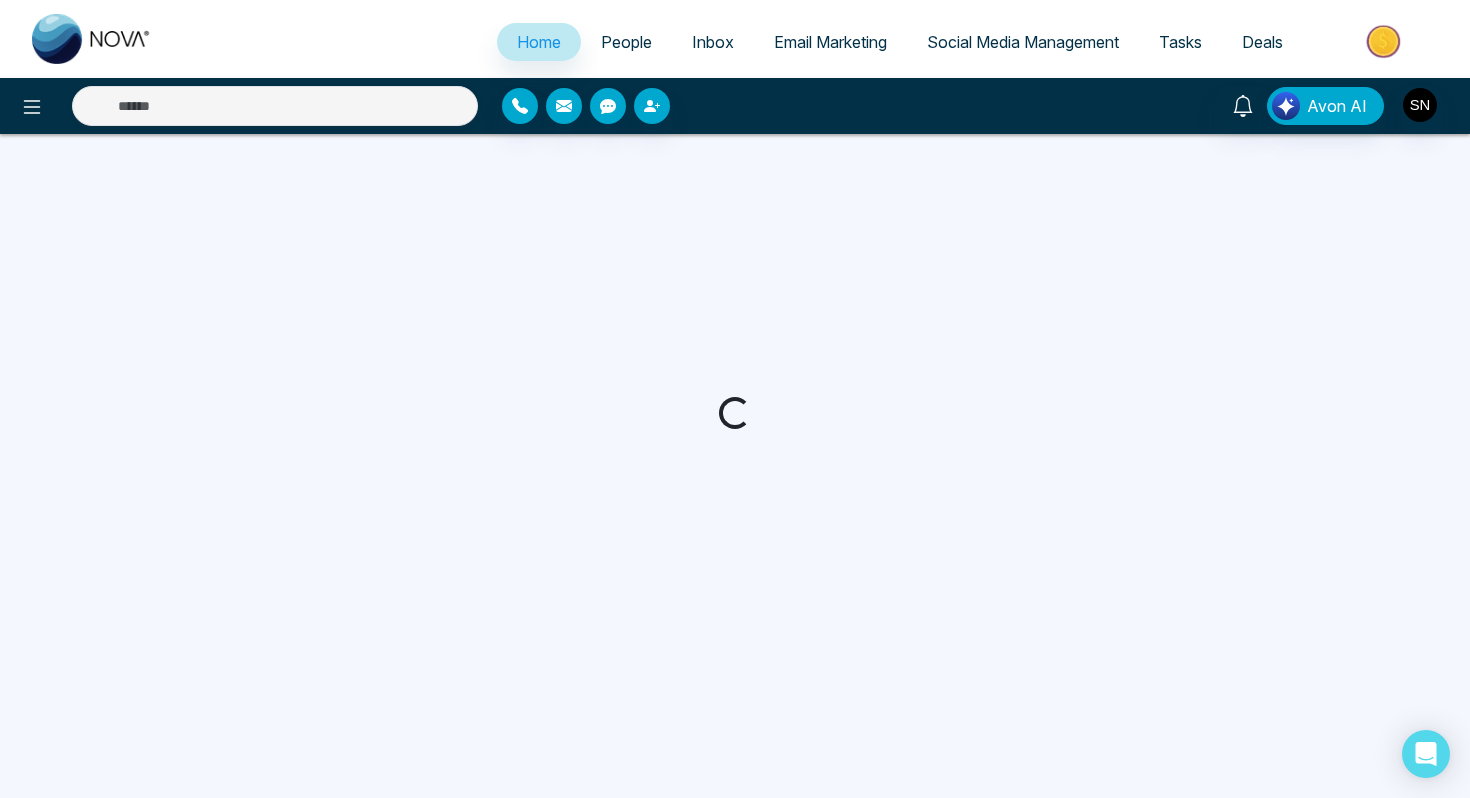 select on "*" 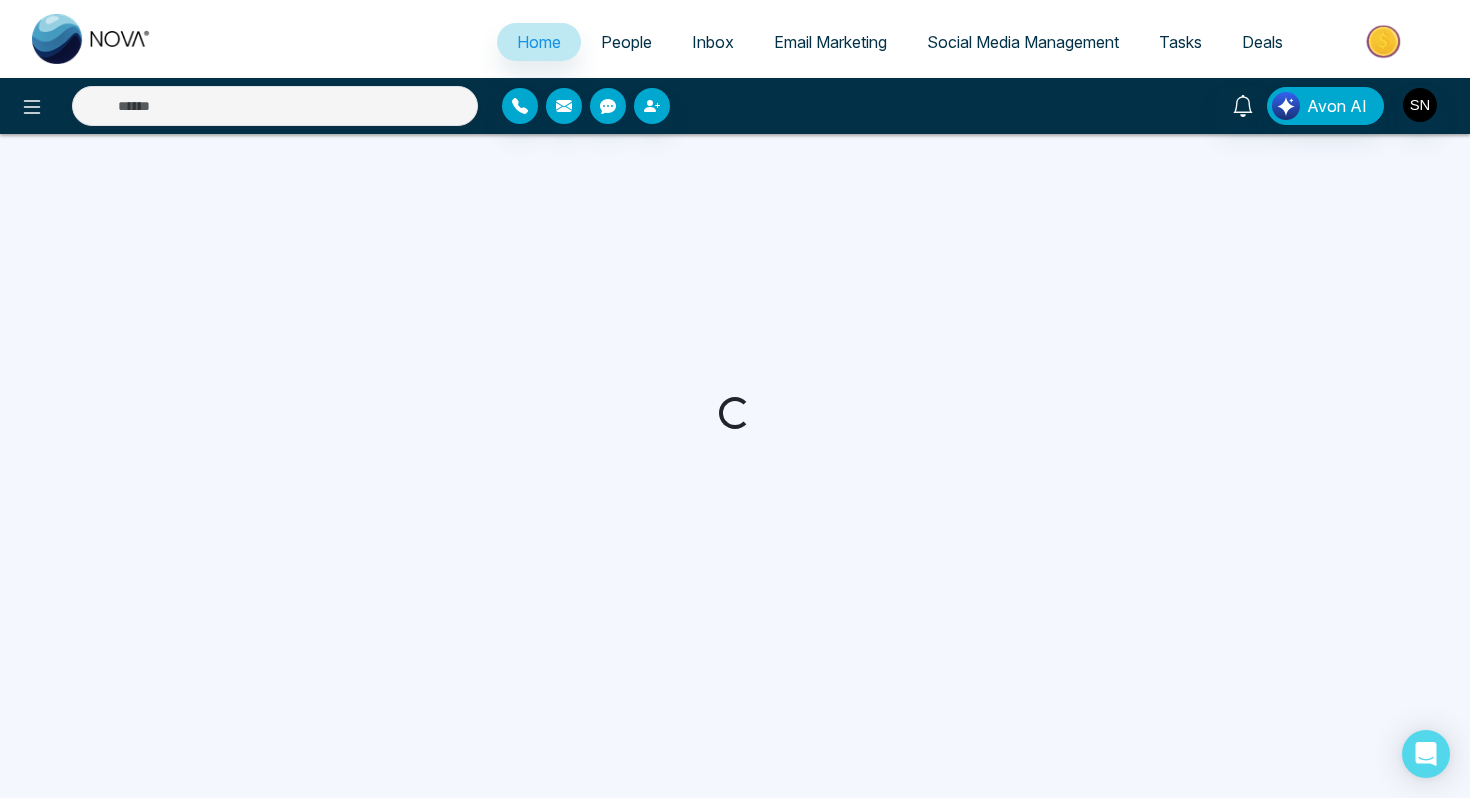 select on "*" 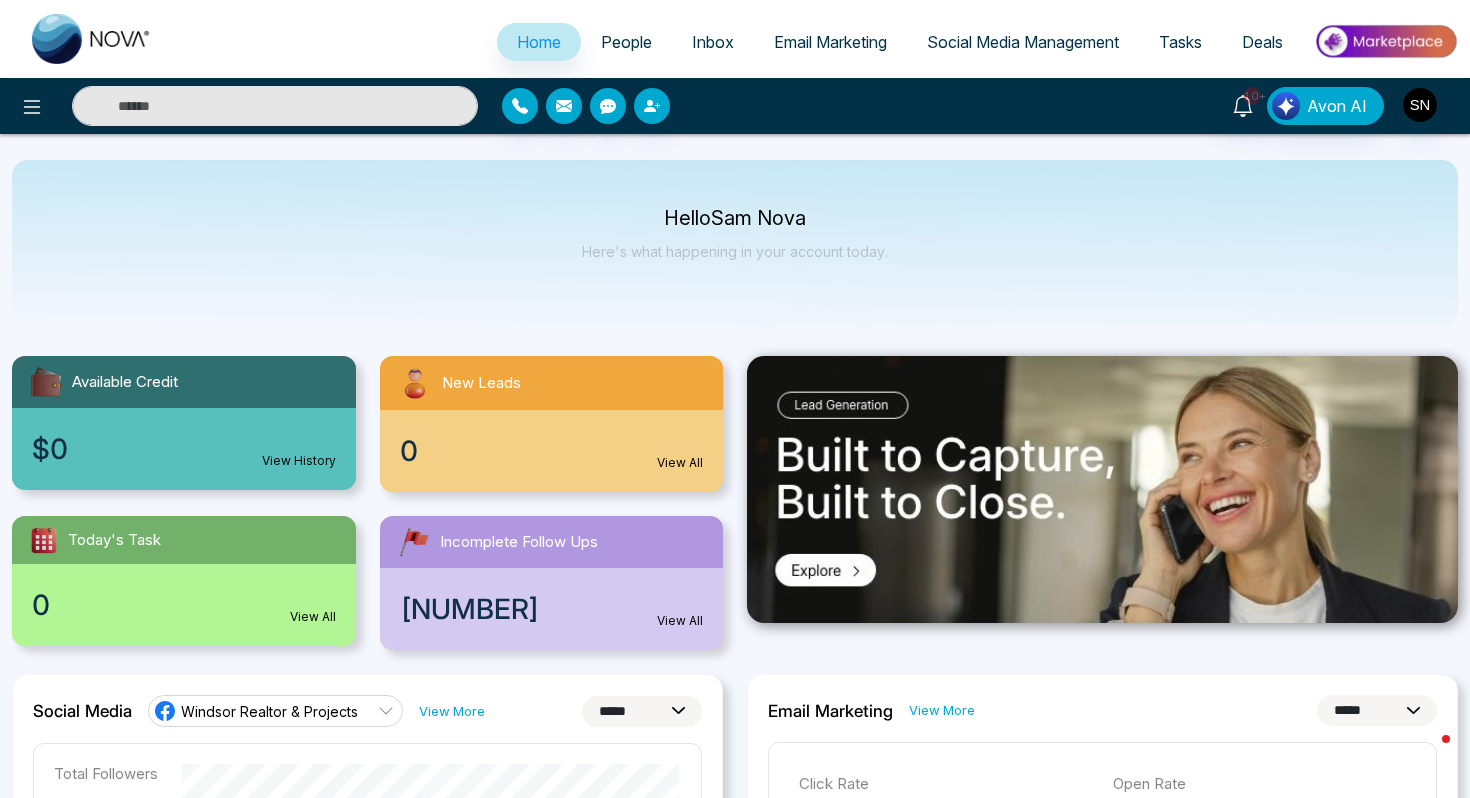 click on "Email Marketing" at bounding box center [830, 42] 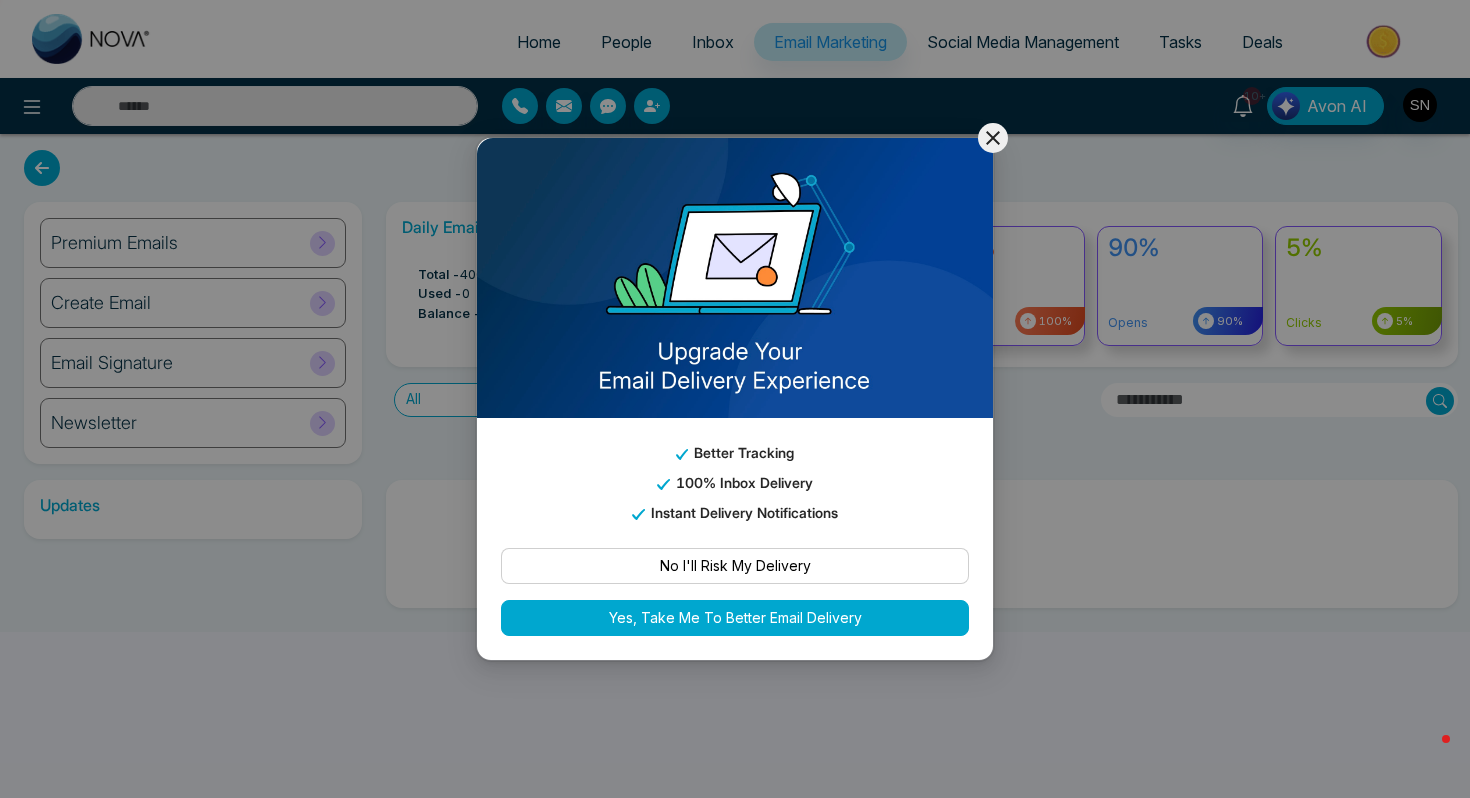 click 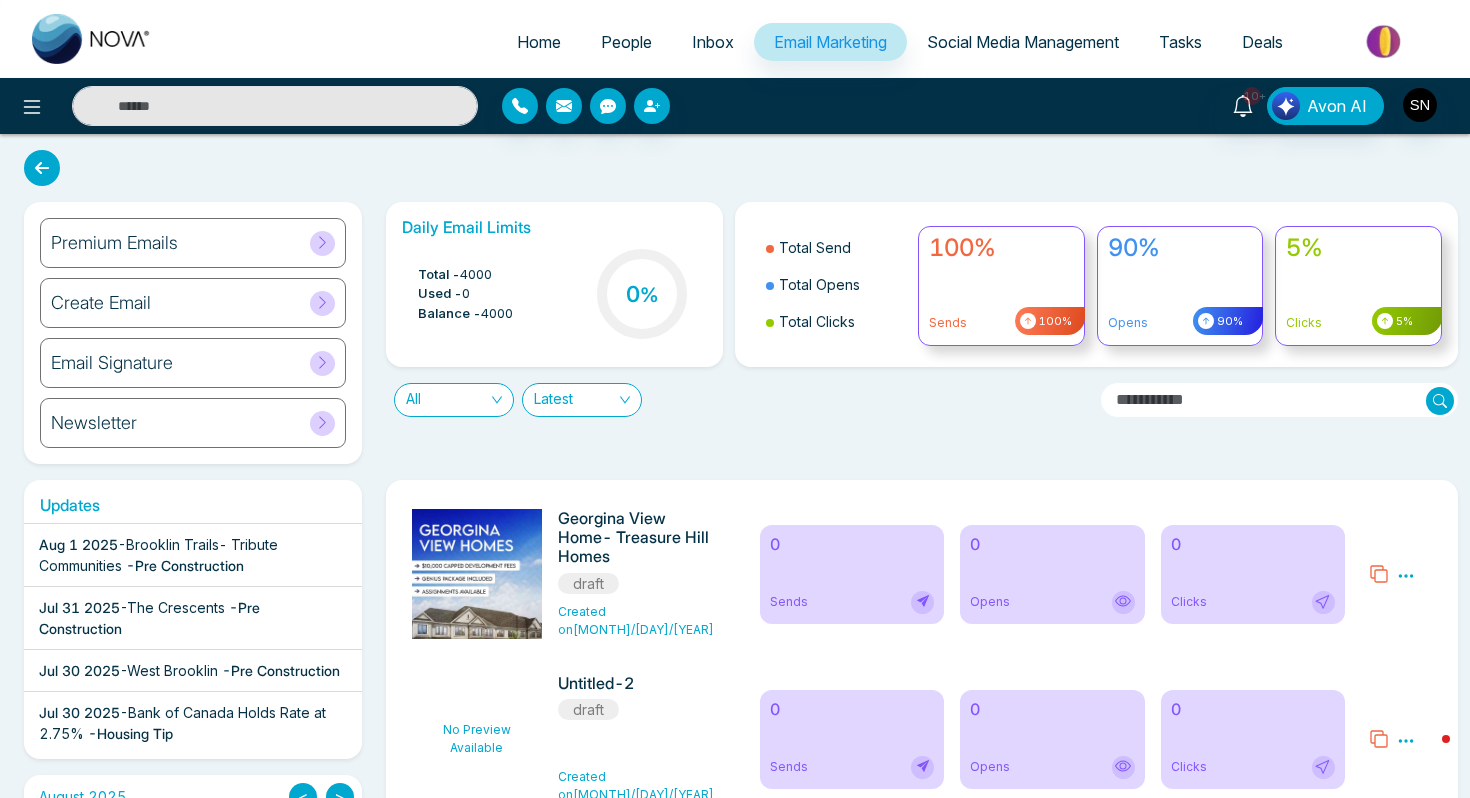 click on "Premium Emails" at bounding box center [193, 243] 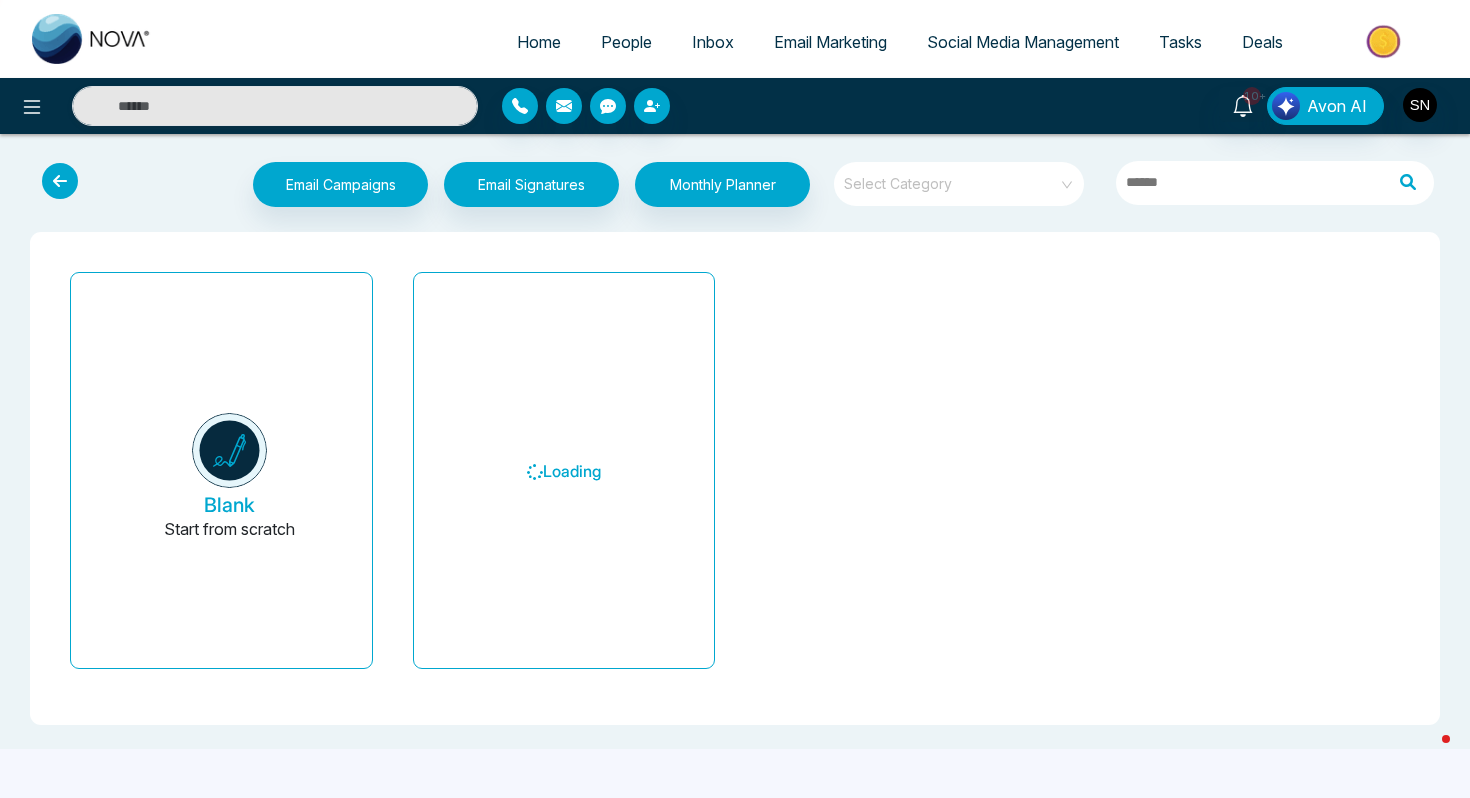 click at bounding box center (952, 177) 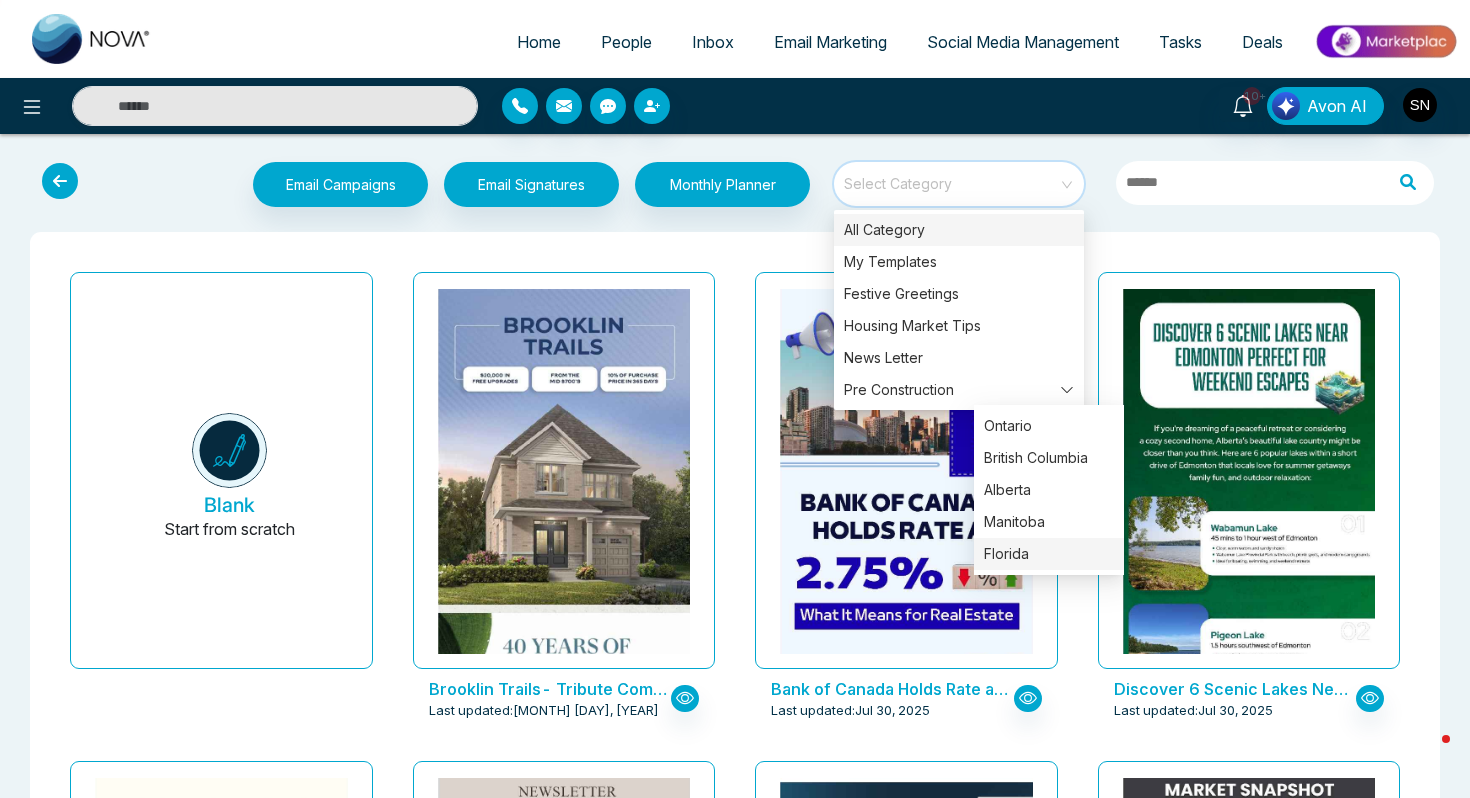 click on "Florida" at bounding box center (1049, 554) 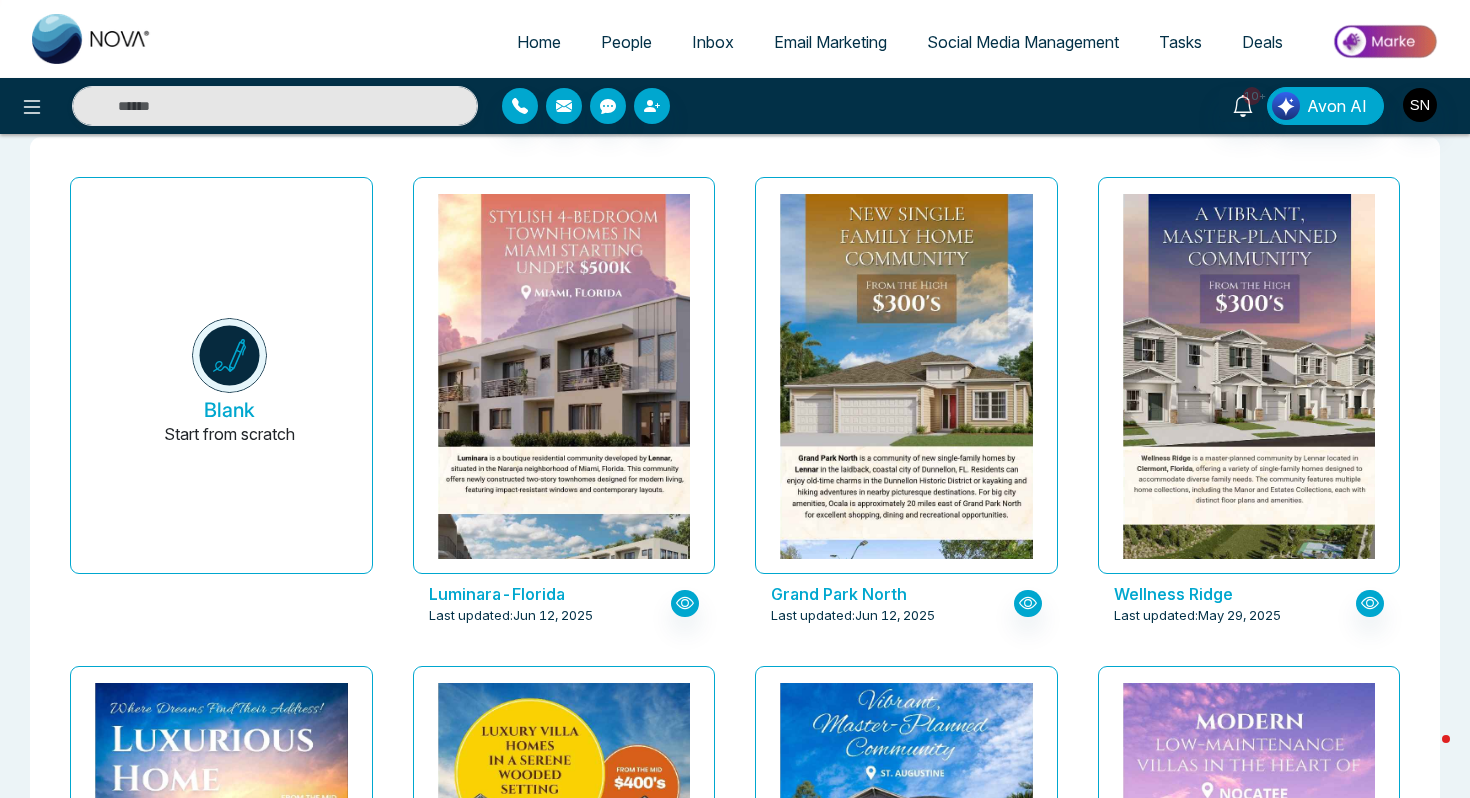 scroll, scrollTop: 0, scrollLeft: 0, axis: both 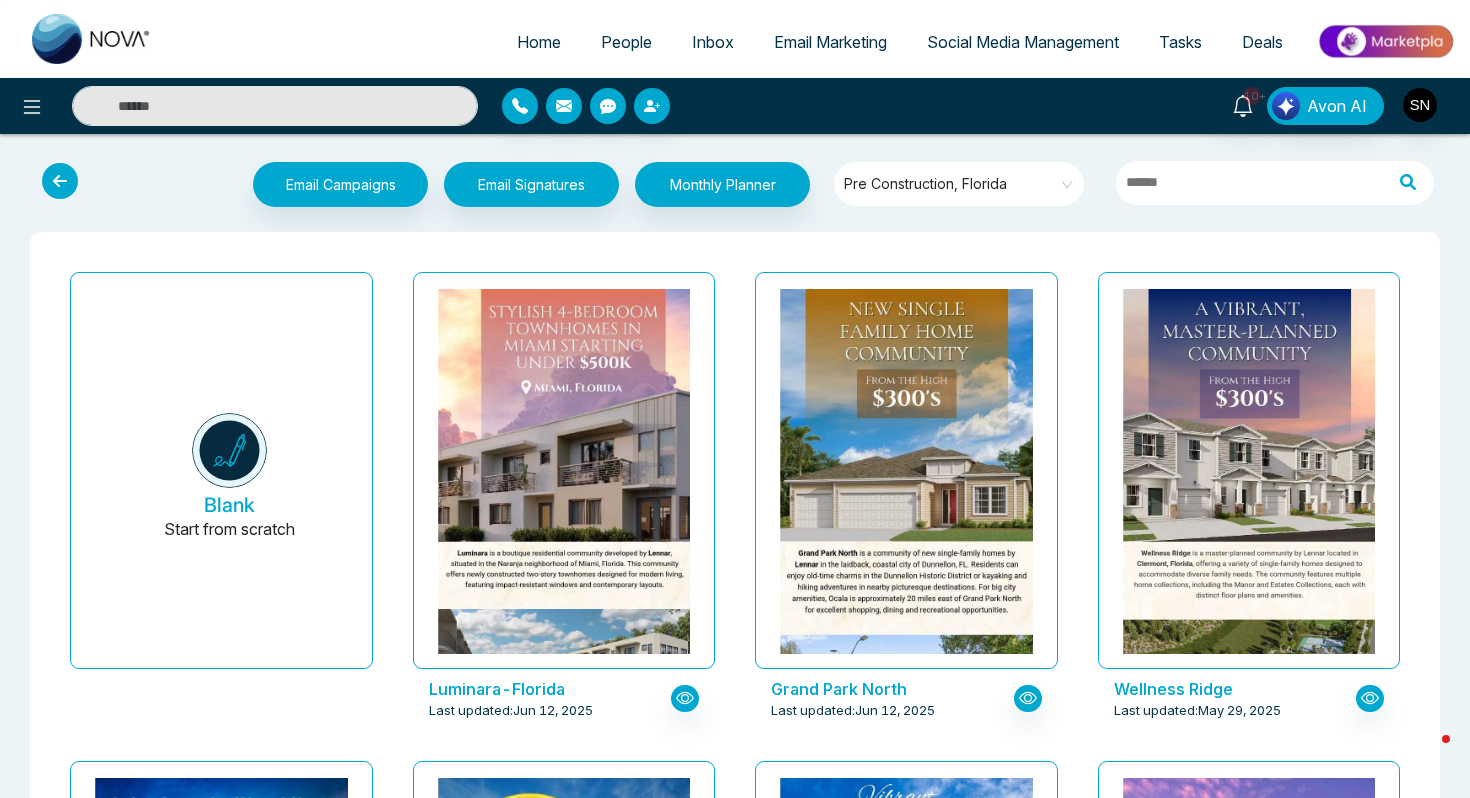 click on "Social Media Management" at bounding box center (1023, 42) 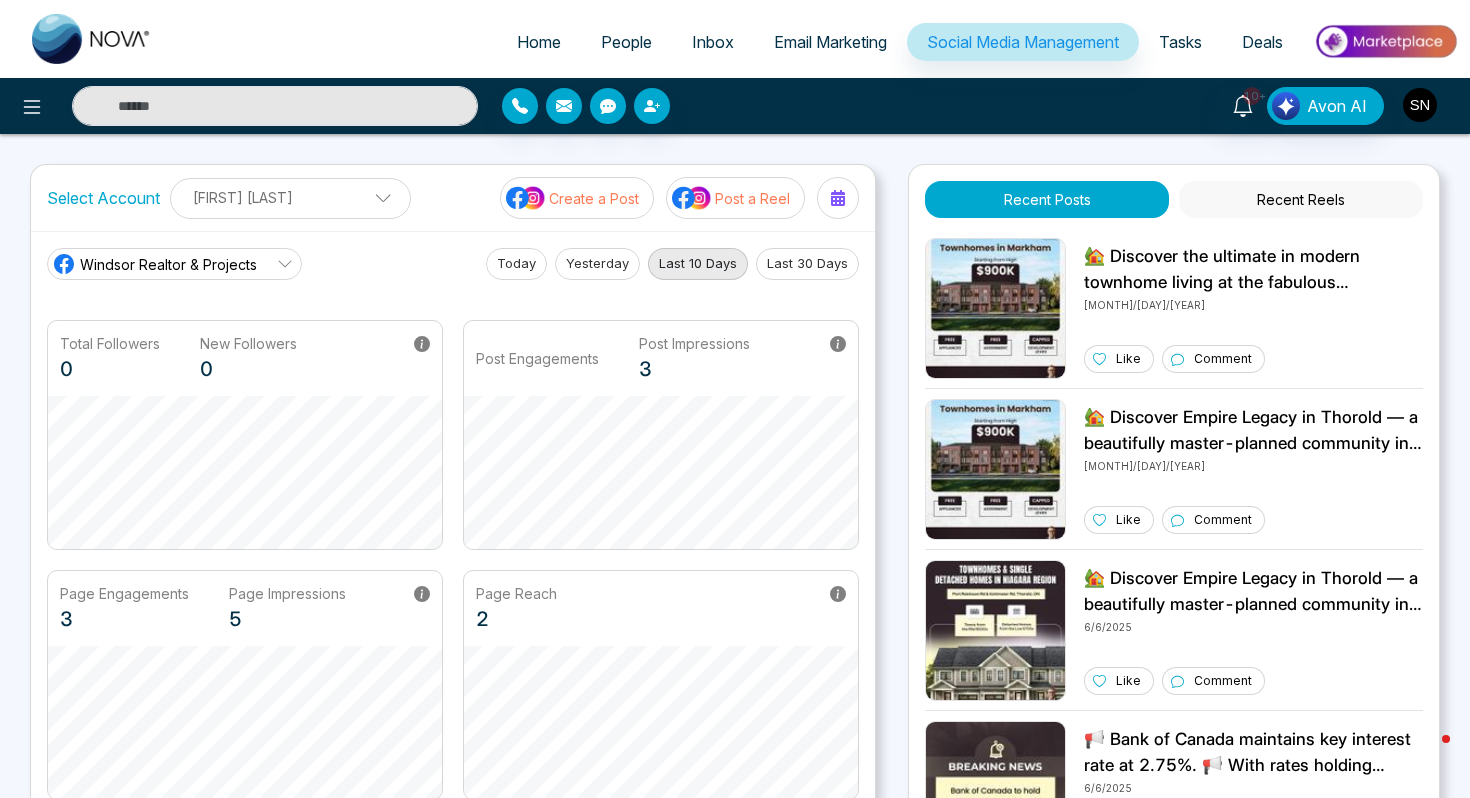 click at bounding box center (1420, 105) 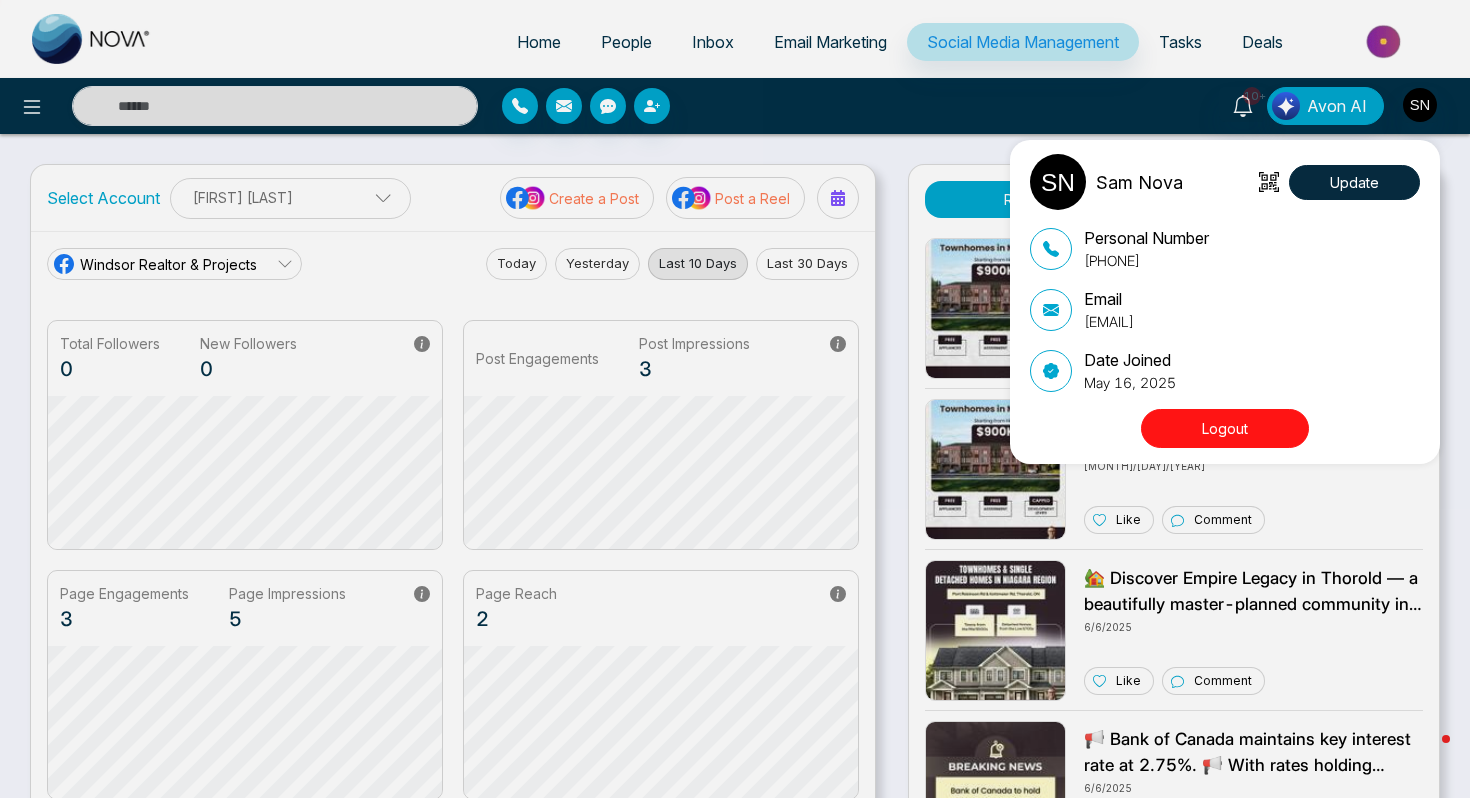 click on "Logout" at bounding box center [1225, 428] 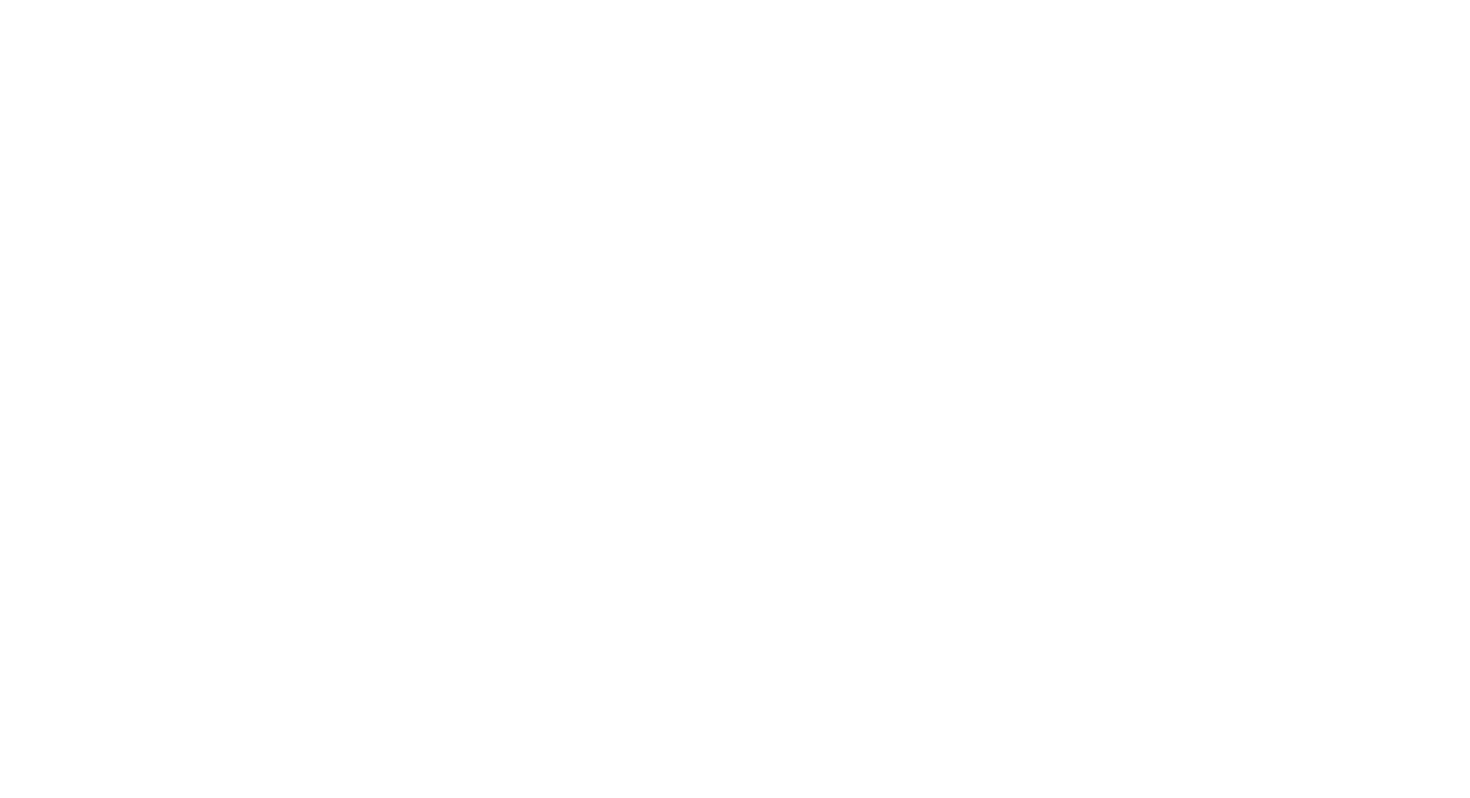 scroll, scrollTop: 0, scrollLeft: 0, axis: both 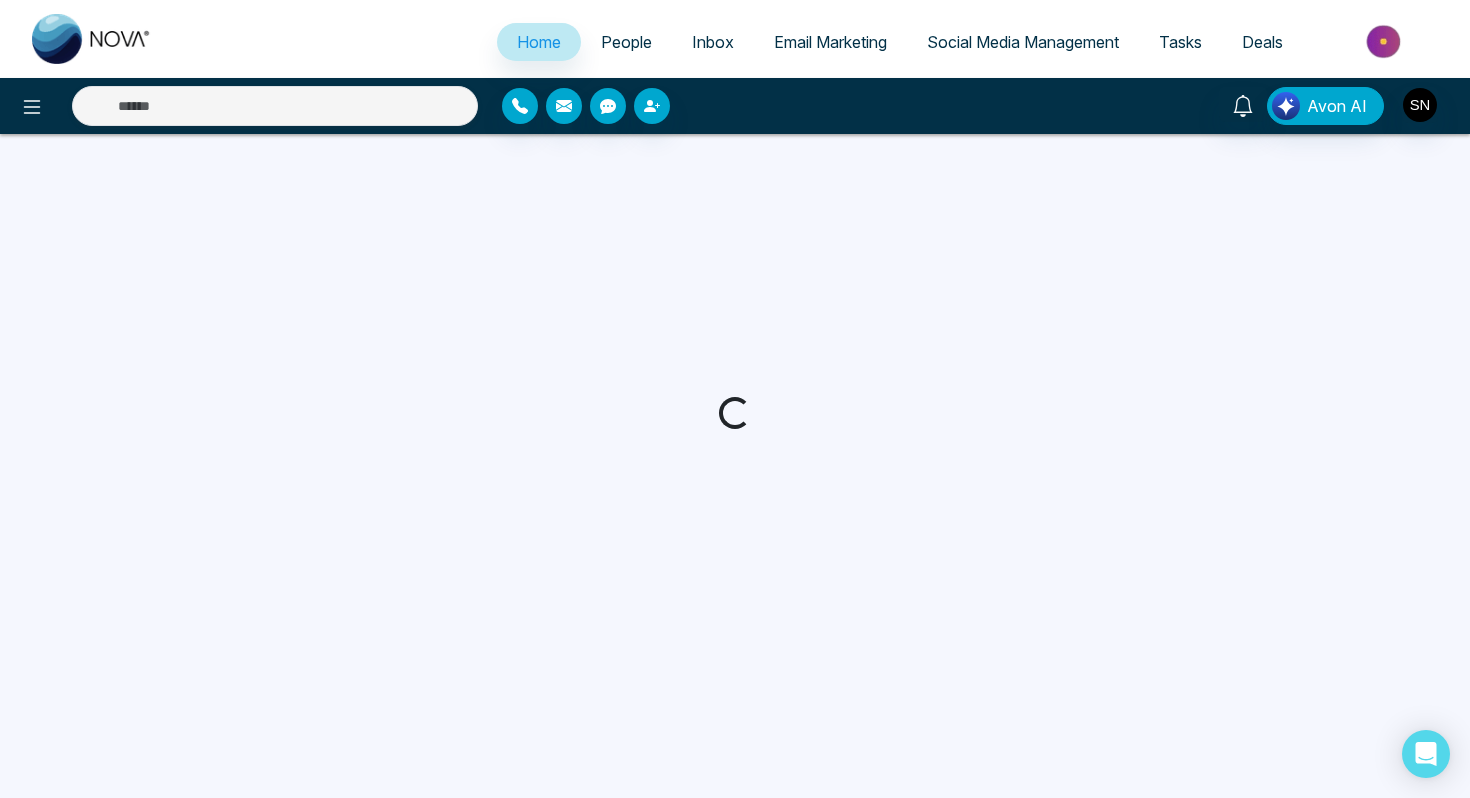 select on "*" 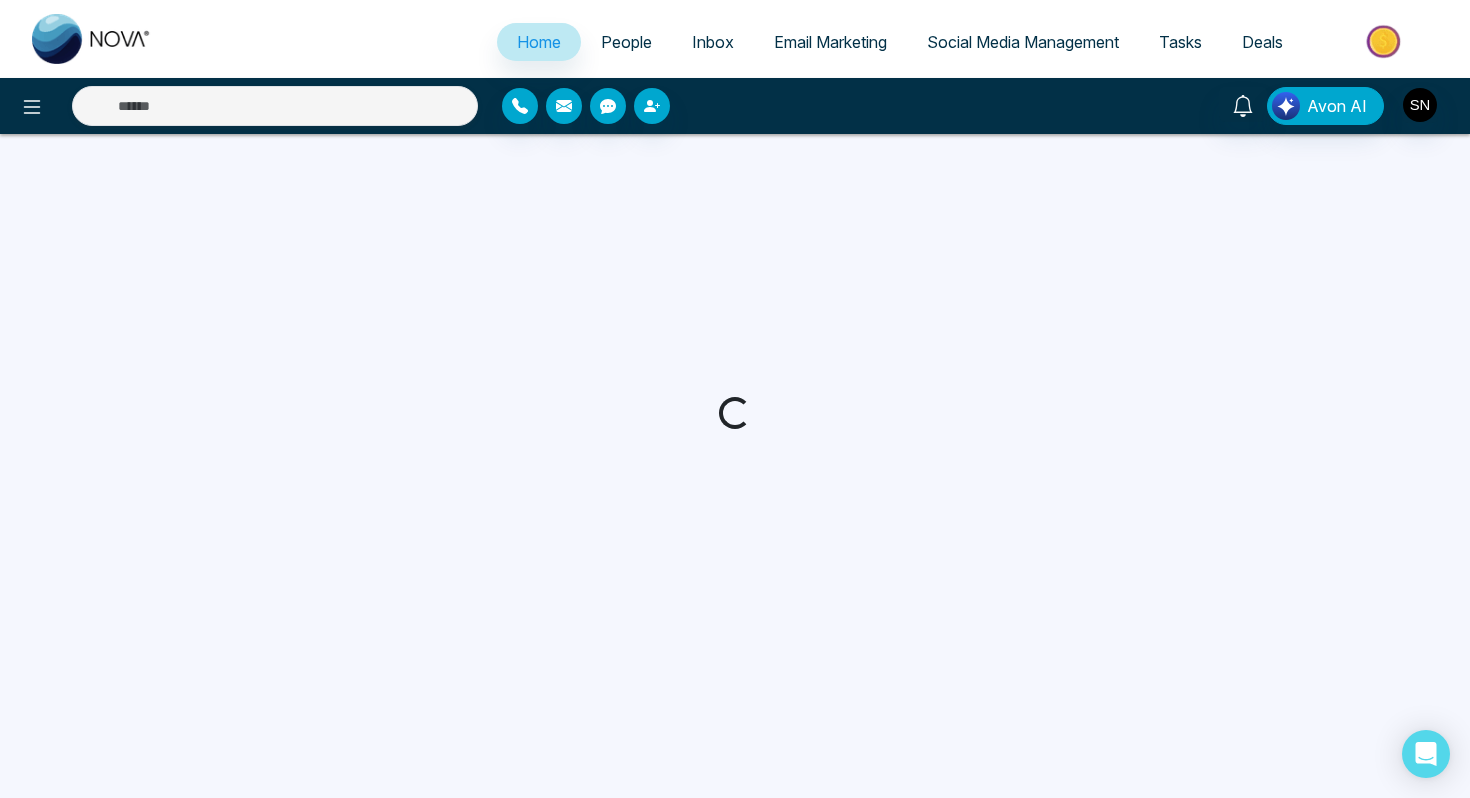 select on "*" 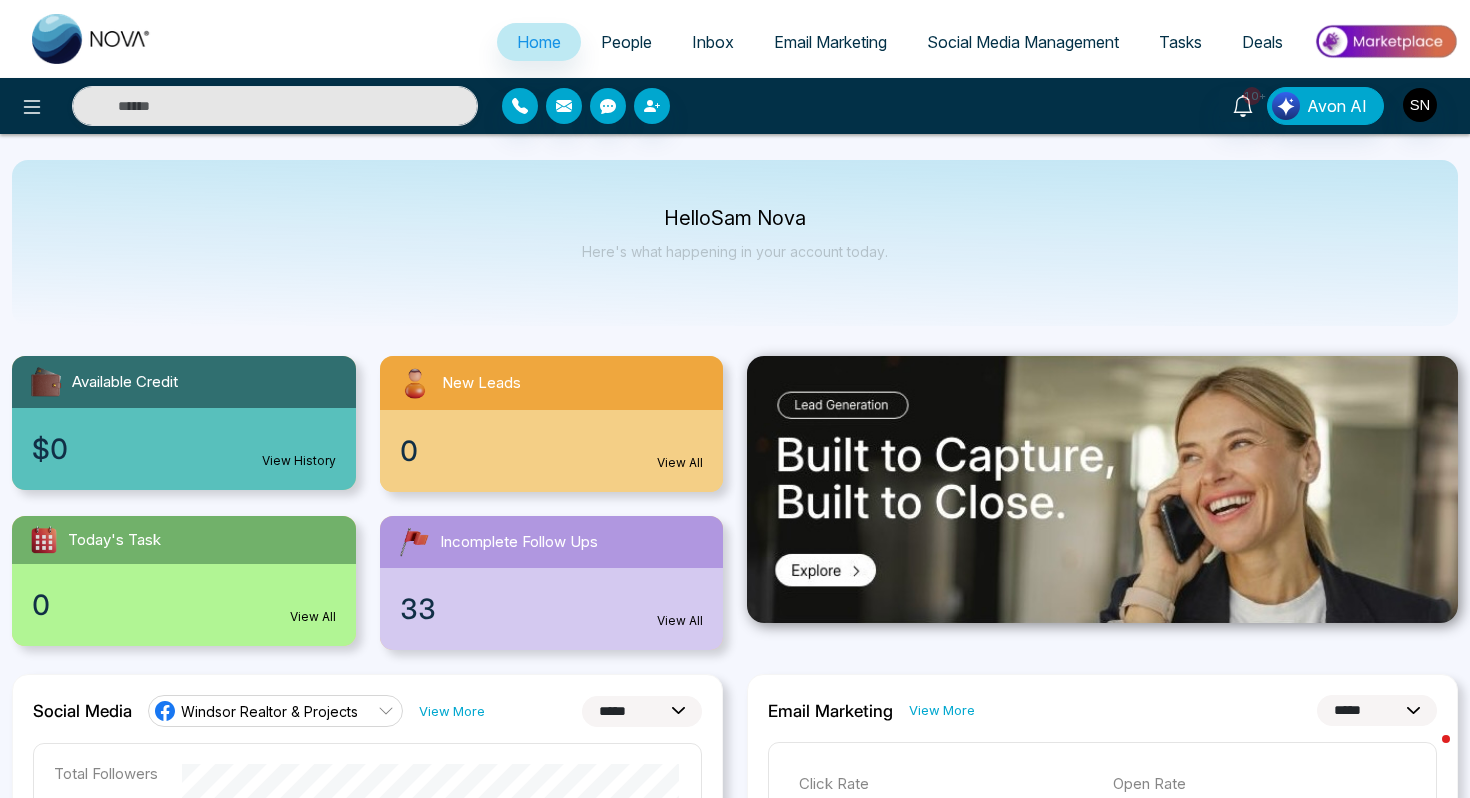 click on "People" at bounding box center (626, 42) 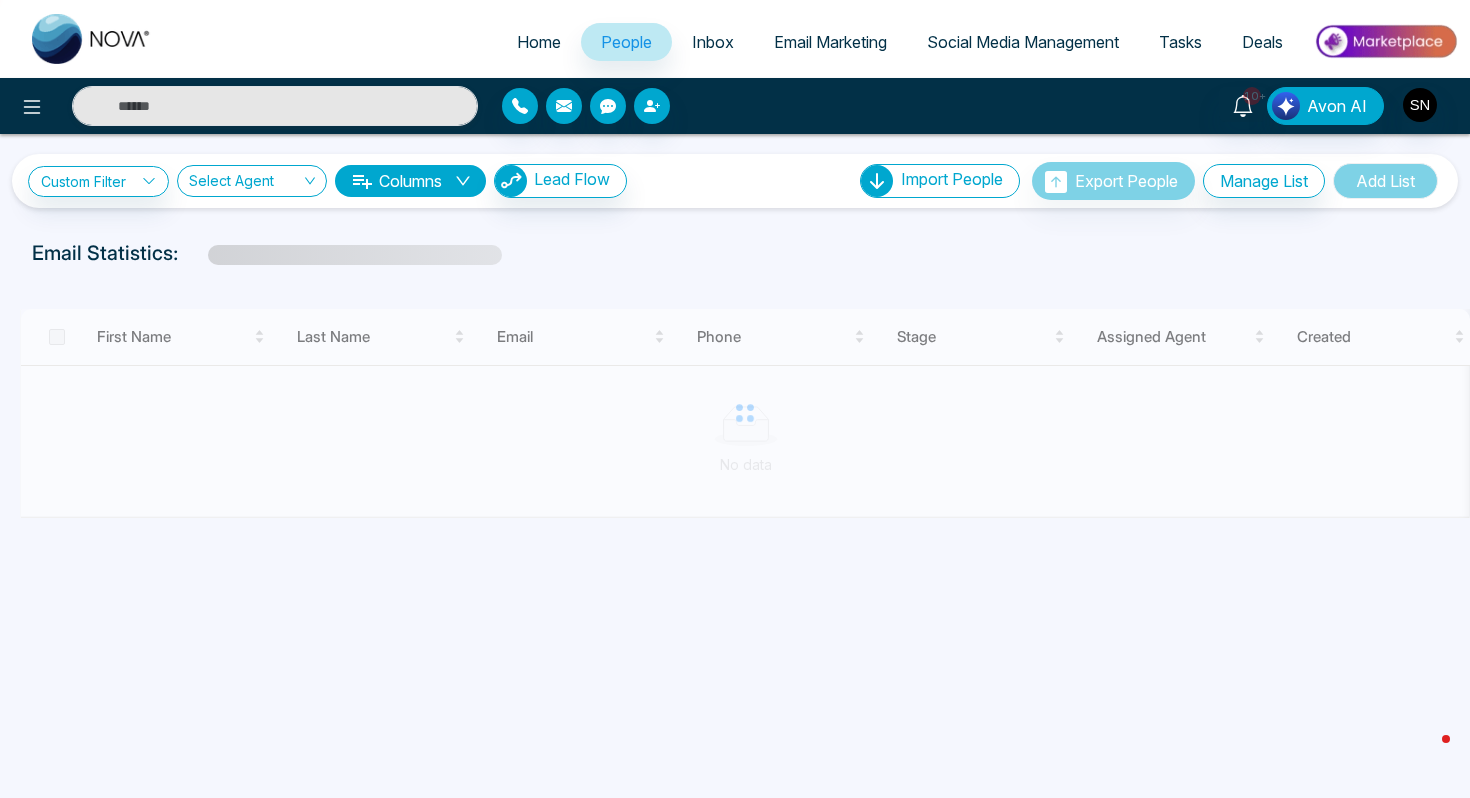click on "Home" at bounding box center [539, 42] 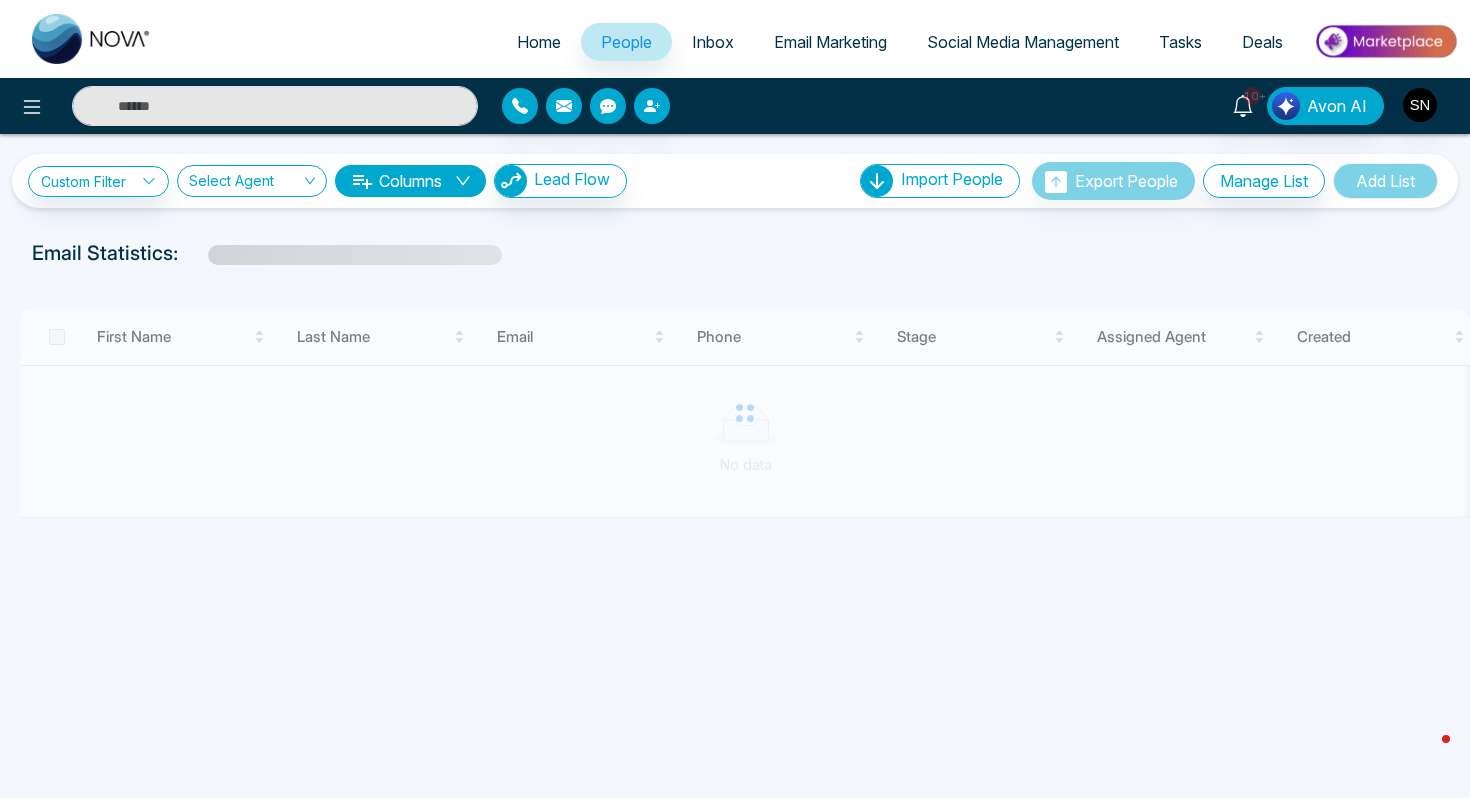select on "*" 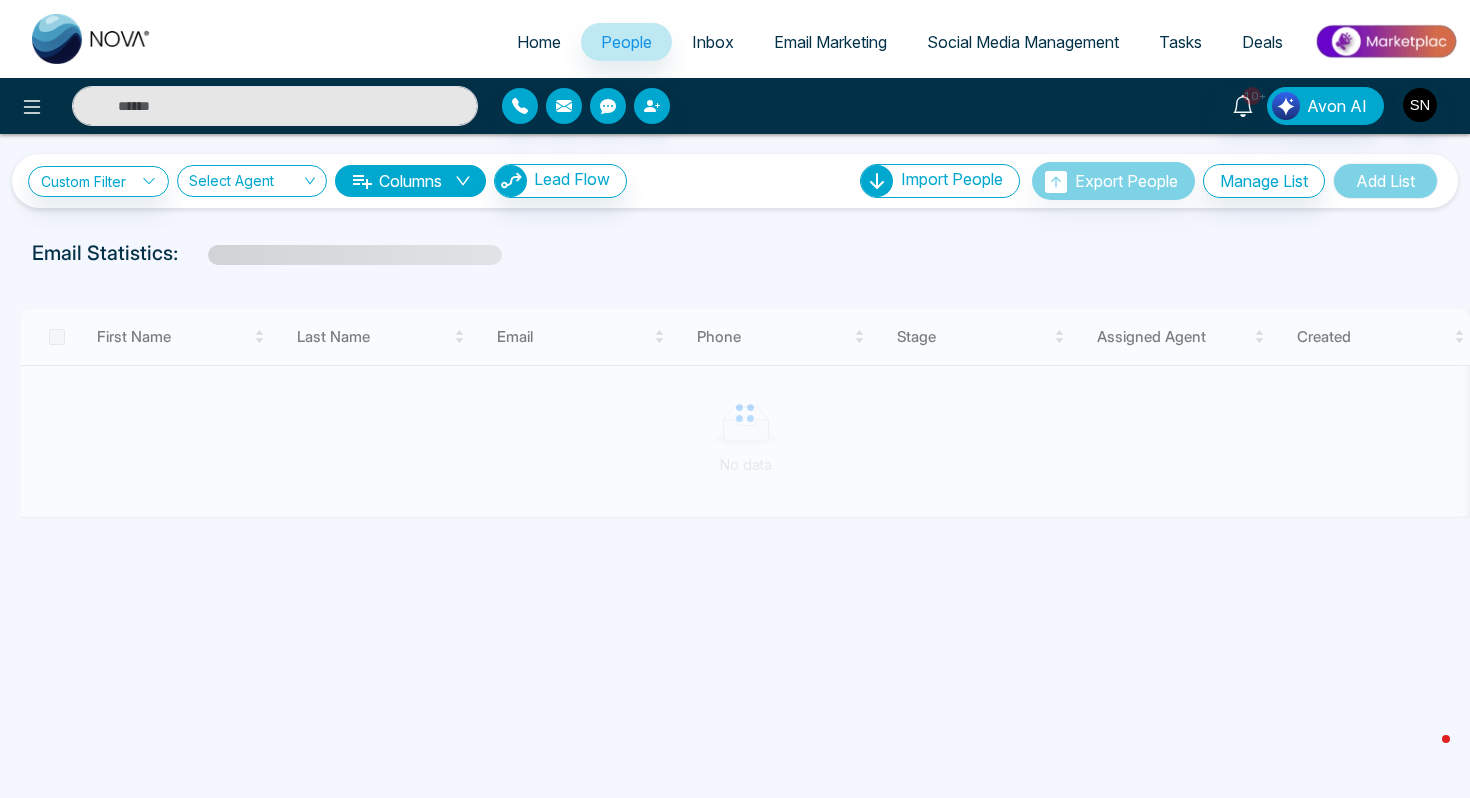 select on "*" 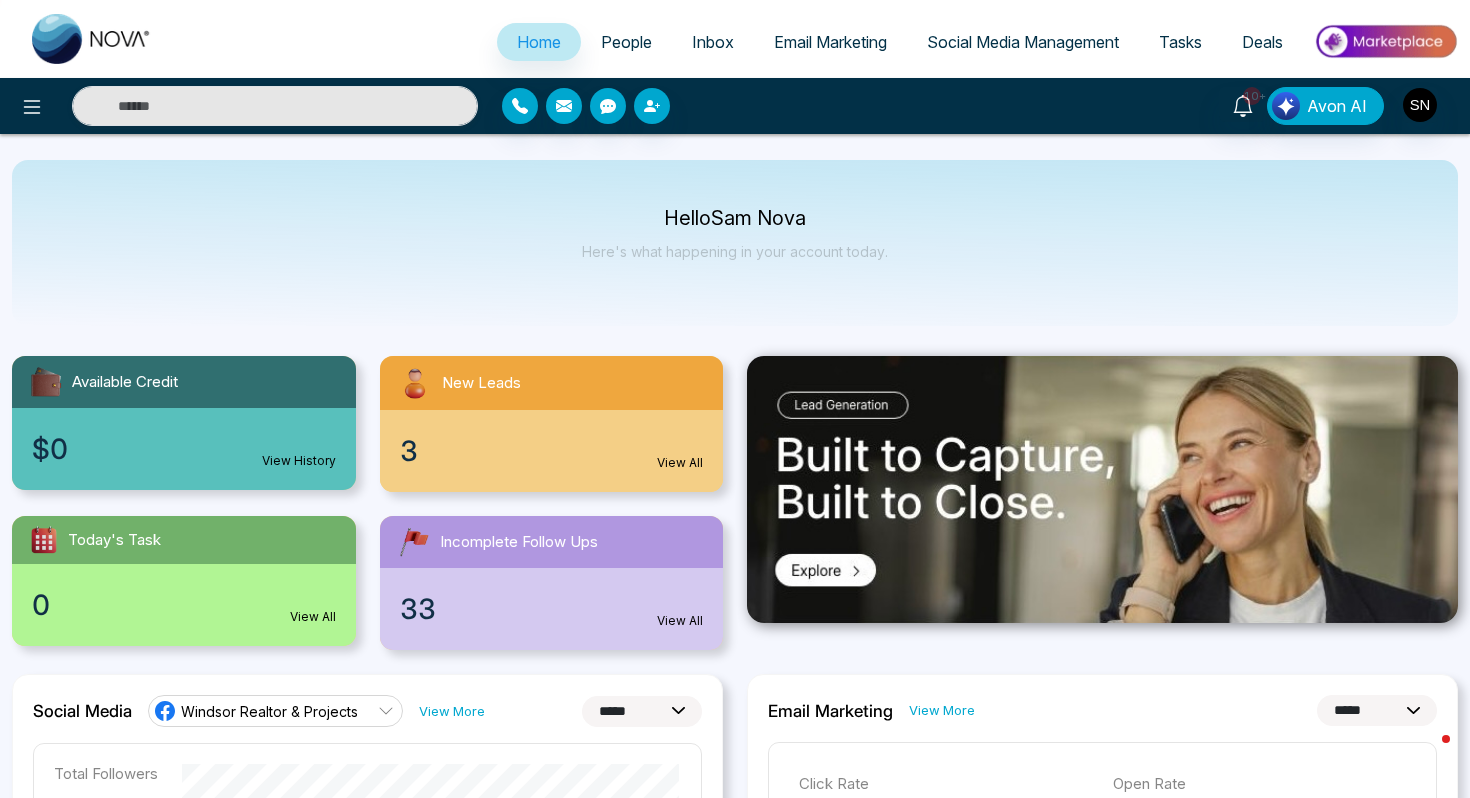 click on "3 View All" at bounding box center [552, 451] 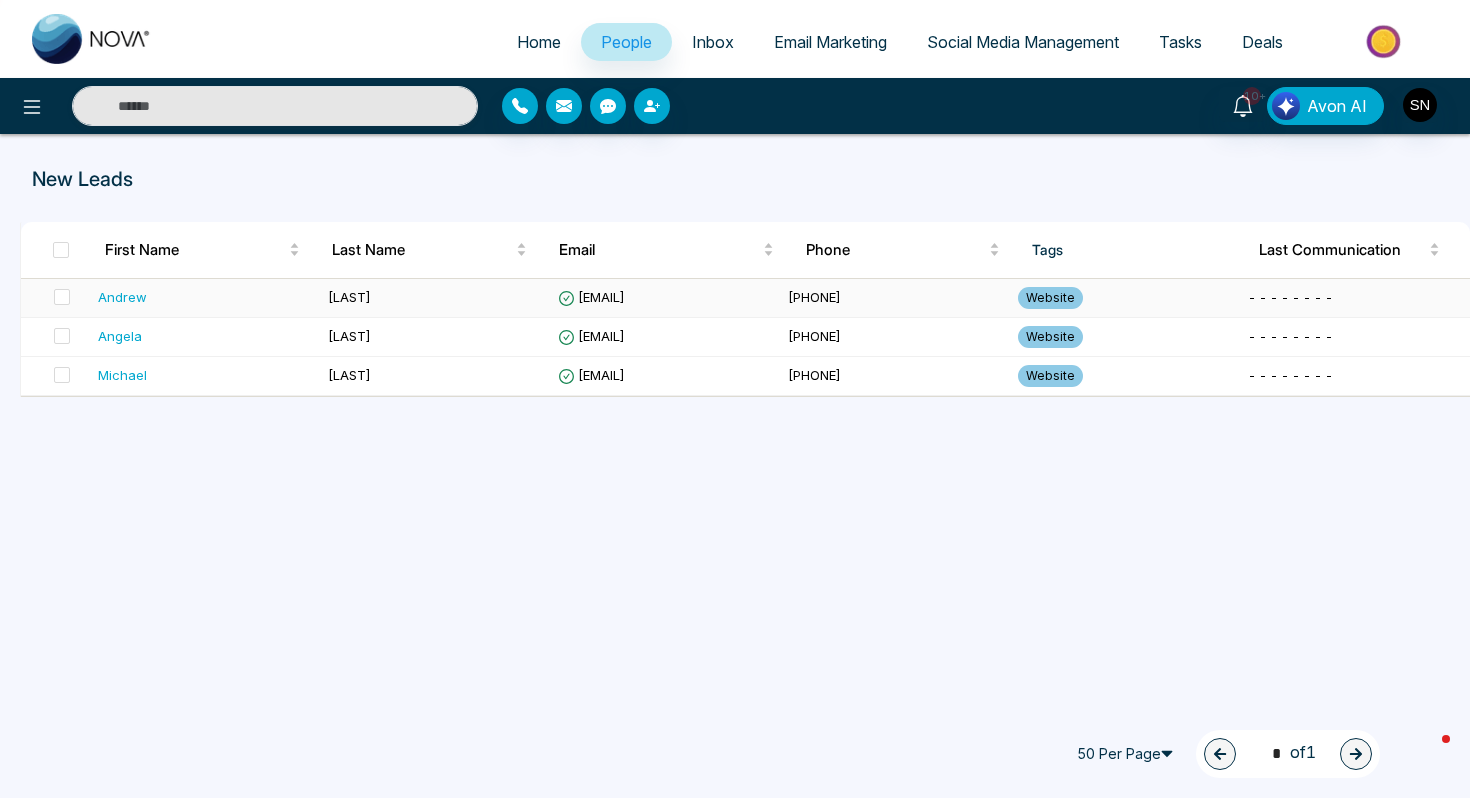 click on "Cain" at bounding box center [435, 298] 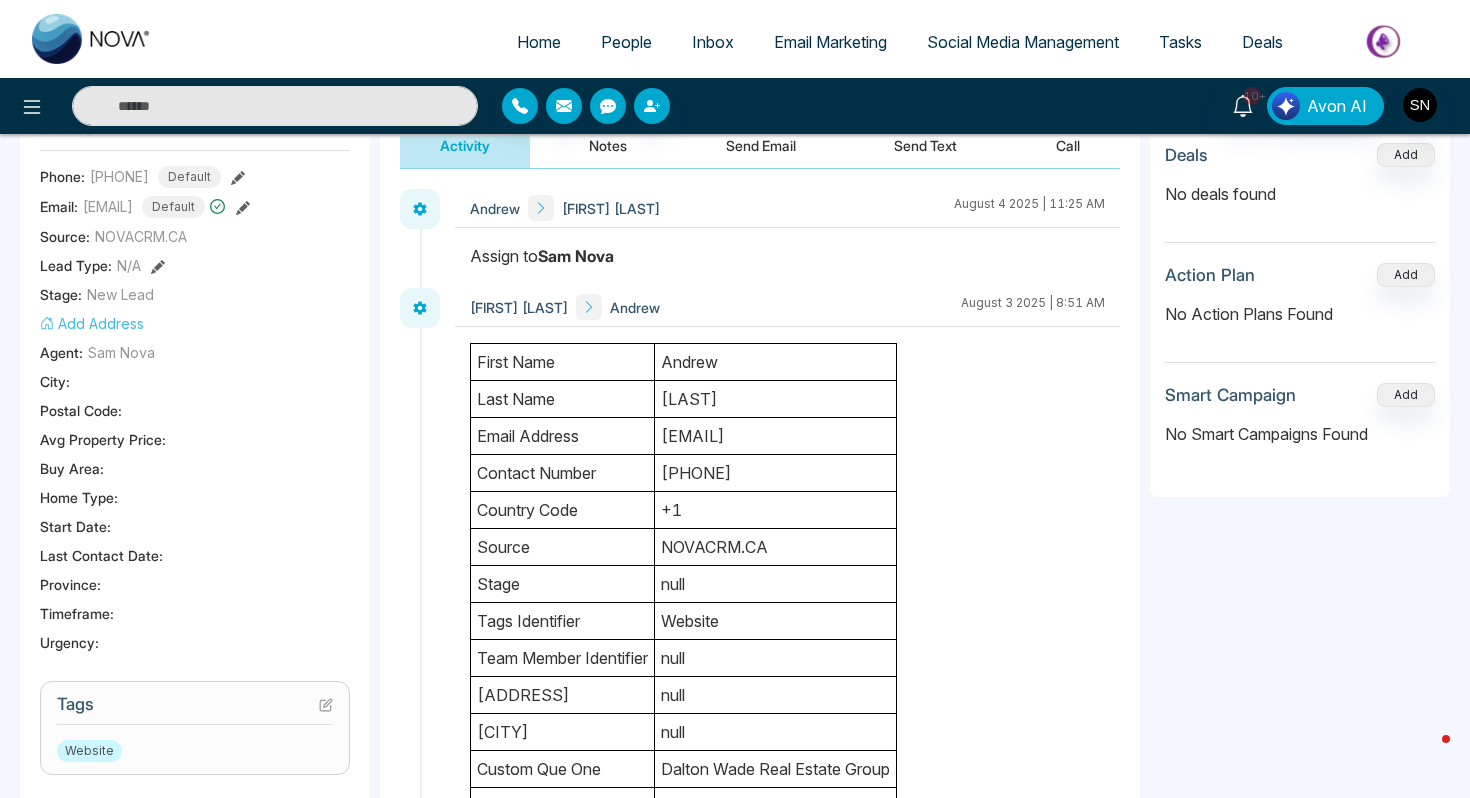 scroll, scrollTop: 203, scrollLeft: 0, axis: vertical 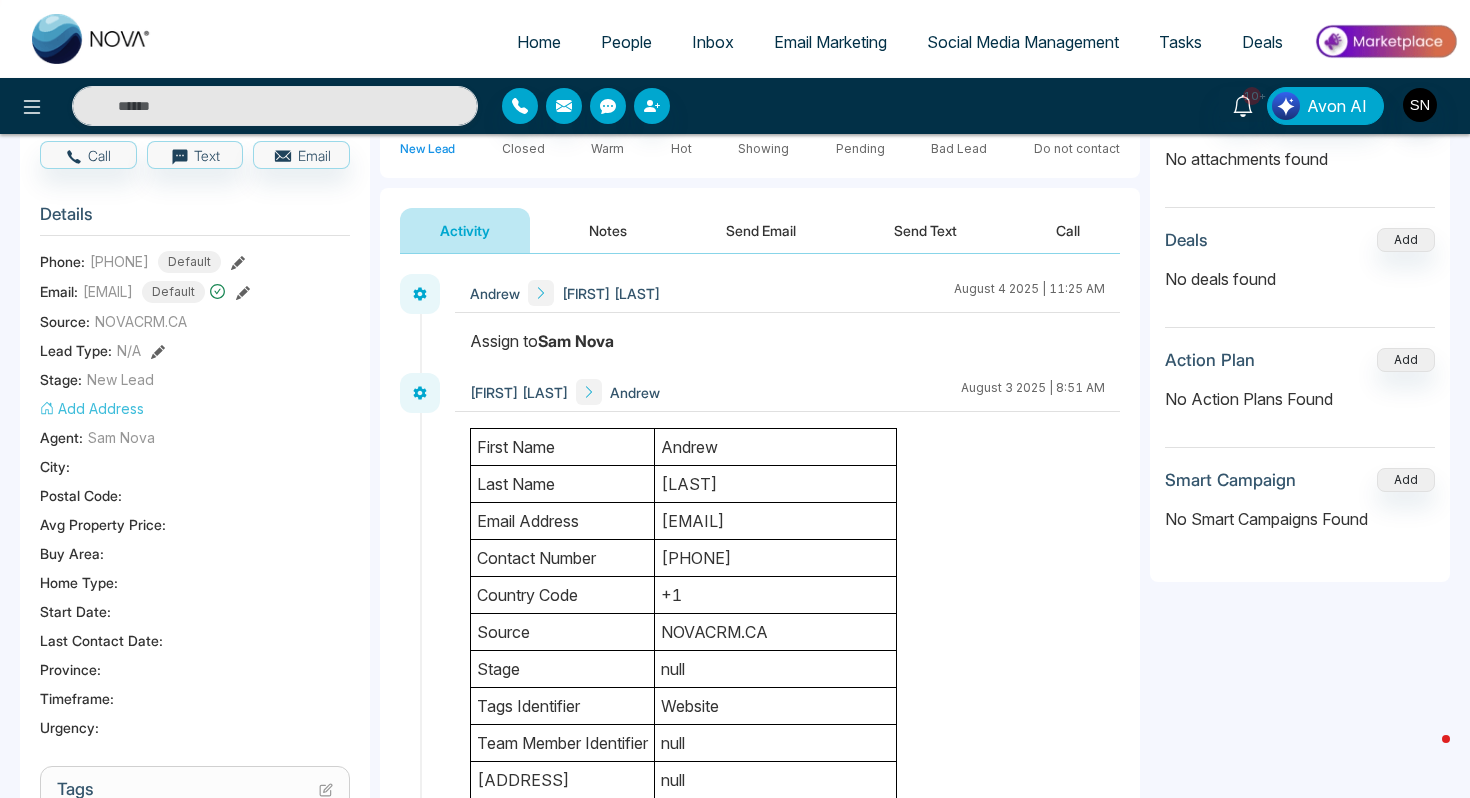 drag, startPoint x: 668, startPoint y: 442, endPoint x: 719, endPoint y: 482, distance: 64.815125 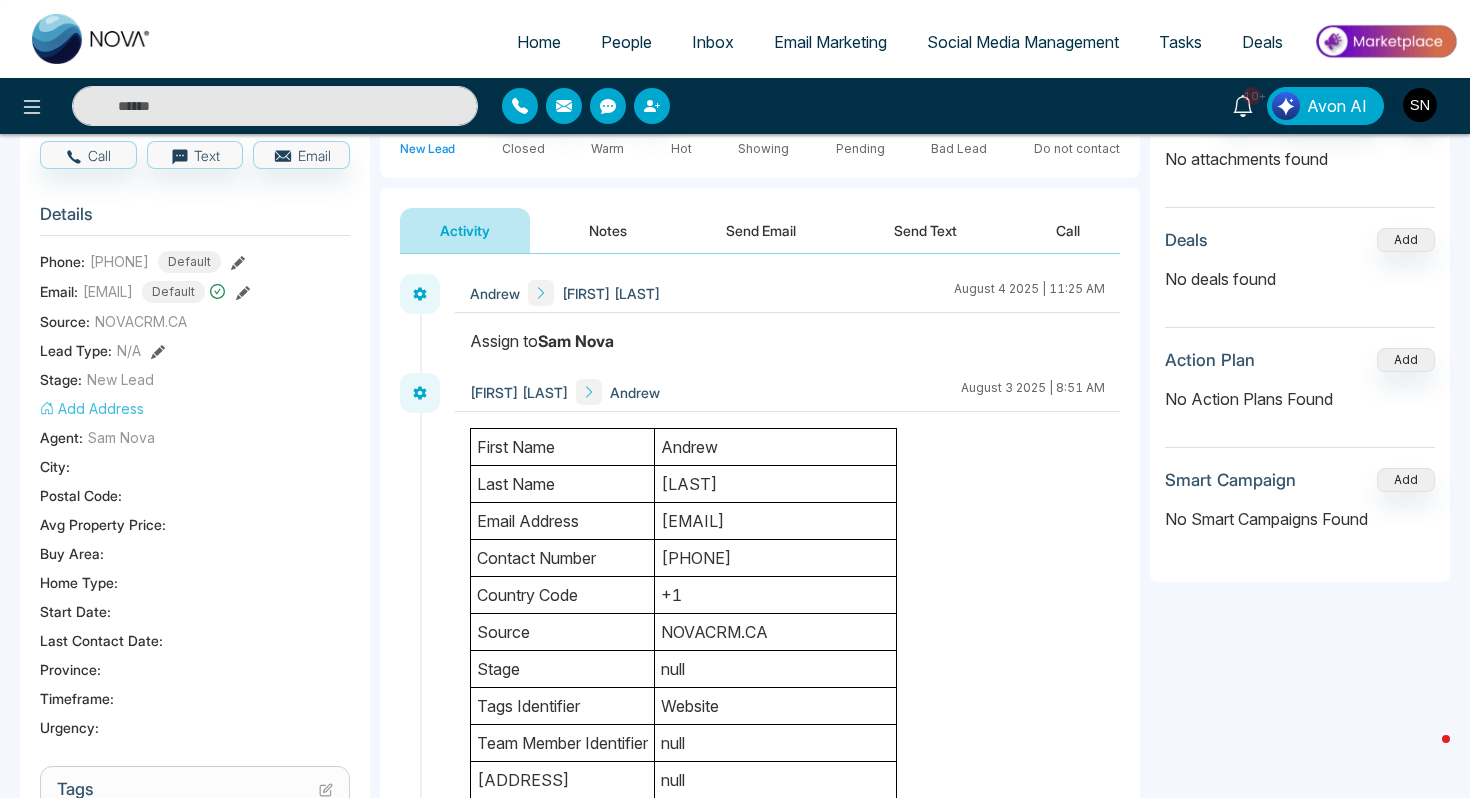 click on "first name Andrew last name Cain email address andrew.realtor88@gmail.com contact number 7867625136 country code +1 source NOVACRM.CA stage null tags identifier Website team member identifier null address null city null custom que one Dalton Wade Real Estate Group custom ans one Dalton Wade Real Estate Group custom que two Yes custom ans two Yes custom que three KV Core custom ans three KV Core custom que four null custom ans four null custom que five null custom ans five null" at bounding box center (684, 817) 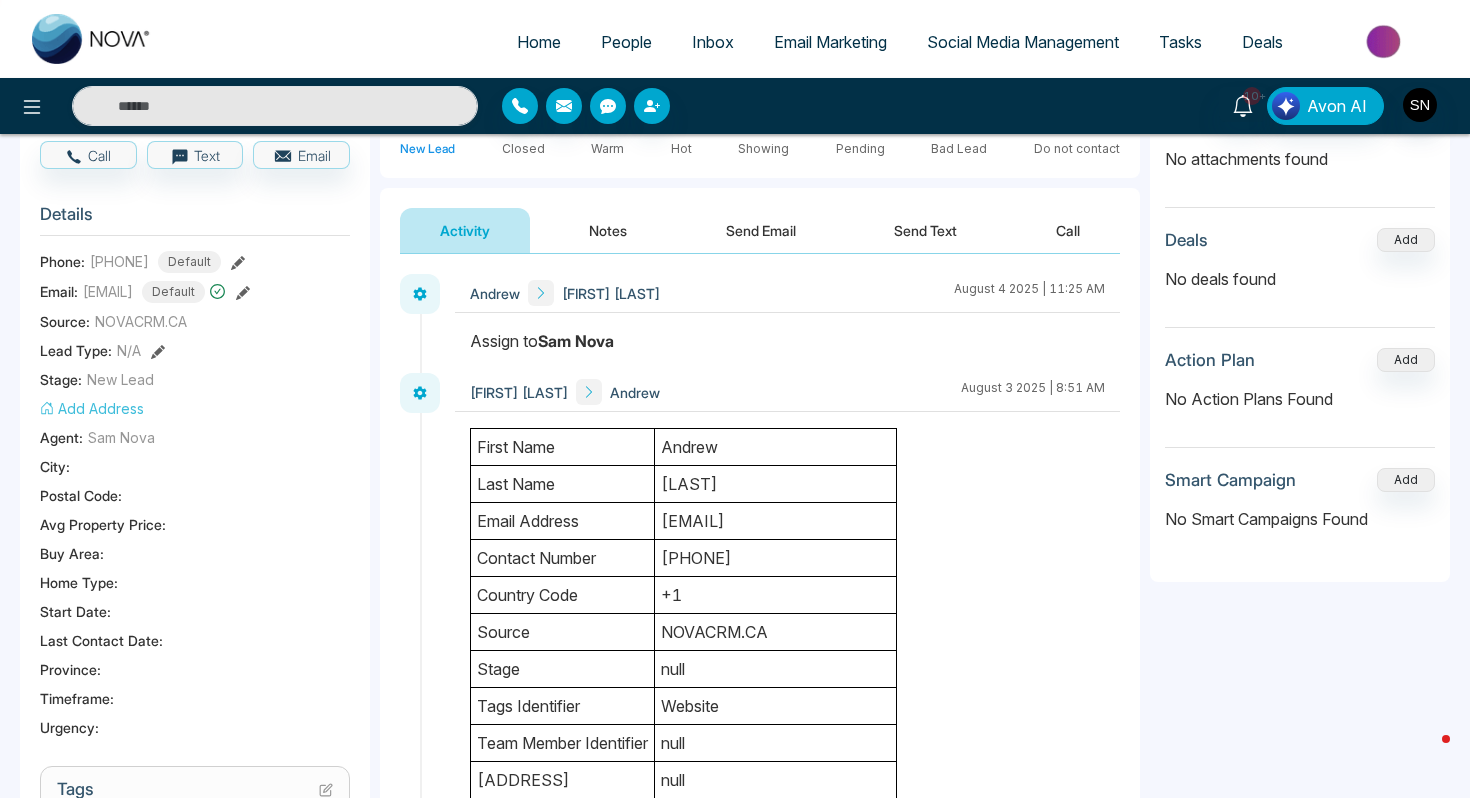 click on "+1" at bounding box center (776, 595) 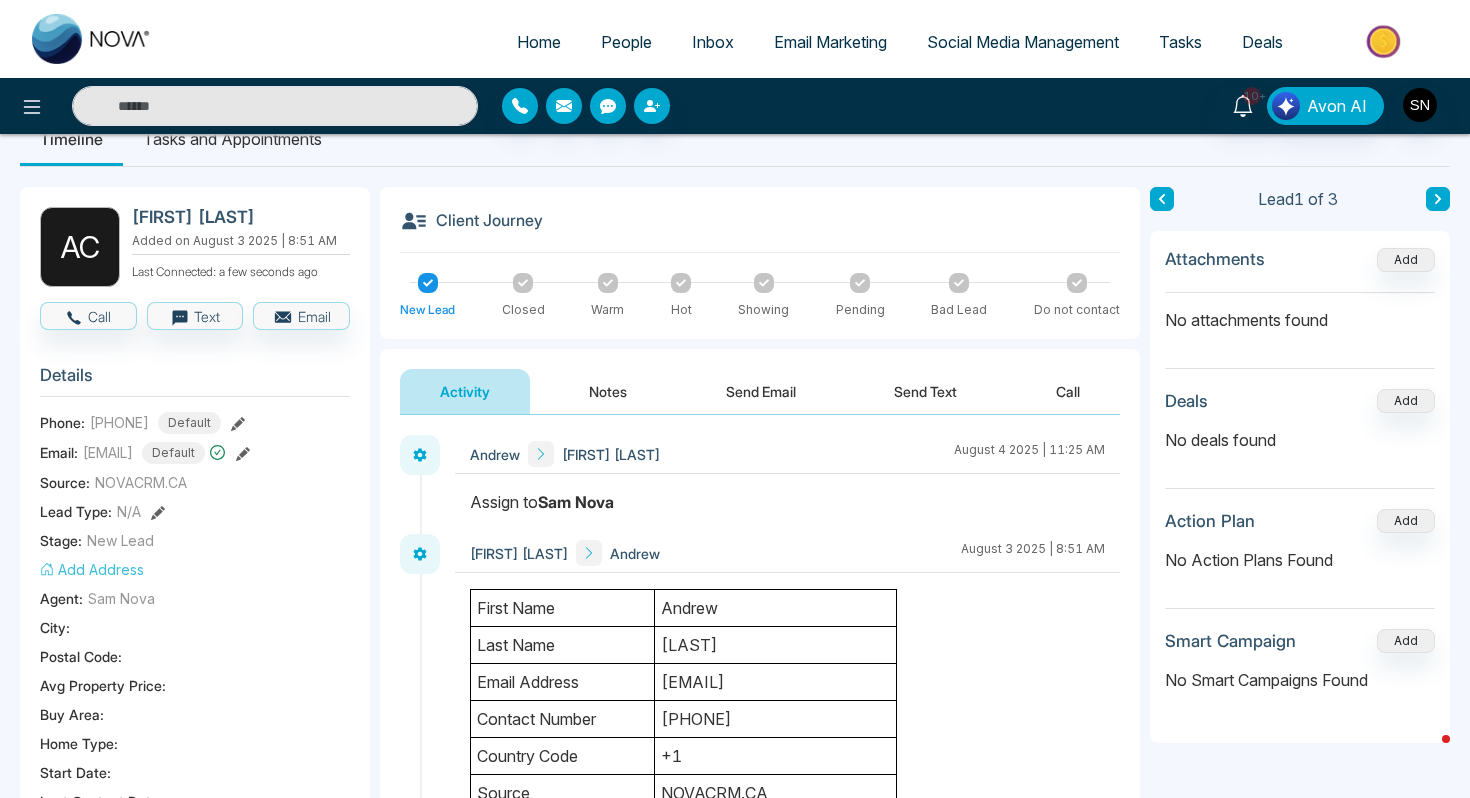 scroll, scrollTop: 0, scrollLeft: 0, axis: both 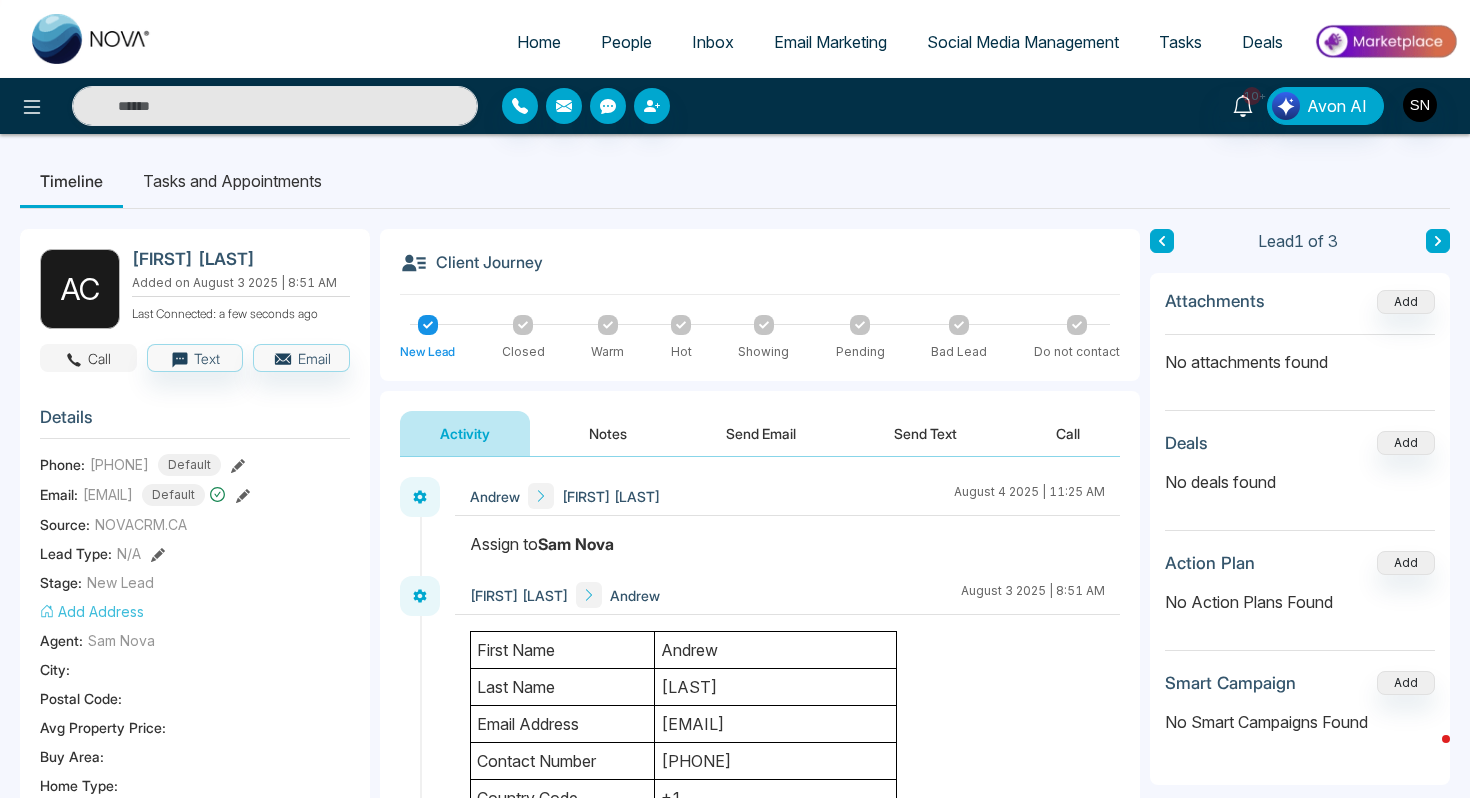 click on "Call" at bounding box center [88, 358] 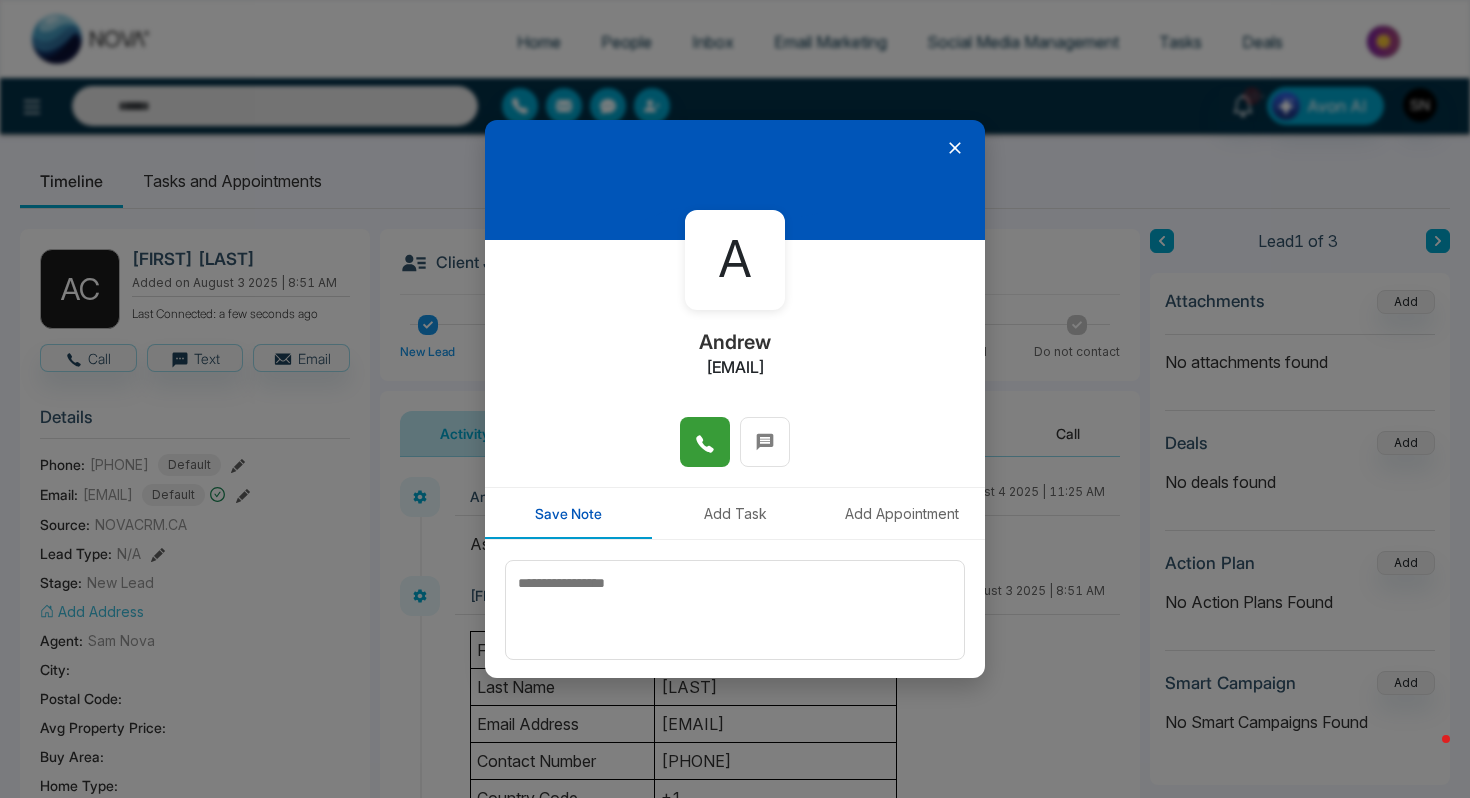 click 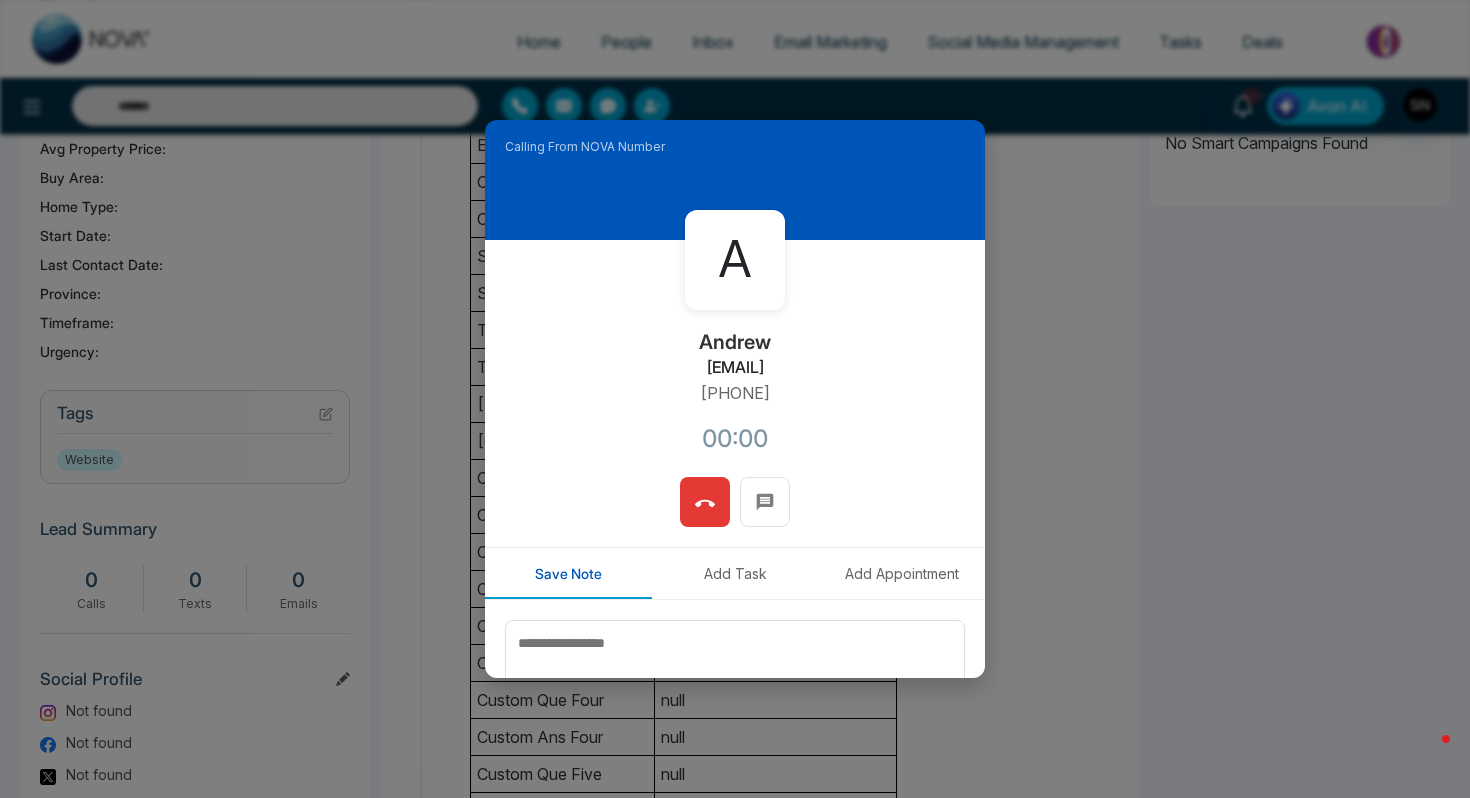 scroll, scrollTop: 758, scrollLeft: 0, axis: vertical 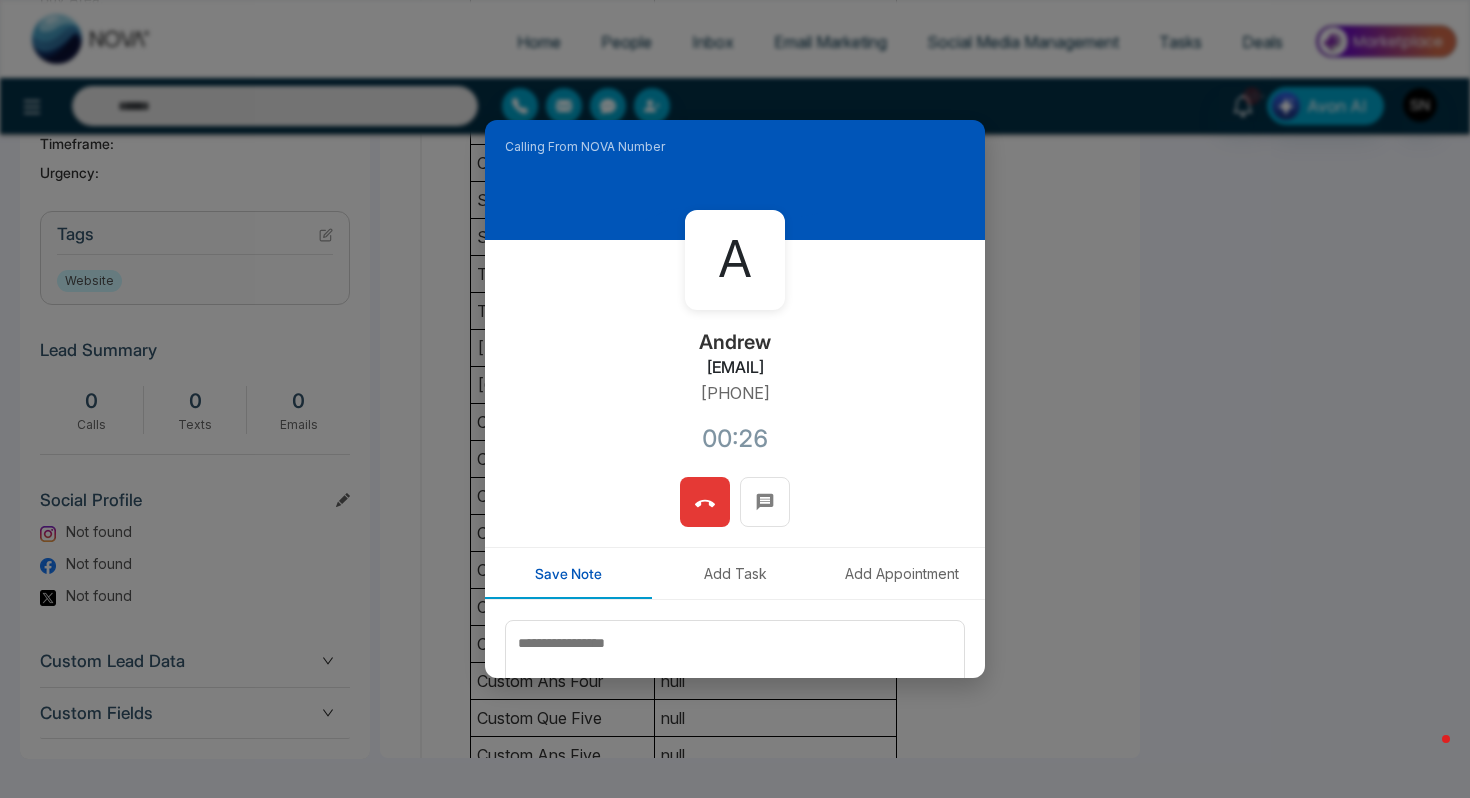 click at bounding box center [705, 502] 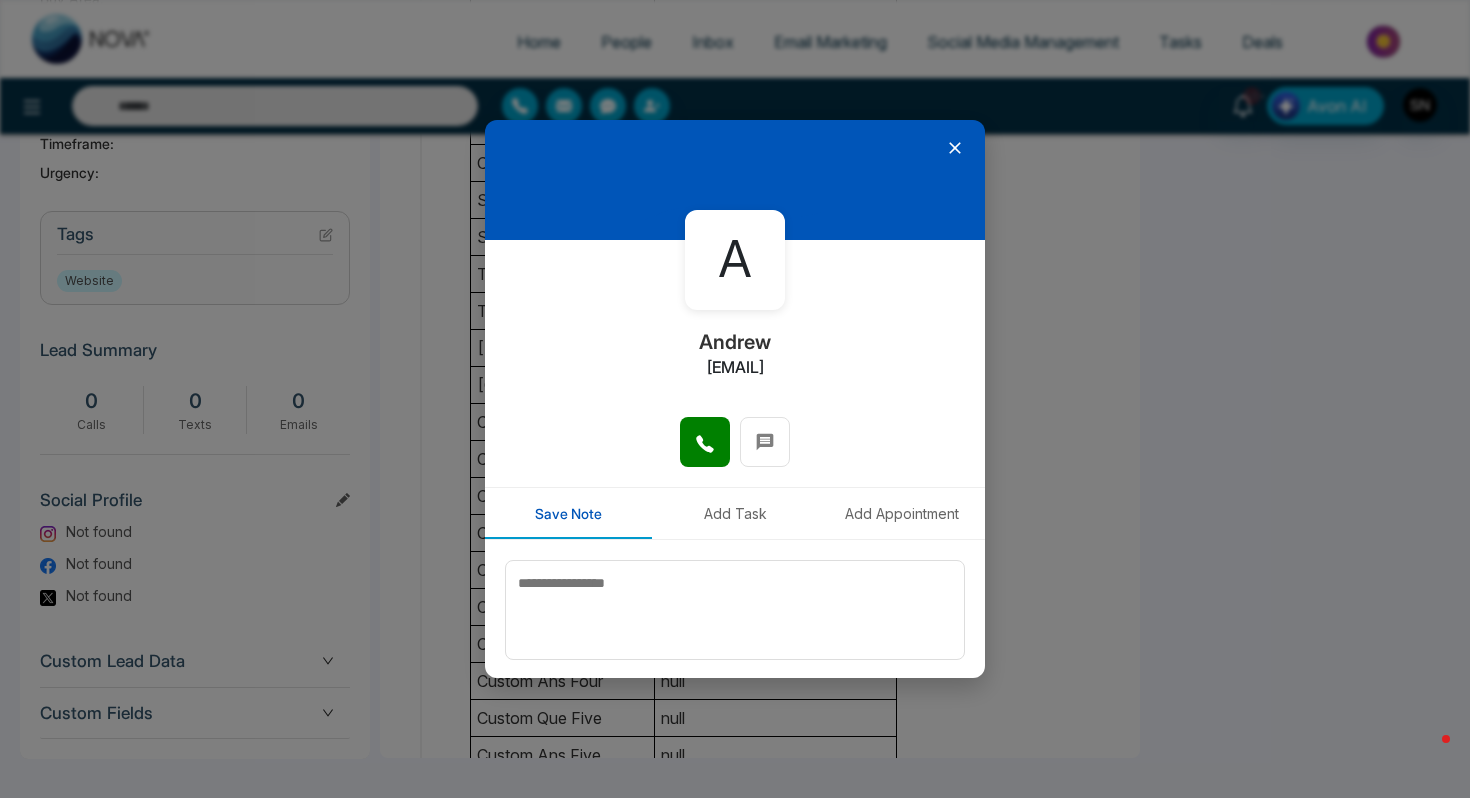 click 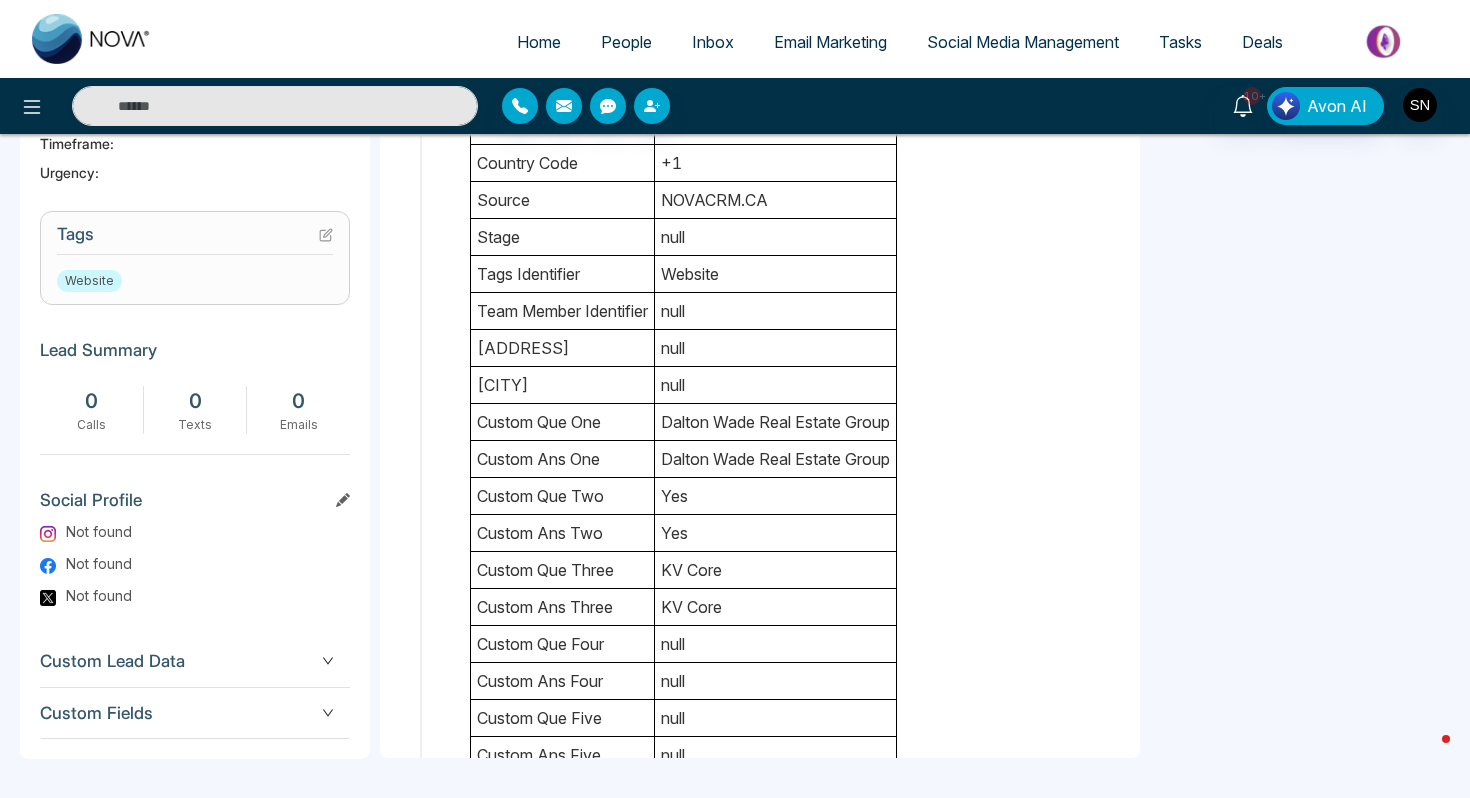 drag, startPoint x: 670, startPoint y: 422, endPoint x: 901, endPoint y: 426, distance: 231.03462 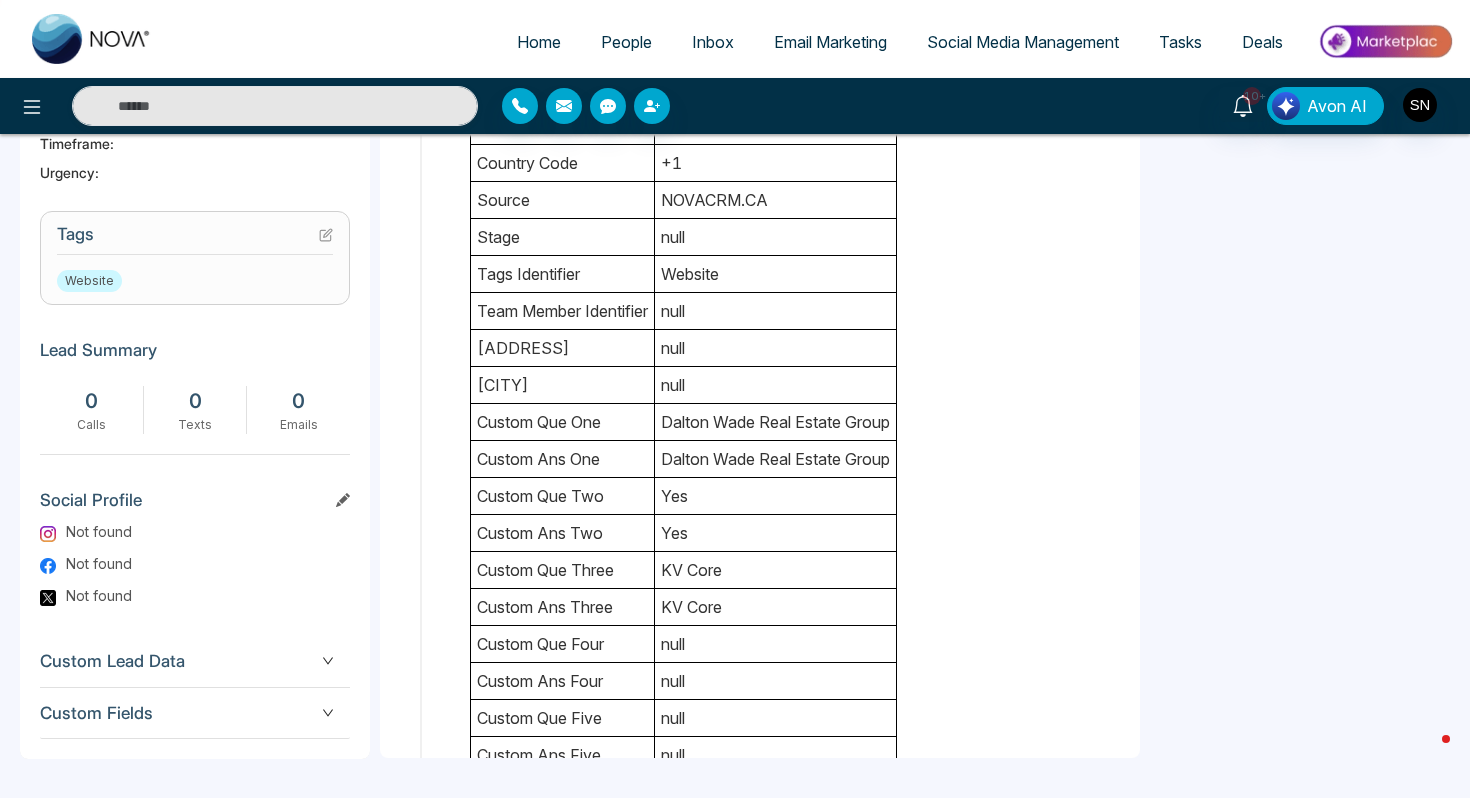 click on "Dalton Wade Real Estate Group" at bounding box center [776, 422] 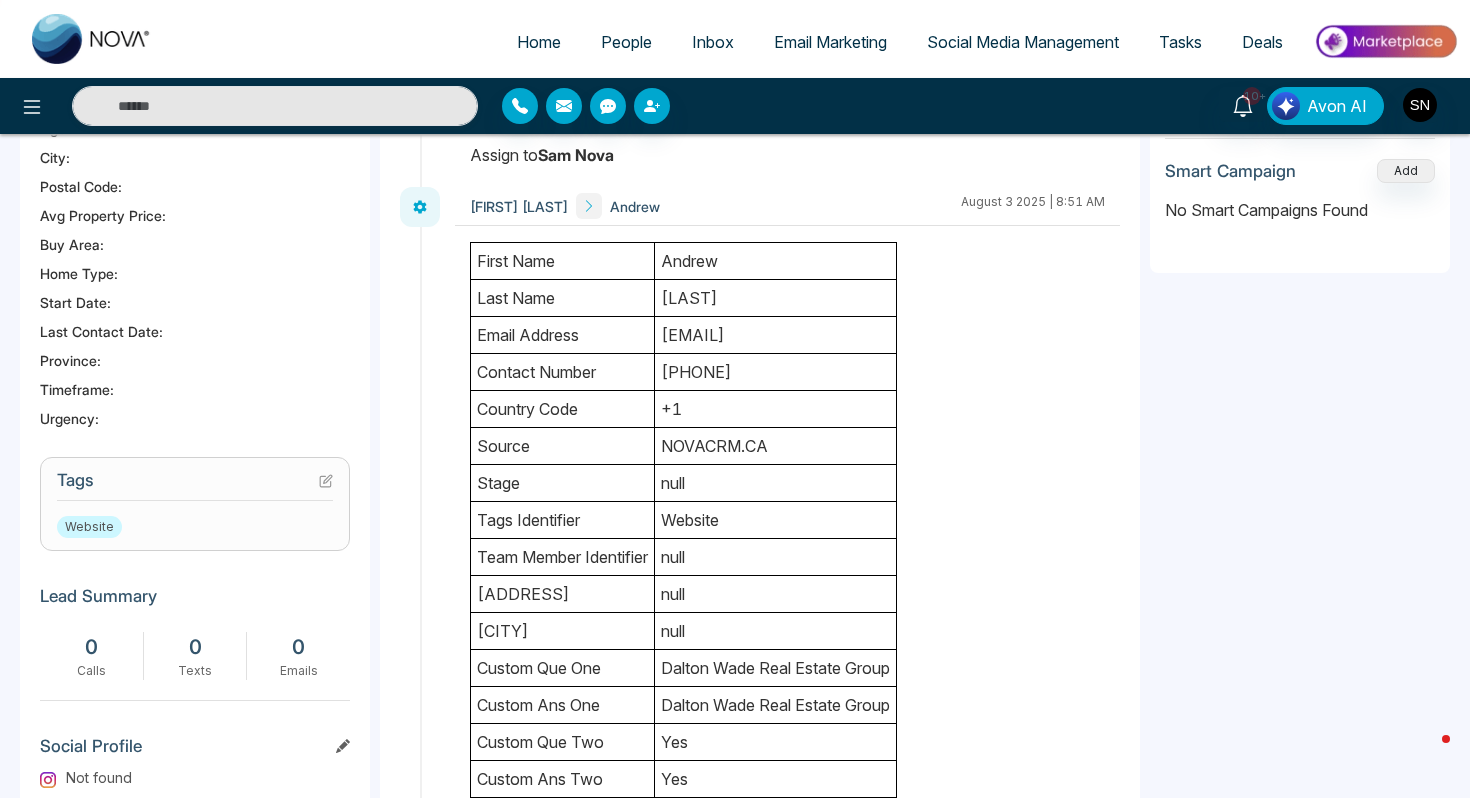 scroll, scrollTop: 425, scrollLeft: 0, axis: vertical 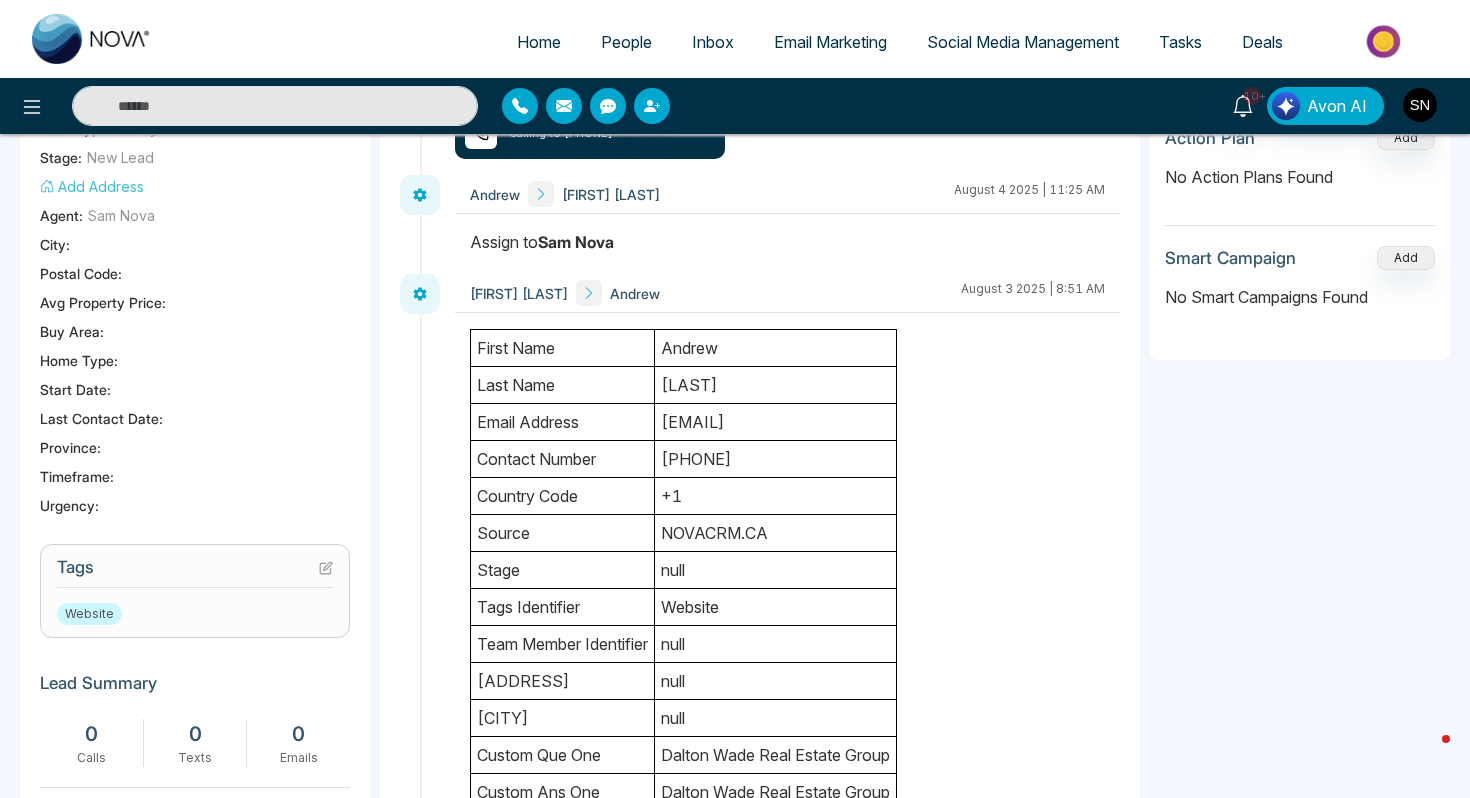 click 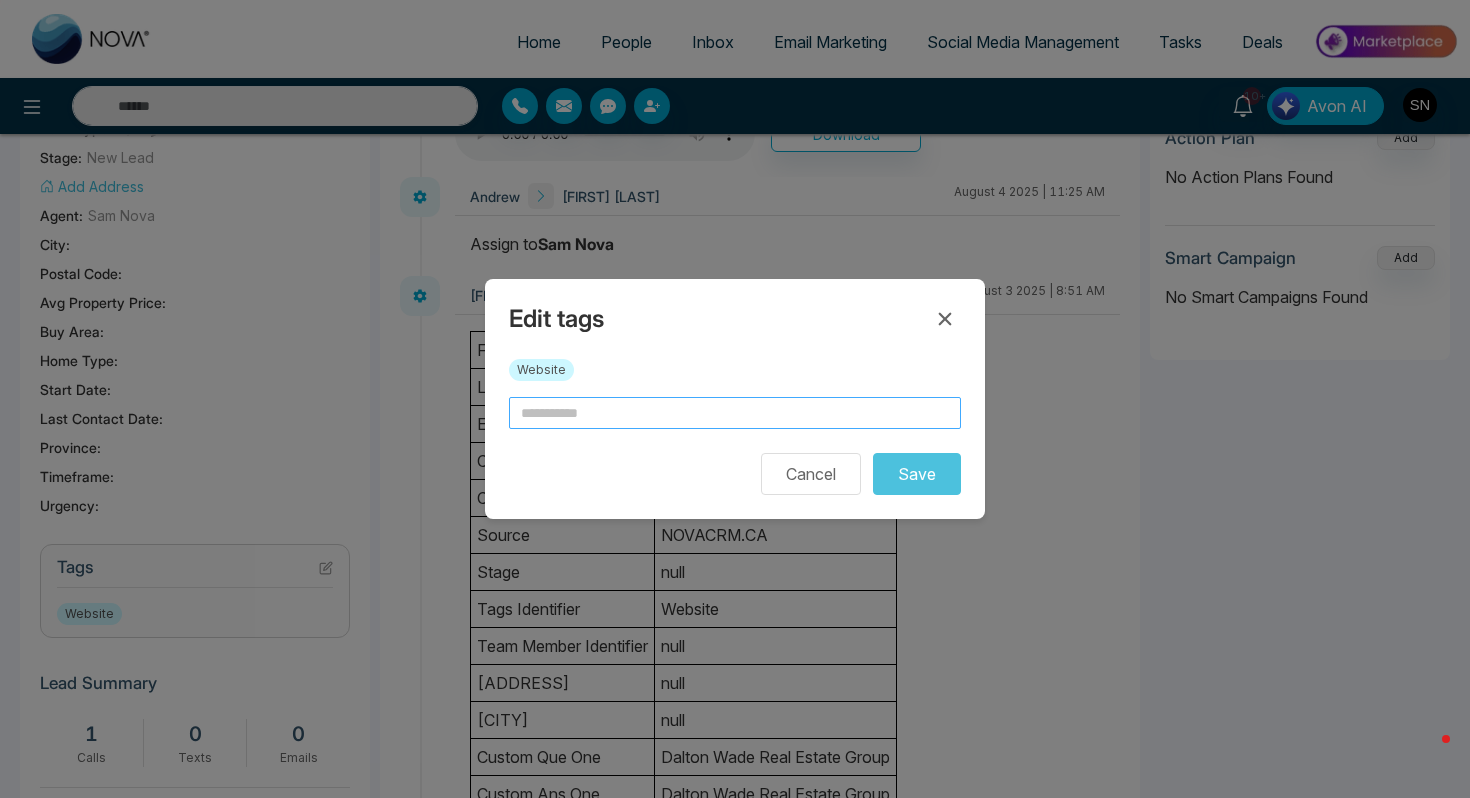 click at bounding box center (735, 413) 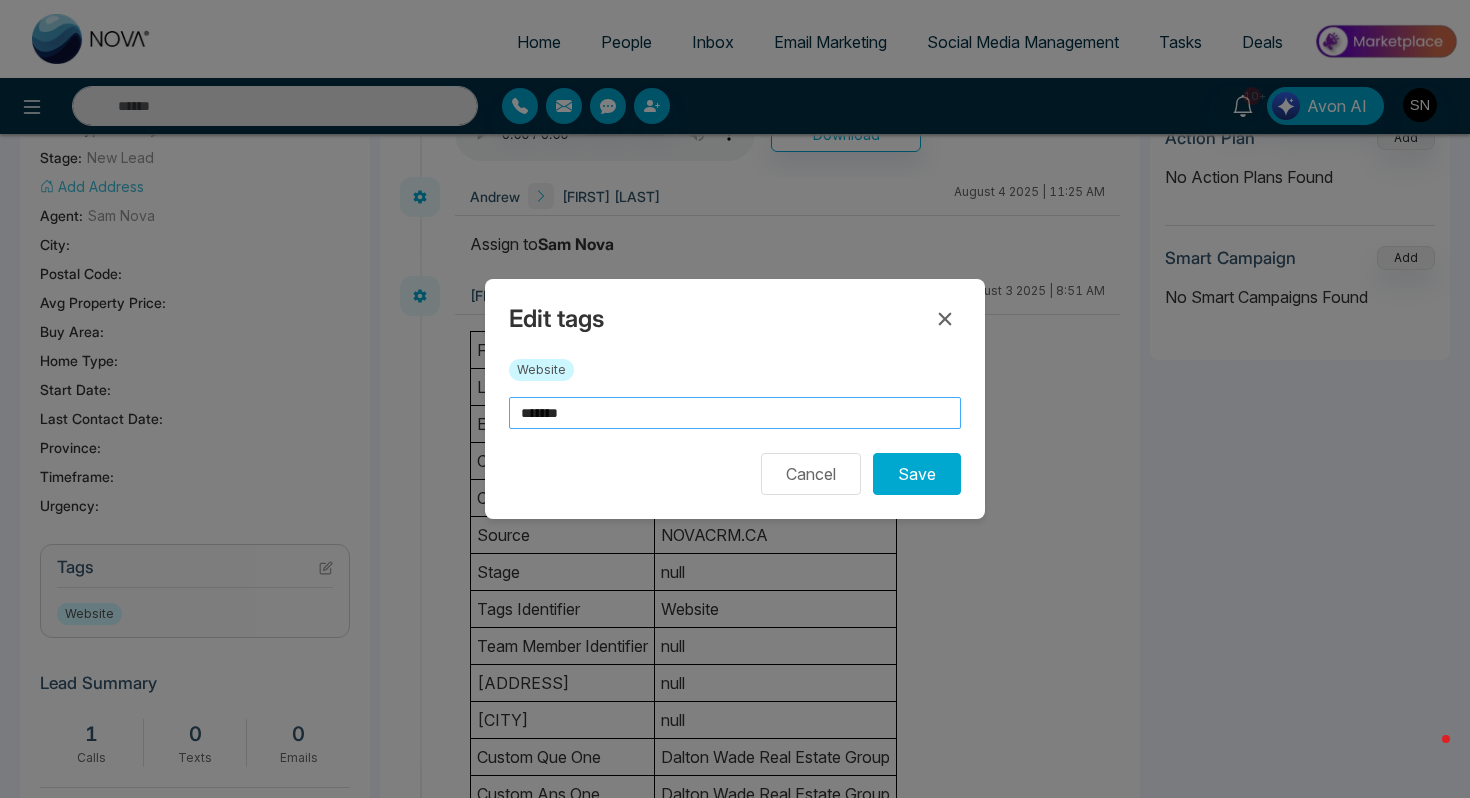 type on "*******" 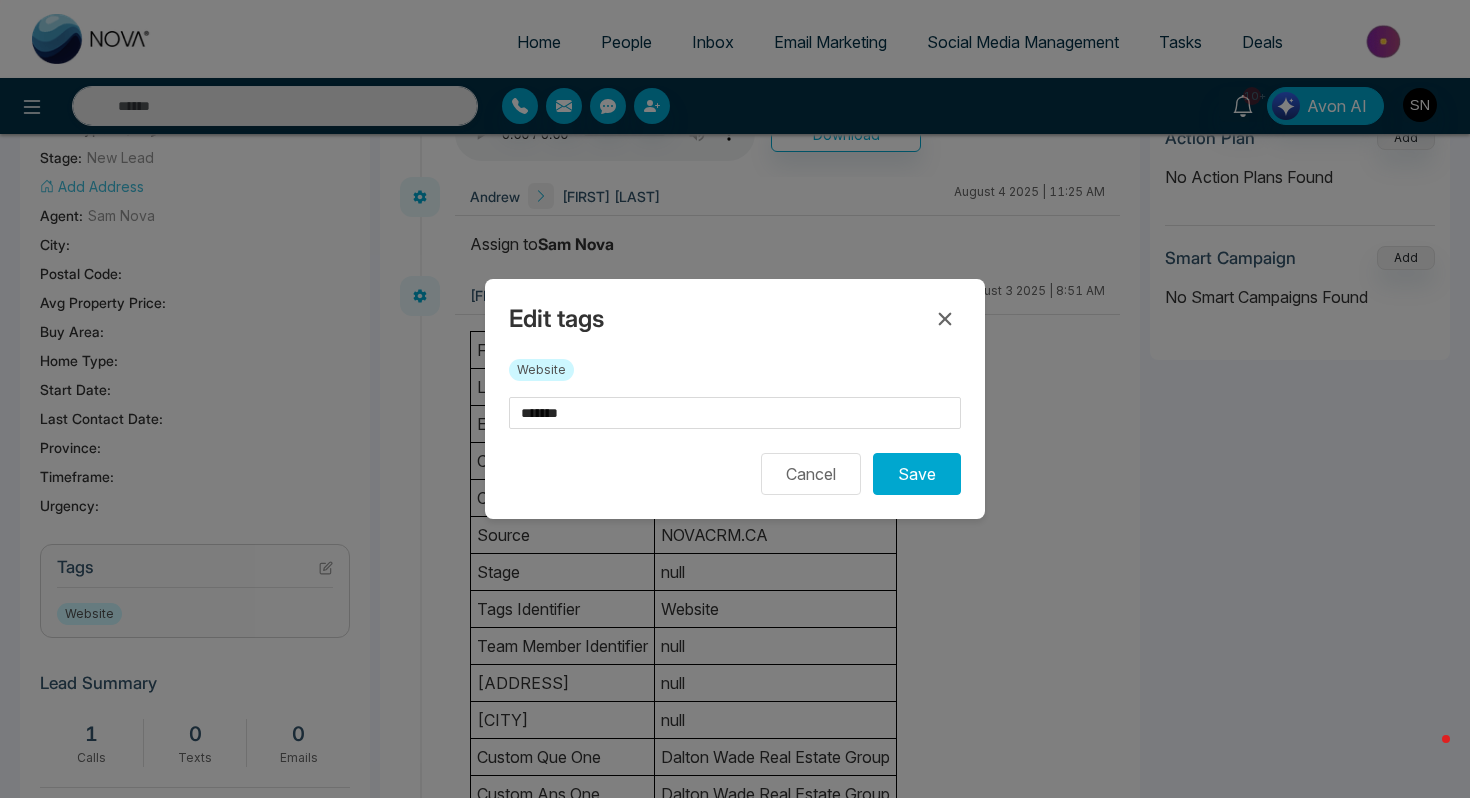 click on "Edit tags Website   ******* Cancel Save" at bounding box center [735, 399] 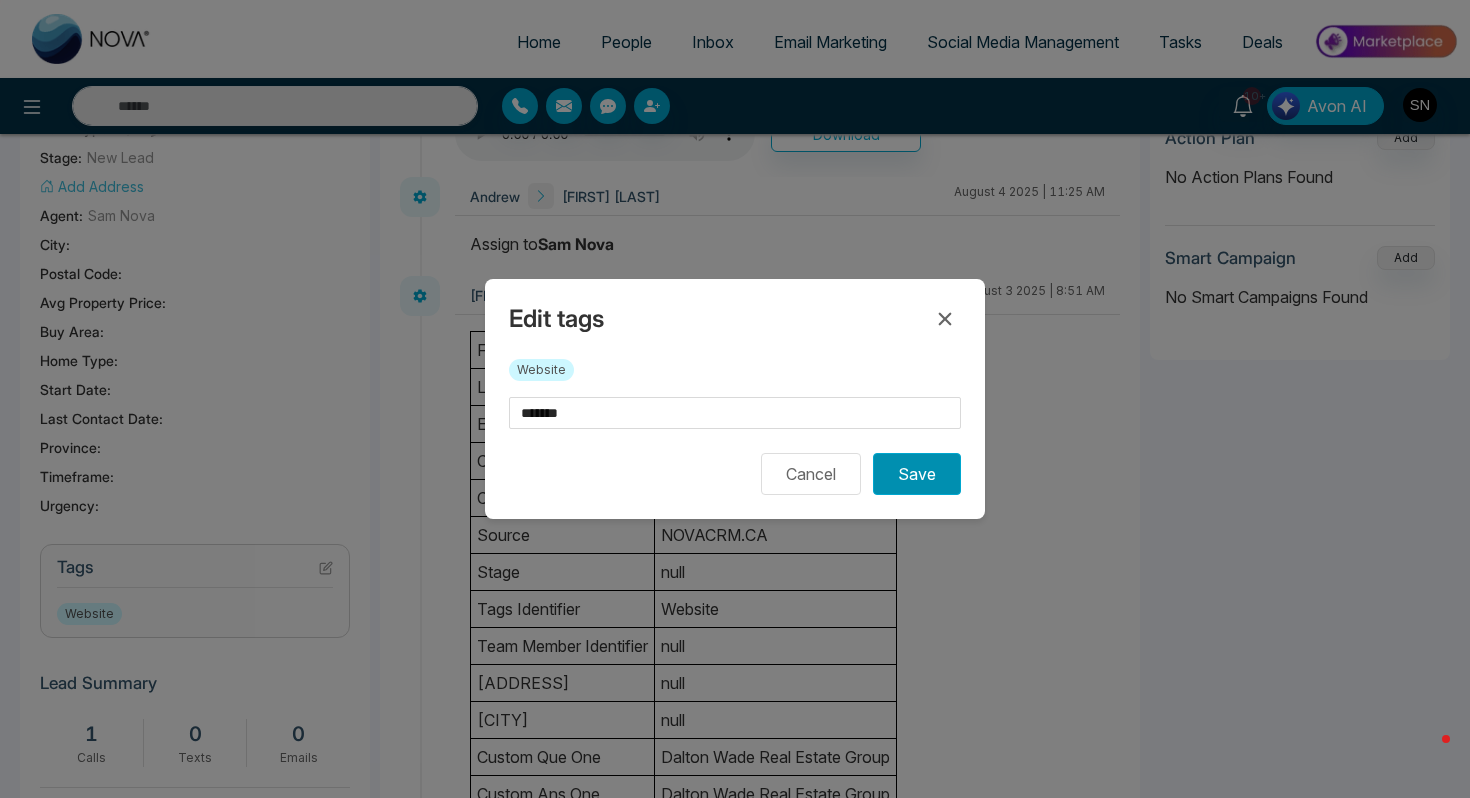 click on "Save" at bounding box center (917, 474) 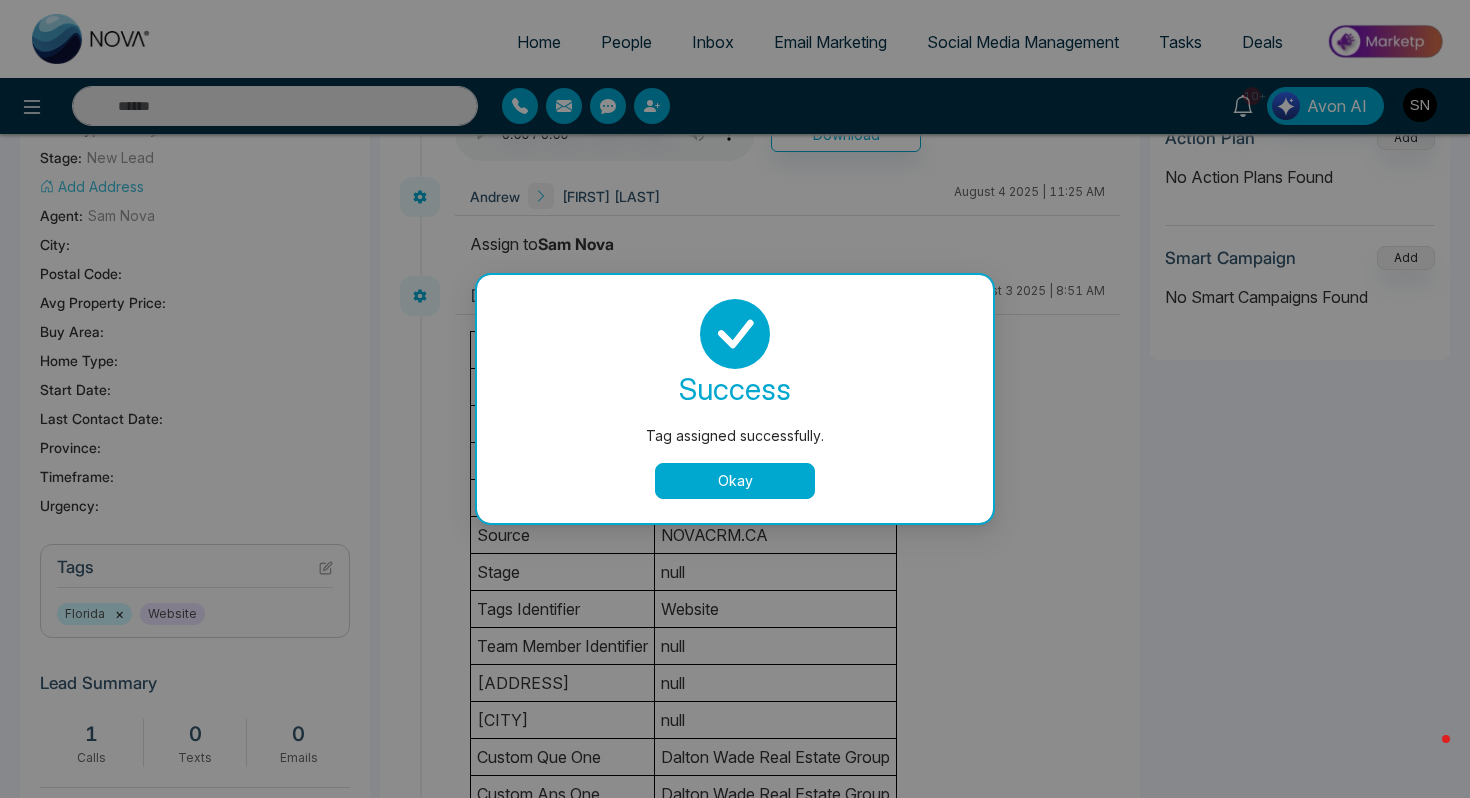 click on "Okay" at bounding box center (735, 481) 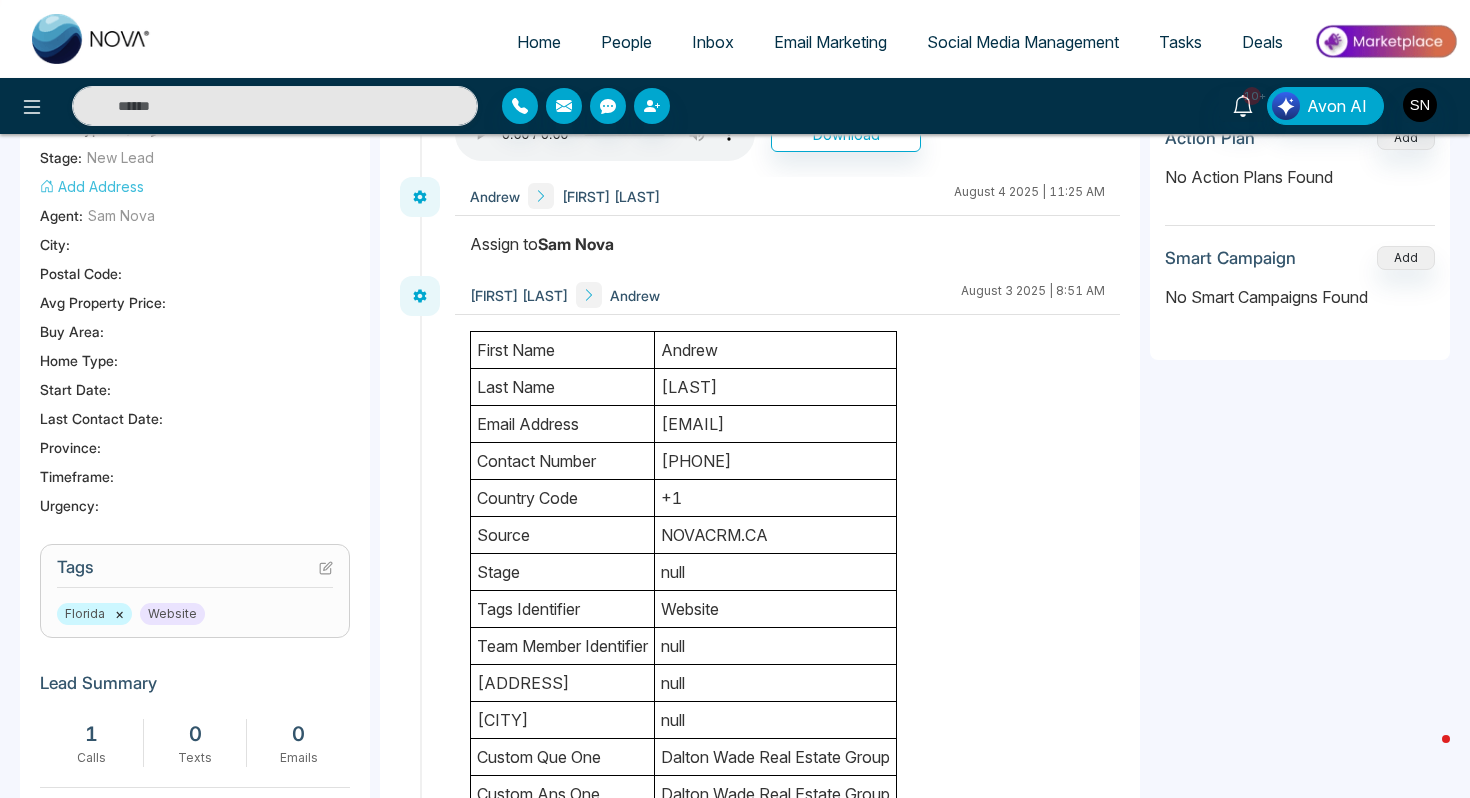 scroll, scrollTop: 58, scrollLeft: 0, axis: vertical 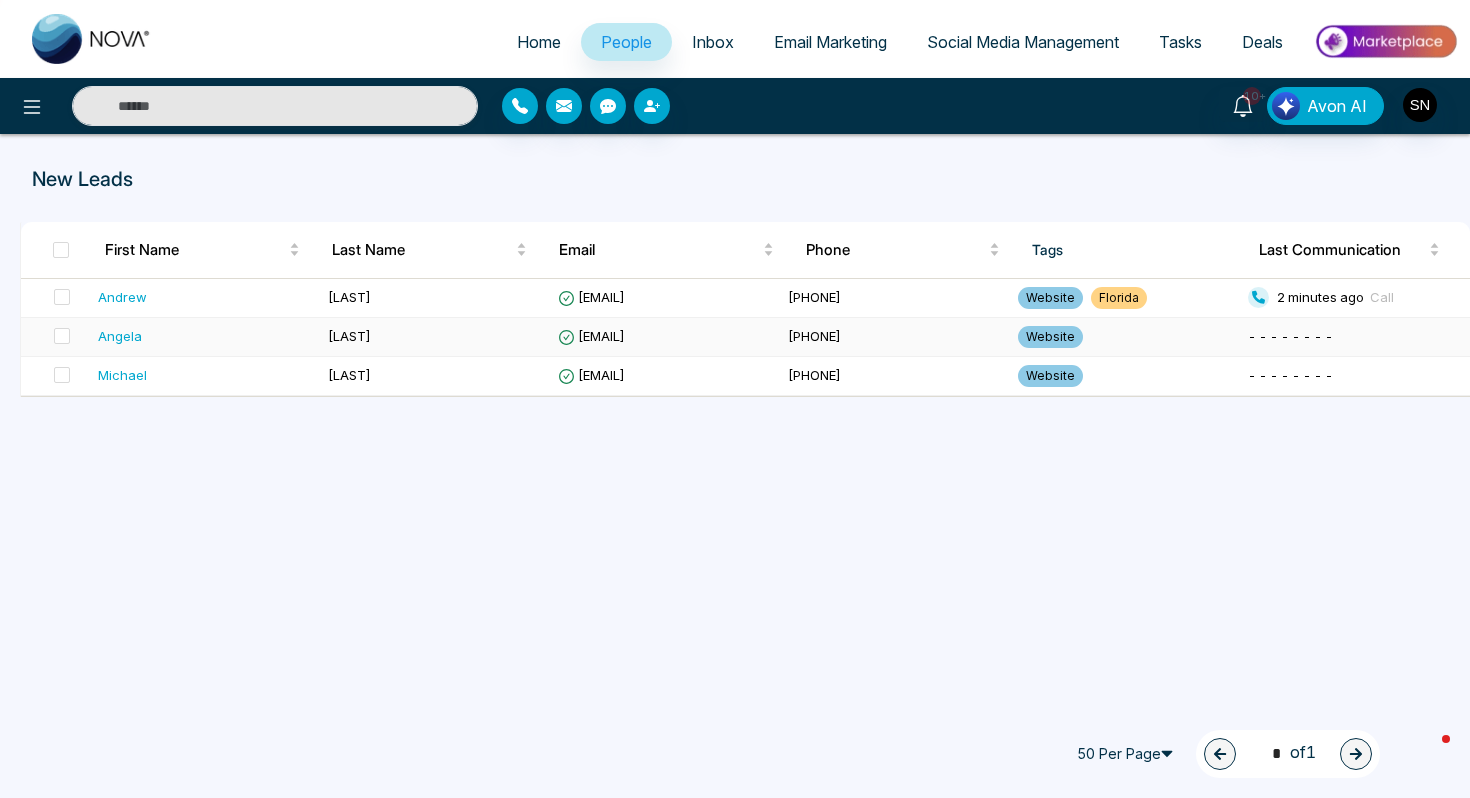 click on "[LAST]" at bounding box center (435, 337) 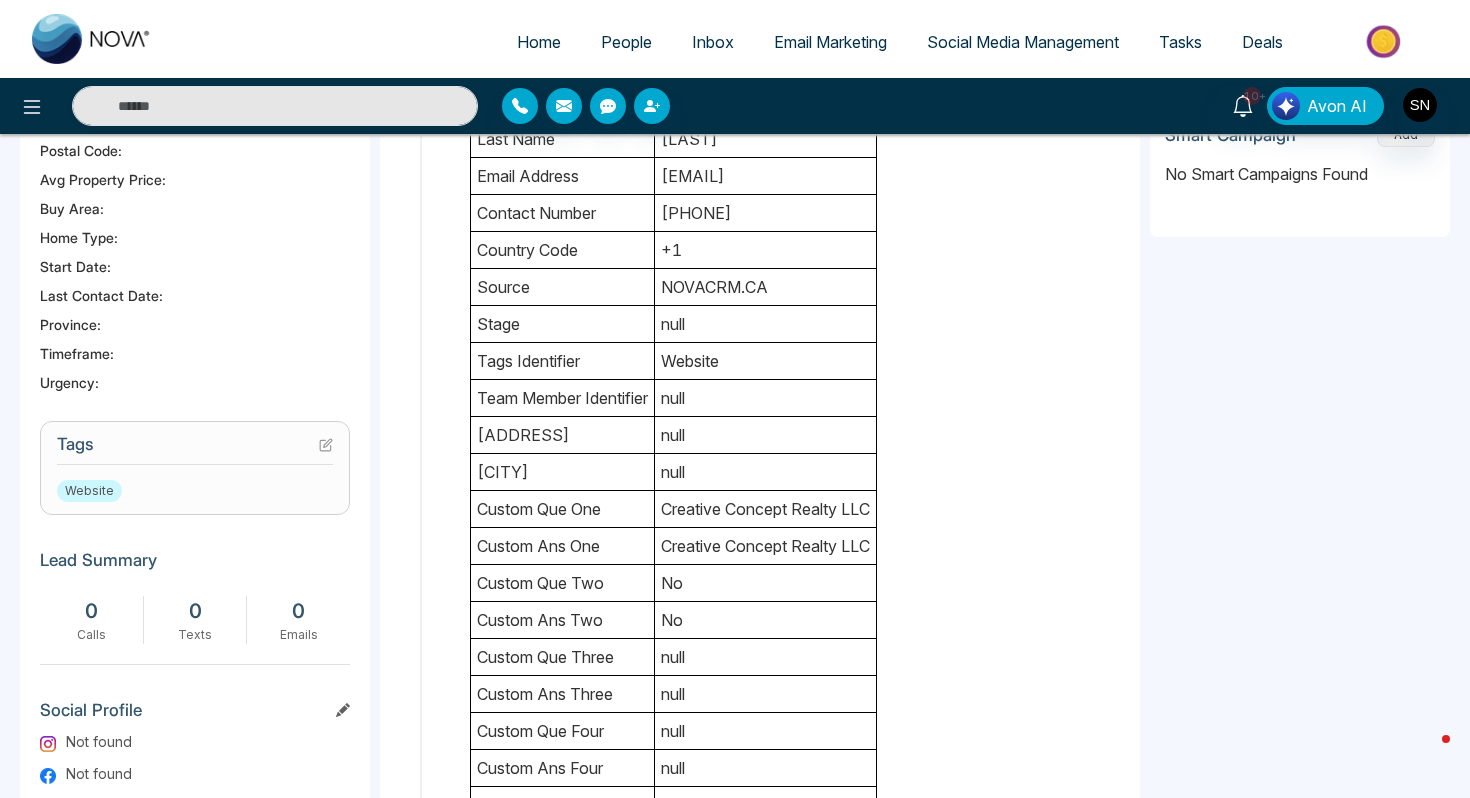 scroll, scrollTop: 758, scrollLeft: 0, axis: vertical 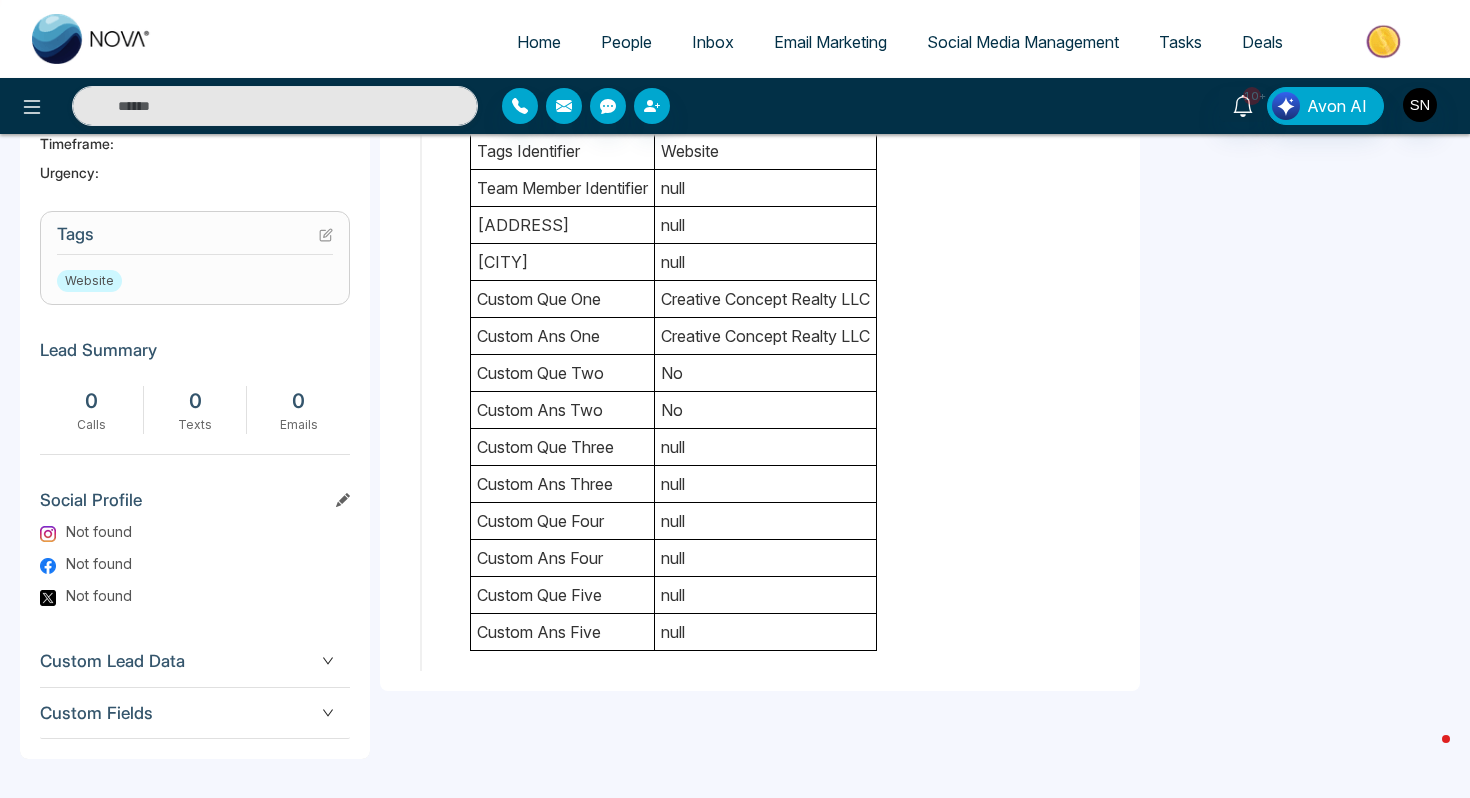 drag, startPoint x: 671, startPoint y: 304, endPoint x: 885, endPoint y: 301, distance: 214.02103 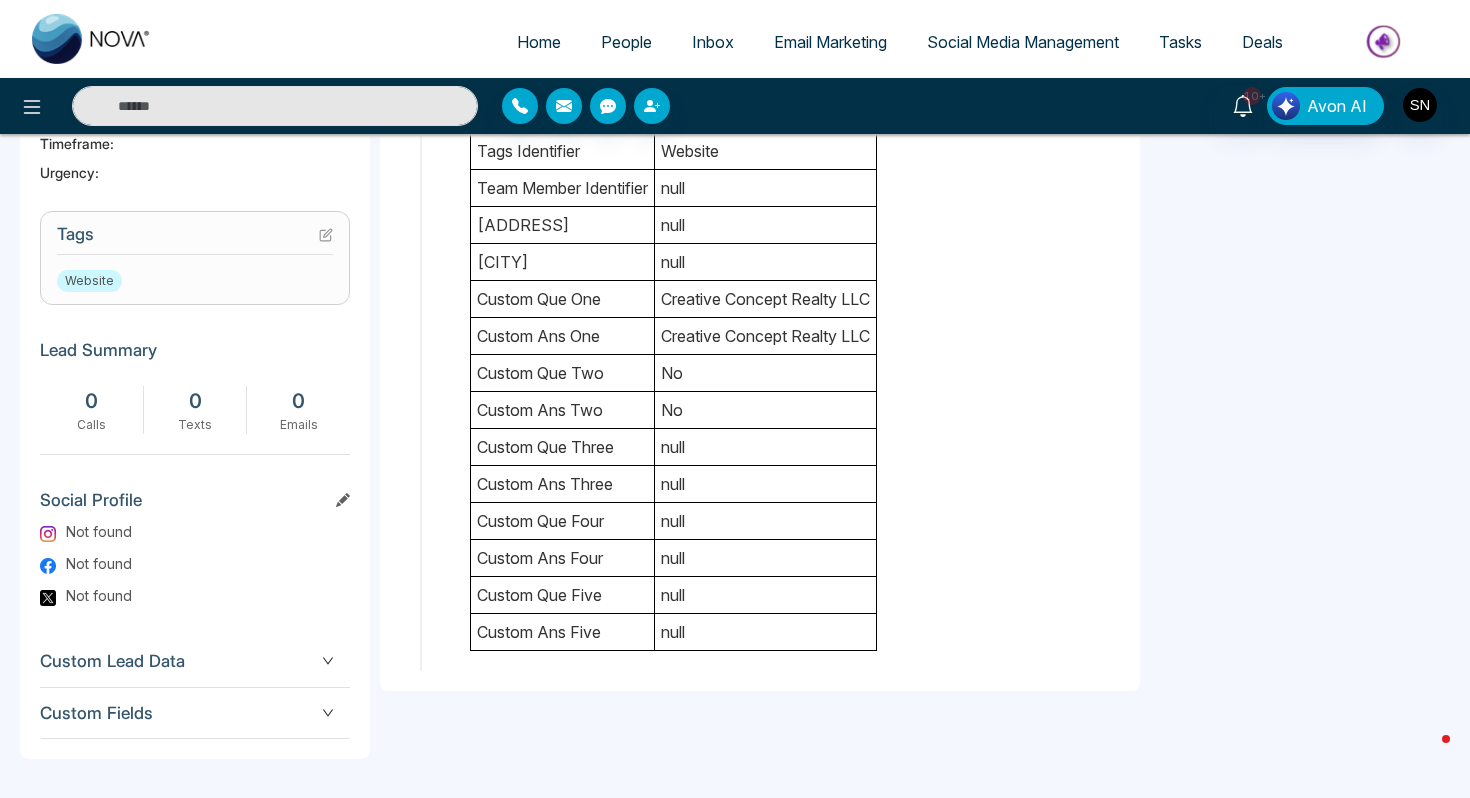 click on "Creative Concept Realty LLC" at bounding box center (766, 299) 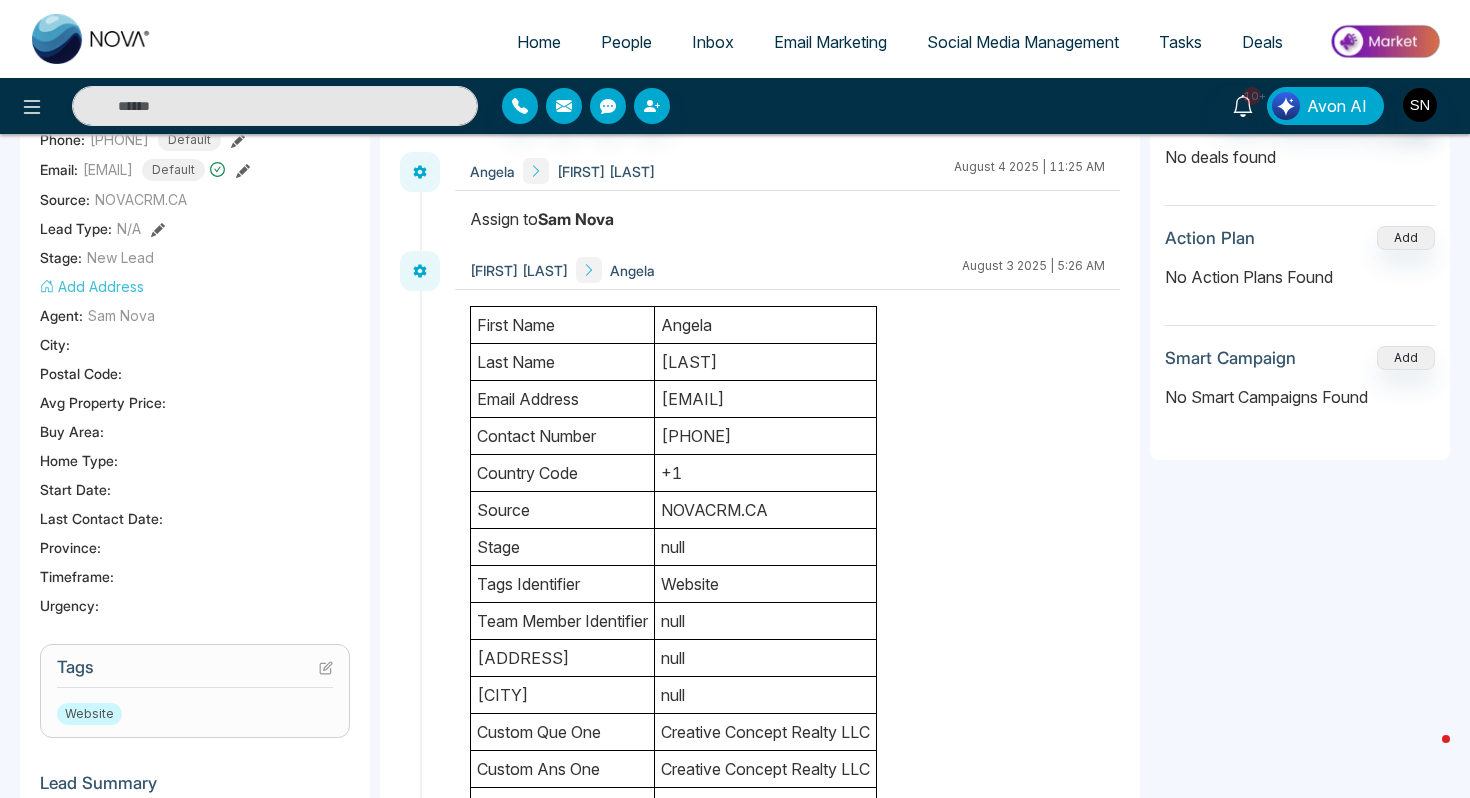scroll, scrollTop: 231, scrollLeft: 0, axis: vertical 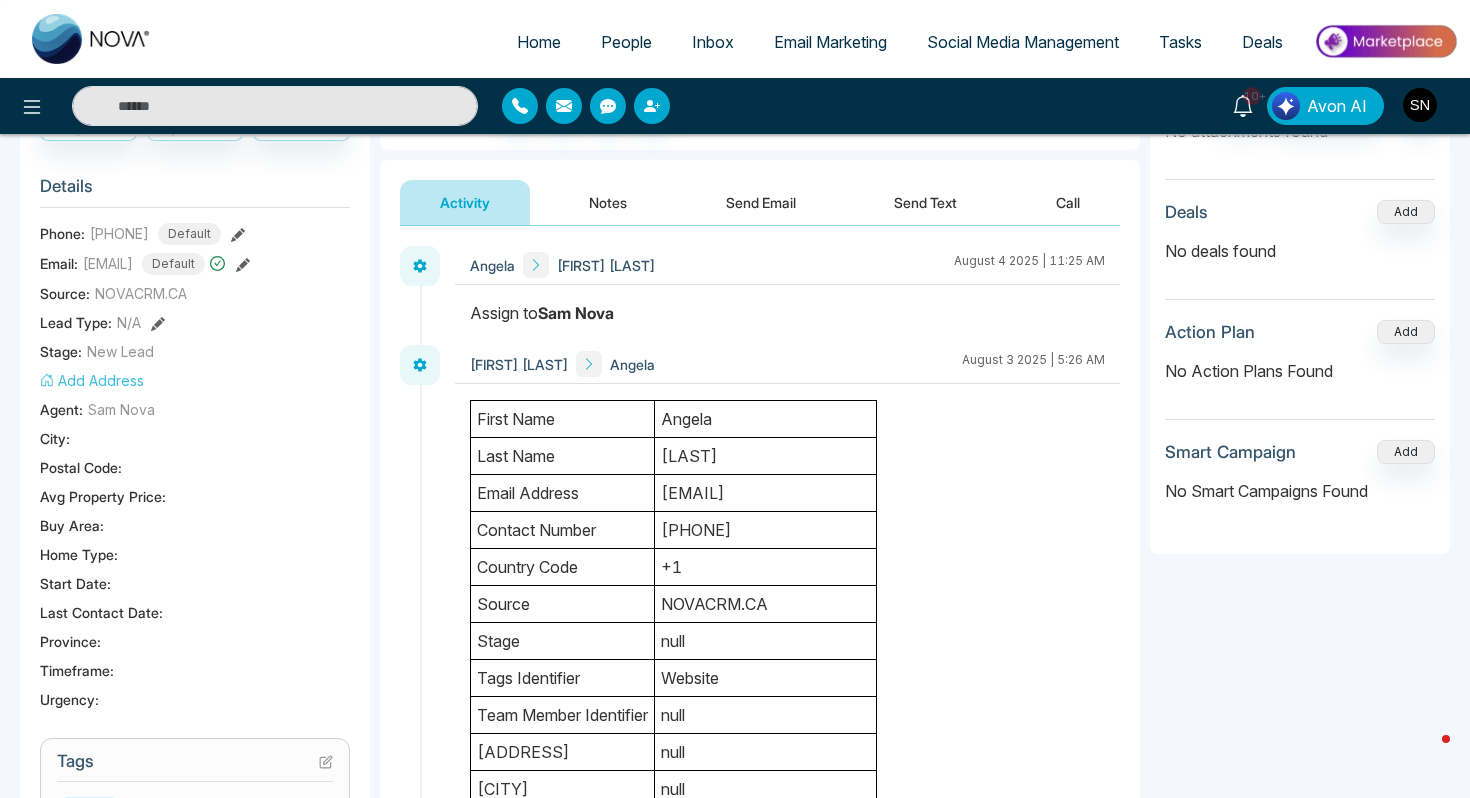 drag, startPoint x: 671, startPoint y: 414, endPoint x: 720, endPoint y: 447, distance: 59.07622 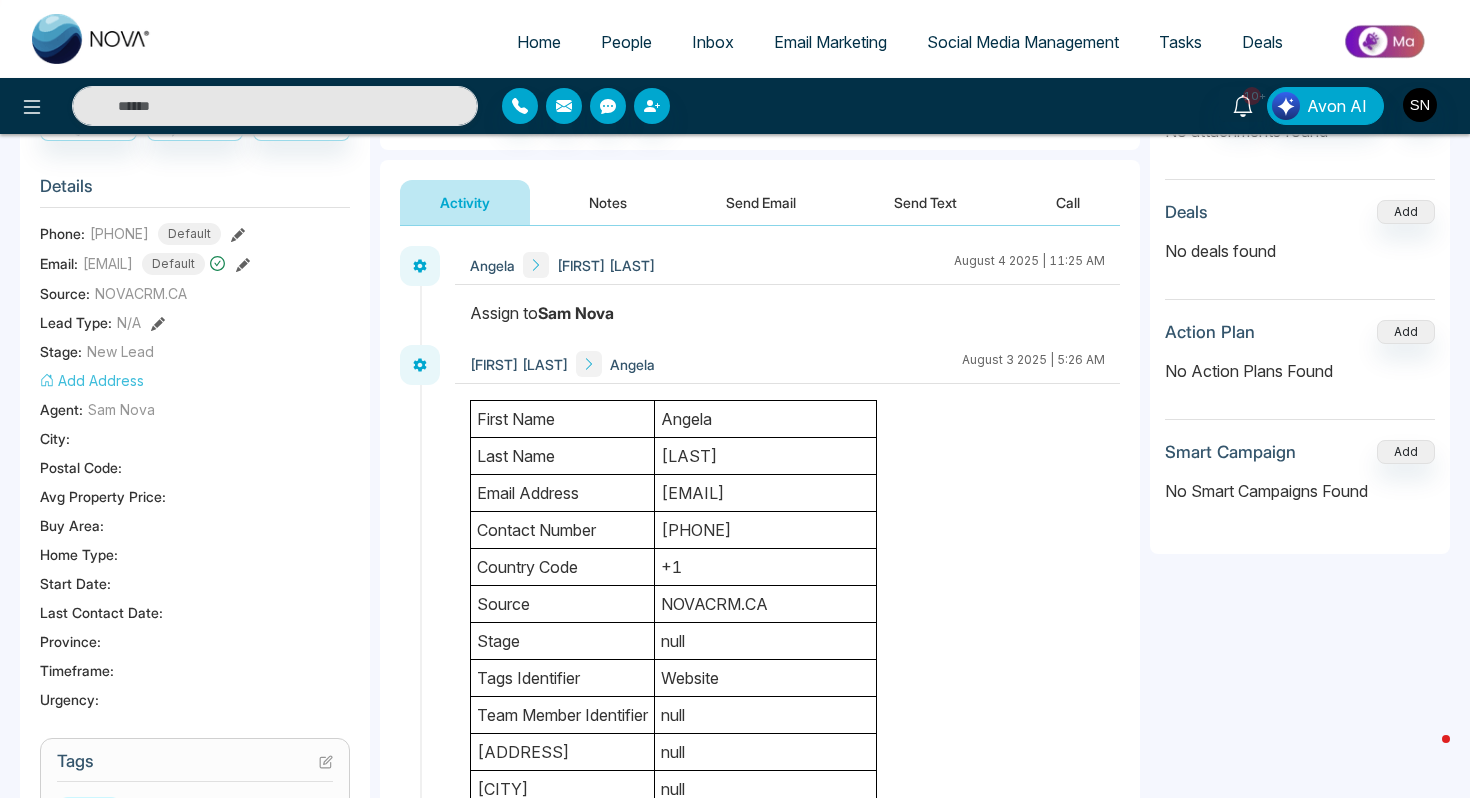 click on "first name Angela last name Griffin email address angelacontracts@gmail.com contact number 3526387876 country code +1 source NOVACRM.CA stage null tags identifier Website team member identifier null address null city null custom que one Creative Concept Realty LLC custom ans one Creative Concept Realty LLC custom que two No custom ans two No custom que three null custom ans three null custom que four null custom ans four null custom que five null custom ans five null" at bounding box center (674, 789) 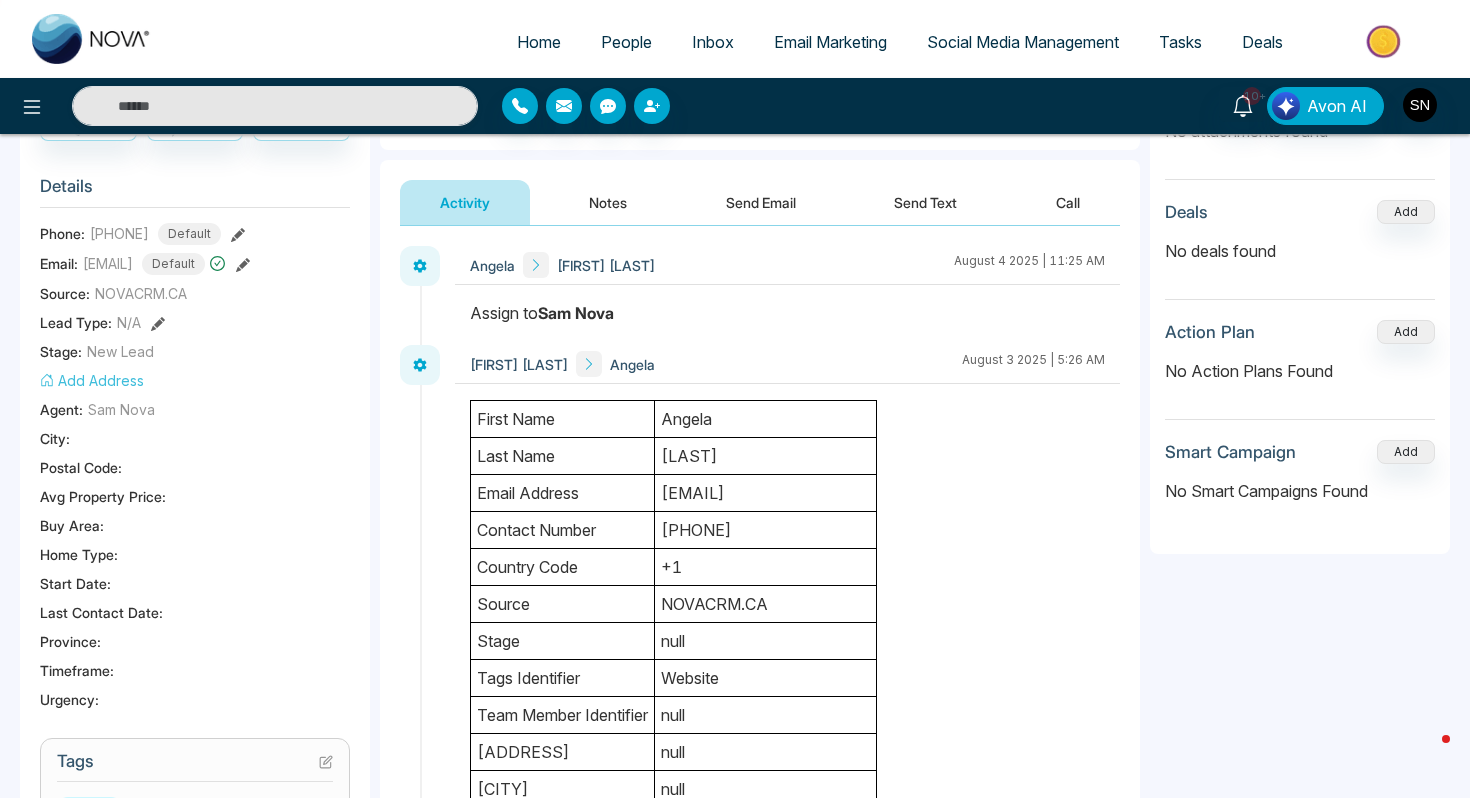 scroll, scrollTop: 0, scrollLeft: 0, axis: both 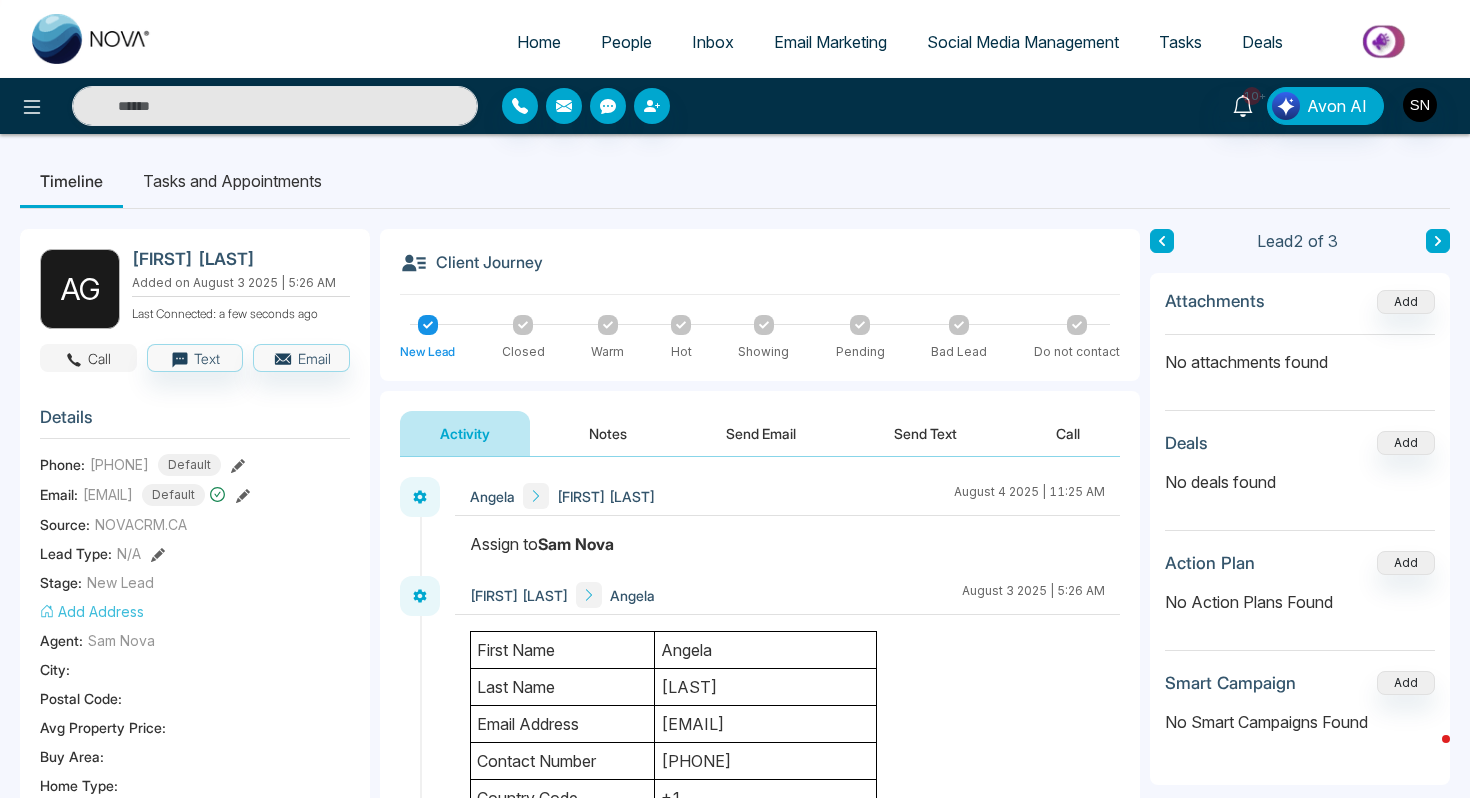 click on "A G Angela Griffin Added on   August 3 2025 | 5:26 AM Last Connected:   a few seconds ago   Call   Text   Email Details Phone: +13526387876 Default Email: angelacontracts@gmail.com Default Source: NOVACRM.CA Lead Type: N/A Stage: New Lead Add Address Agent: Sam Nova City : Postal Code : Avg Property Price : Buy Area : Home Type : Start Date : Last Contact Date : Province : Timeframe : Urgency : Tags Website   Lead Summary 0 Calls 0 Texts 0 Emails Social Profile   Not found Not found Not found Custom Lead Data Custom Fields" at bounding box center [195, 873] 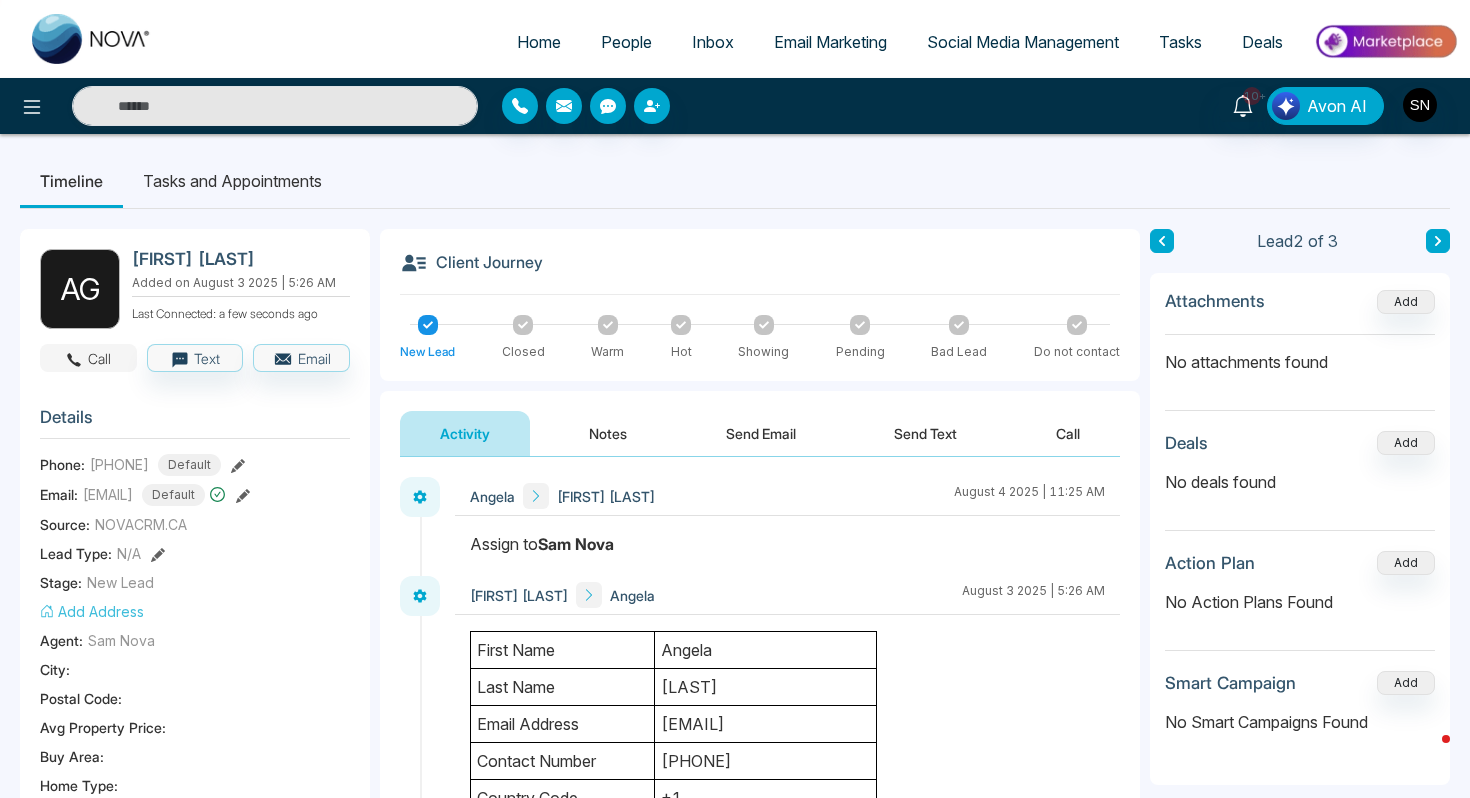 click on "Call" at bounding box center [88, 358] 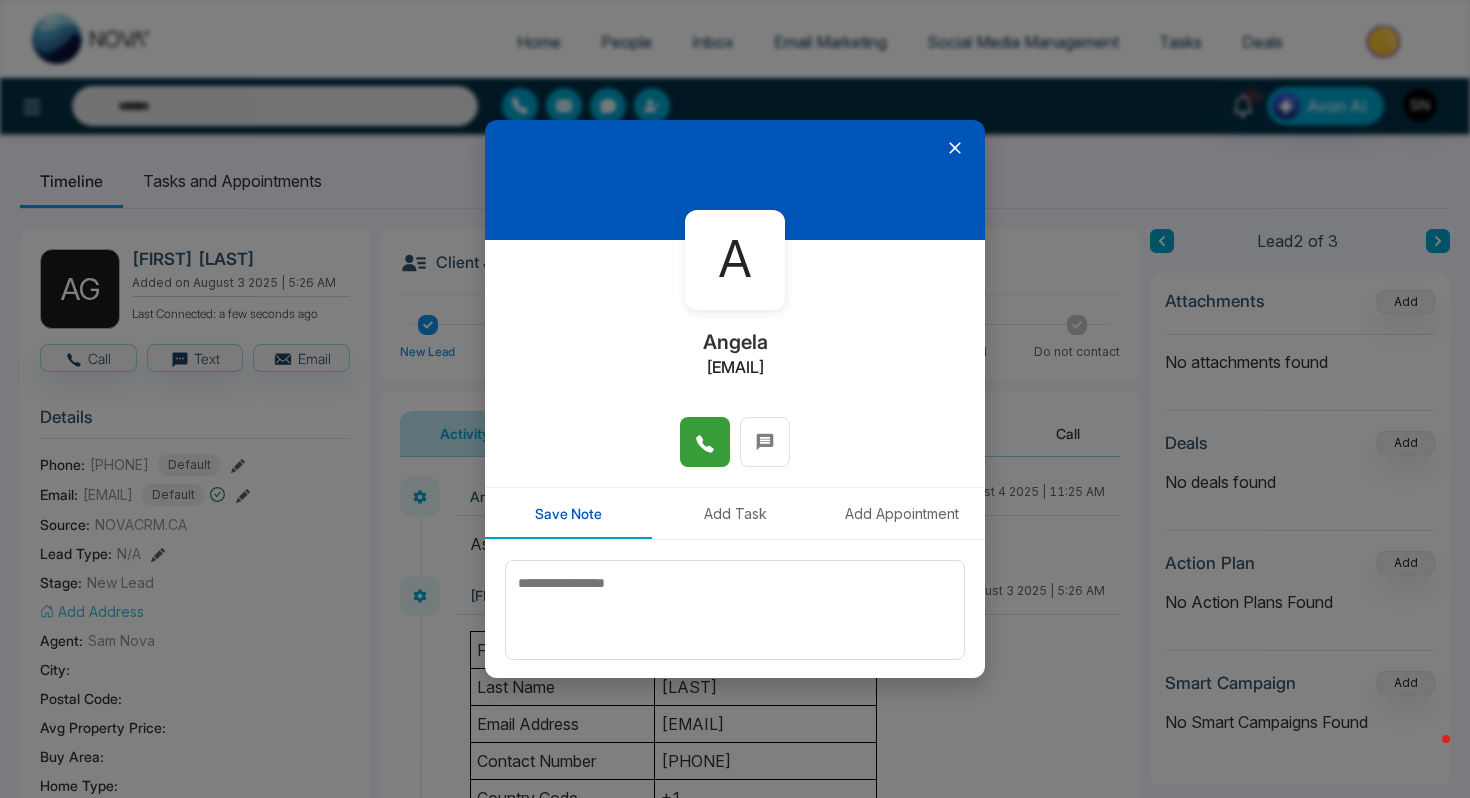 click 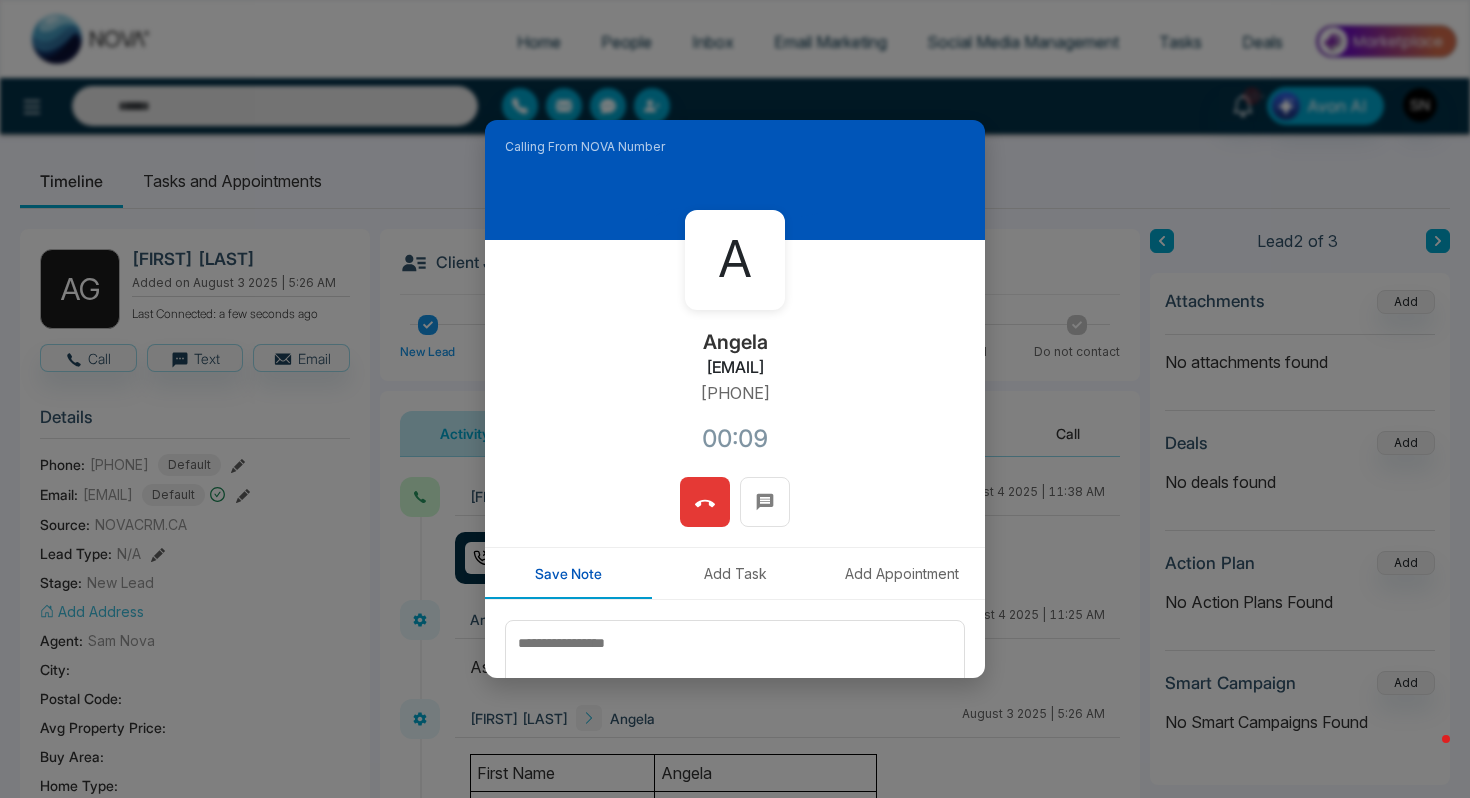 click at bounding box center (705, 502) 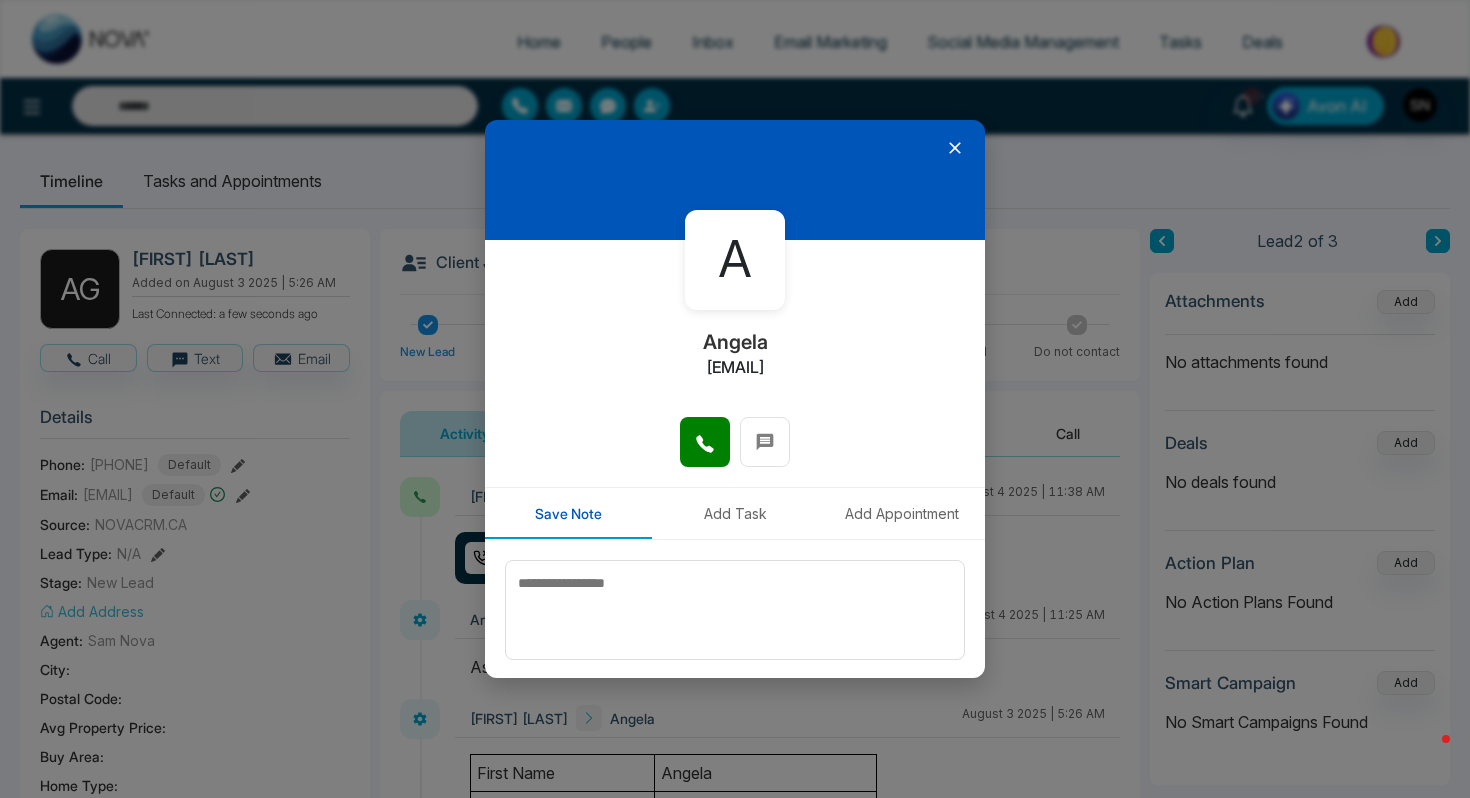 click at bounding box center [735, 180] 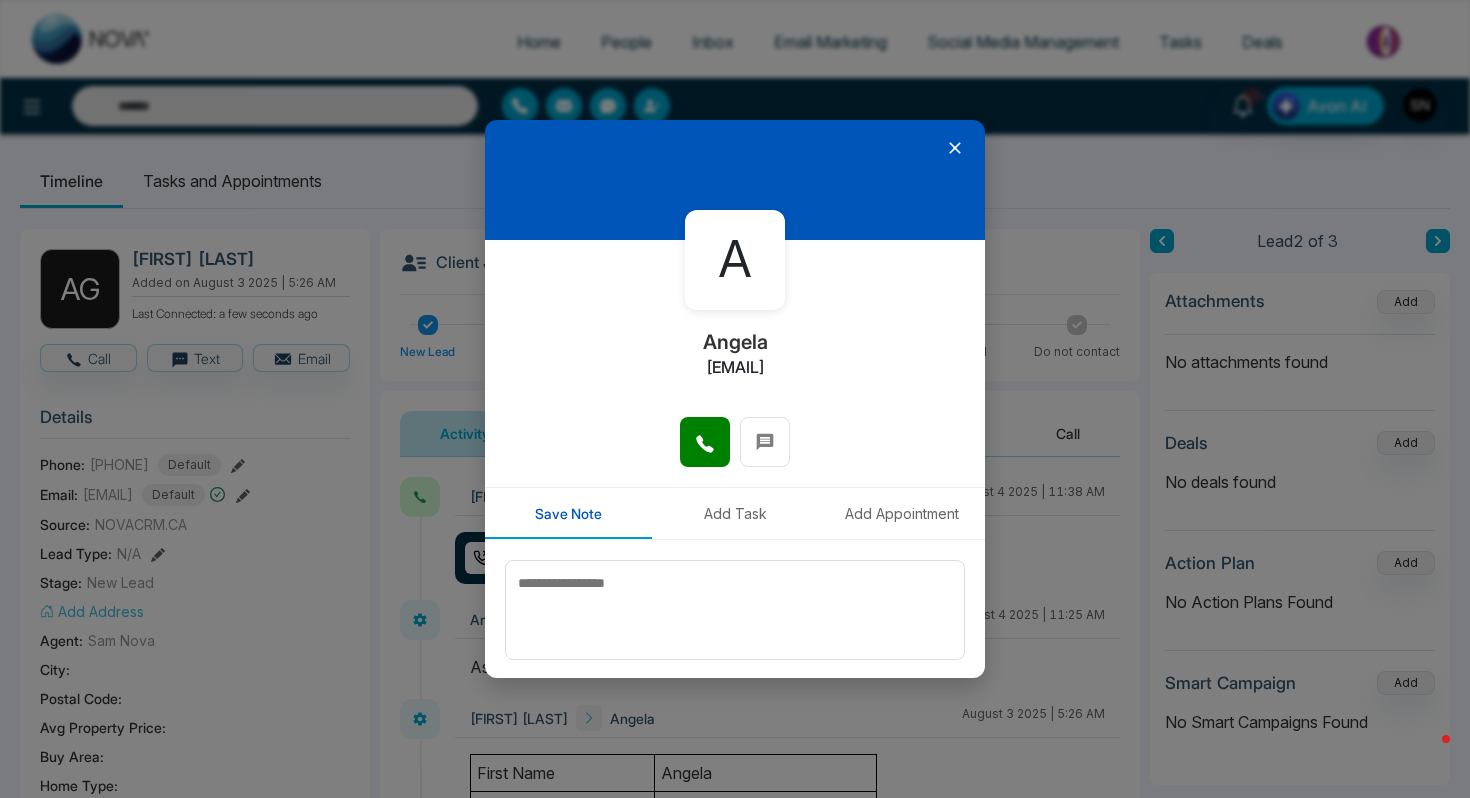 click 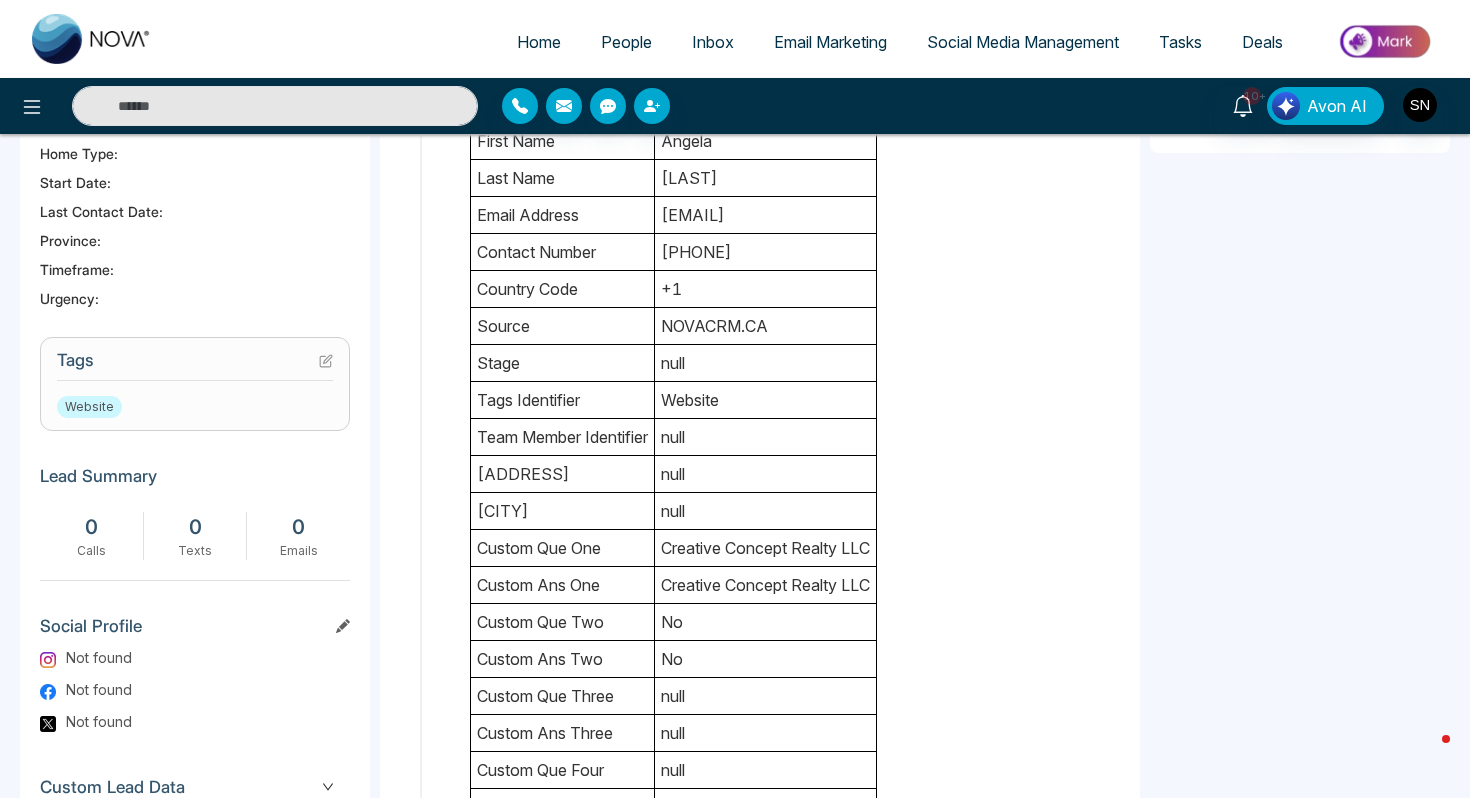 scroll, scrollTop: 618, scrollLeft: 0, axis: vertical 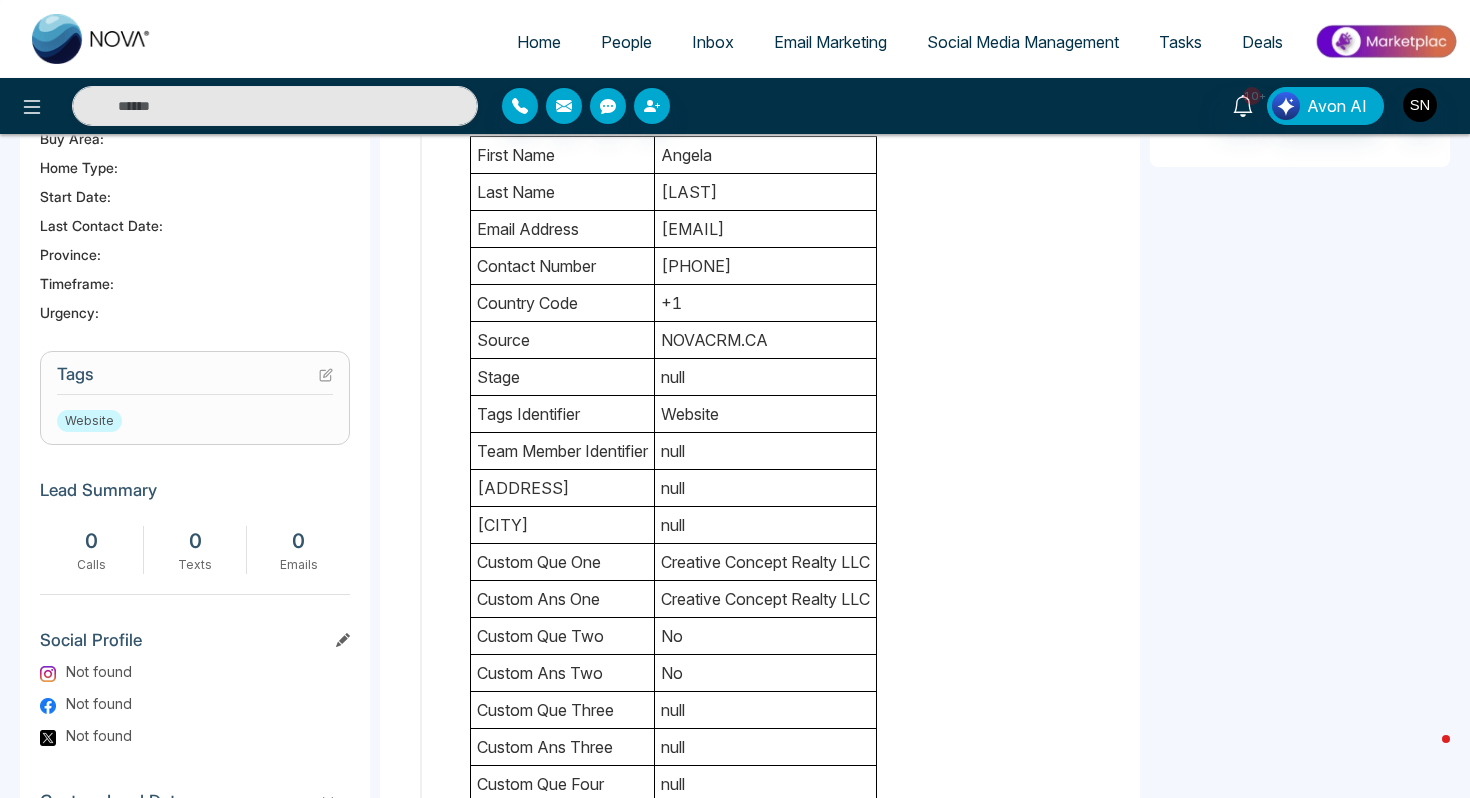 click at bounding box center [326, 374] 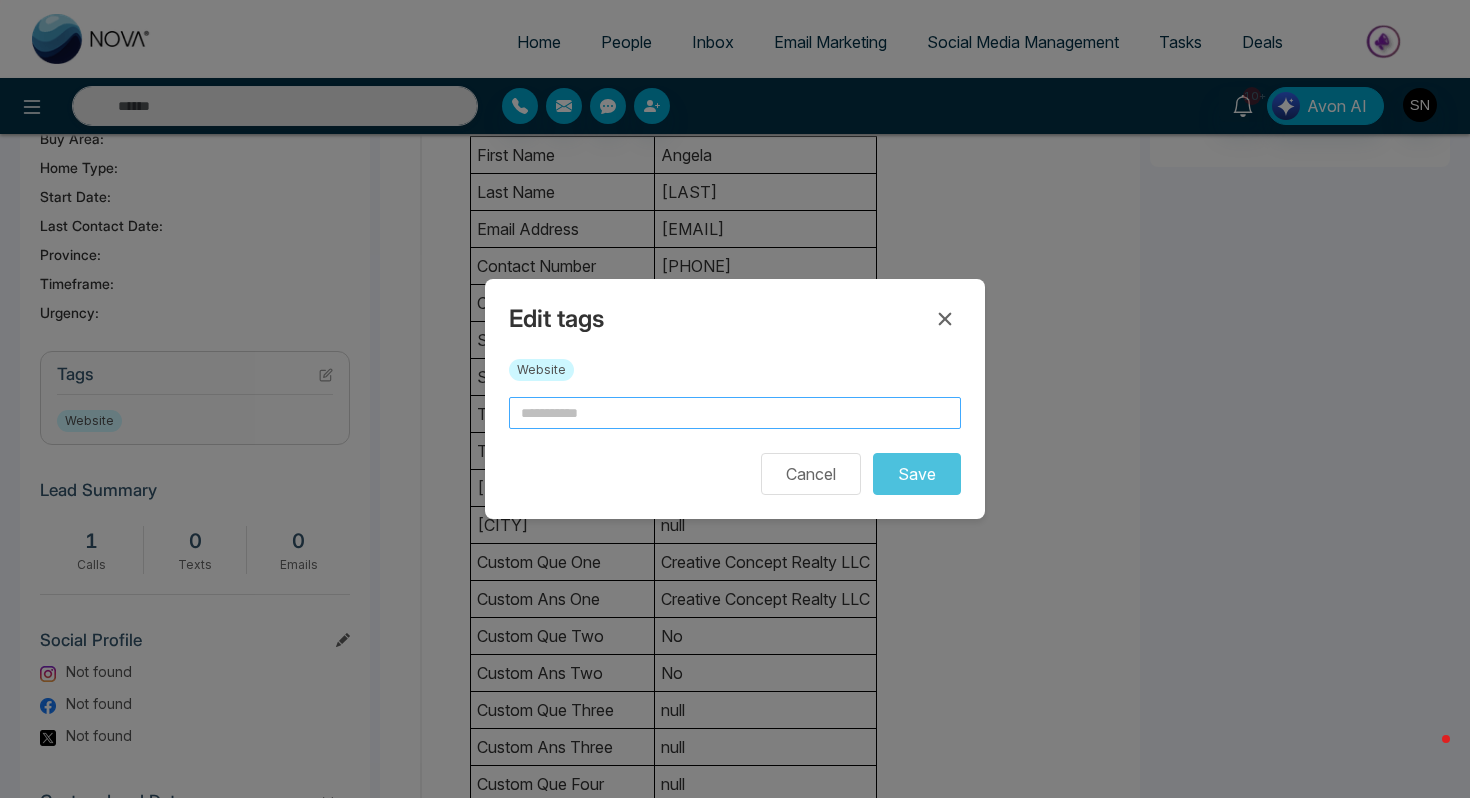 click at bounding box center [735, 413] 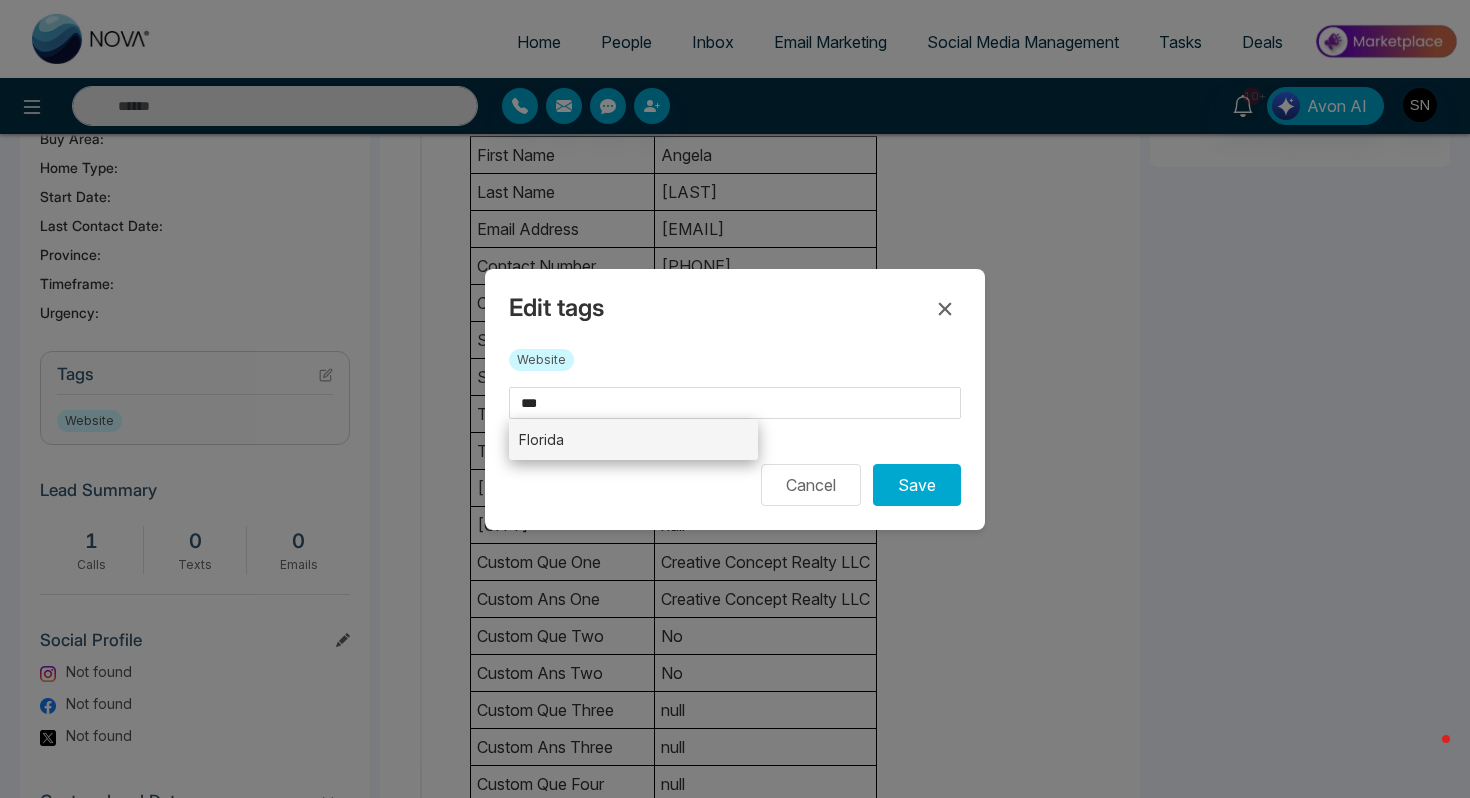 click on "Florida" at bounding box center [633, 439] 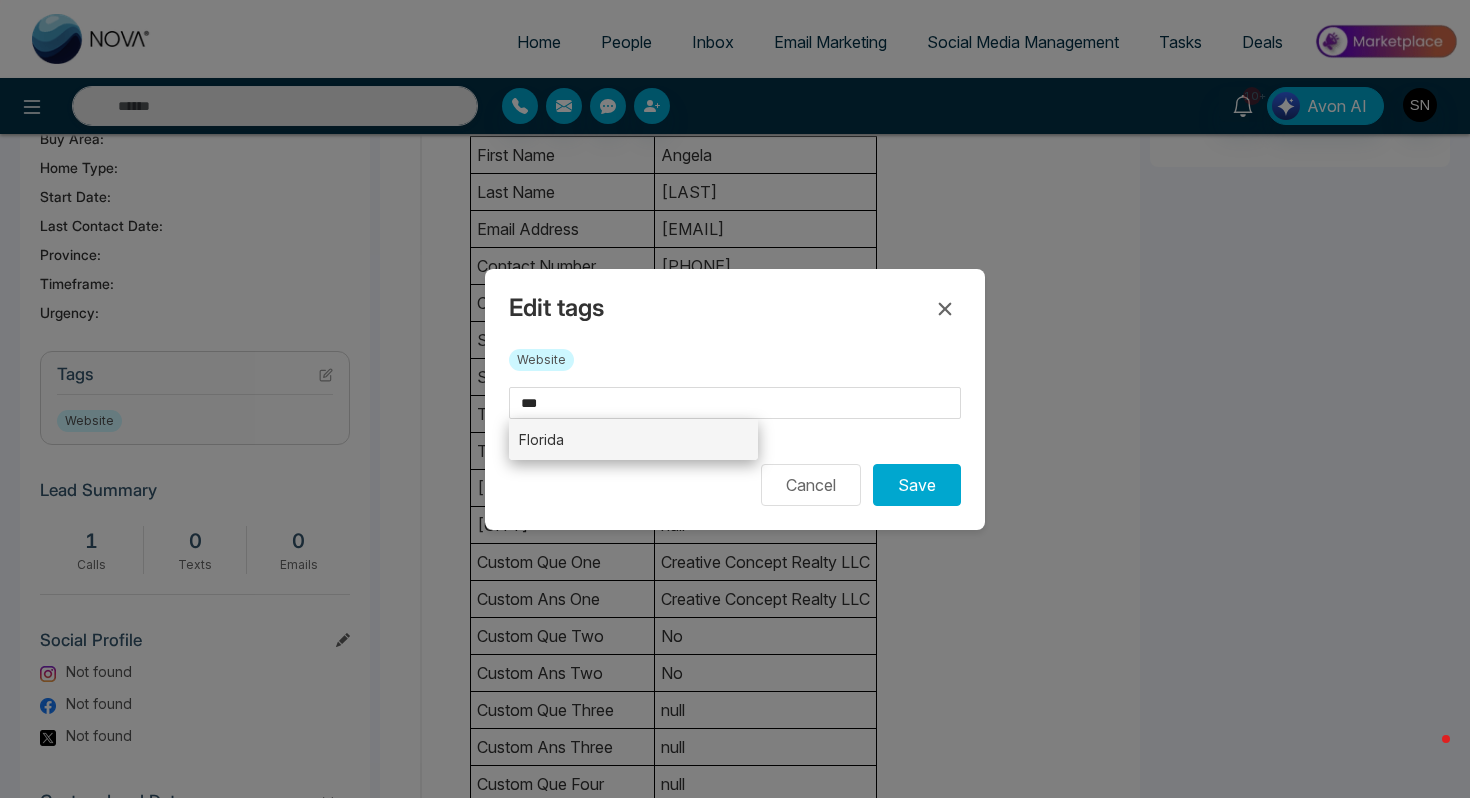 type on "*******" 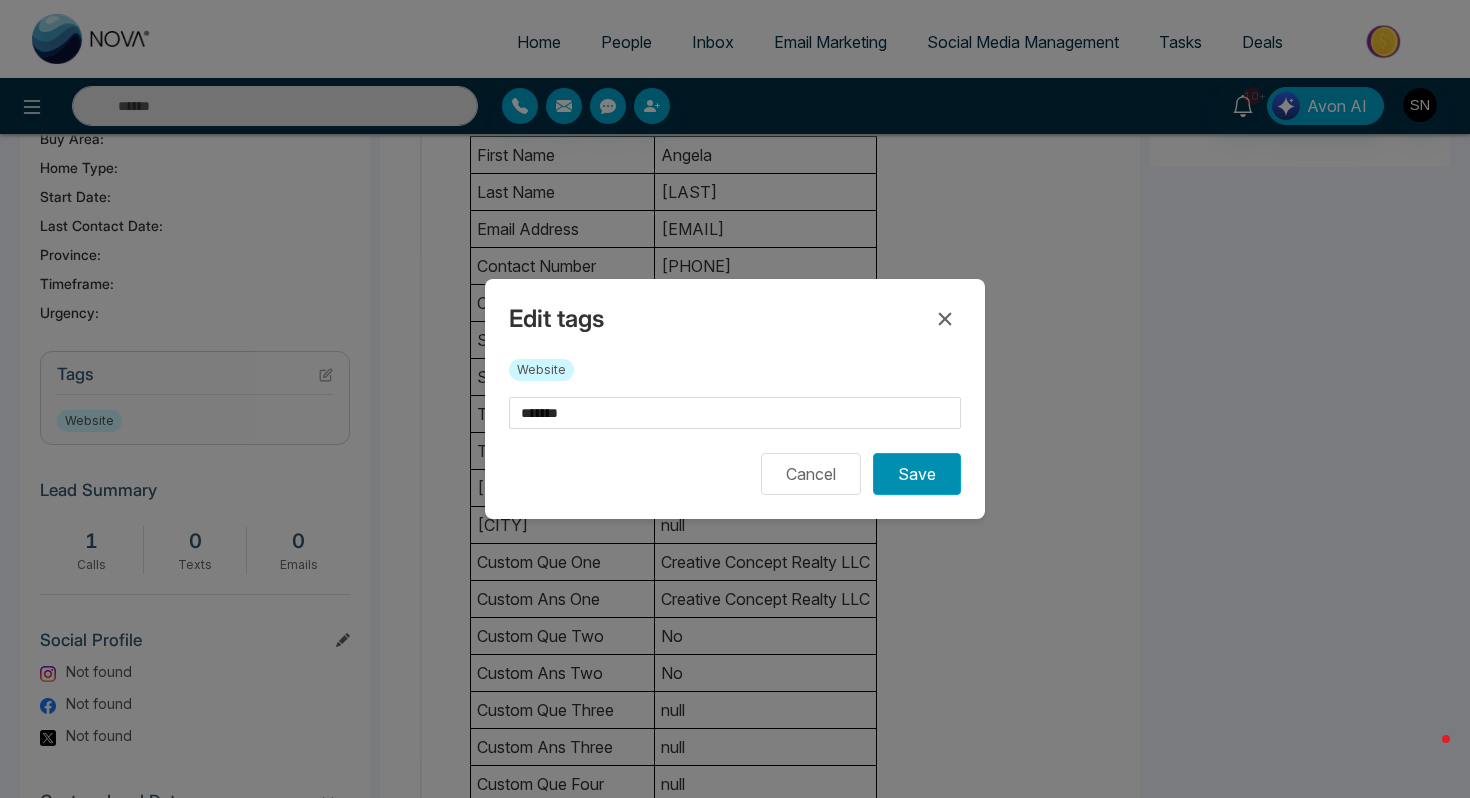 click on "Save" at bounding box center (917, 474) 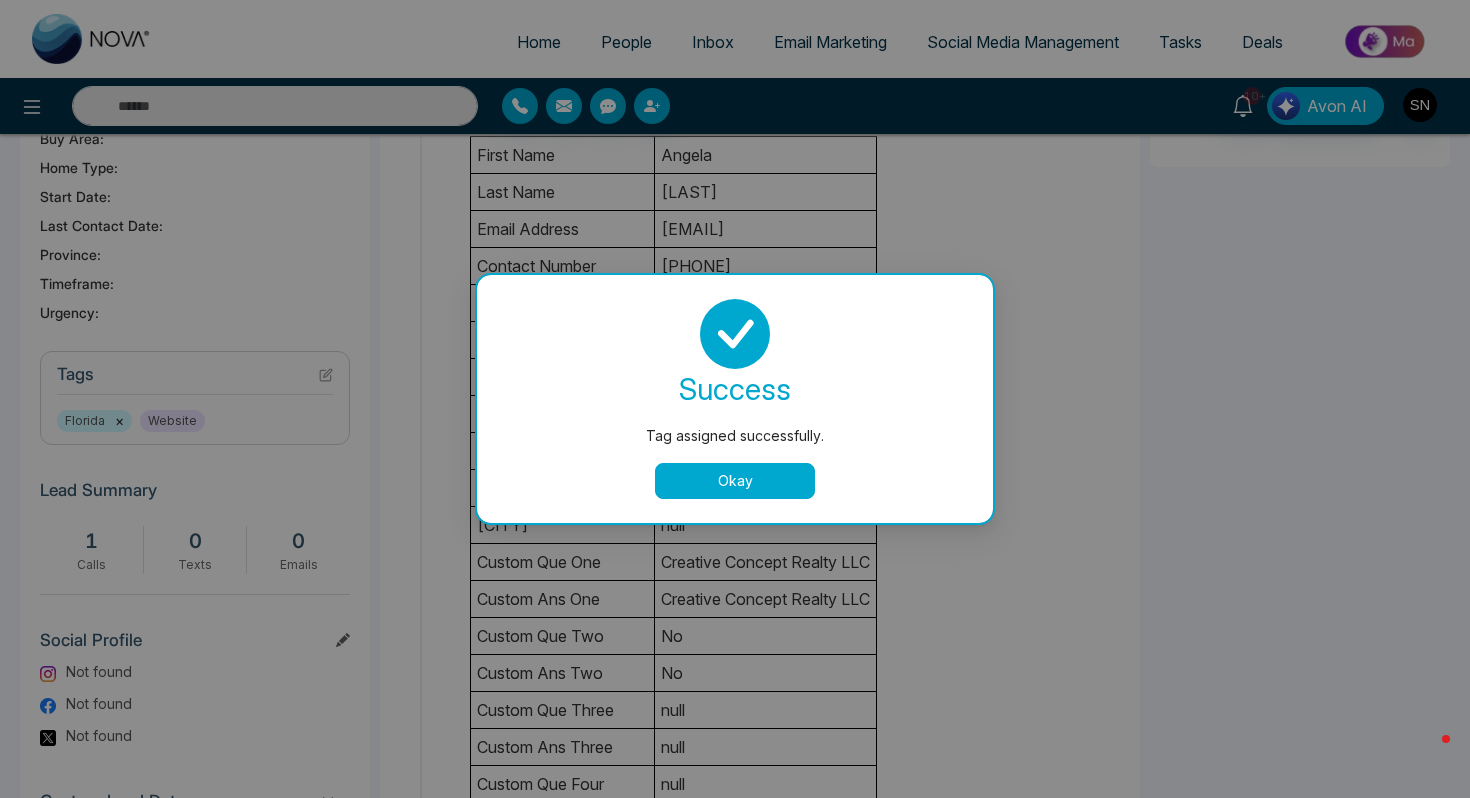 click on "Okay" at bounding box center [735, 481] 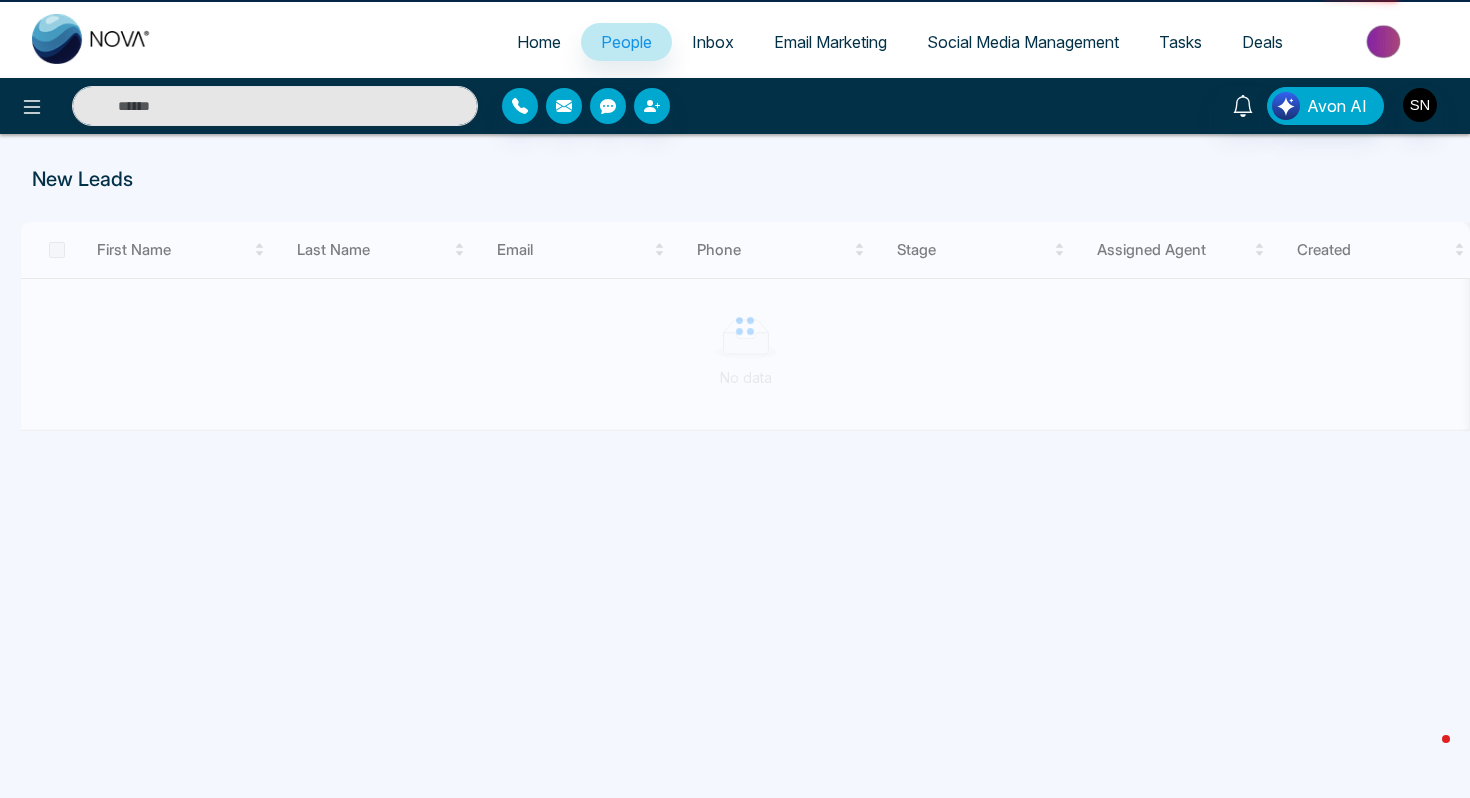 scroll, scrollTop: 0, scrollLeft: 0, axis: both 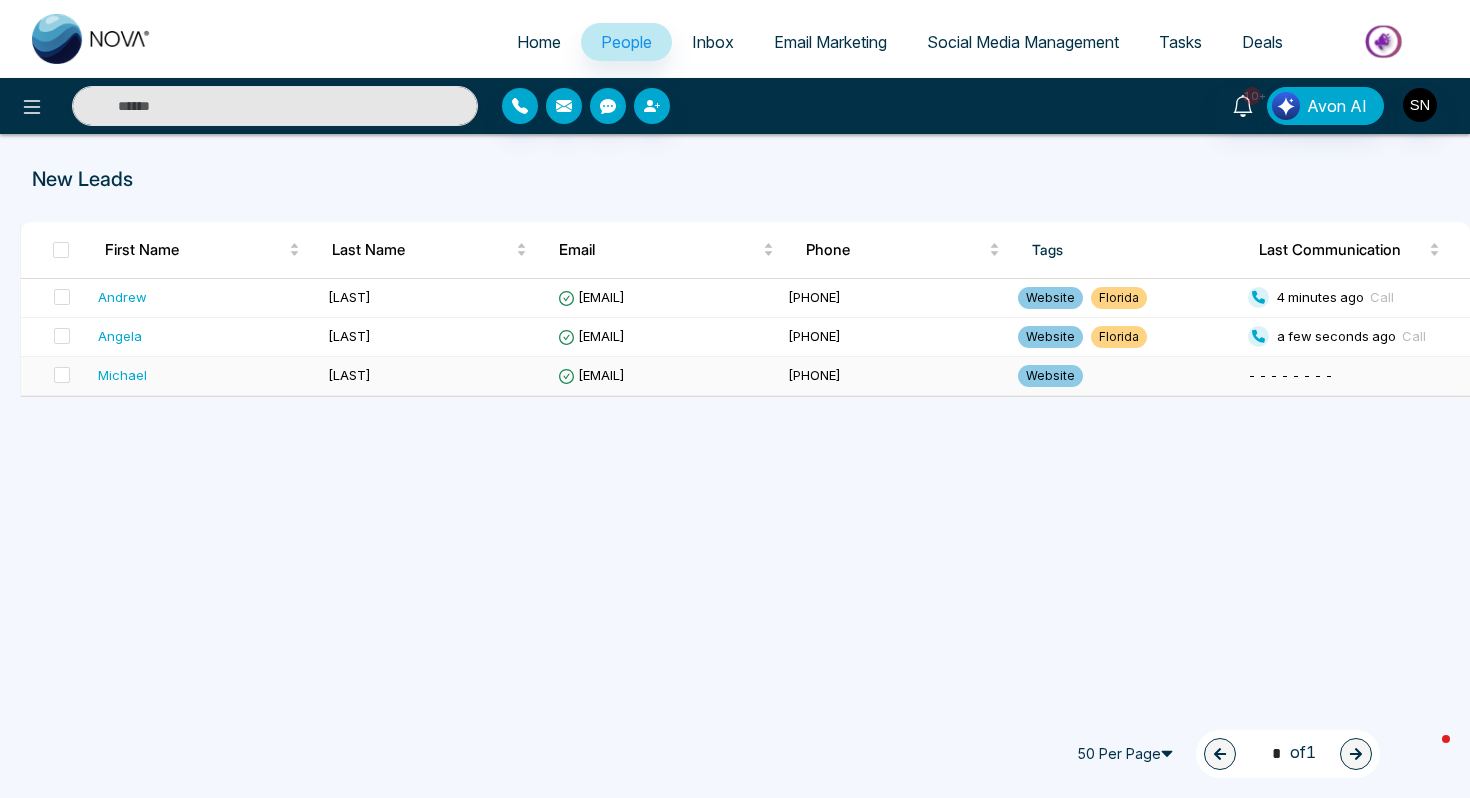 click on "Michael" at bounding box center (205, 375) 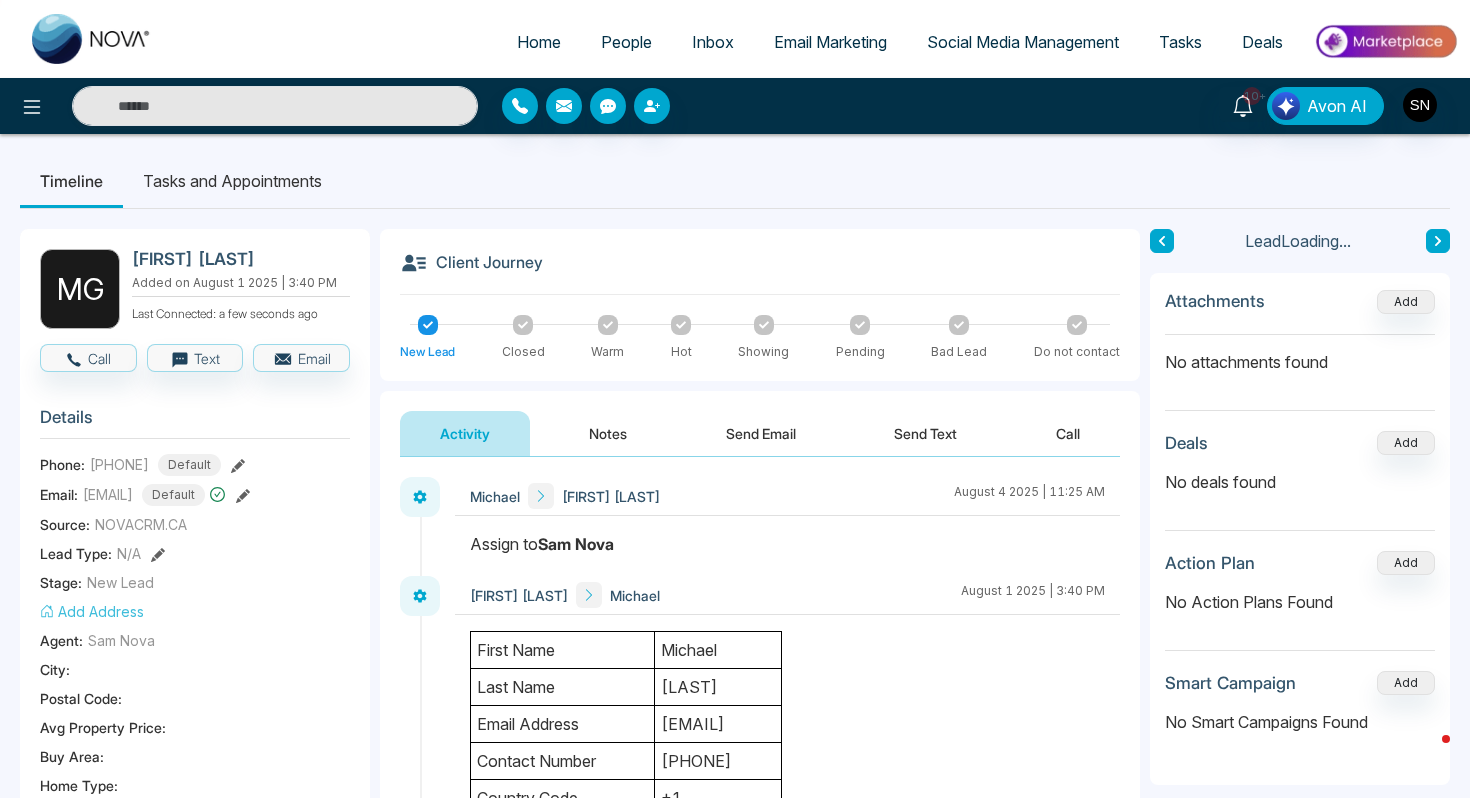 scroll, scrollTop: 0, scrollLeft: 0, axis: both 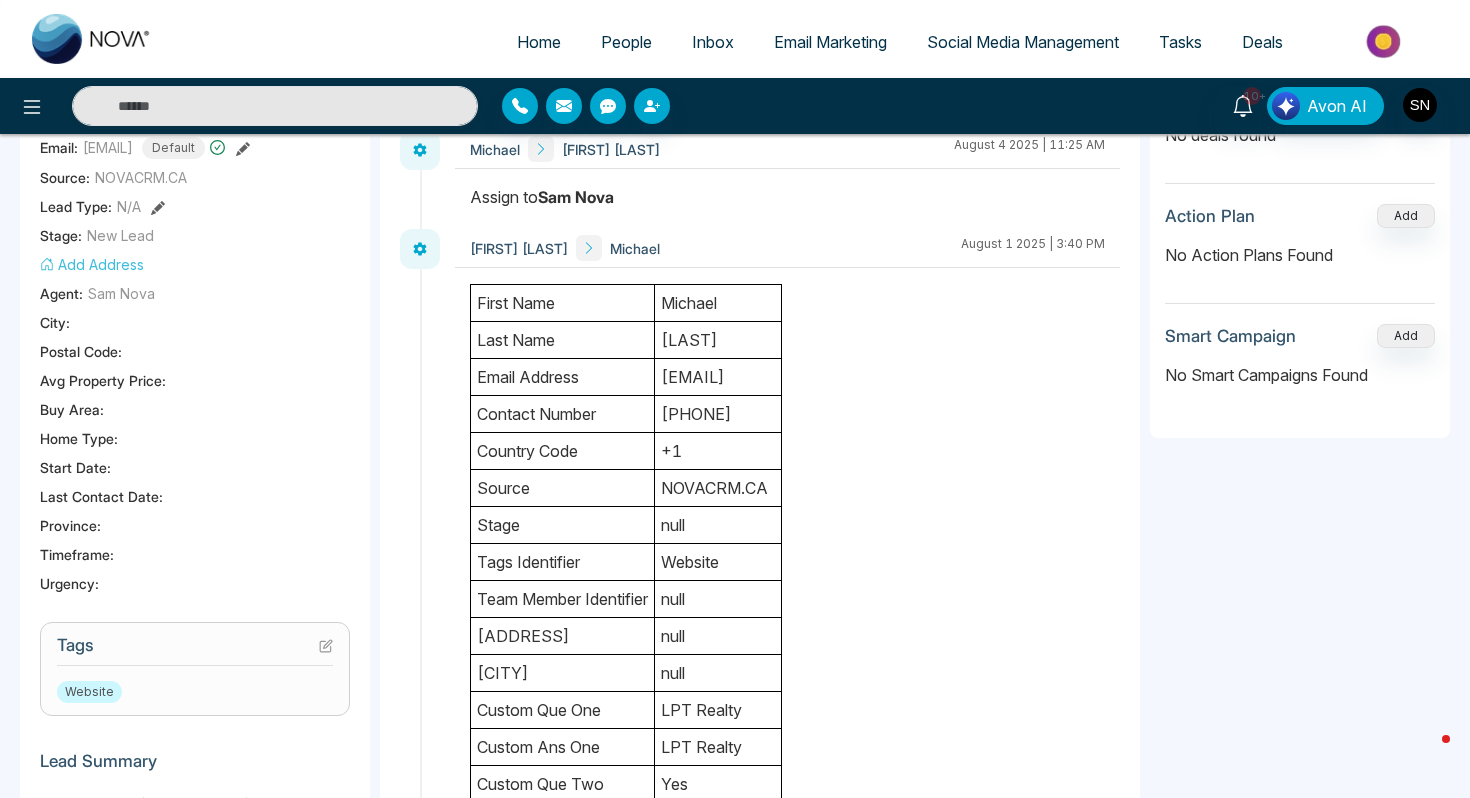 click 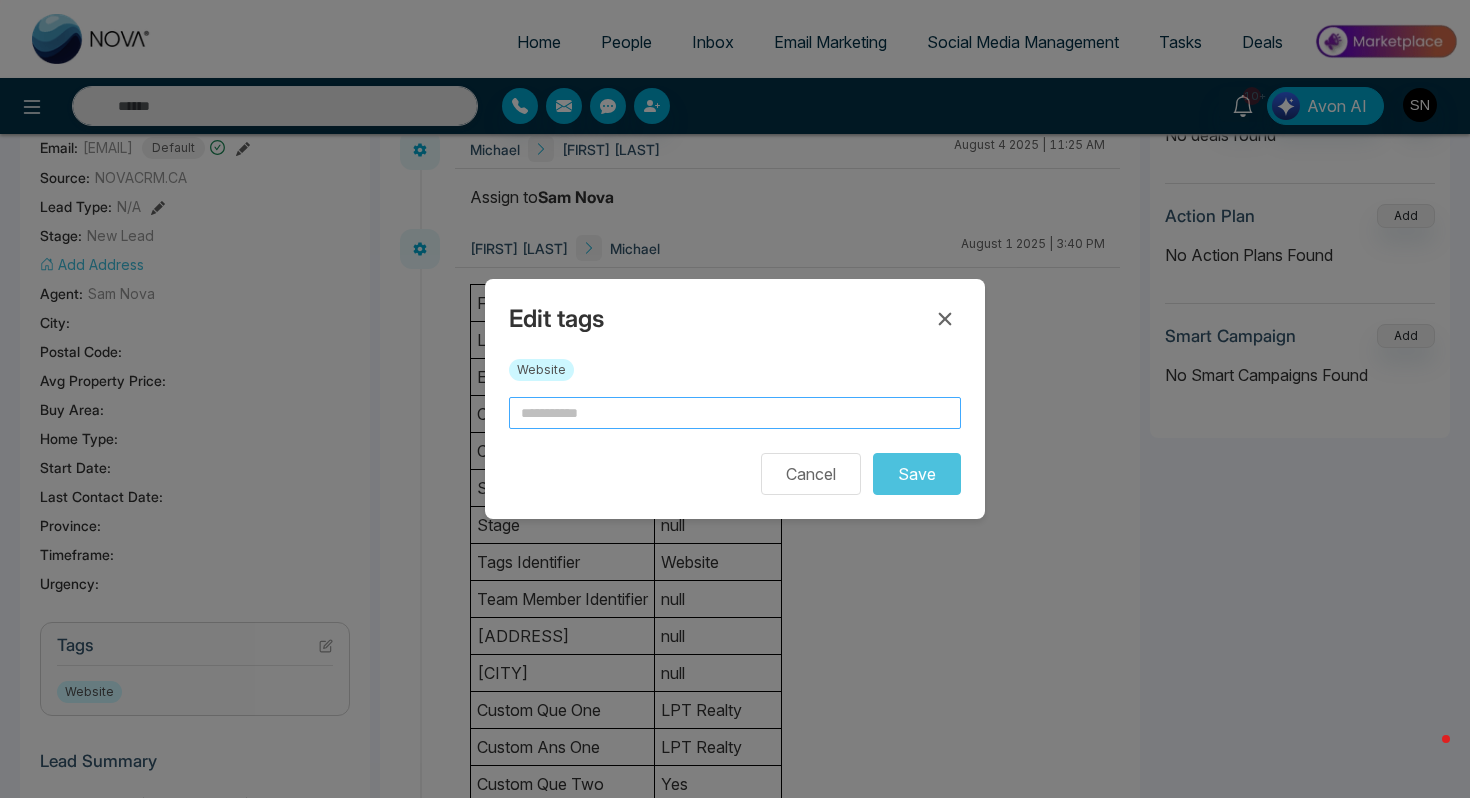 click at bounding box center (735, 413) 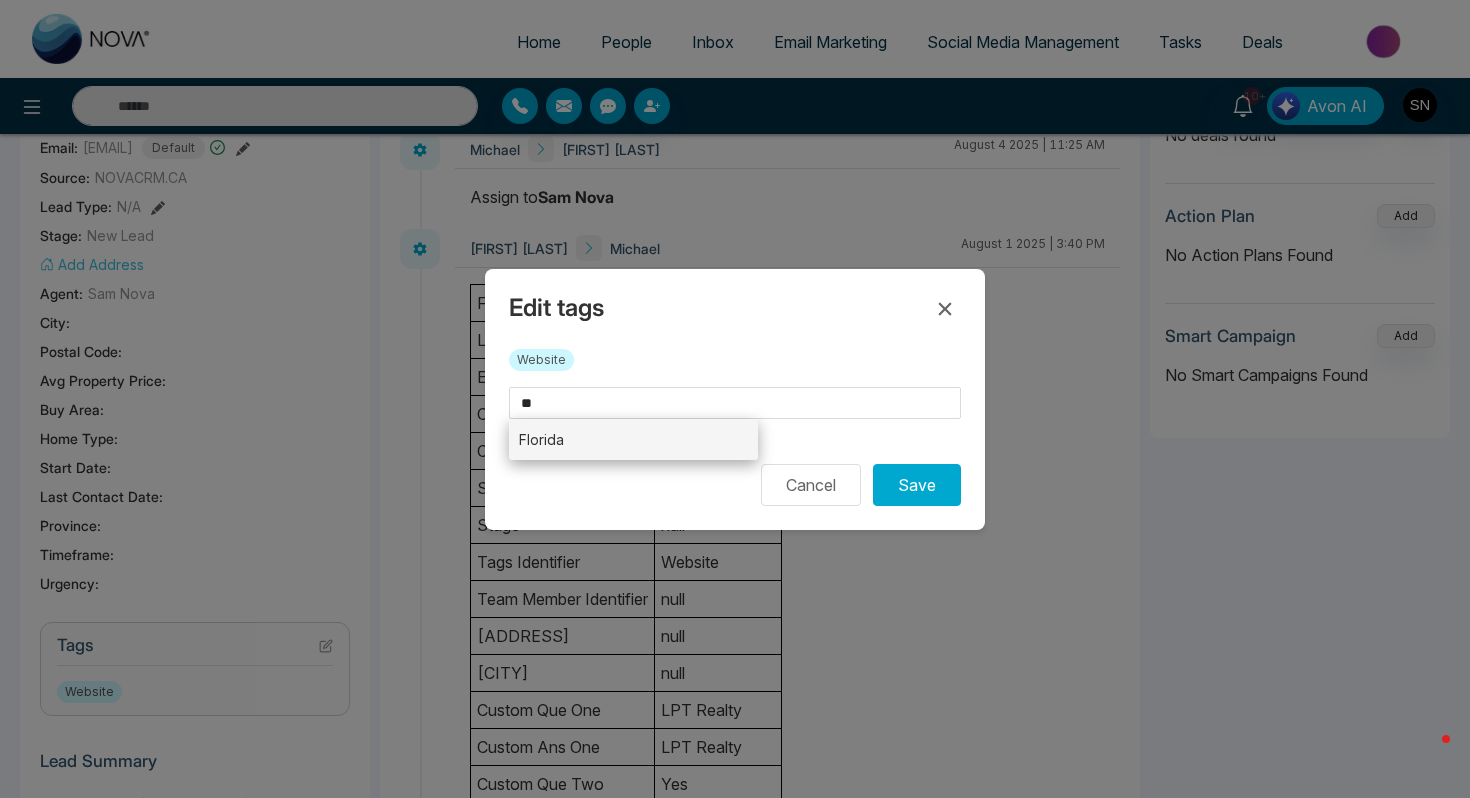 click on "Florida" at bounding box center (633, 439) 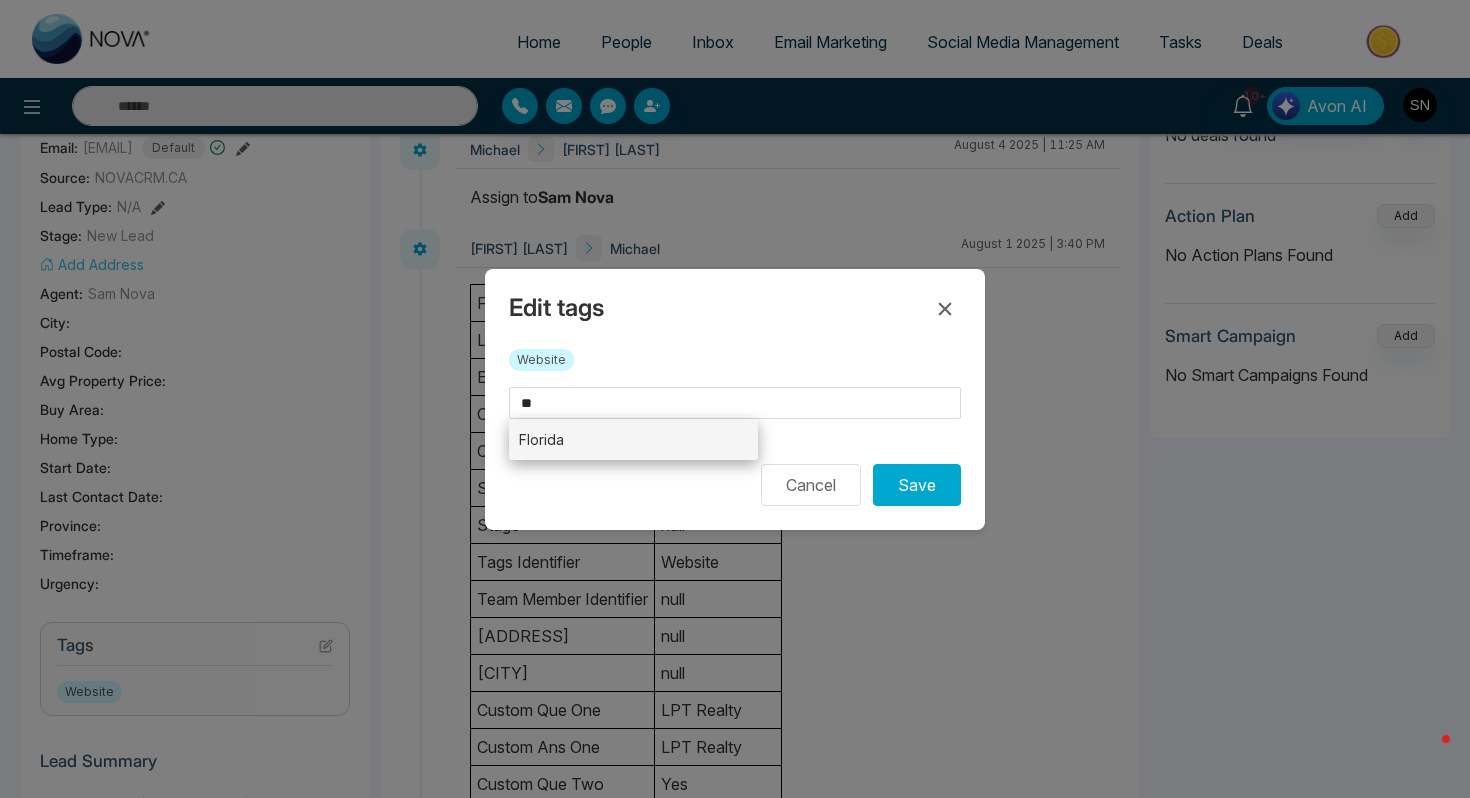 type on "*******" 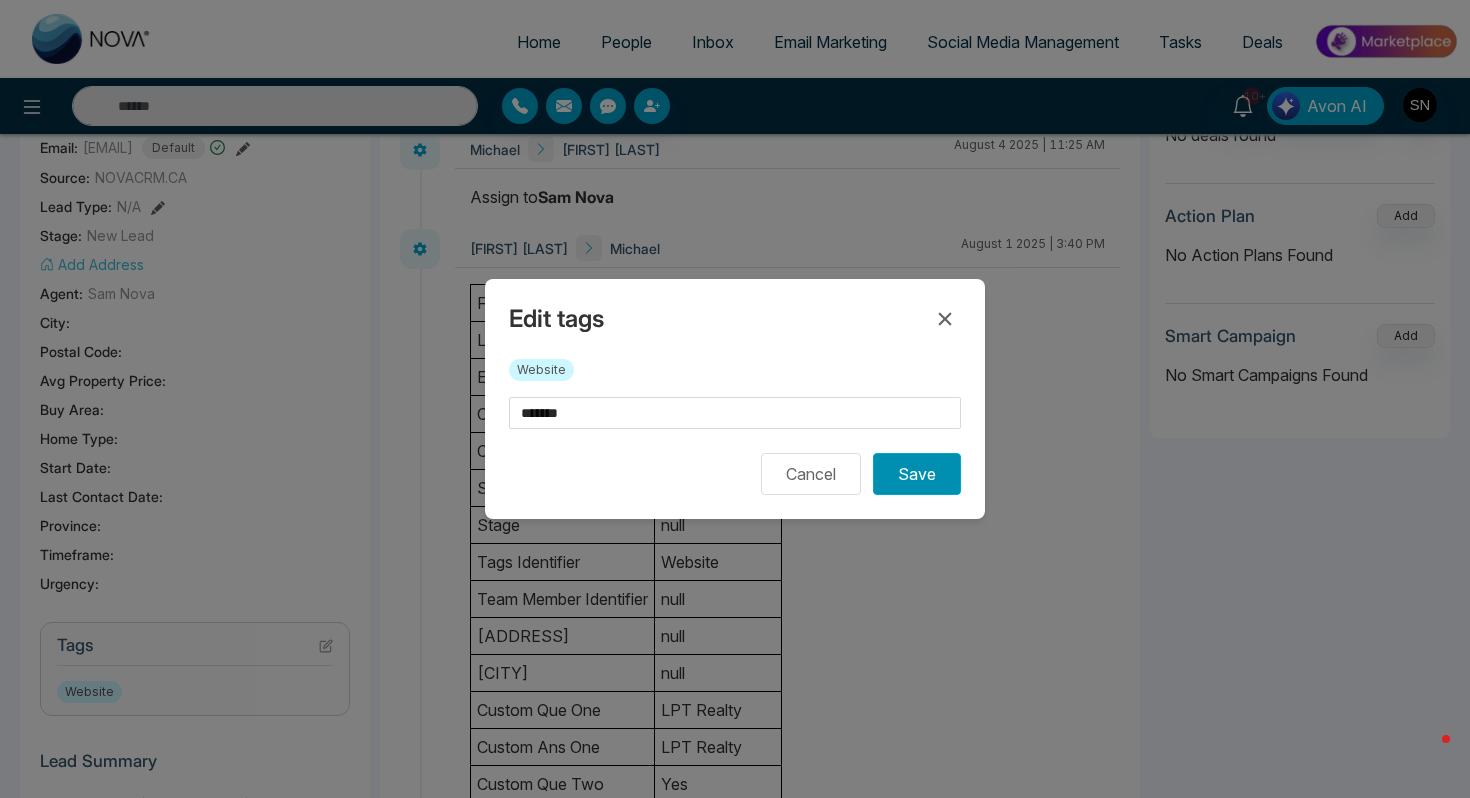 click on "Save" at bounding box center [917, 474] 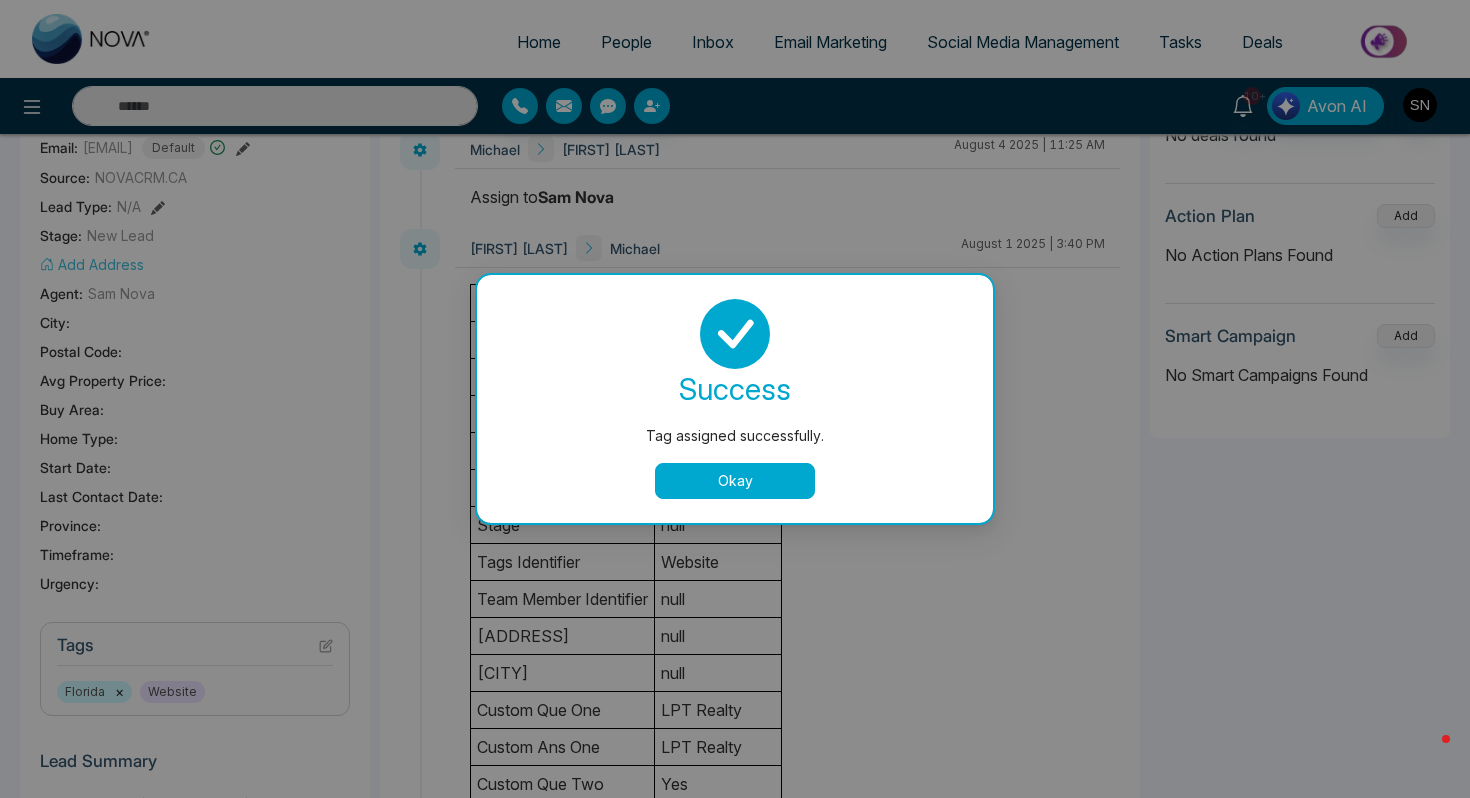 click on "Okay" at bounding box center [735, 481] 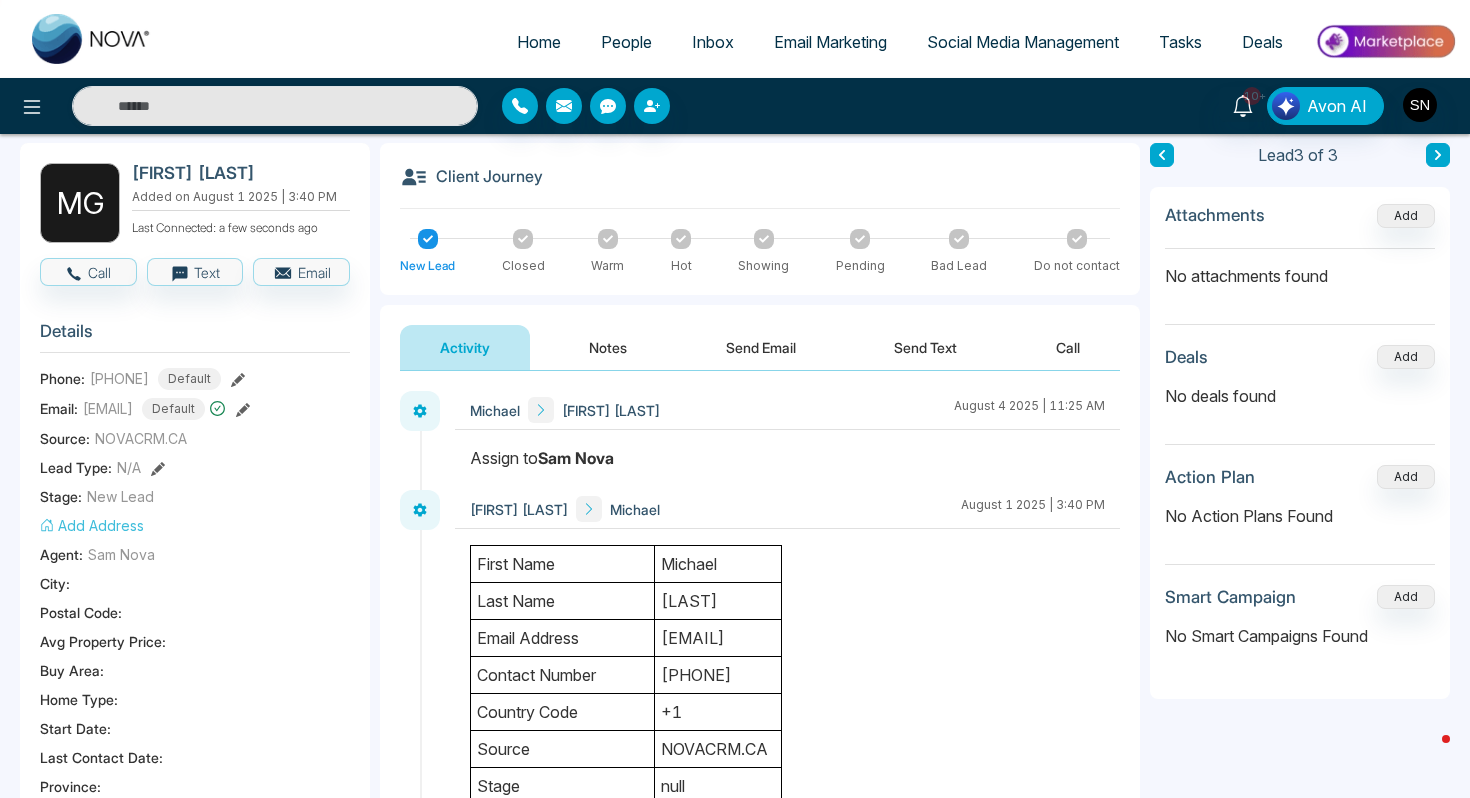 scroll, scrollTop: 0, scrollLeft: 0, axis: both 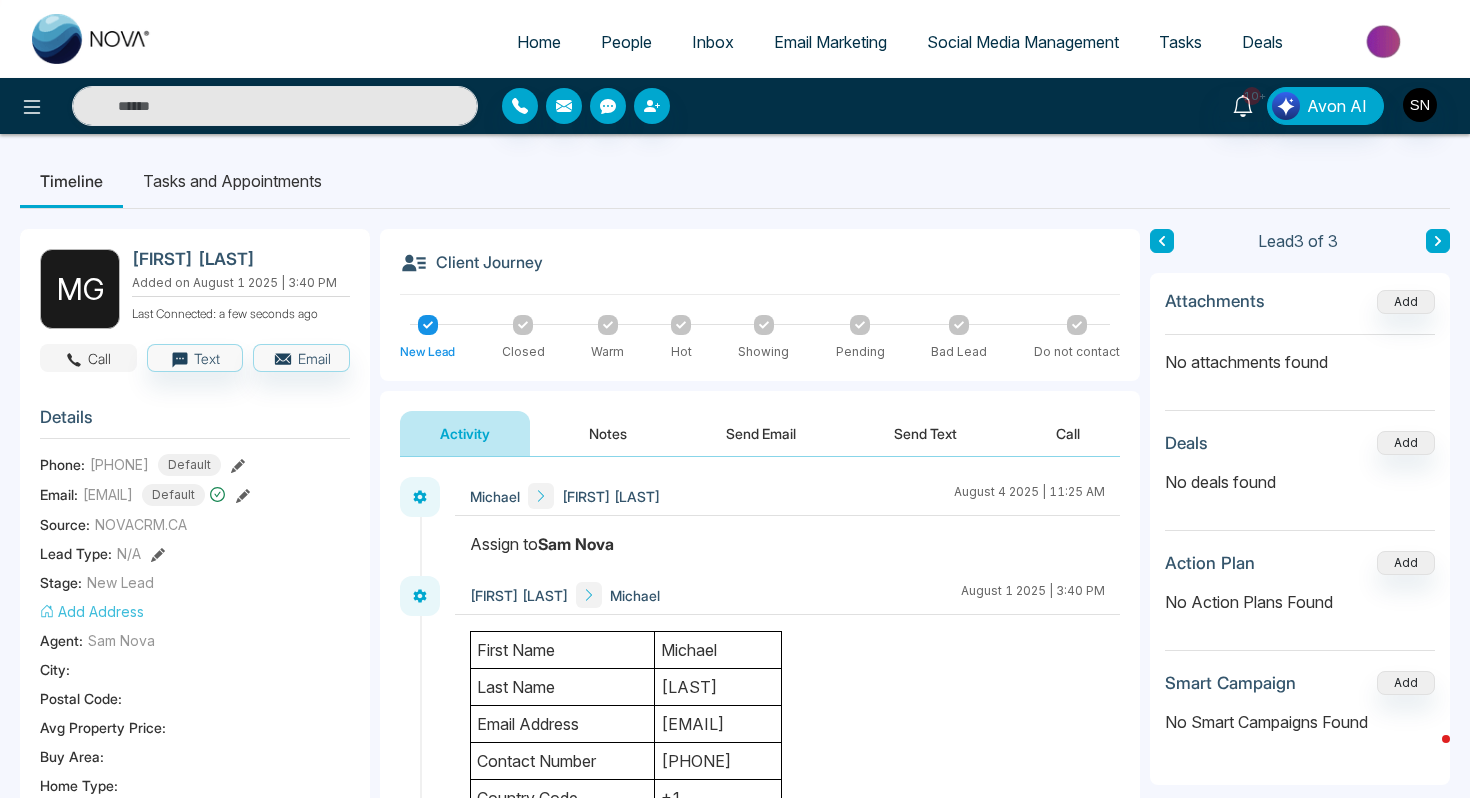 click 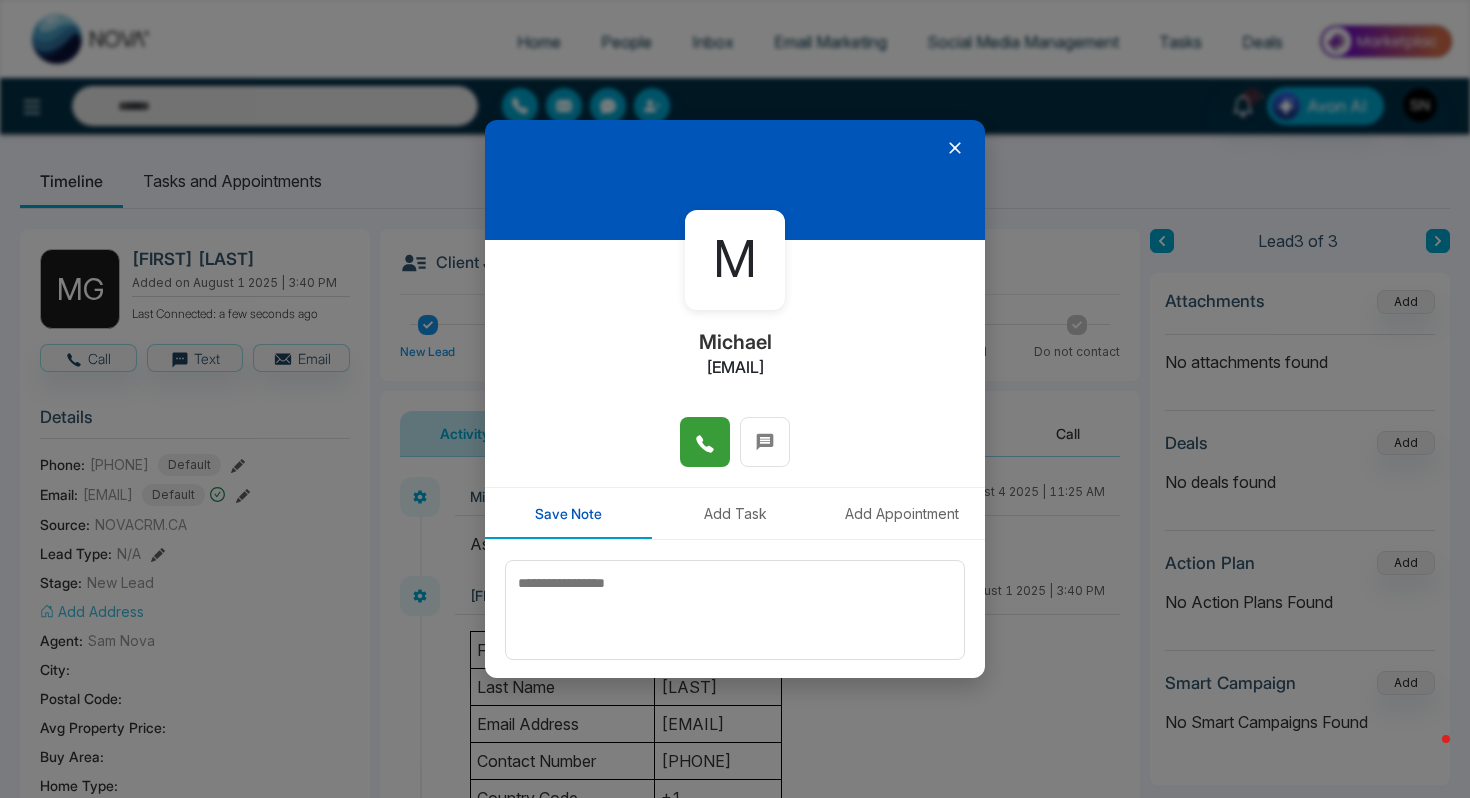 click at bounding box center (705, 442) 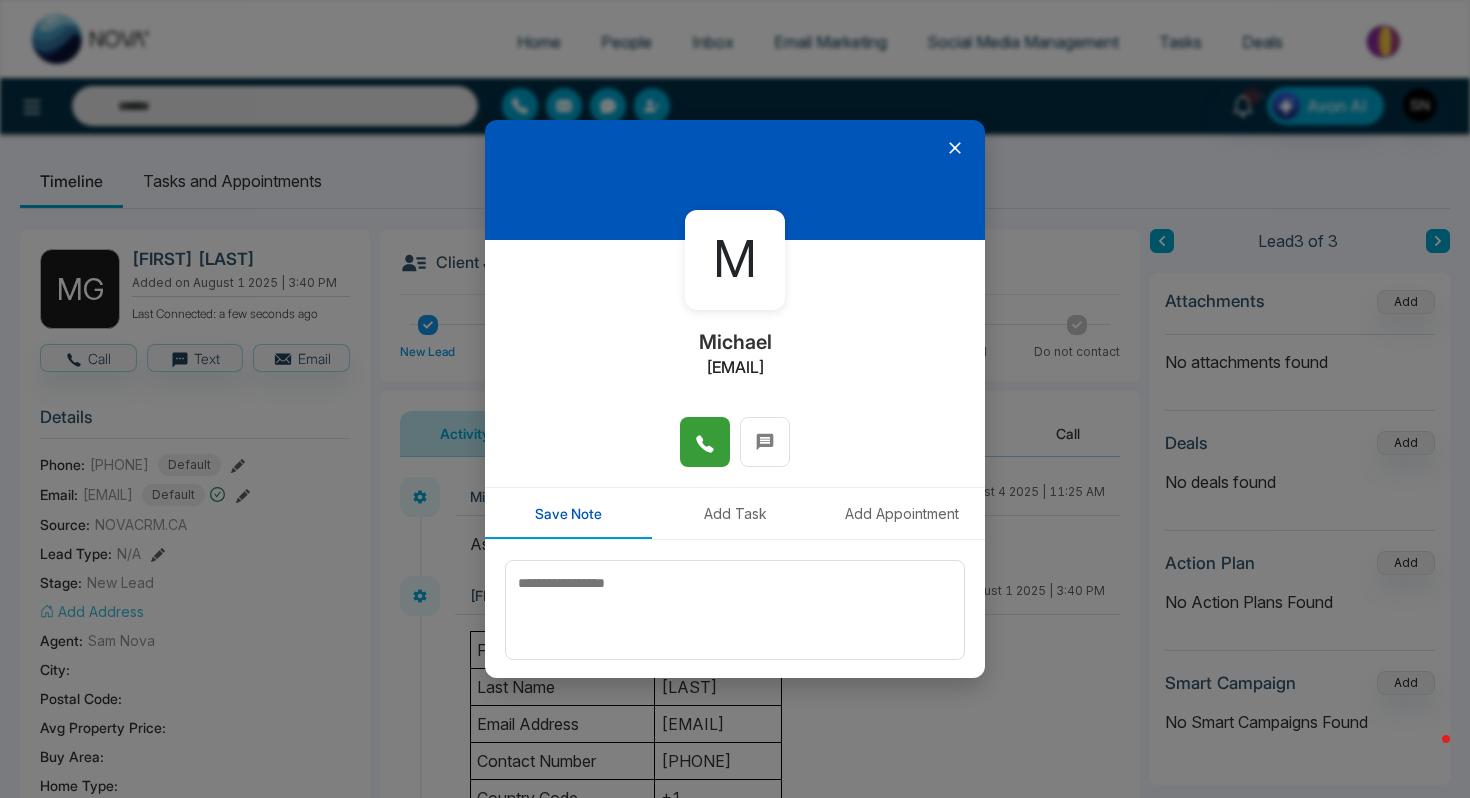 click at bounding box center (705, 442) 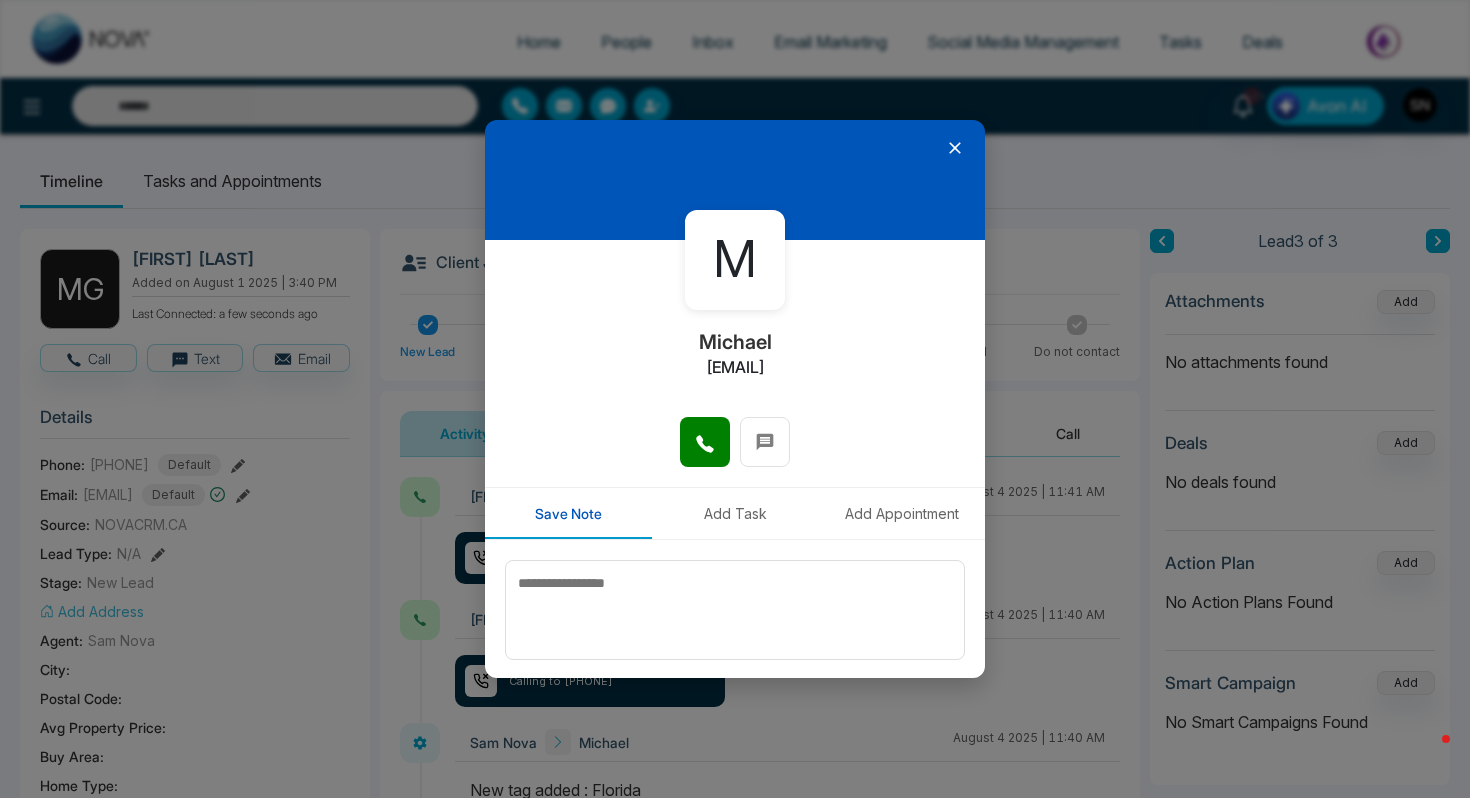 click 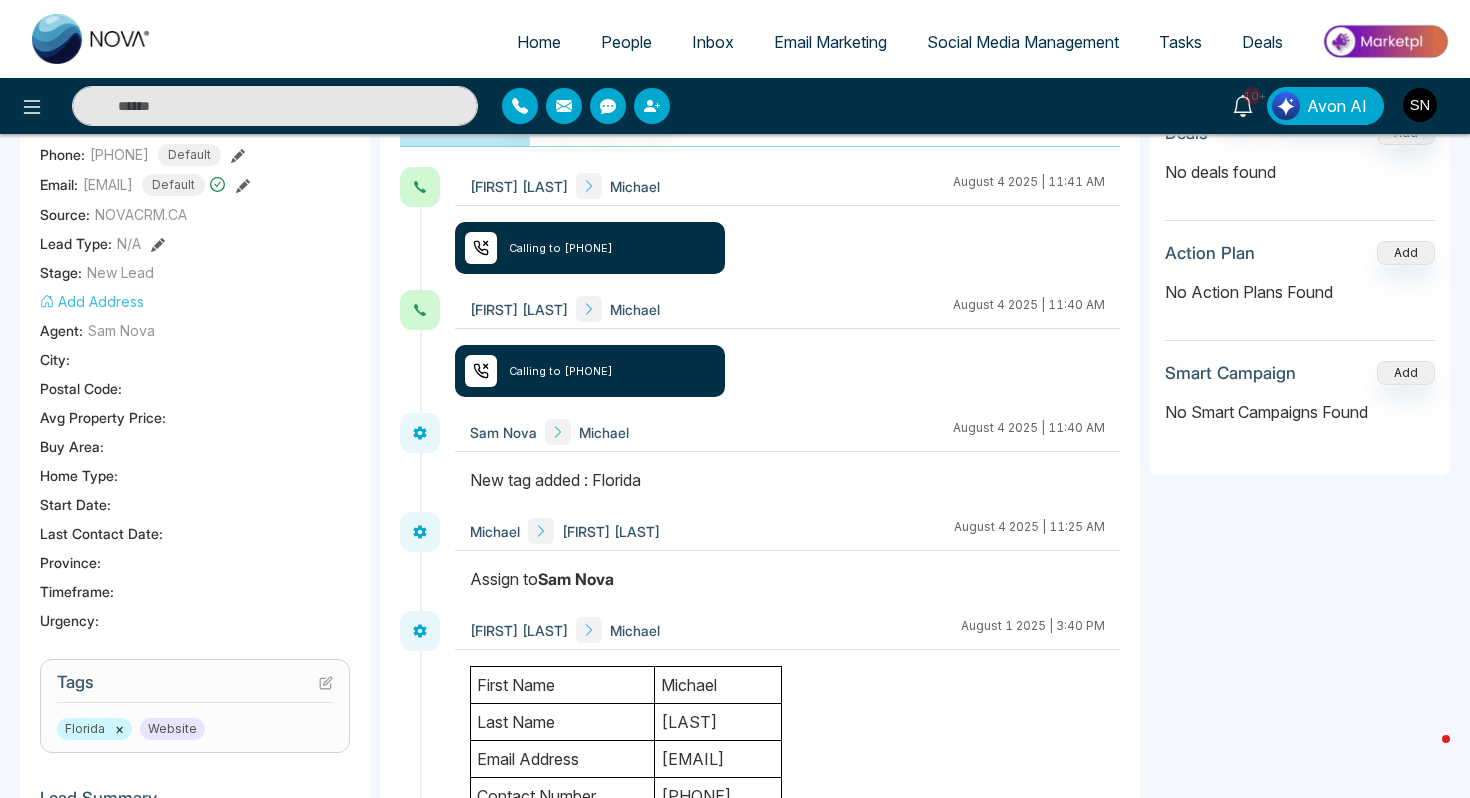 scroll, scrollTop: 0, scrollLeft: 0, axis: both 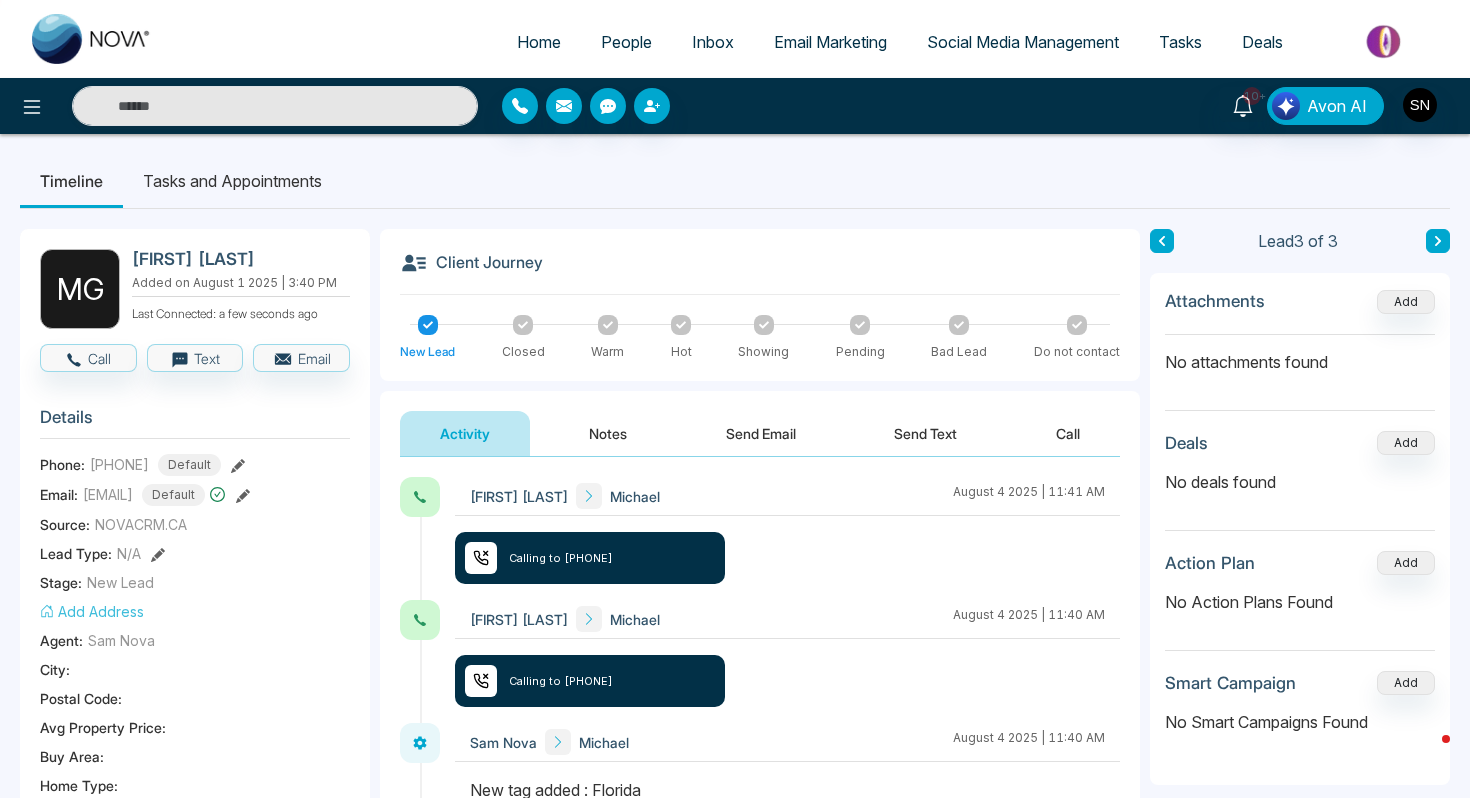 click on "Home" at bounding box center (539, 42) 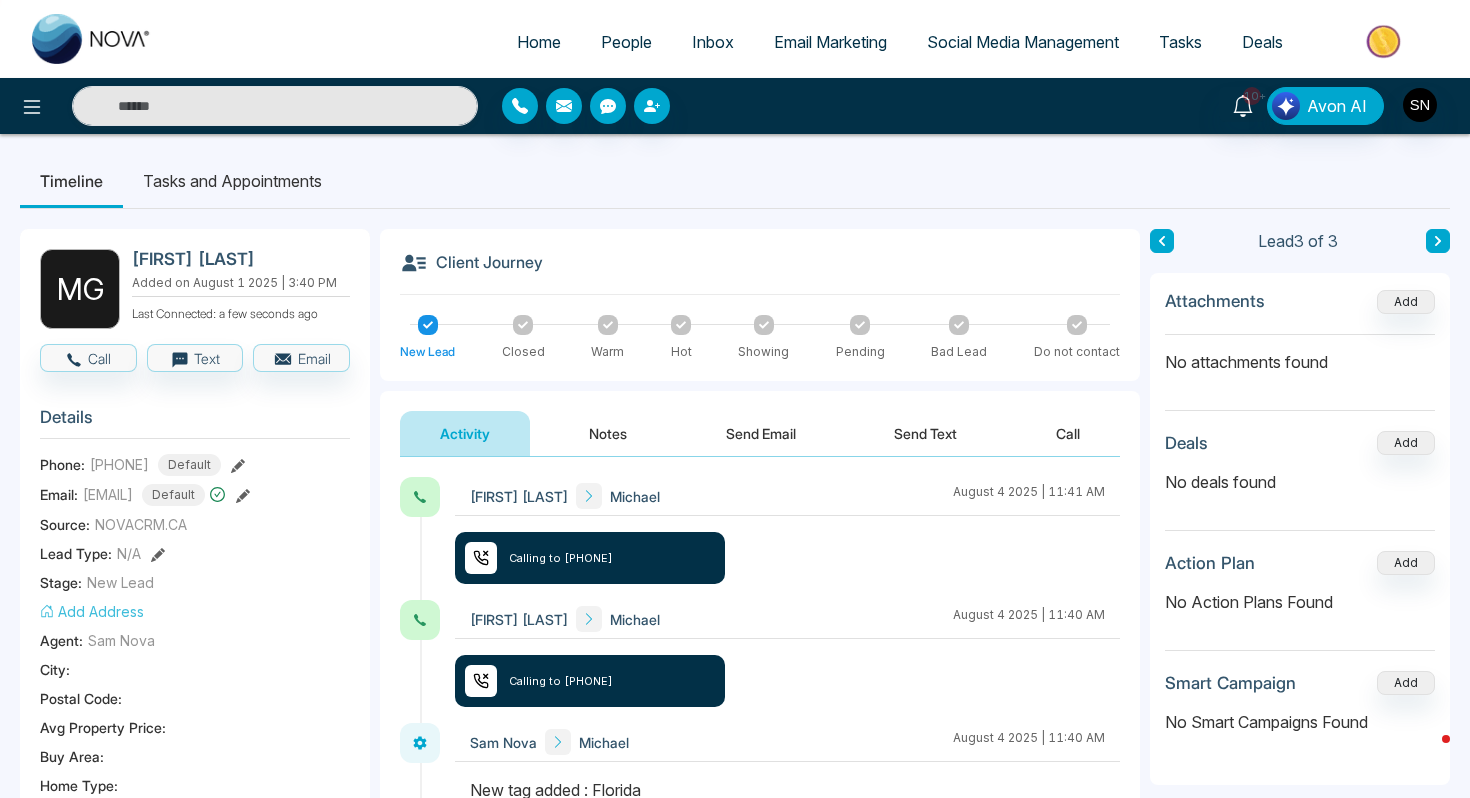 select on "*" 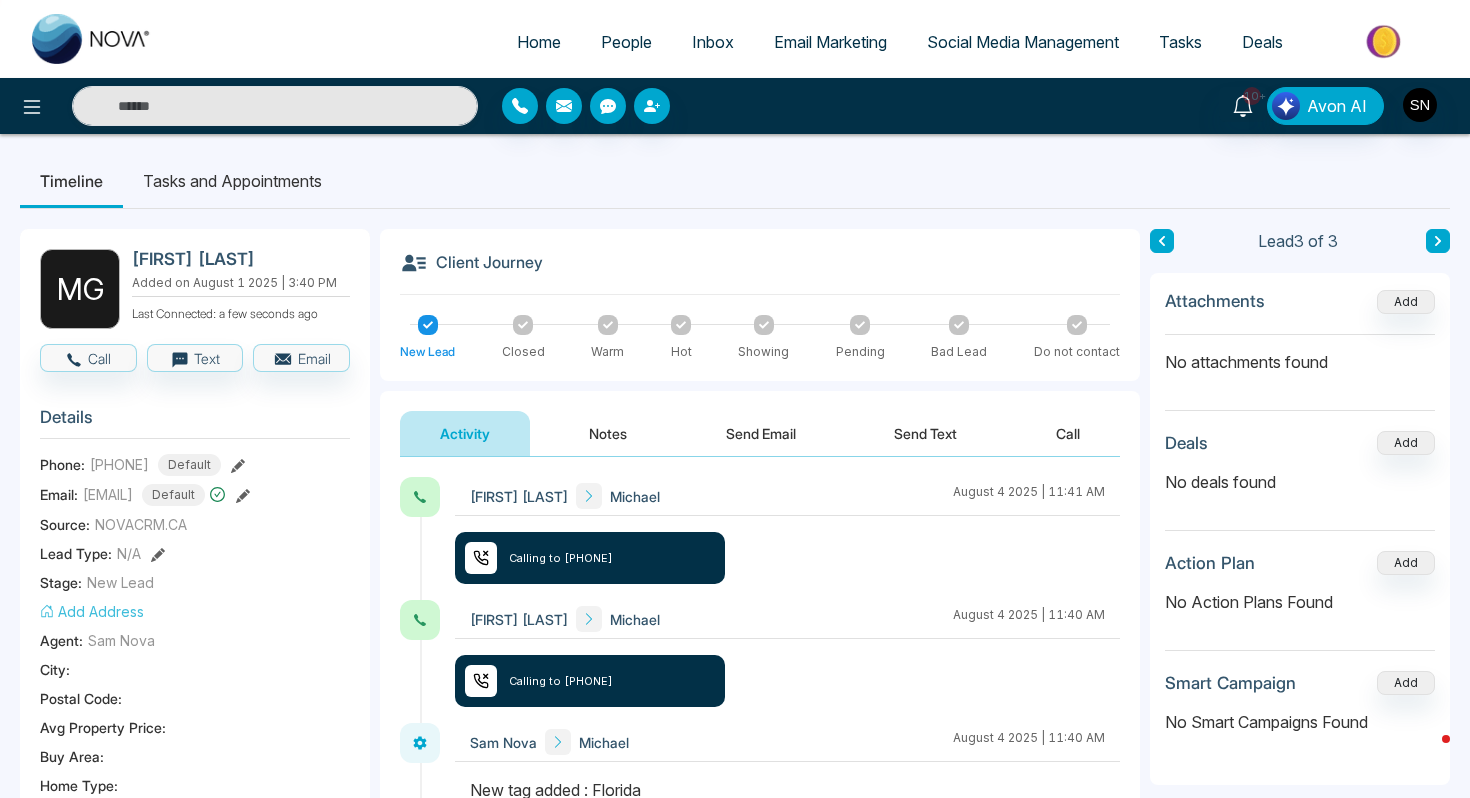 select on "*" 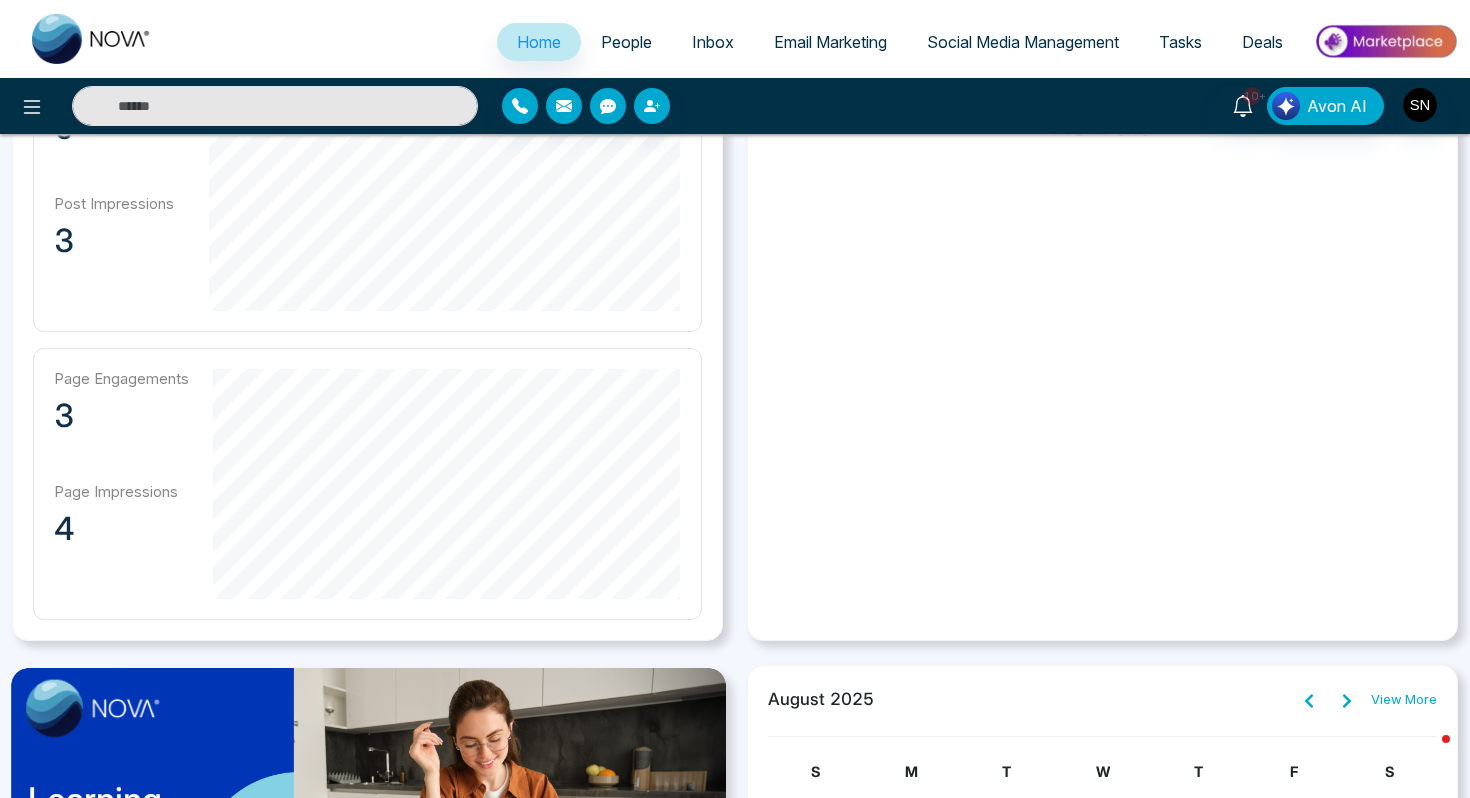 scroll, scrollTop: 0, scrollLeft: 0, axis: both 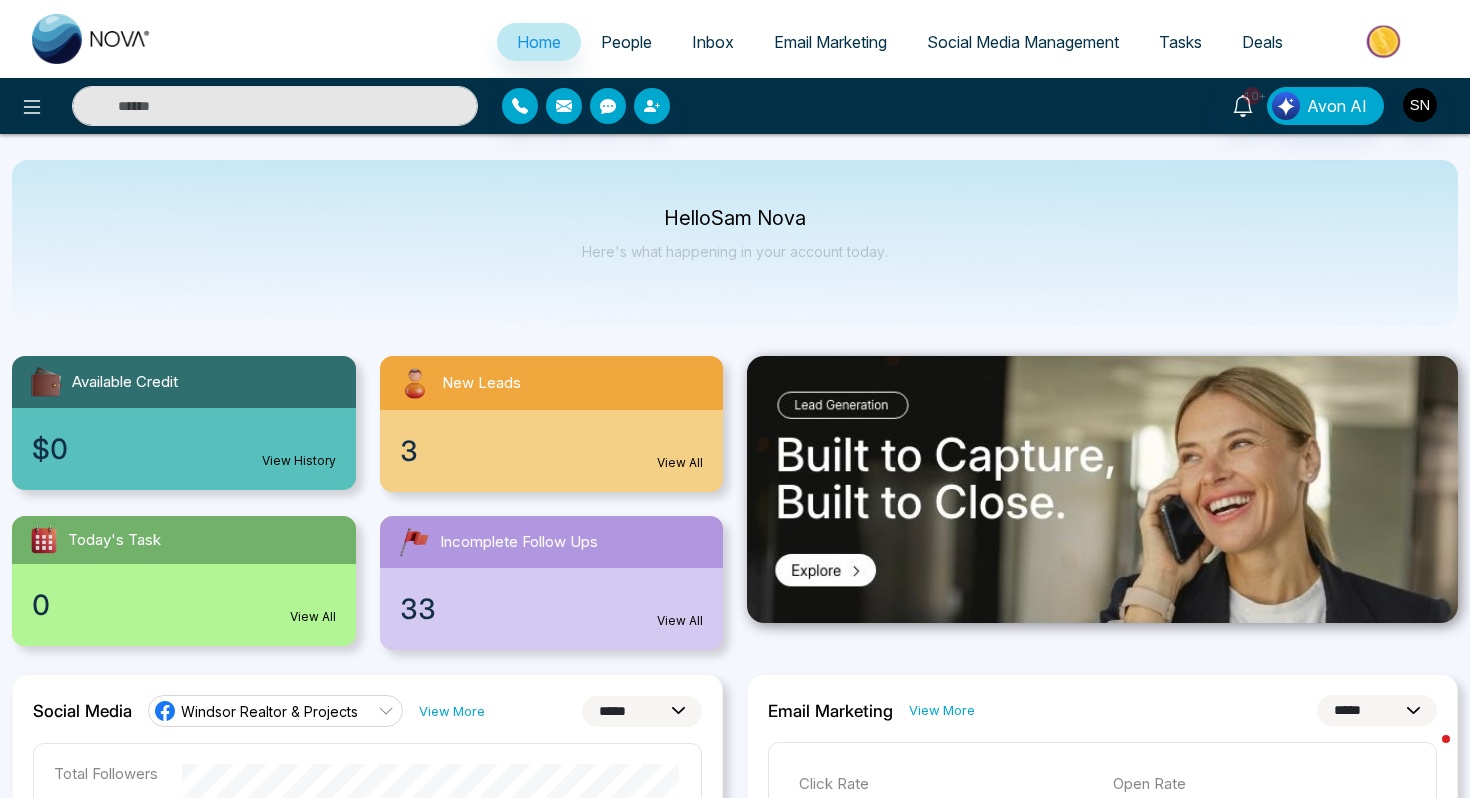 click on "People" at bounding box center [626, 42] 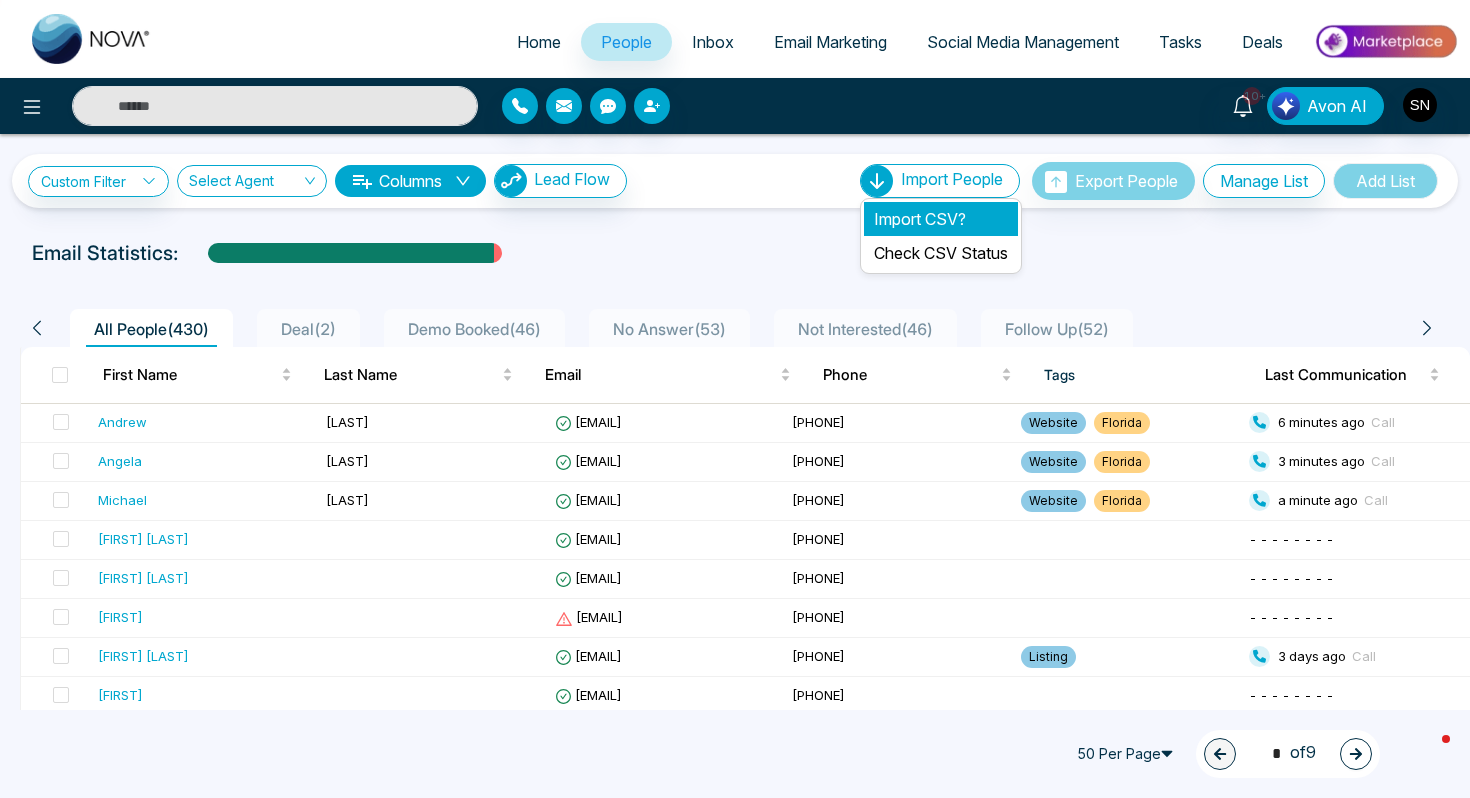 drag, startPoint x: 919, startPoint y: 220, endPoint x: 919, endPoint y: 208, distance: 12 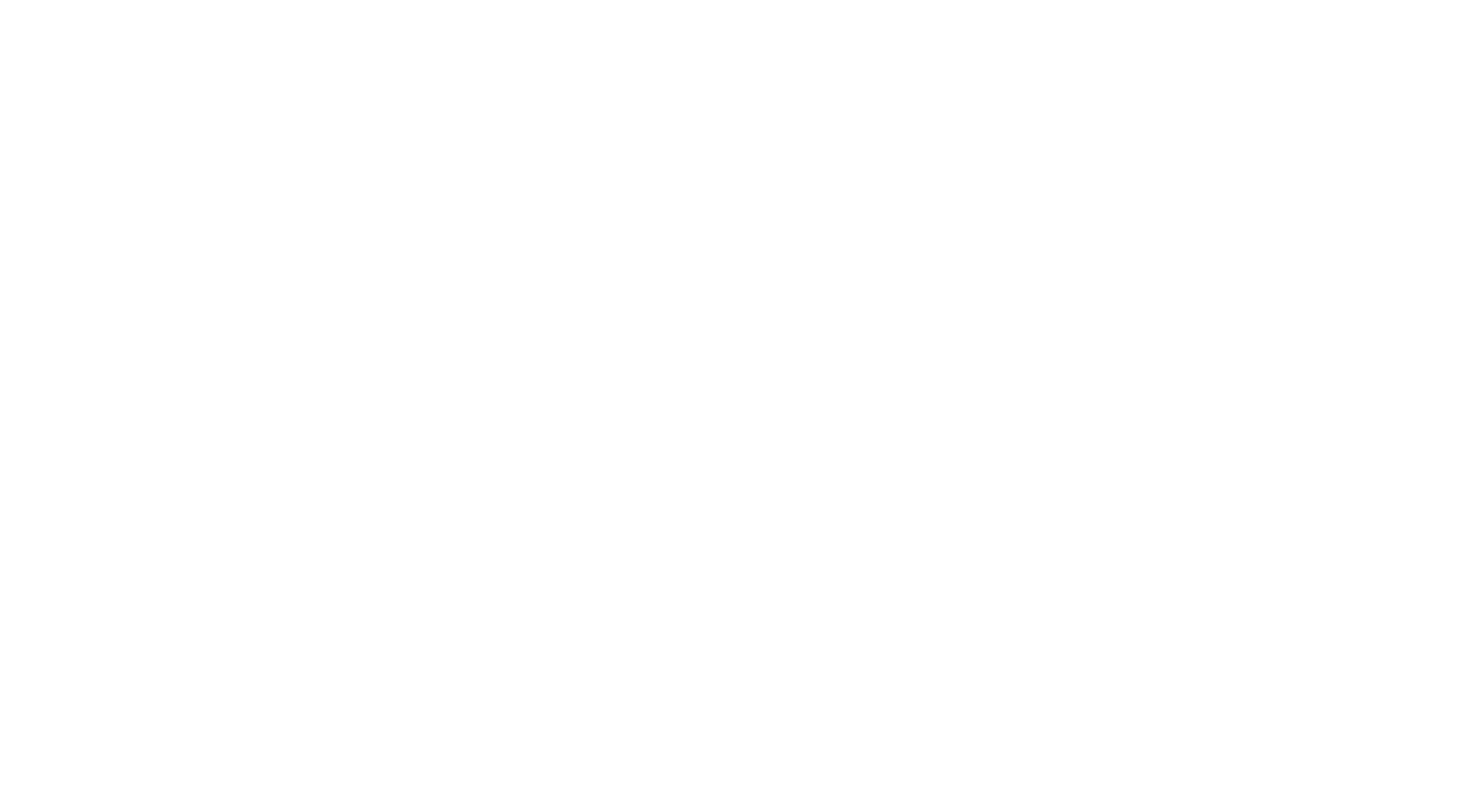 scroll, scrollTop: 0, scrollLeft: 0, axis: both 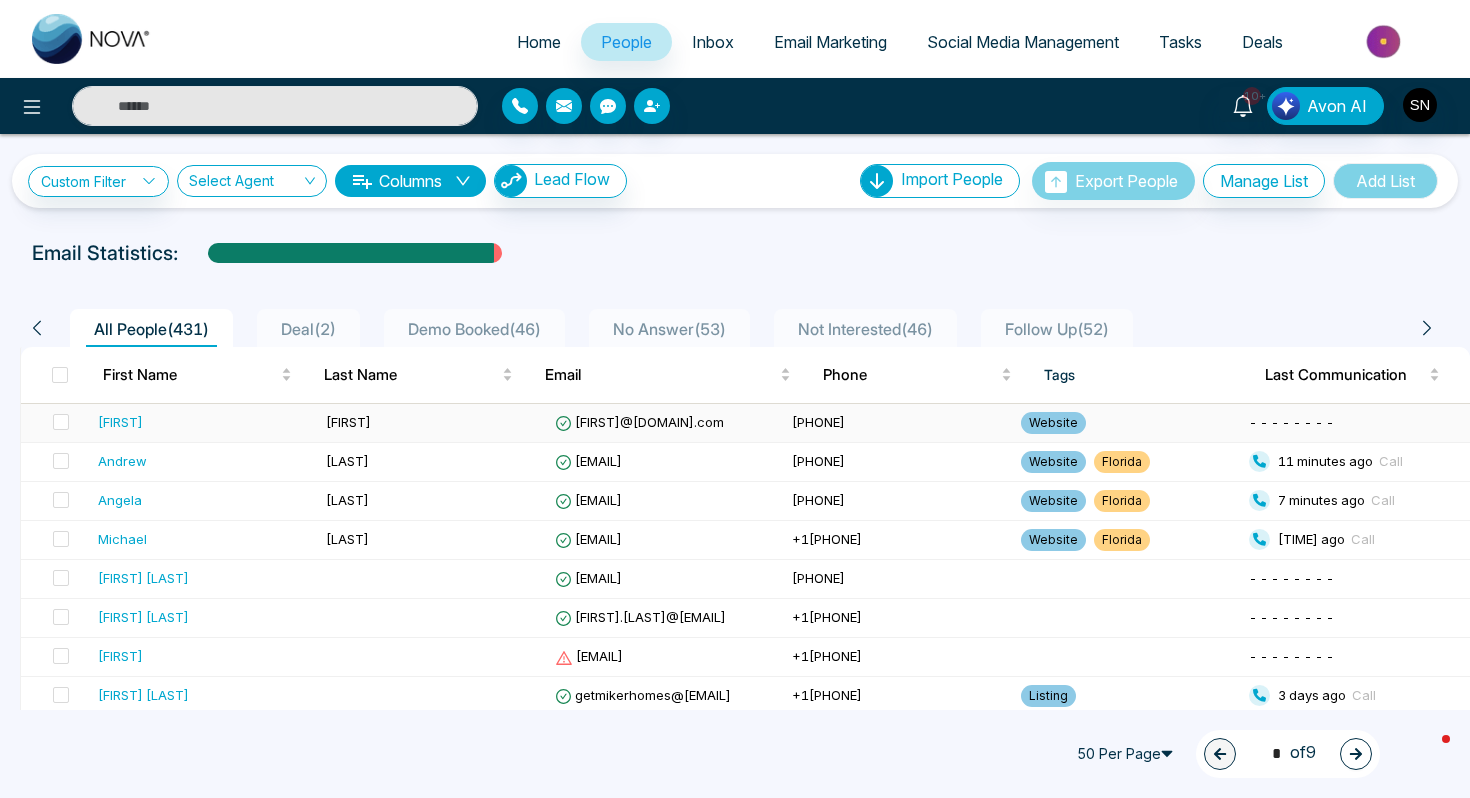 click on "[FIRST]@[DOMAIN].com" at bounding box center (665, 423) 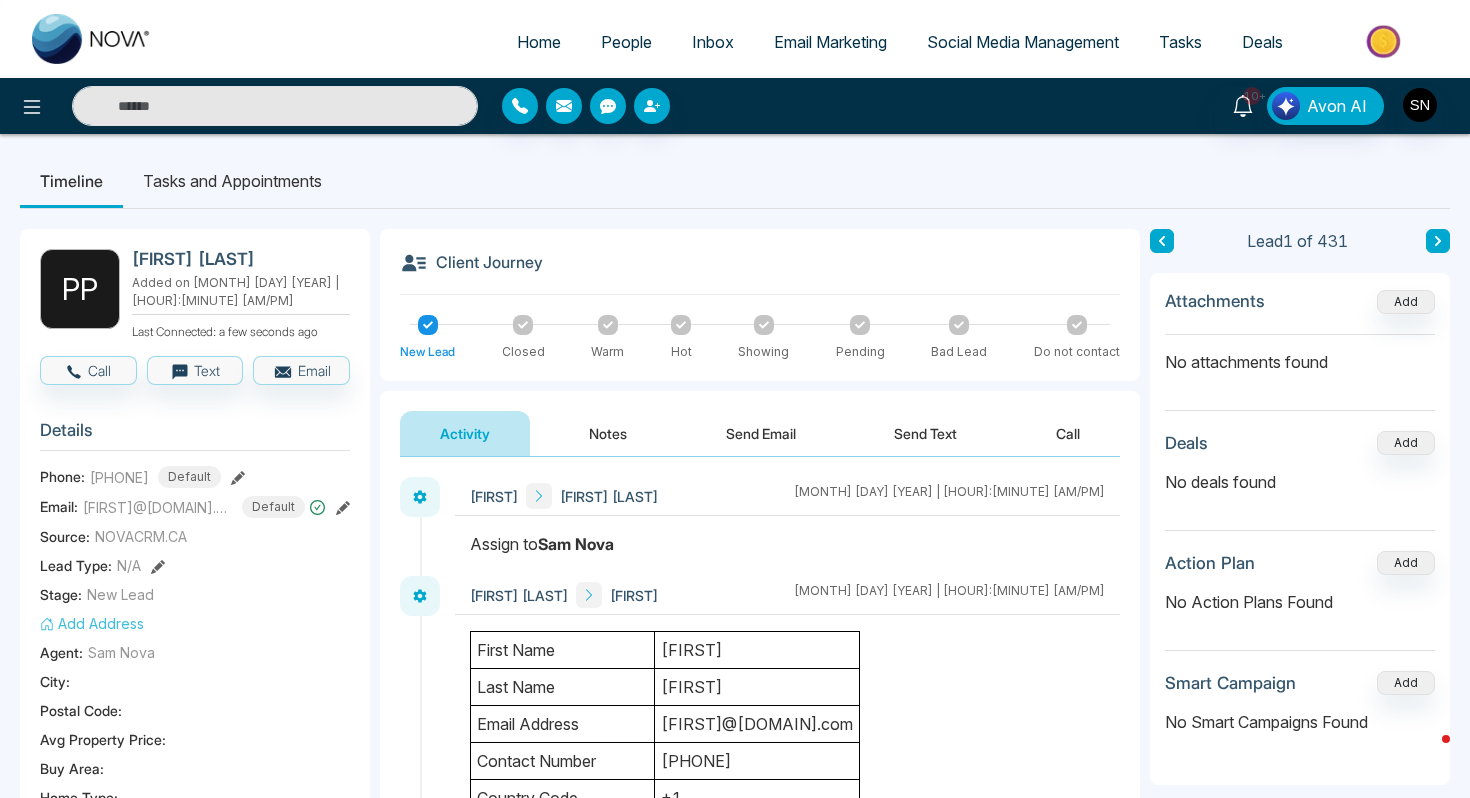 scroll, scrollTop: 196, scrollLeft: 0, axis: vertical 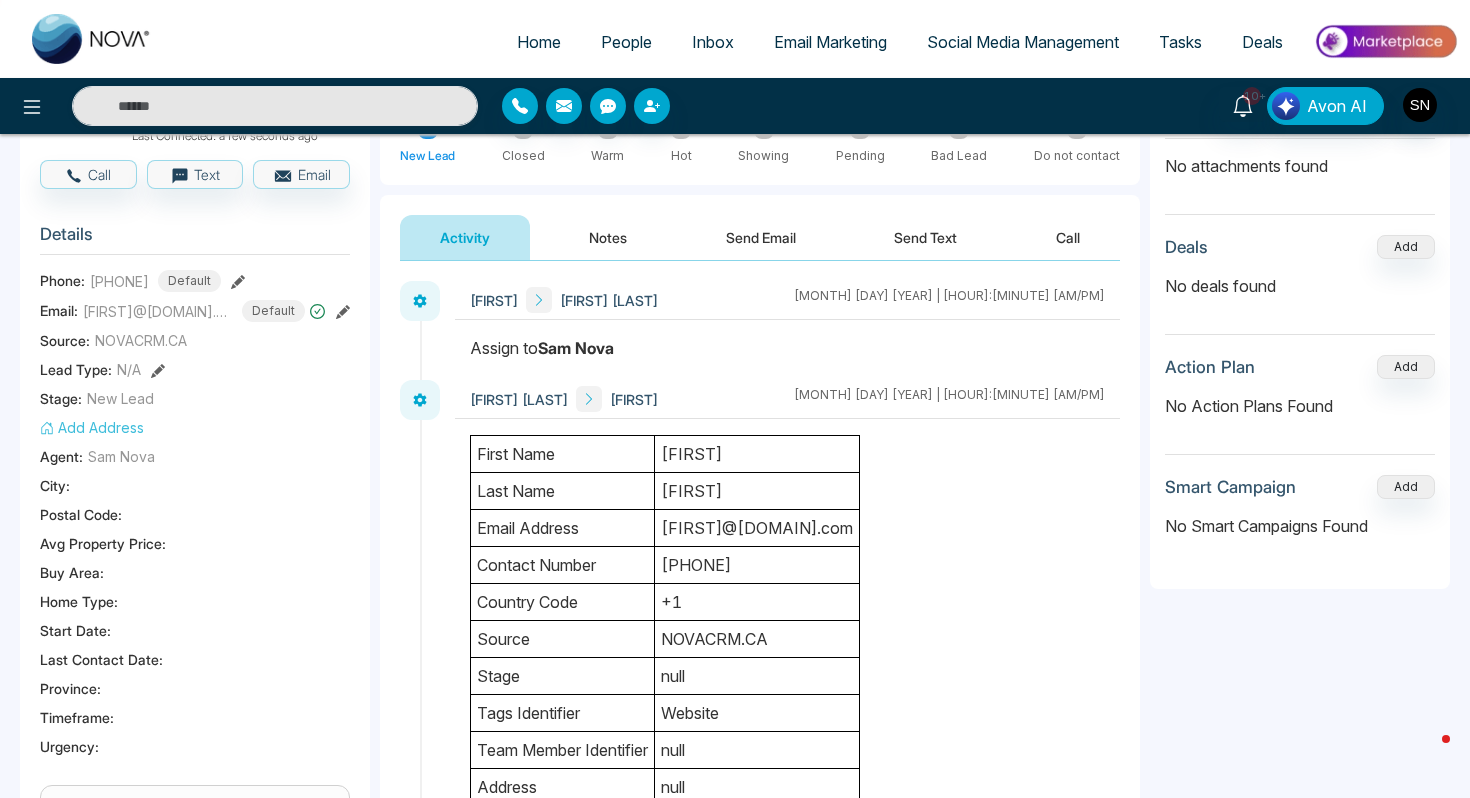 click on "[FIRST]@[DOMAIN].com" at bounding box center (757, 528) 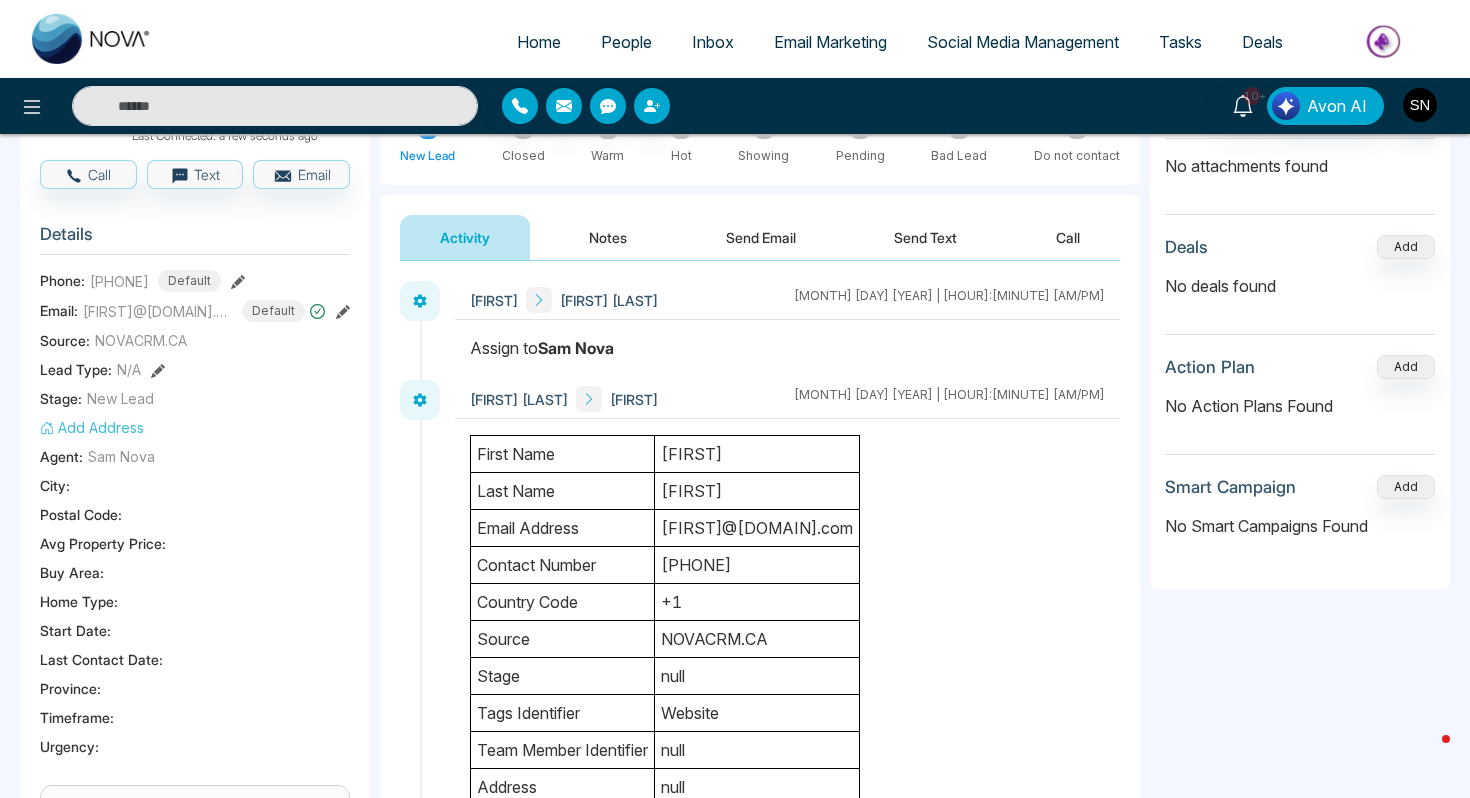 drag, startPoint x: 676, startPoint y: 453, endPoint x: 748, endPoint y: 497, distance: 84.38009 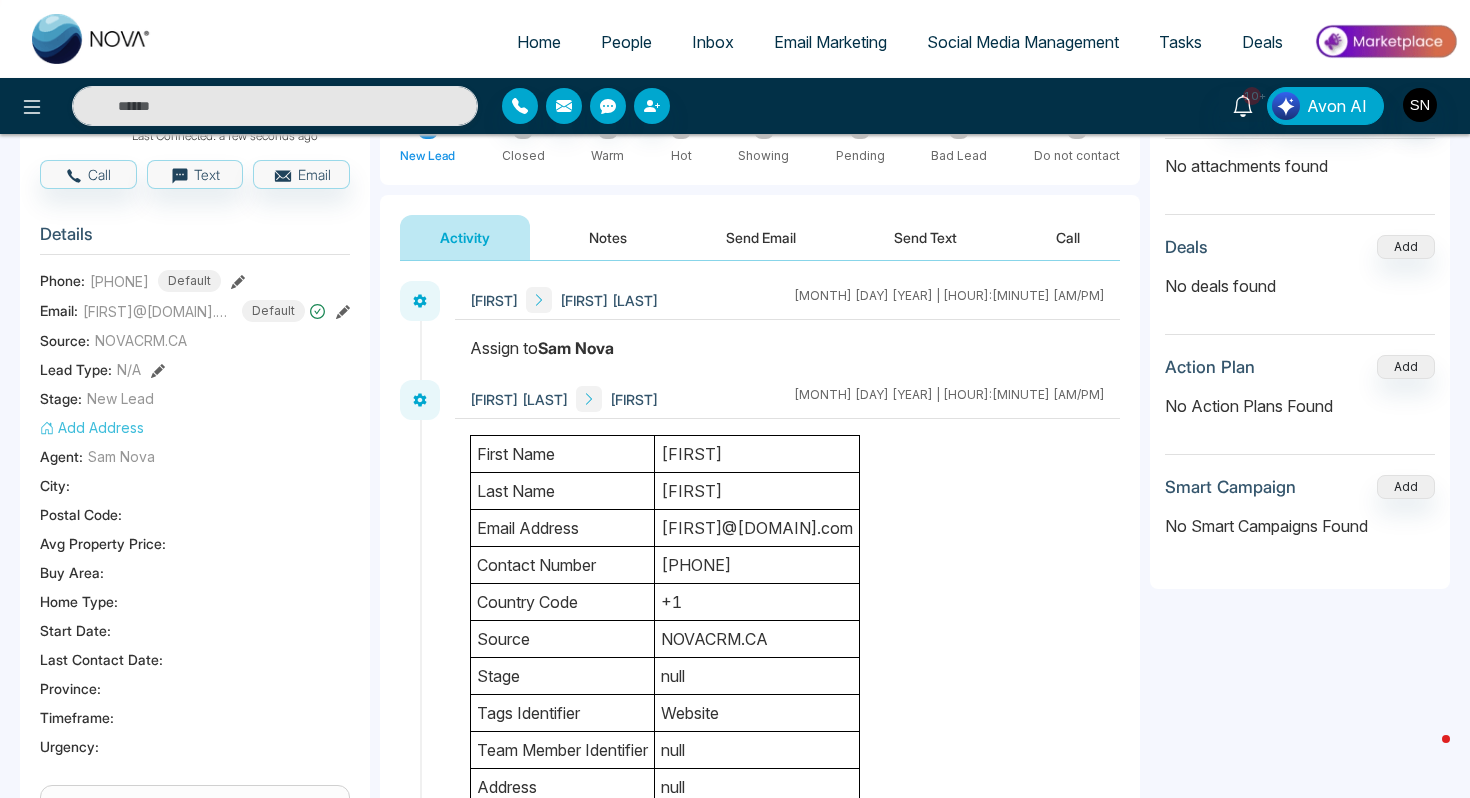 click on "first name [FIRST] last name [LAST] email address [EMAIL] contact number [PHONE] country code +1 source NOVACRM.CA stage null tags identifier Website team member identifier null address null city null custom que one Pineapple Financial custom ans one Pineapple Financial custom que two Yes custom ans two Yes custom que three Others custom ans three Others custom que four null custom ans four null custom que five null custom ans five null" at bounding box center (665, 824) 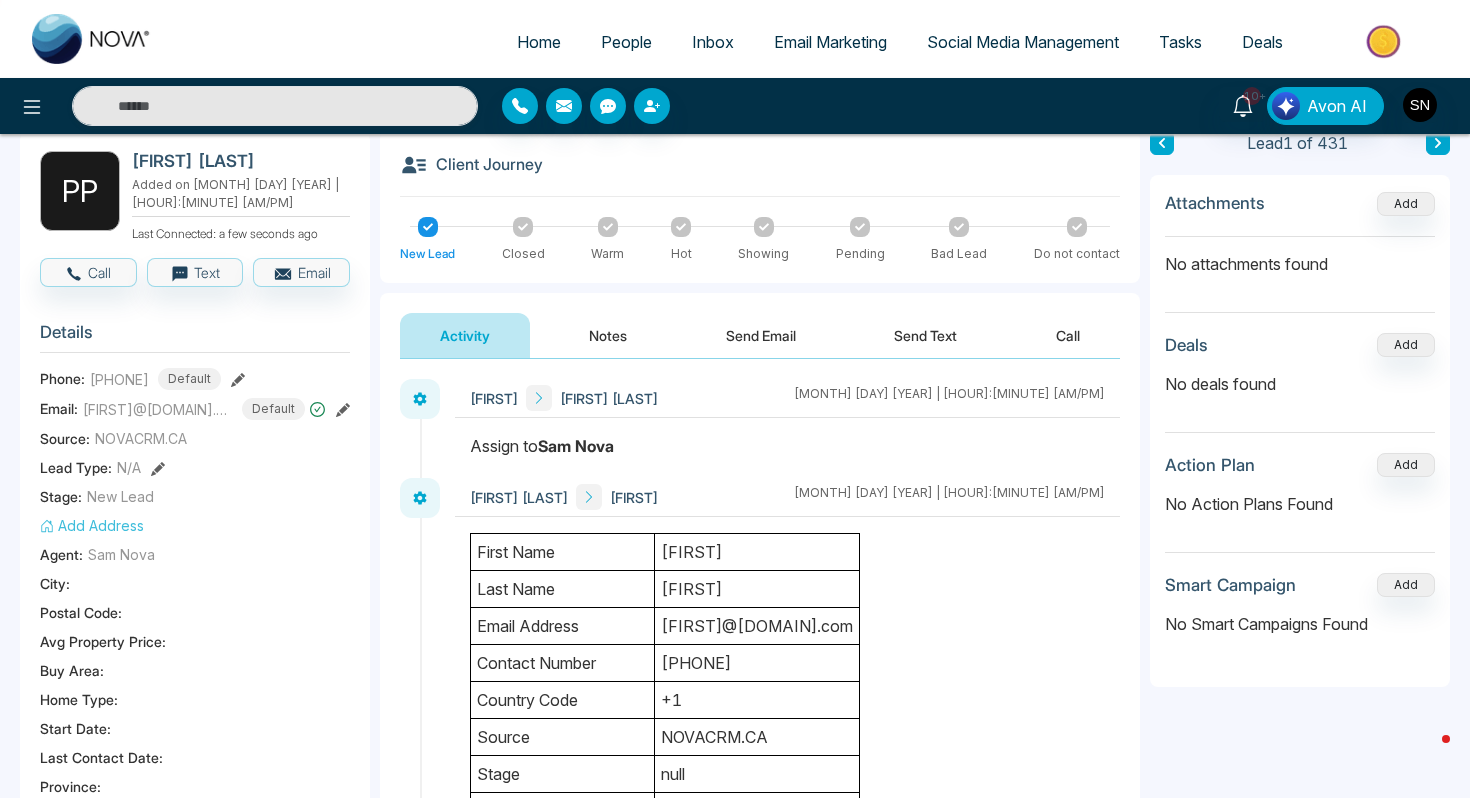 scroll, scrollTop: 0, scrollLeft: 0, axis: both 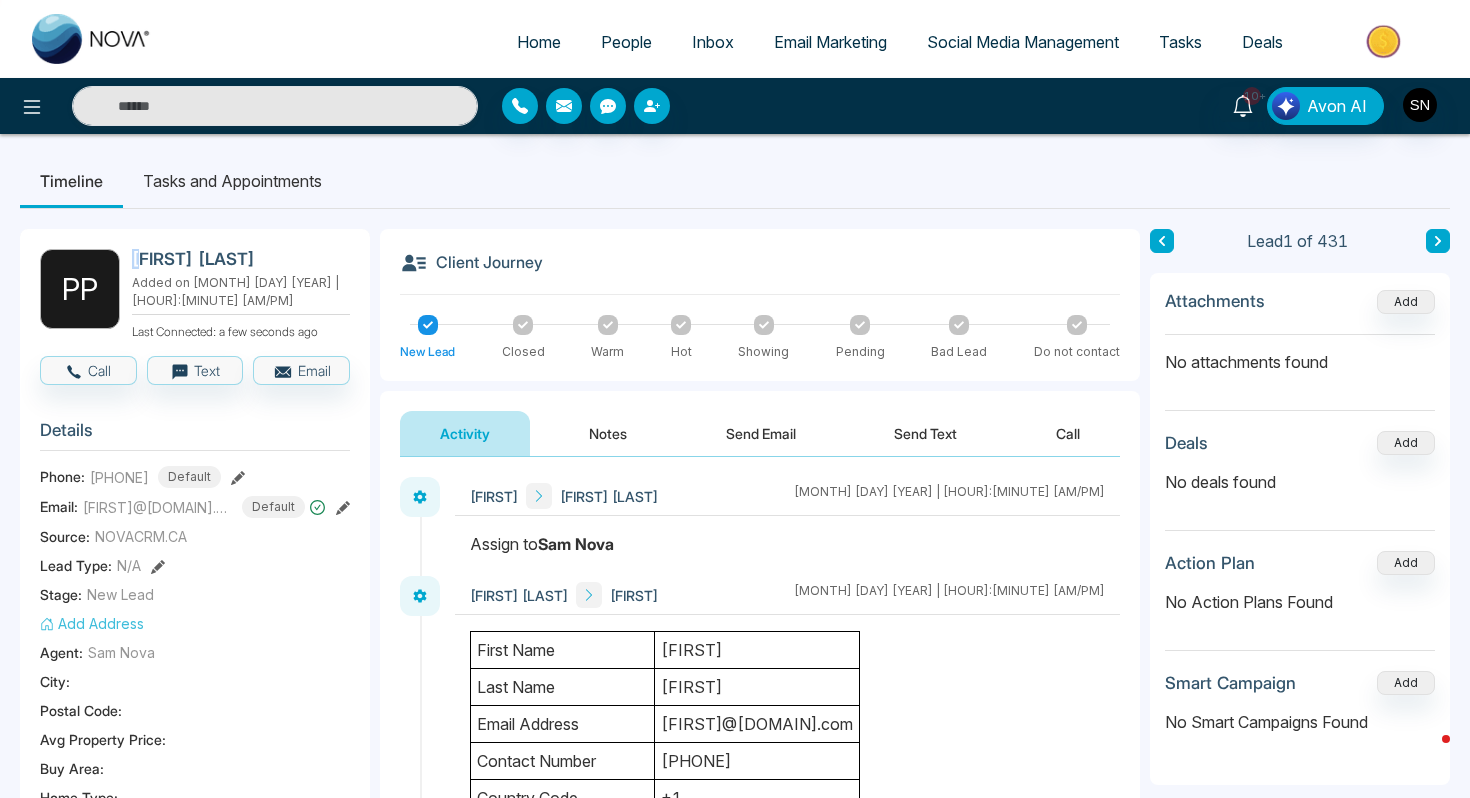 drag, startPoint x: 139, startPoint y: 260, endPoint x: 122, endPoint y: 257, distance: 17.262676 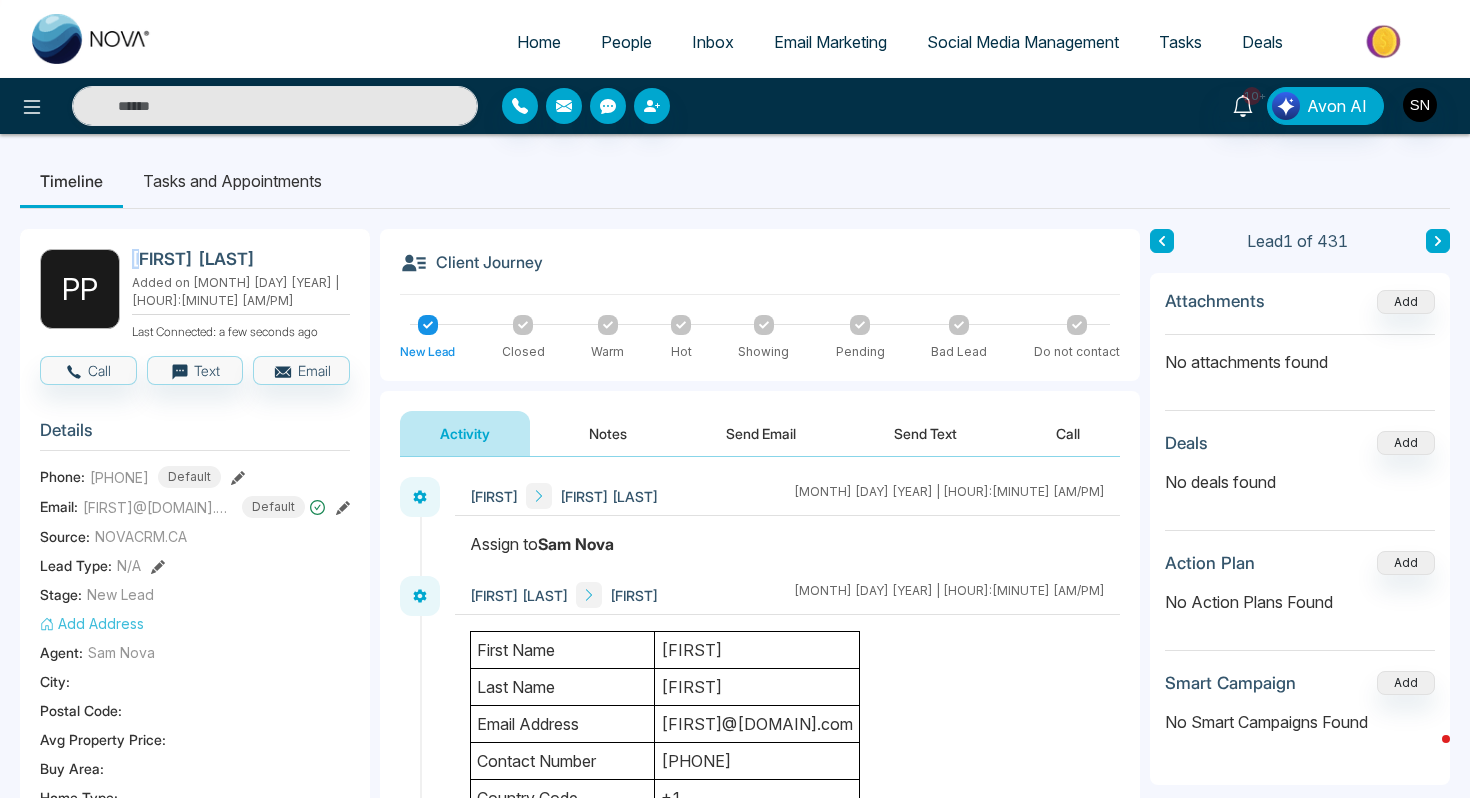 click on "P P Pavit Paul Added on August 4 2025 | 11:43 AM Last Connected: a few seconds ago" at bounding box center [195, 295] 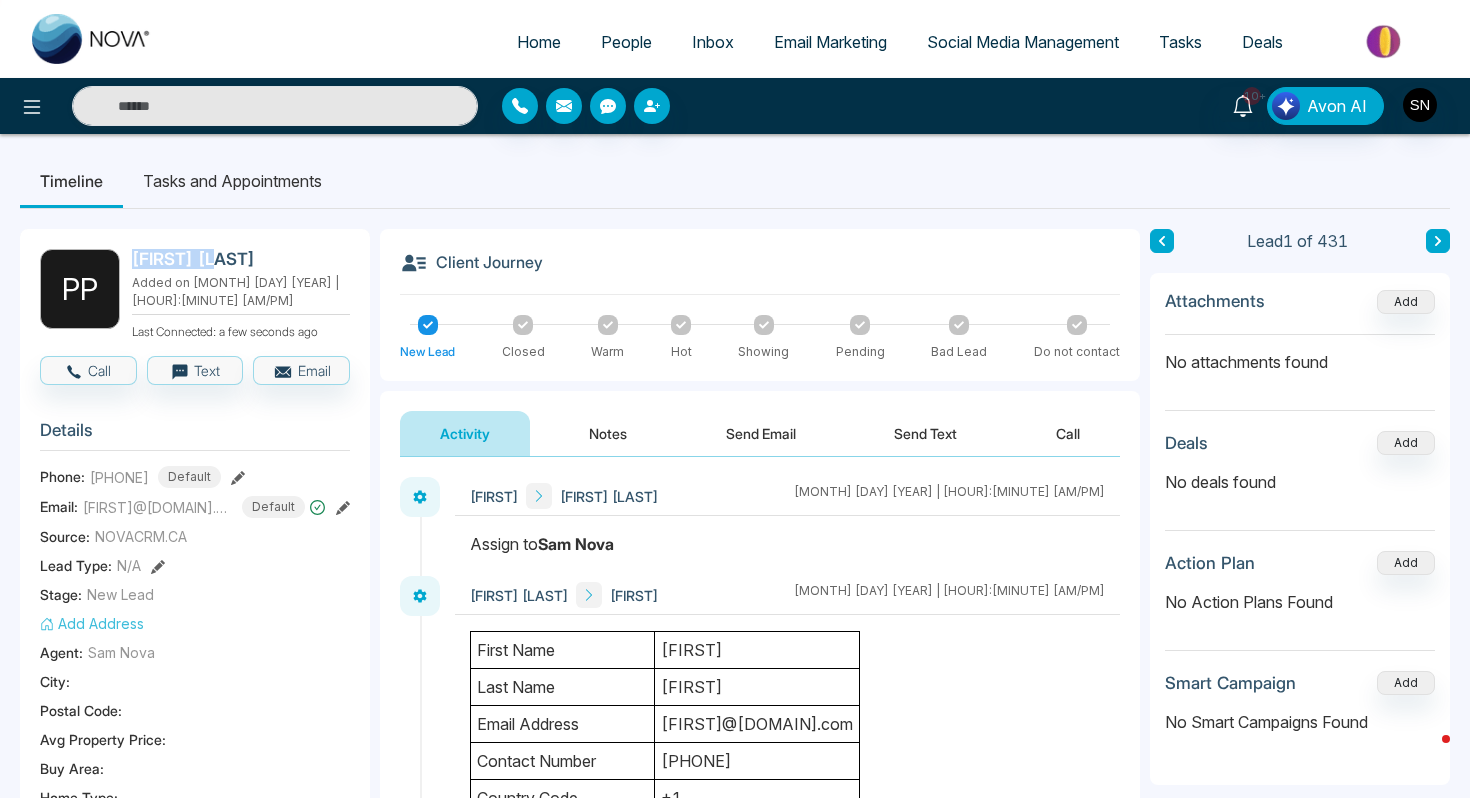 drag, startPoint x: 212, startPoint y: 268, endPoint x: 134, endPoint y: 254, distance: 79.24645 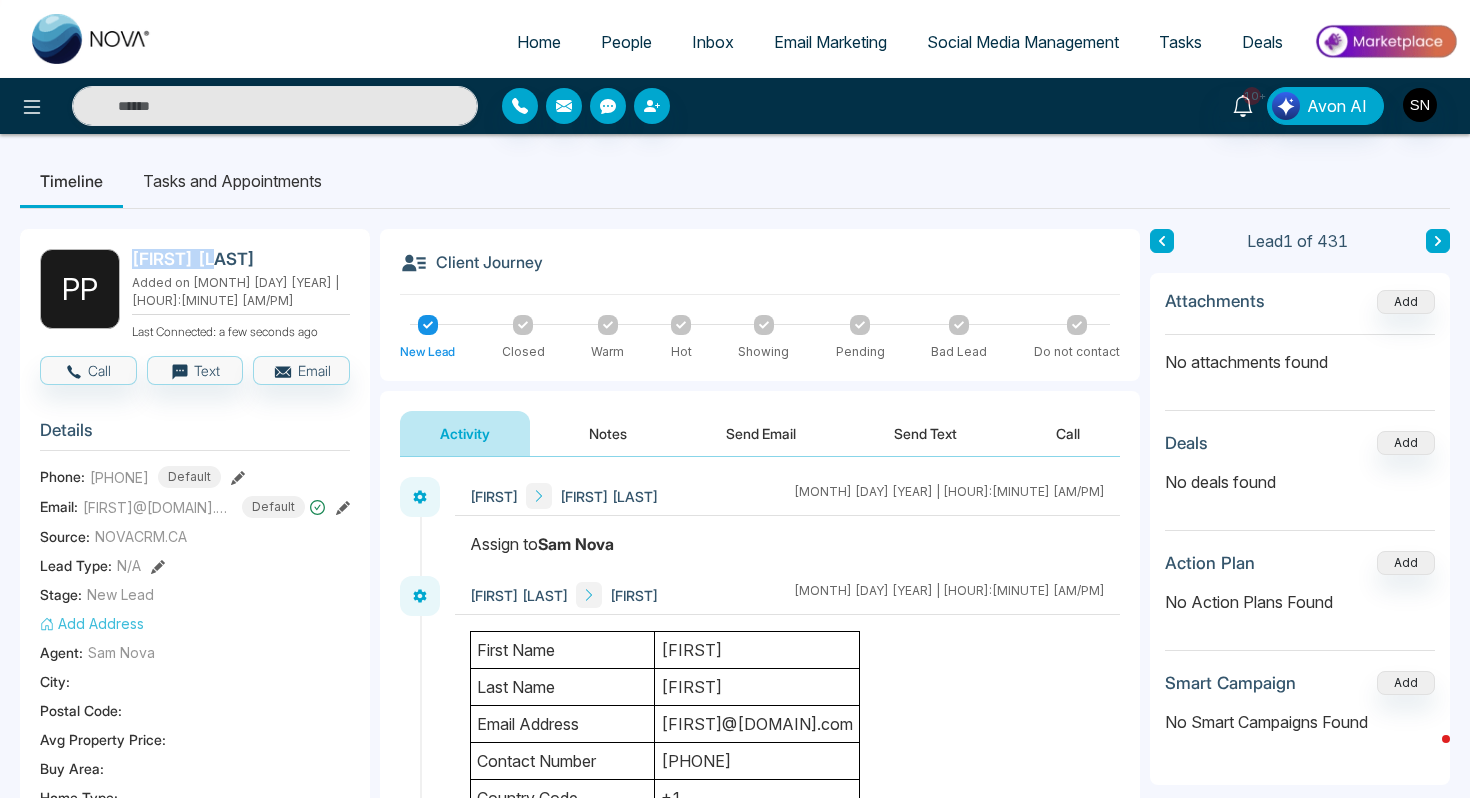 click on "[FIRST] [LAST]" at bounding box center (237, 259) 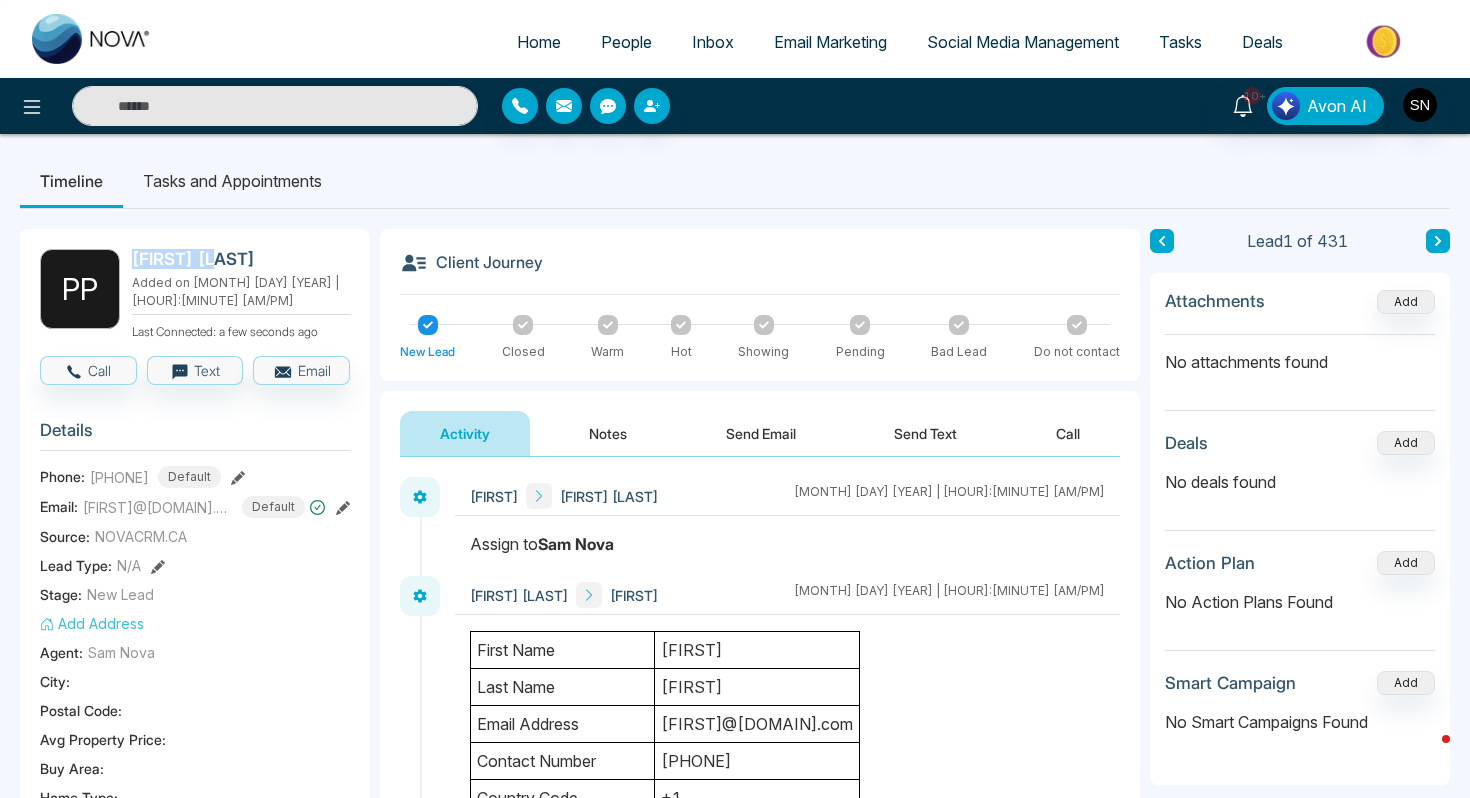 copy on "[FIRST] [LAST]" 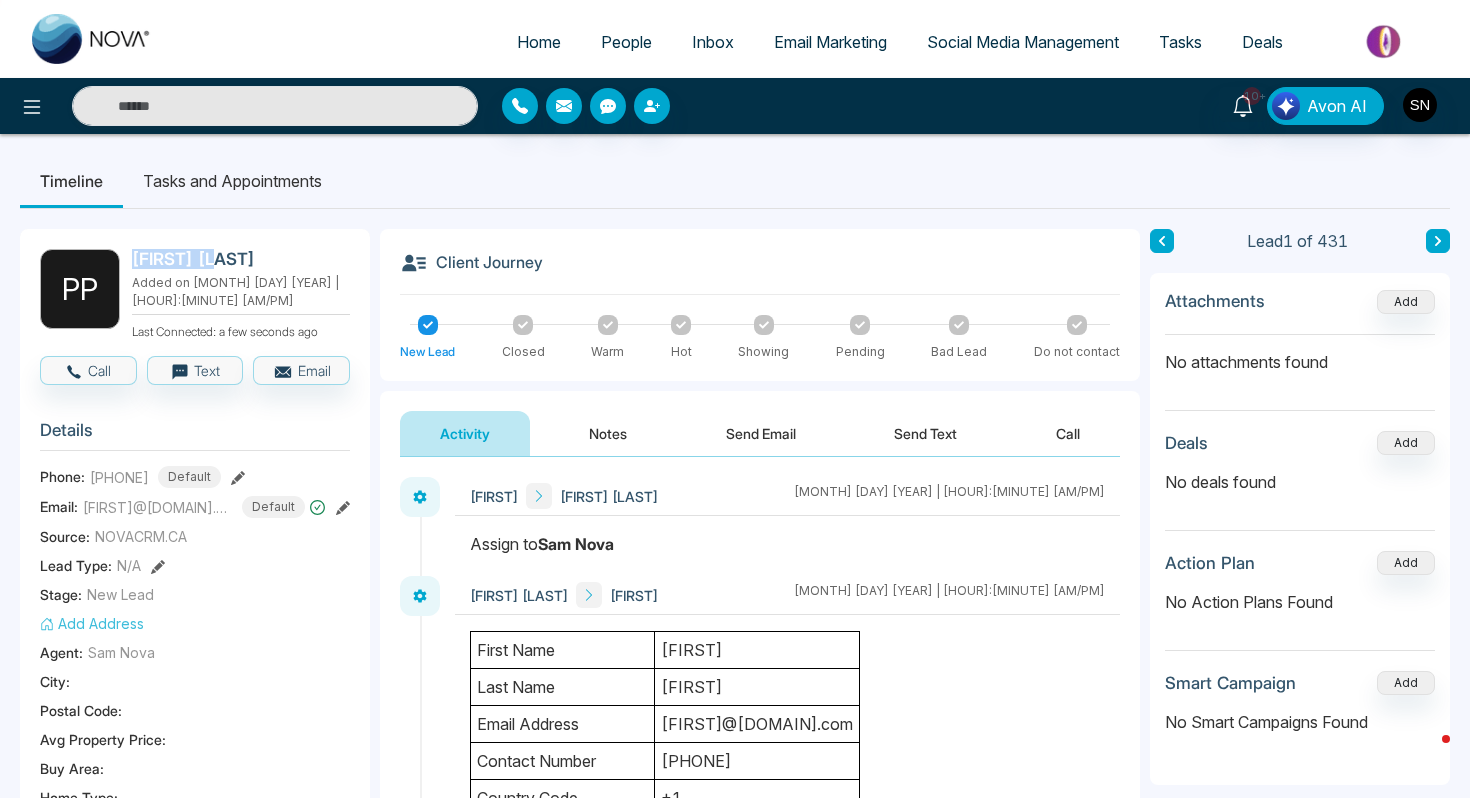 click on "Home" at bounding box center (539, 42) 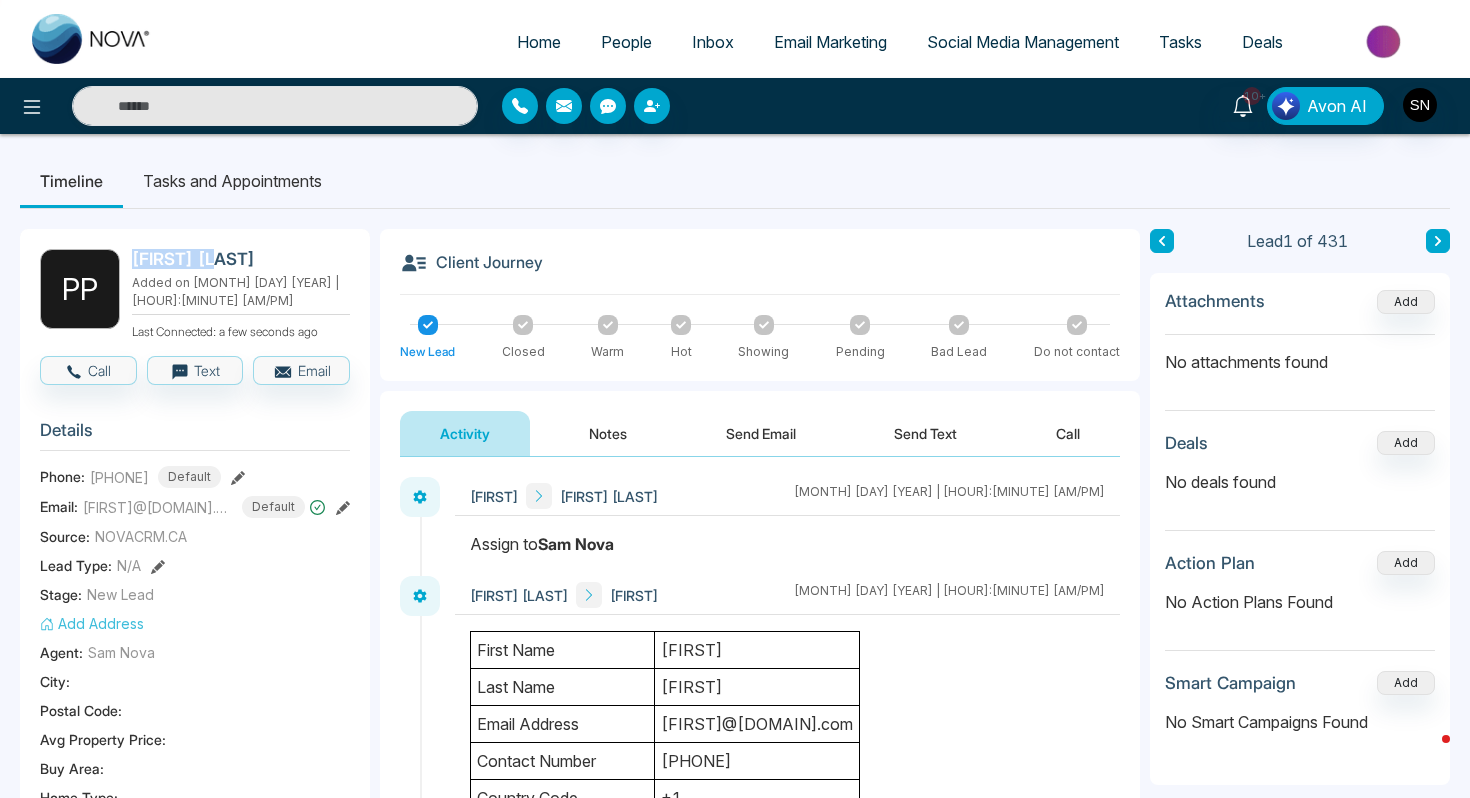 select on "*" 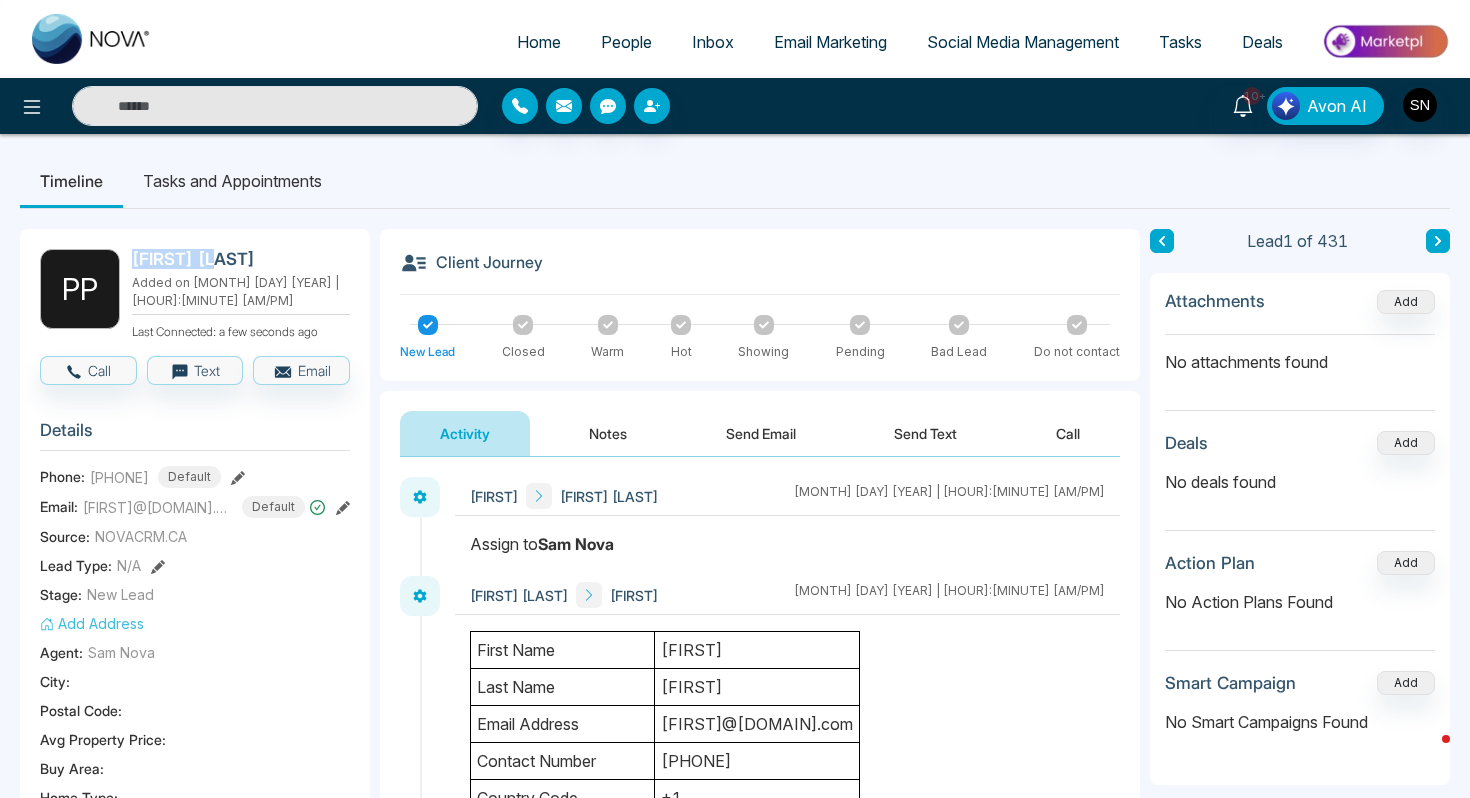 select on "*" 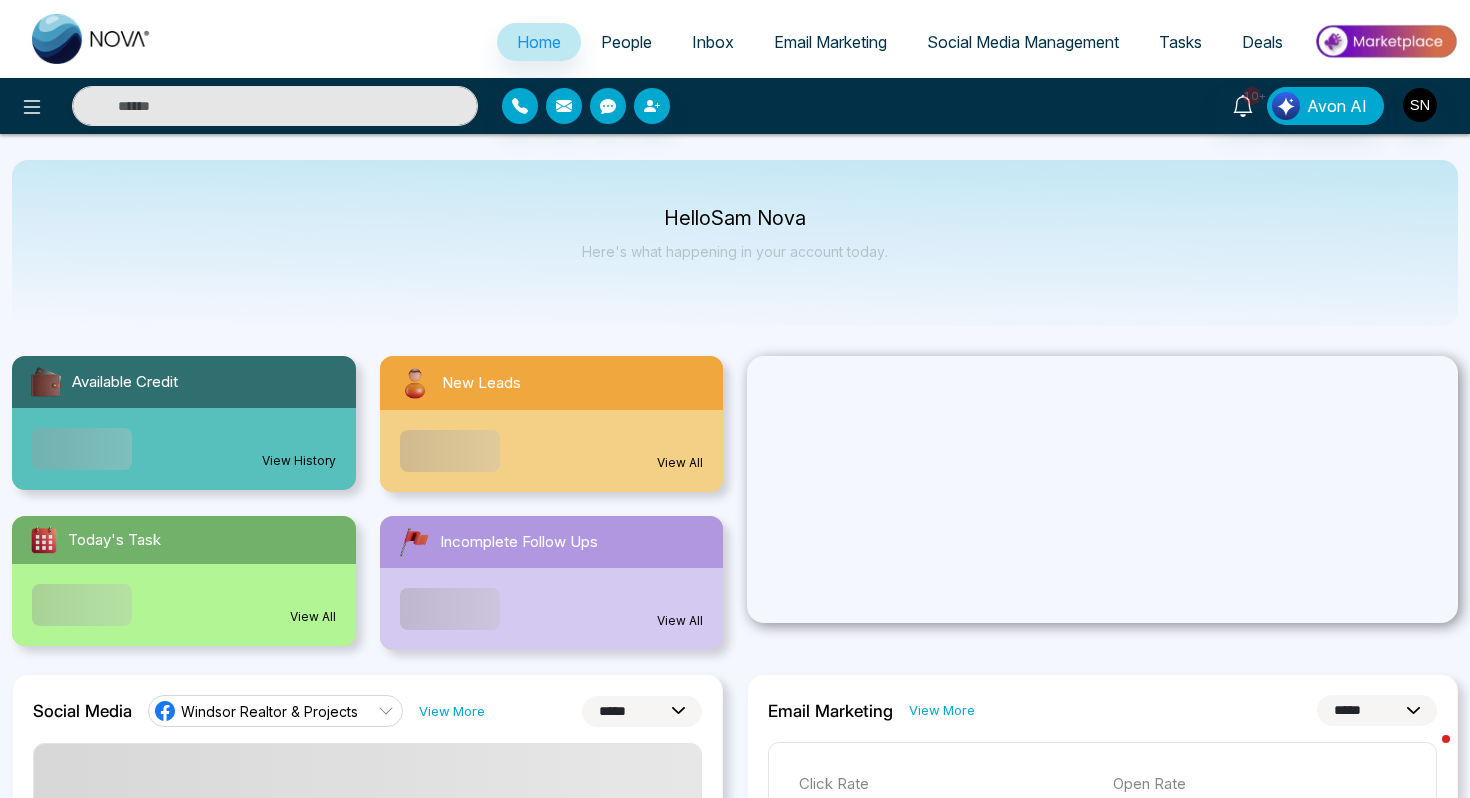 click on "People" at bounding box center (626, 42) 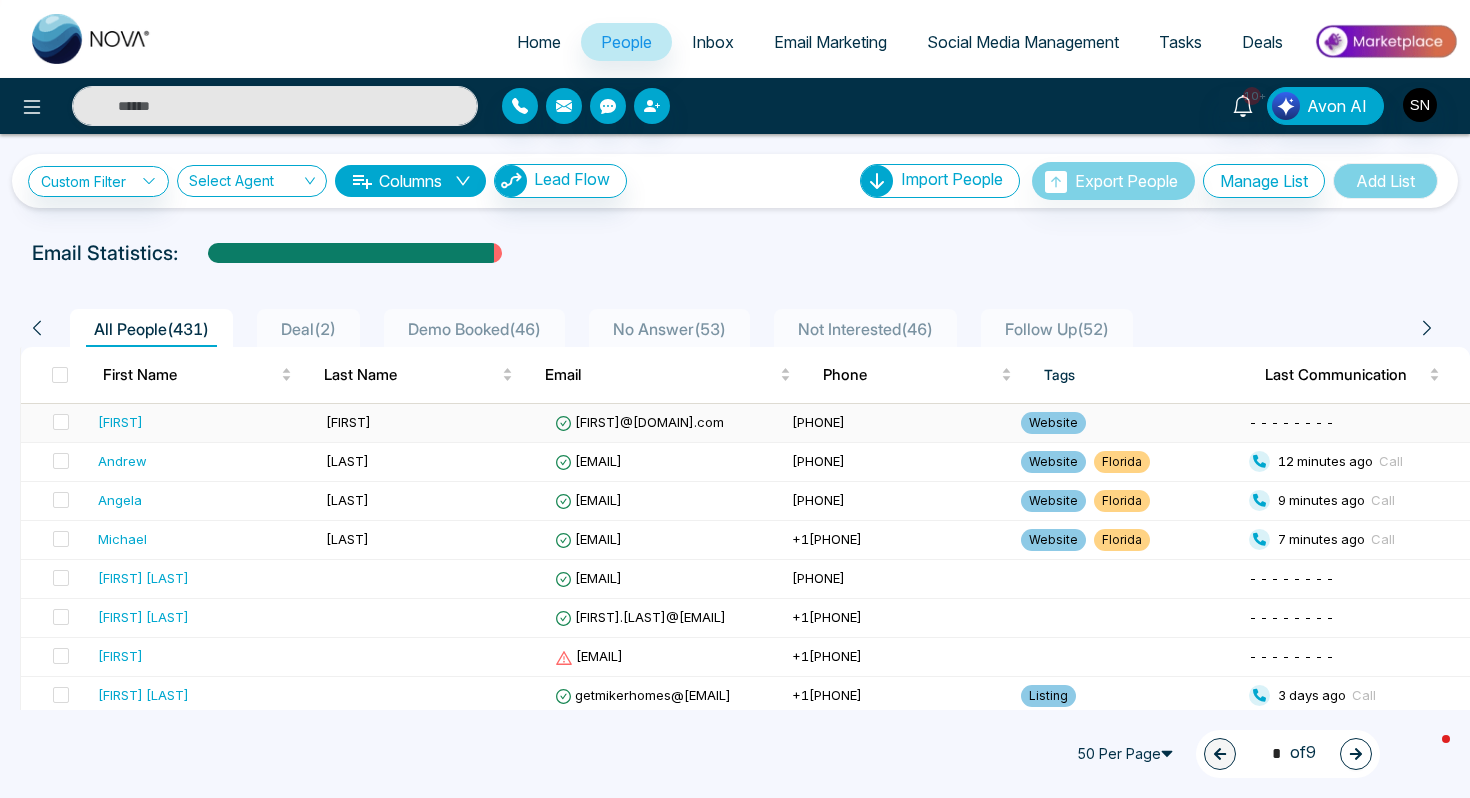 click on "[FIRST]" at bounding box center [432, 423] 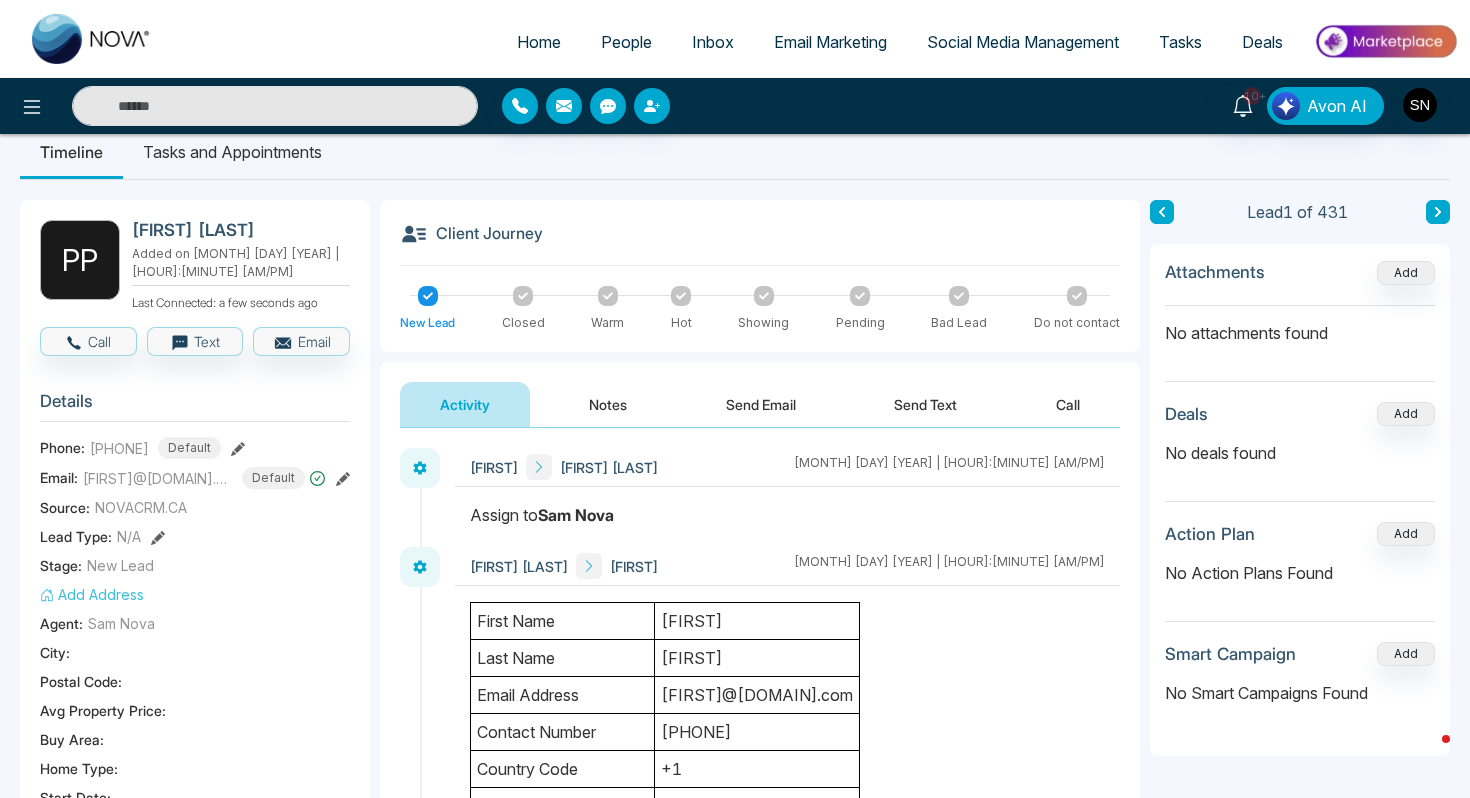 scroll, scrollTop: 0, scrollLeft: 0, axis: both 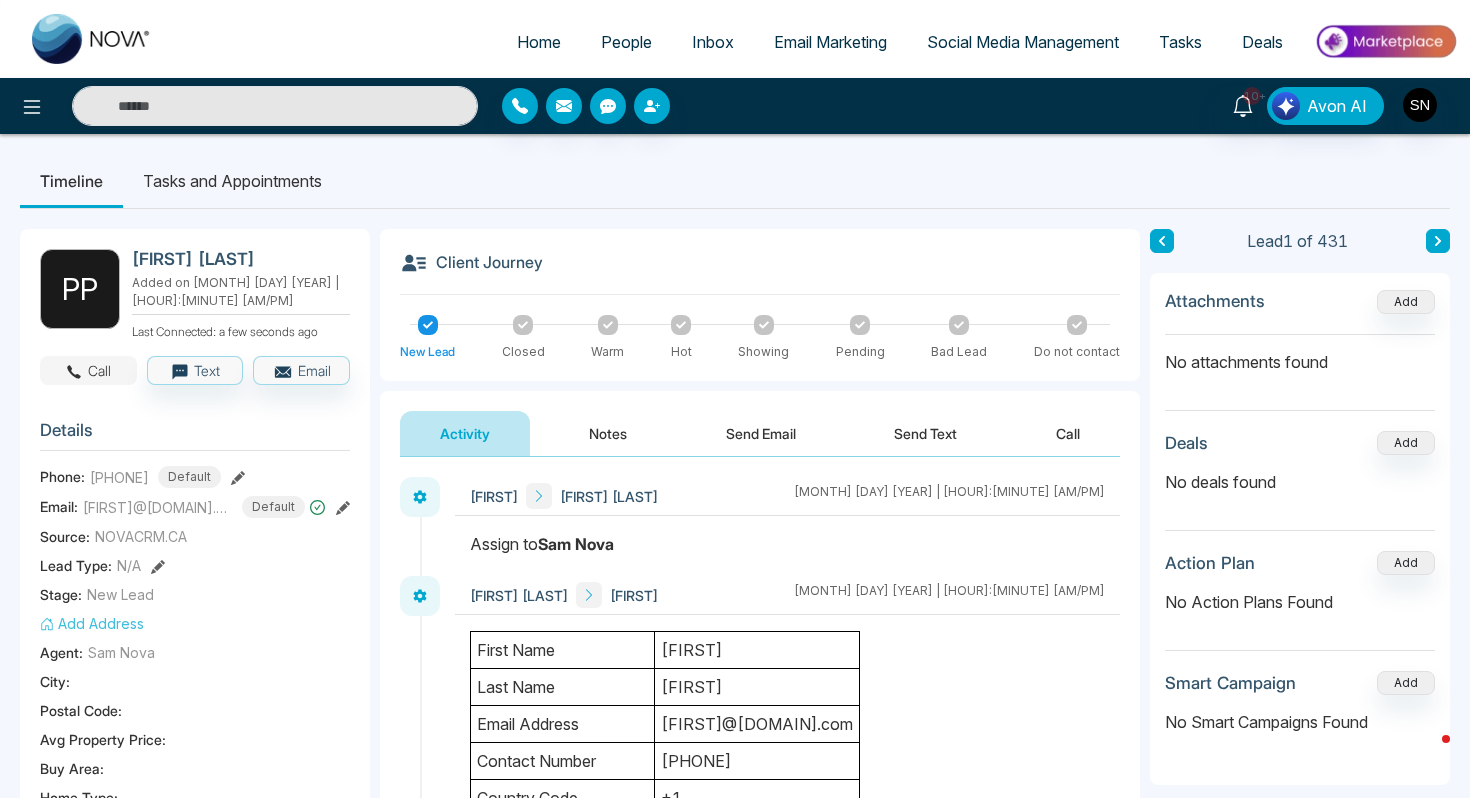 click on "Call" at bounding box center [88, 370] 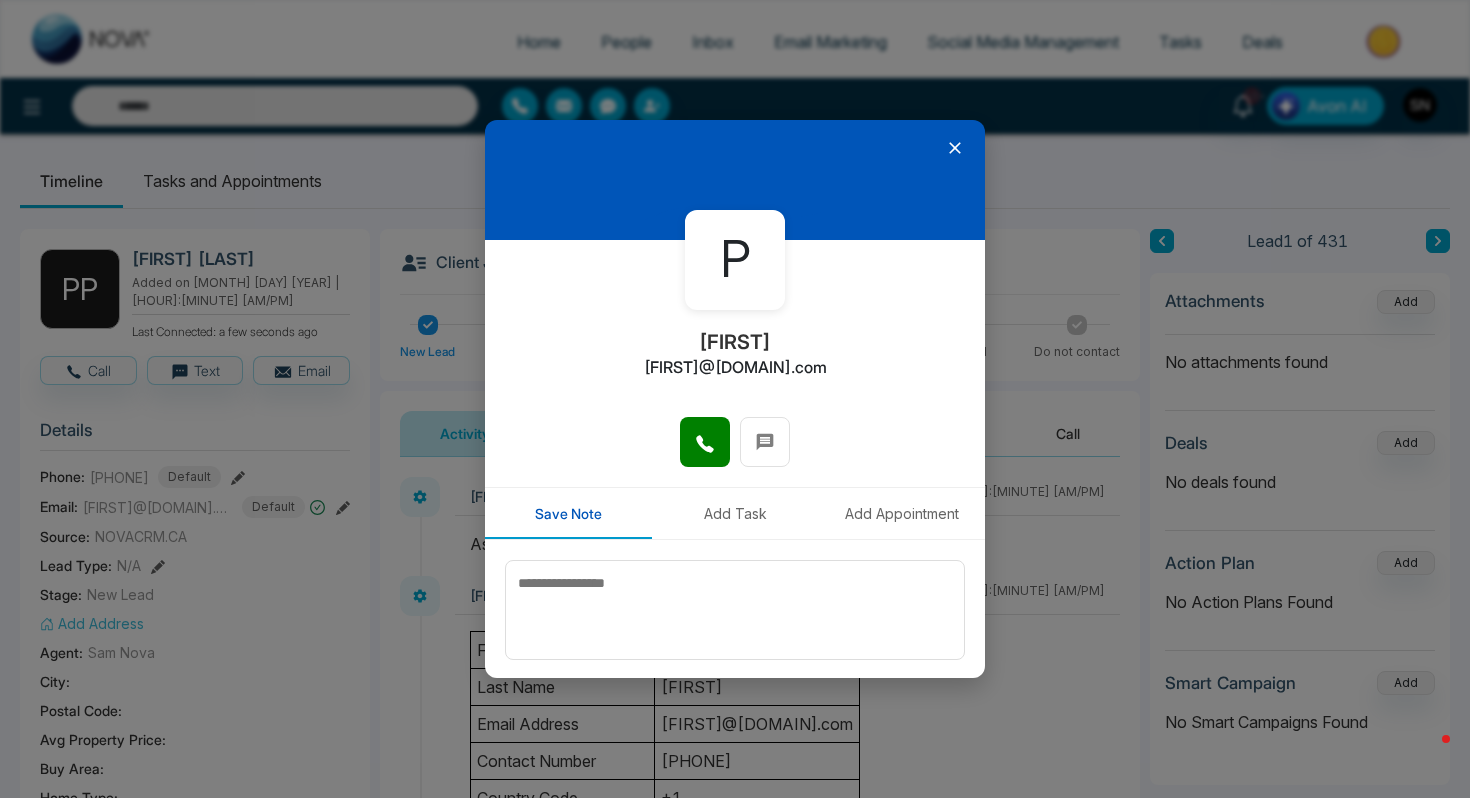 click at bounding box center [735, 452] 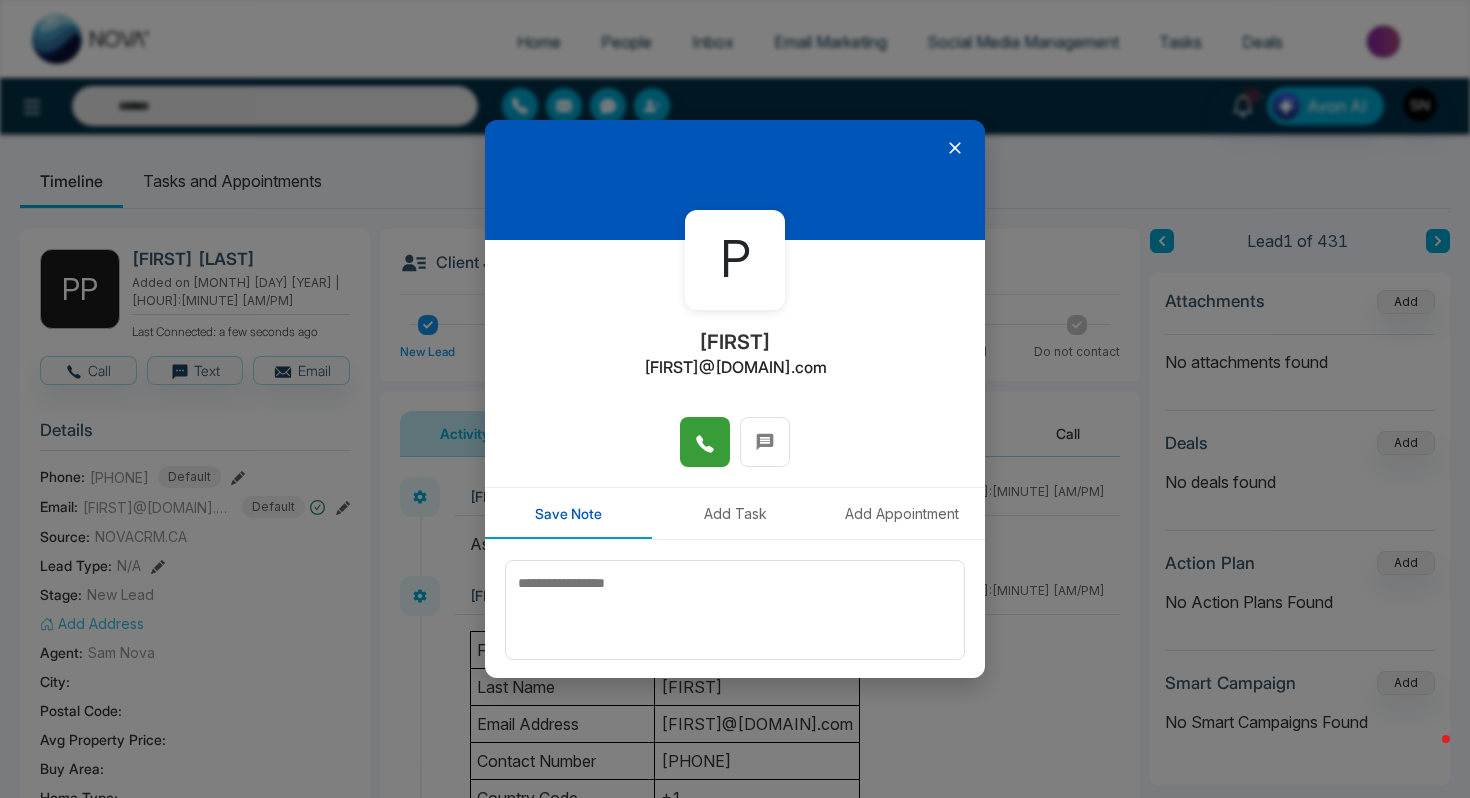 click at bounding box center (705, 442) 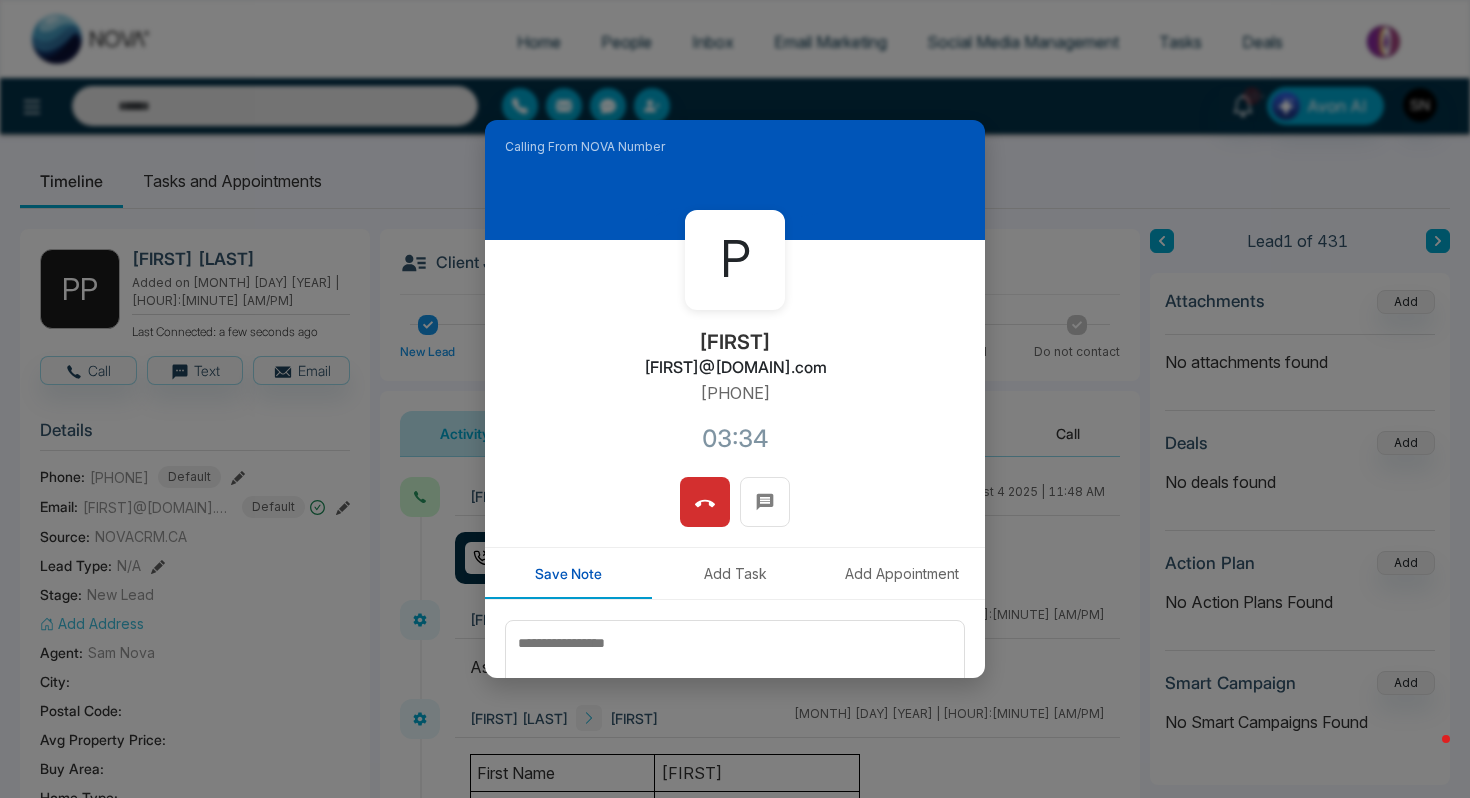 drag, startPoint x: 626, startPoint y: 364, endPoint x: 851, endPoint y: 363, distance: 225.00223 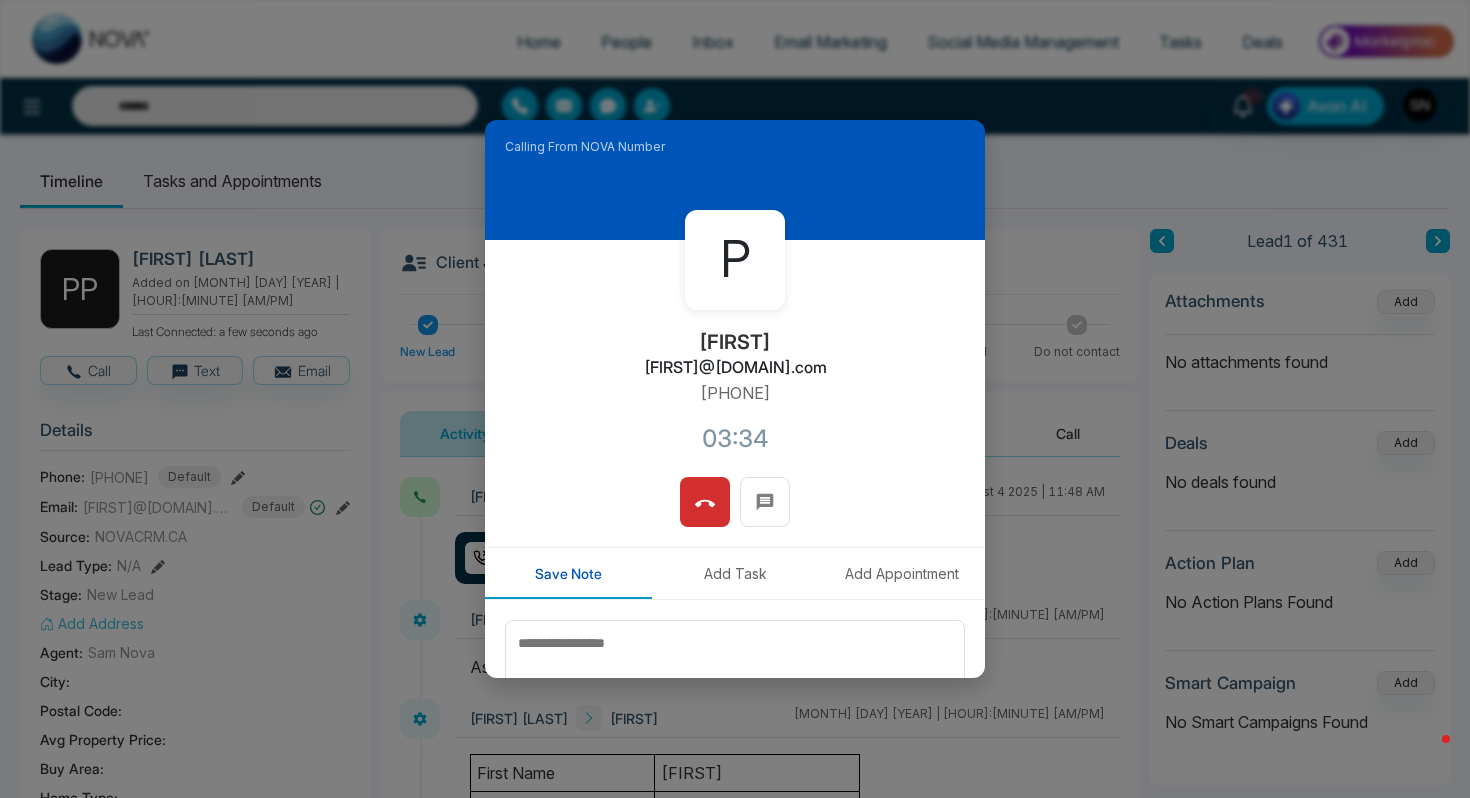 click on "P [FIRST] [LAST] [EMAIL] [PHONE]" at bounding box center [735, 358] 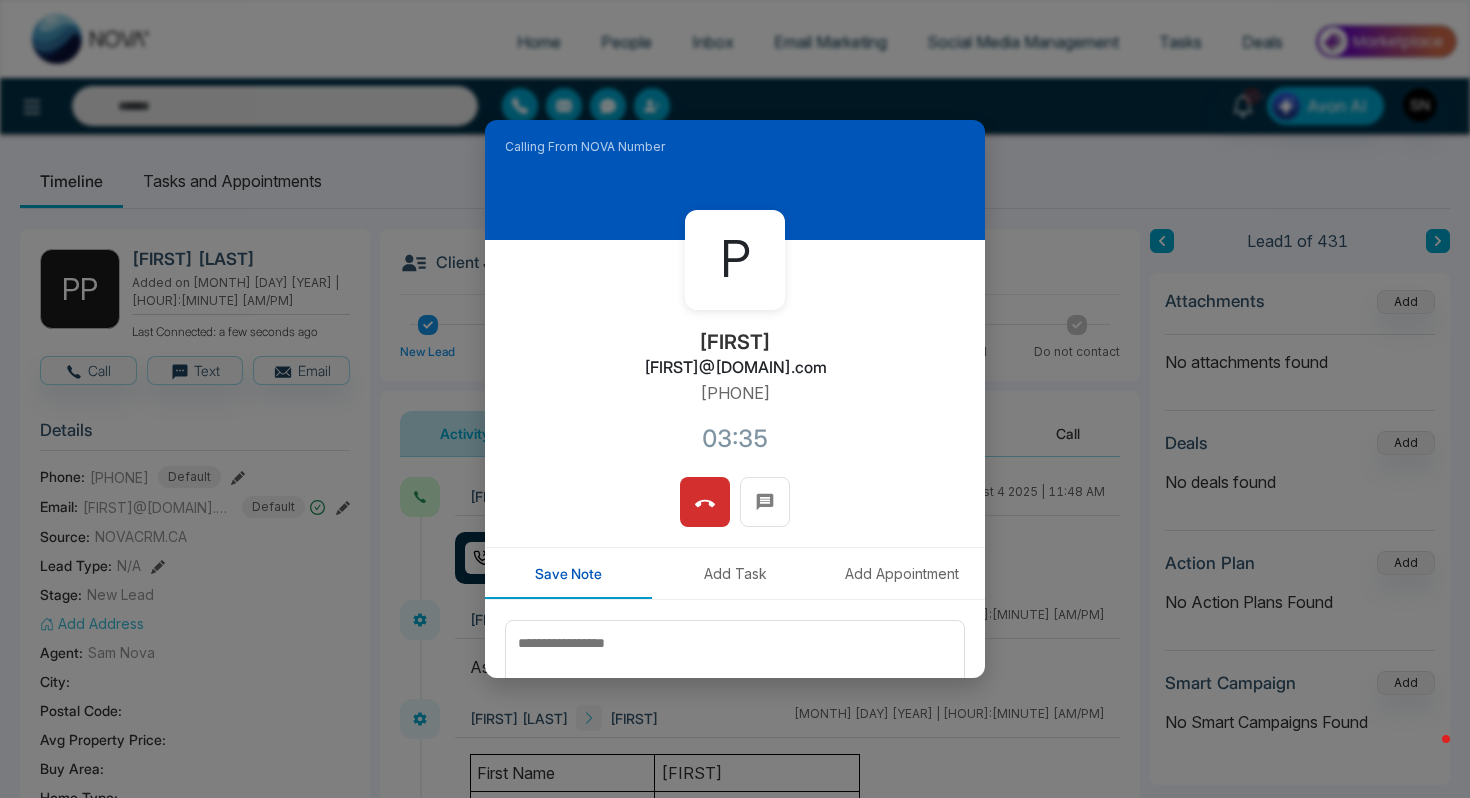 copy on "[FIRST]@[DOMAIN].com" 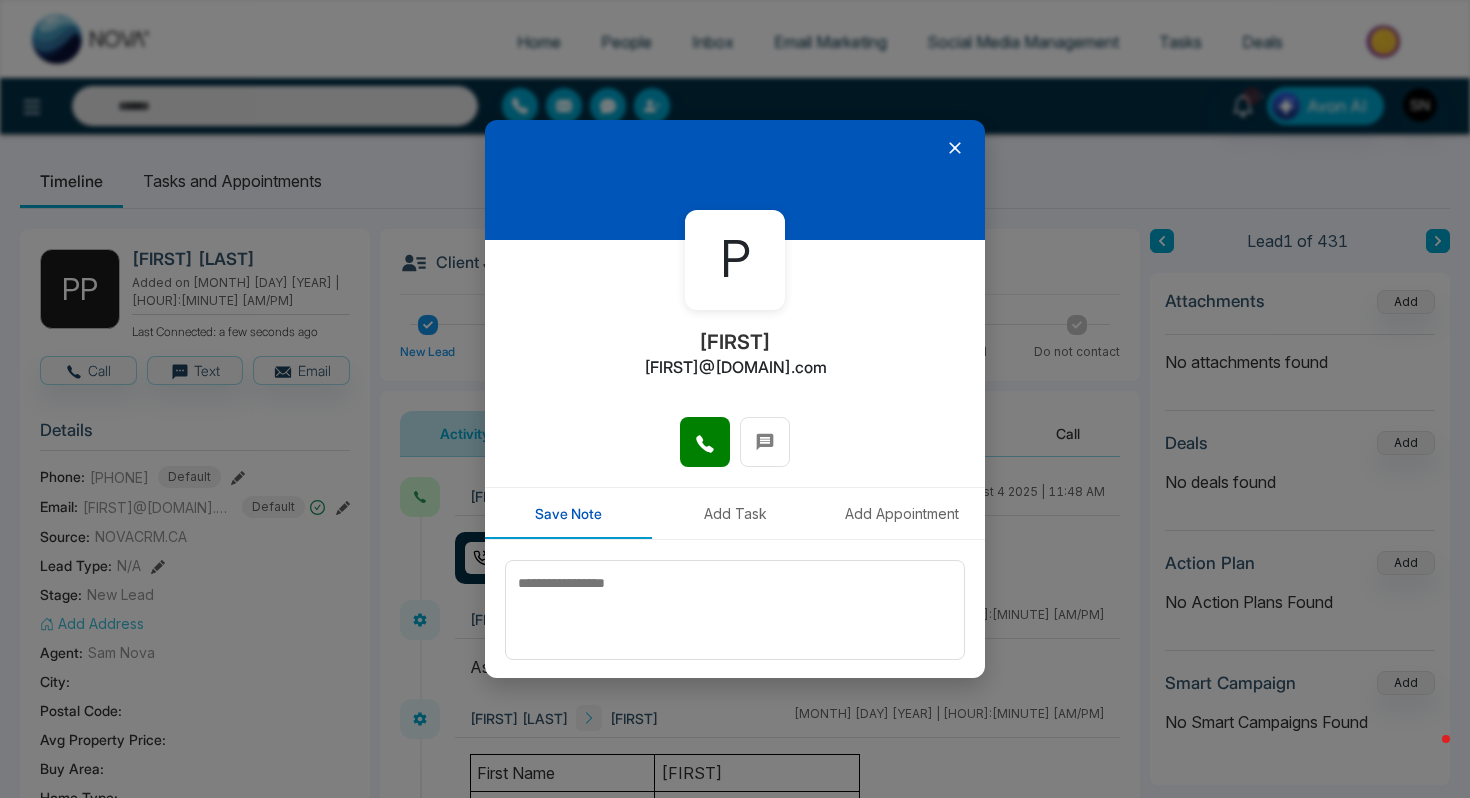 type 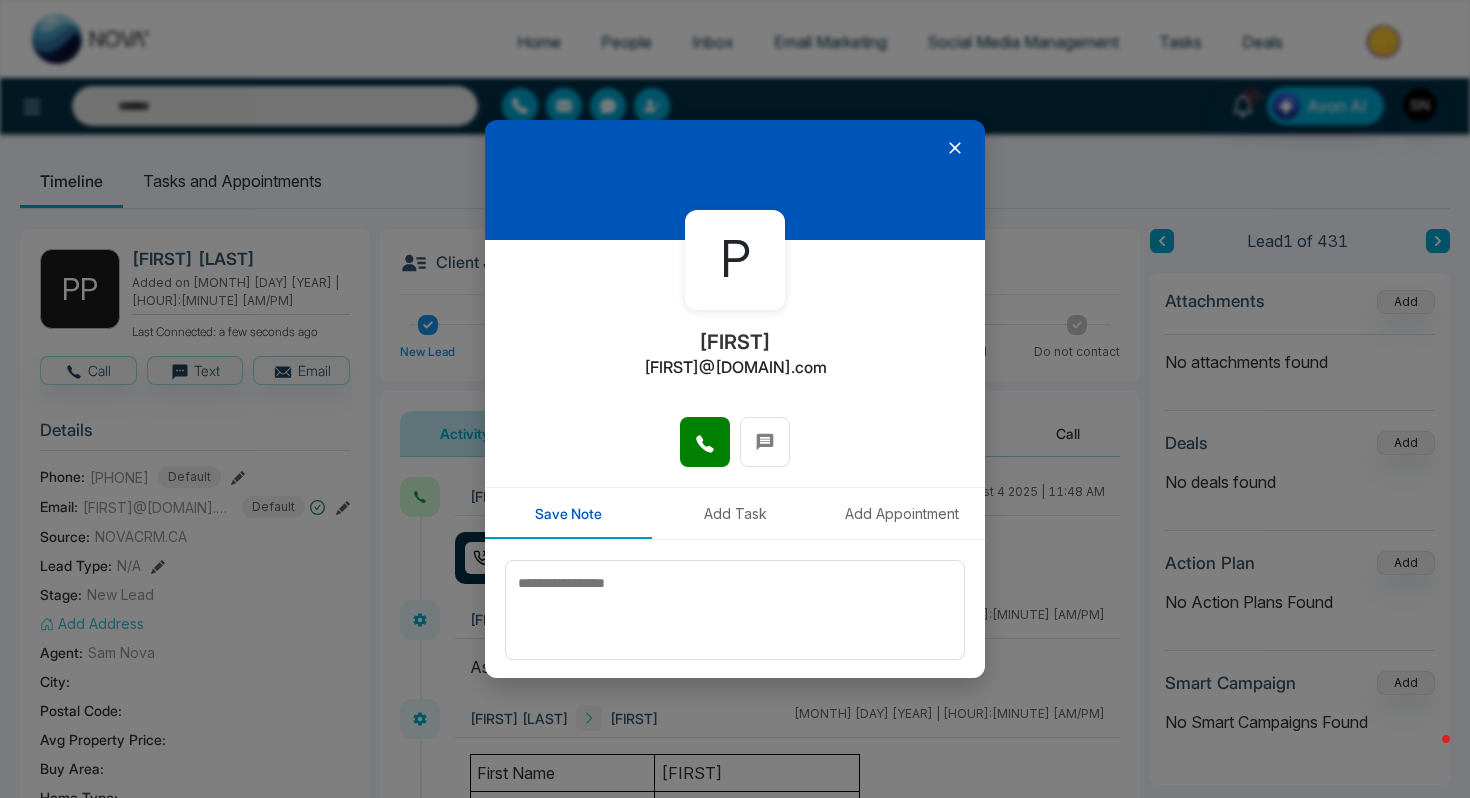 copy on "[FIRST]@[DOMAIN].com" 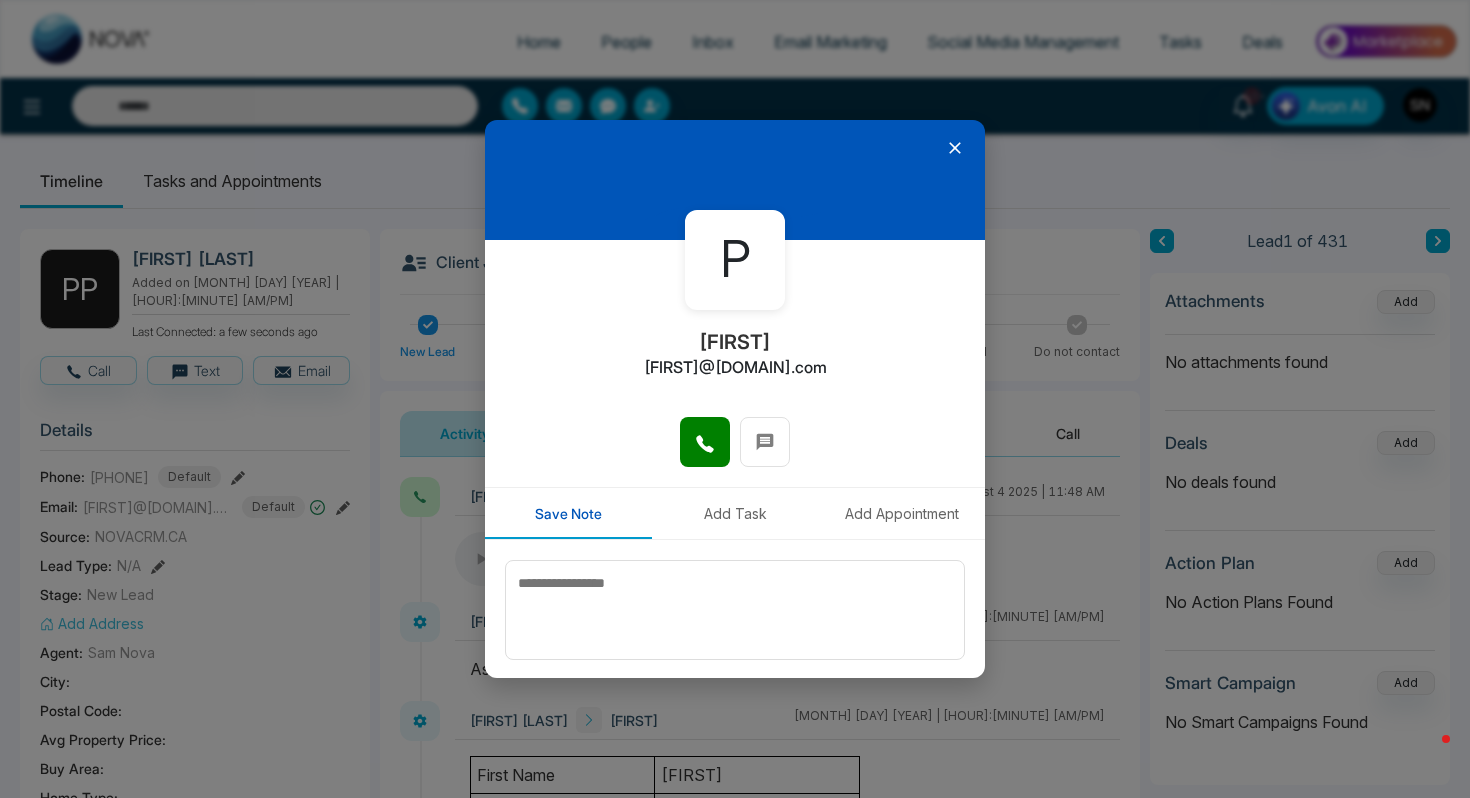 click on "P [FIRST] [LAST] [EMAIL] Save Note Add Task Add Appointment Save Note" at bounding box center [735, 399] 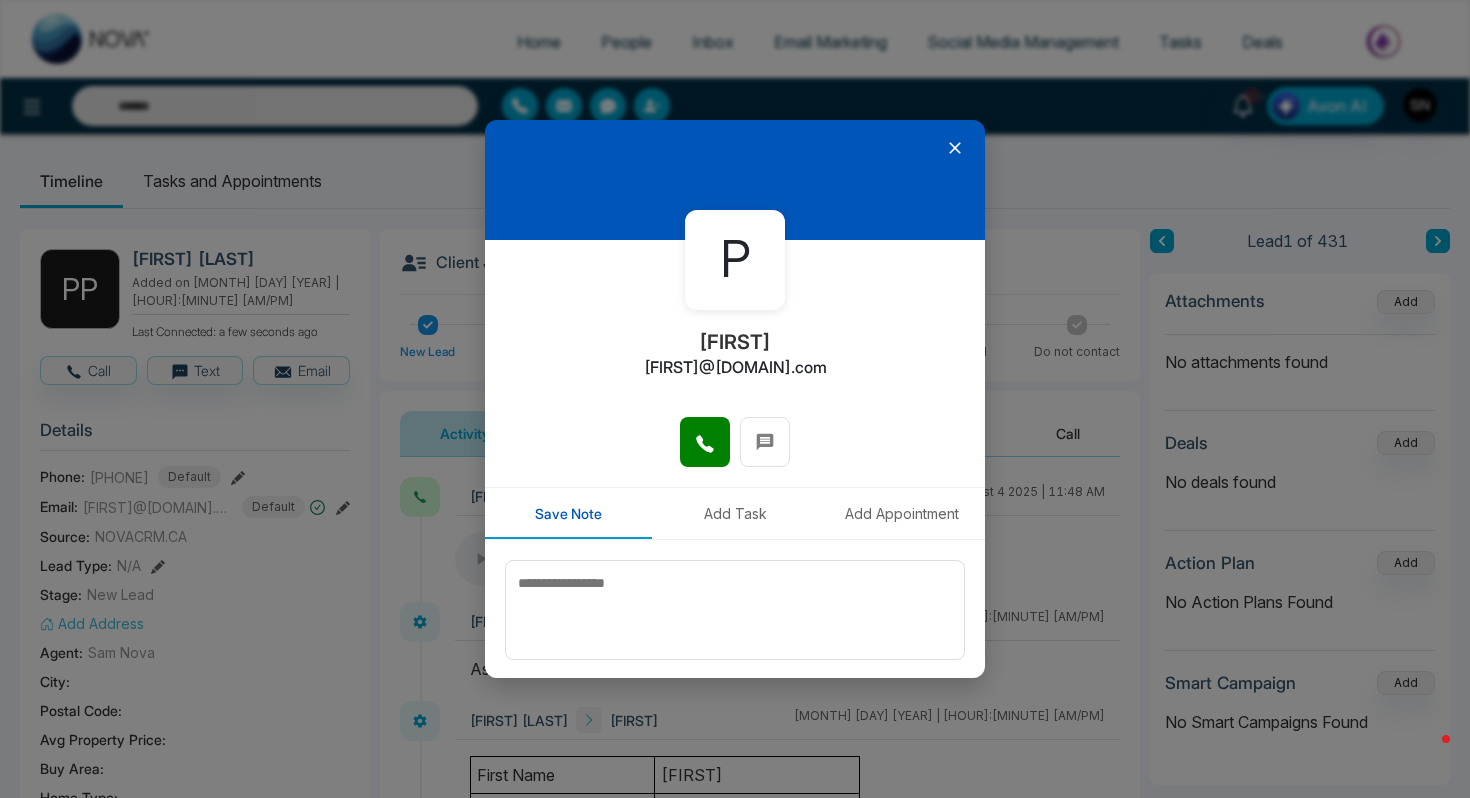 click 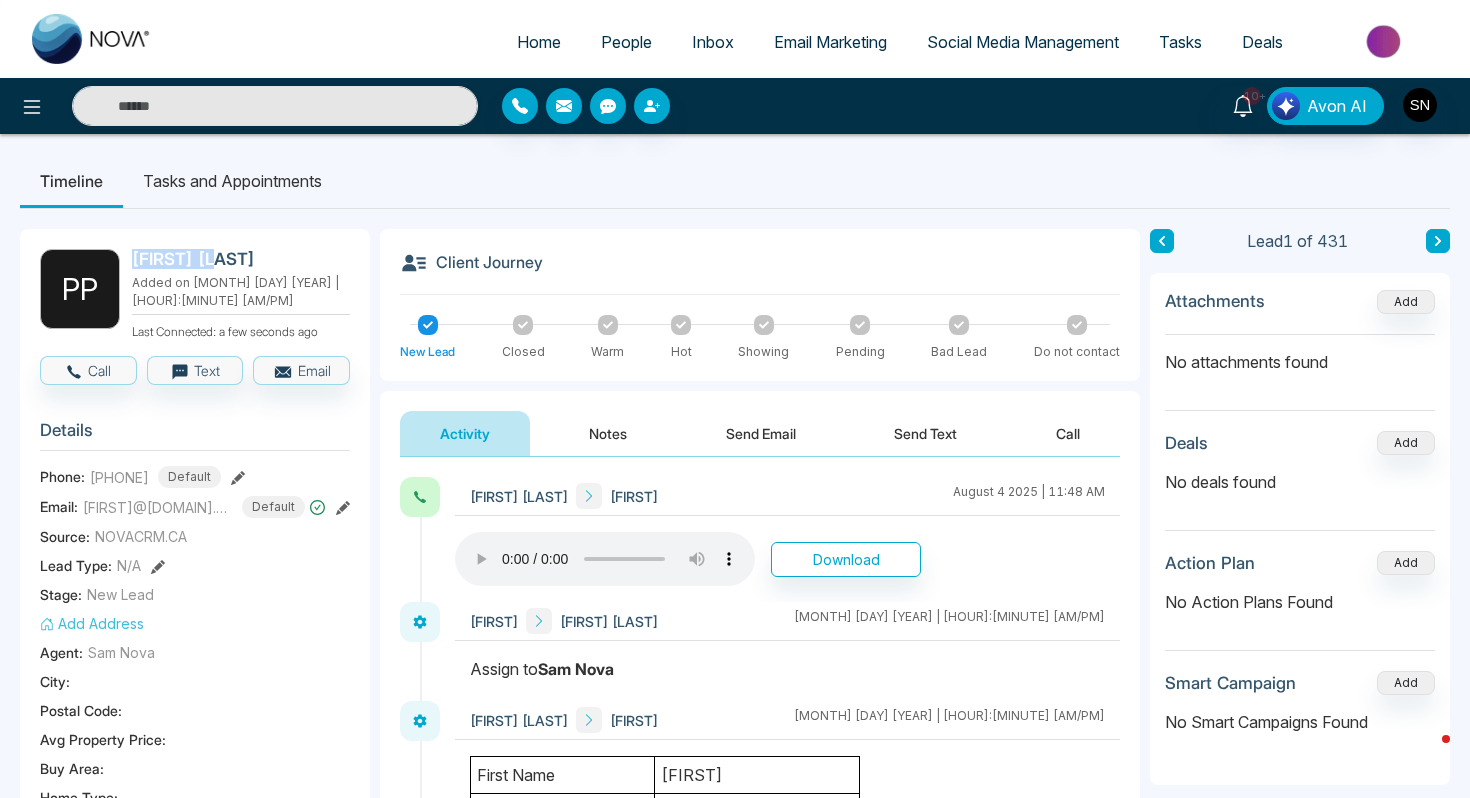 drag, startPoint x: 128, startPoint y: 258, endPoint x: 213, endPoint y: 261, distance: 85.052925 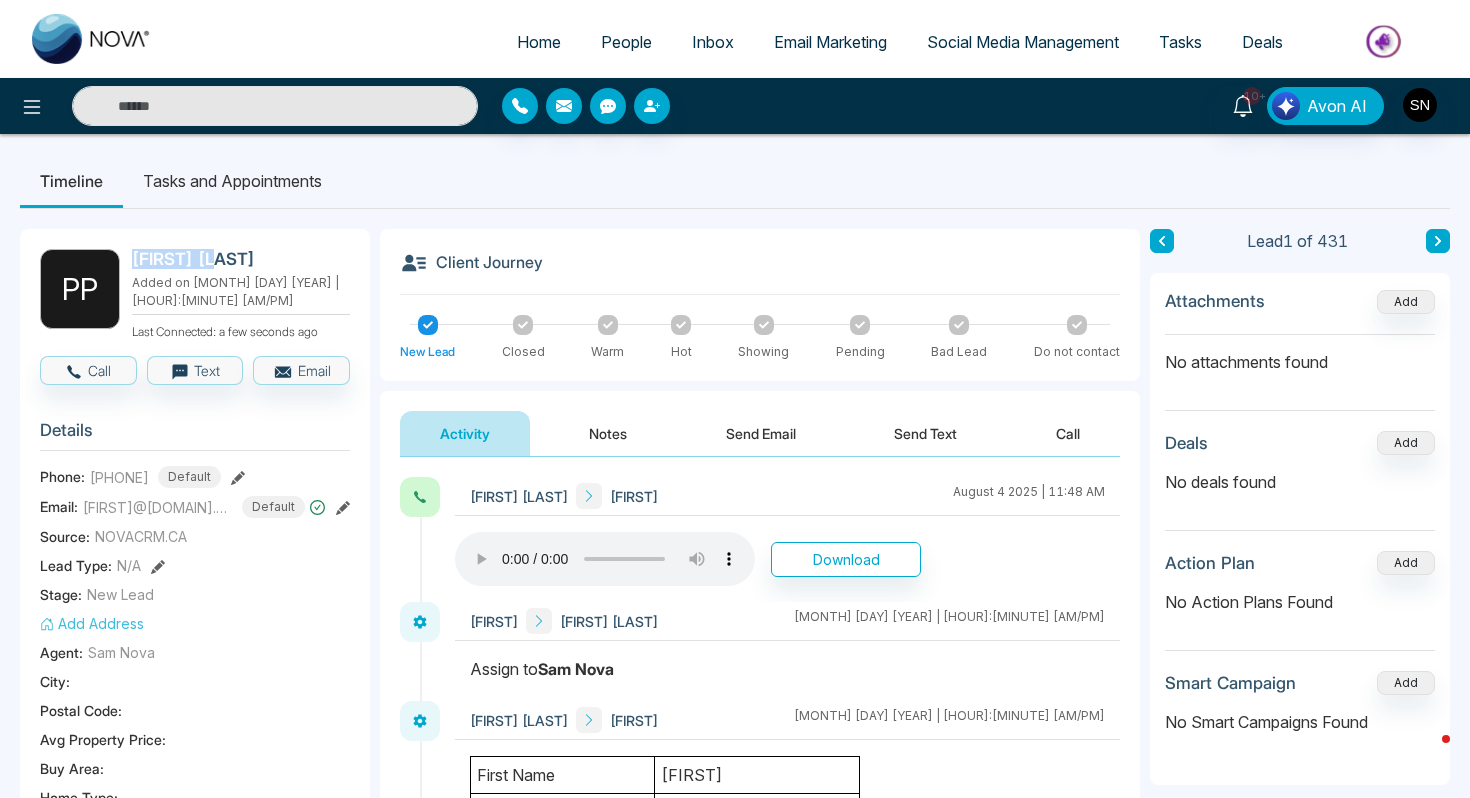 click on "P P Pavit Paul Added on August 4 2025 | 11:43 AM Last Connected: a few seconds ago" at bounding box center [195, 295] 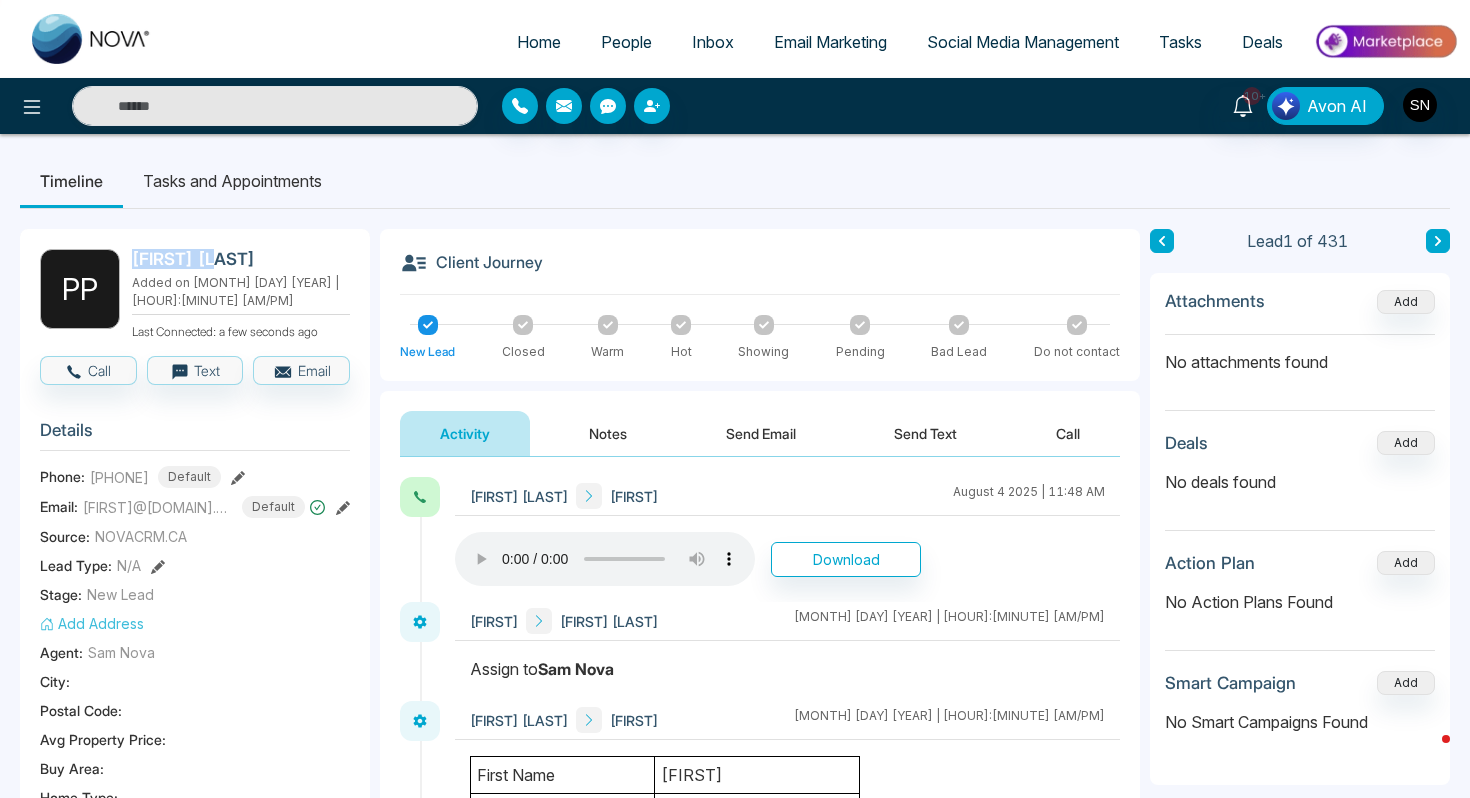 copy on "[FIRST] [LAST]" 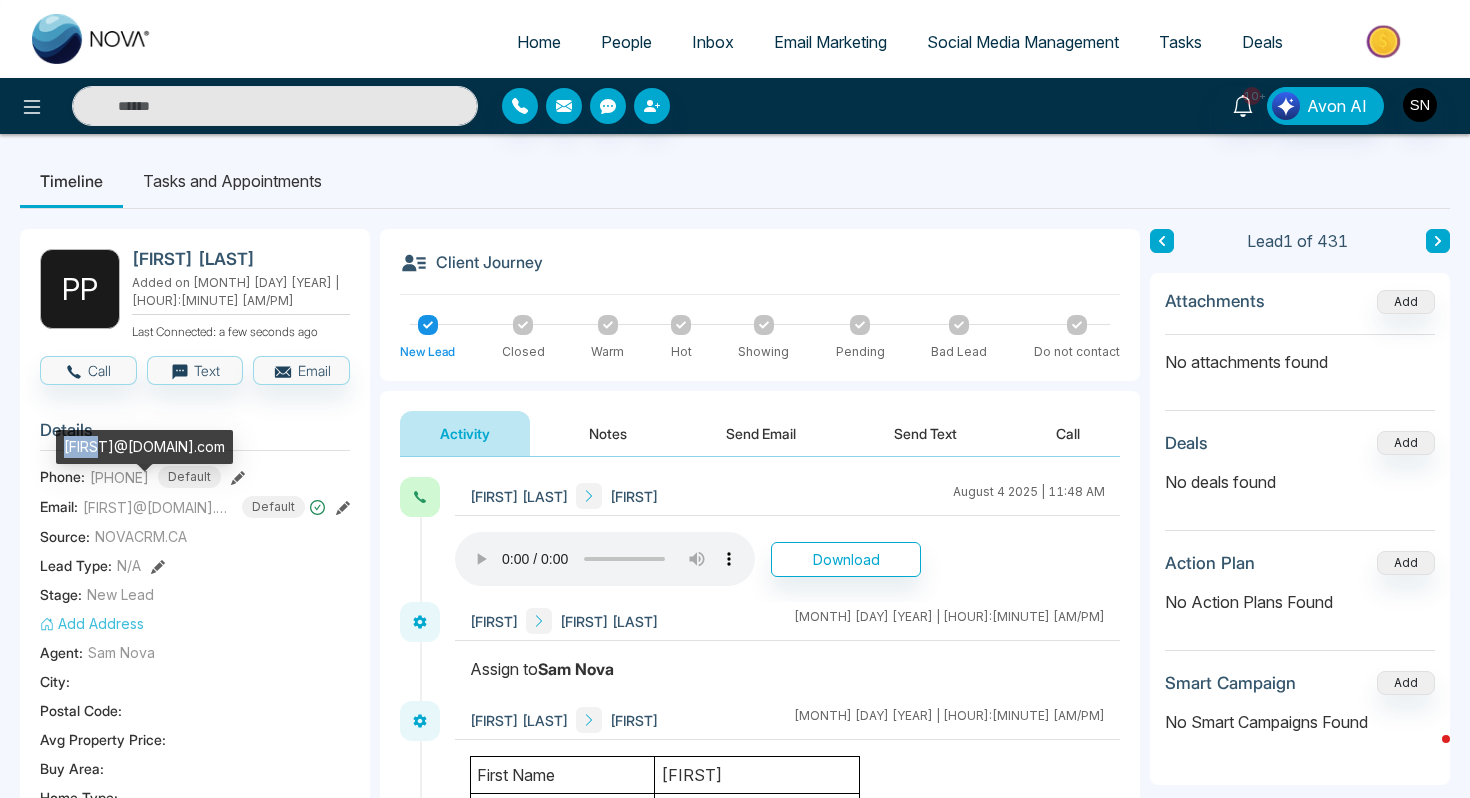 drag, startPoint x: 67, startPoint y: 449, endPoint x: 95, endPoint y: 448, distance: 28.01785 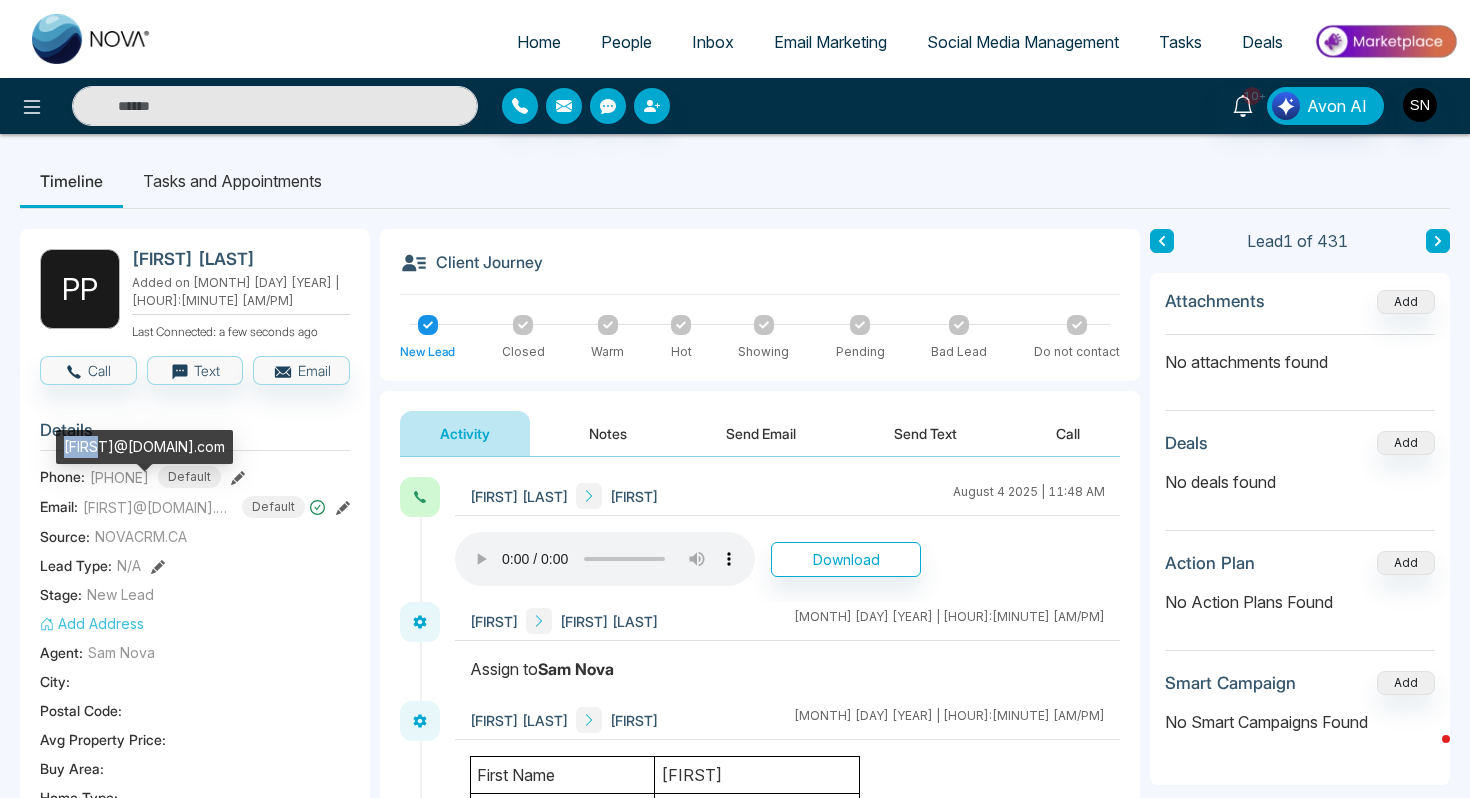click on "[FIRST]@[DOMAIN].com" at bounding box center (144, 447) 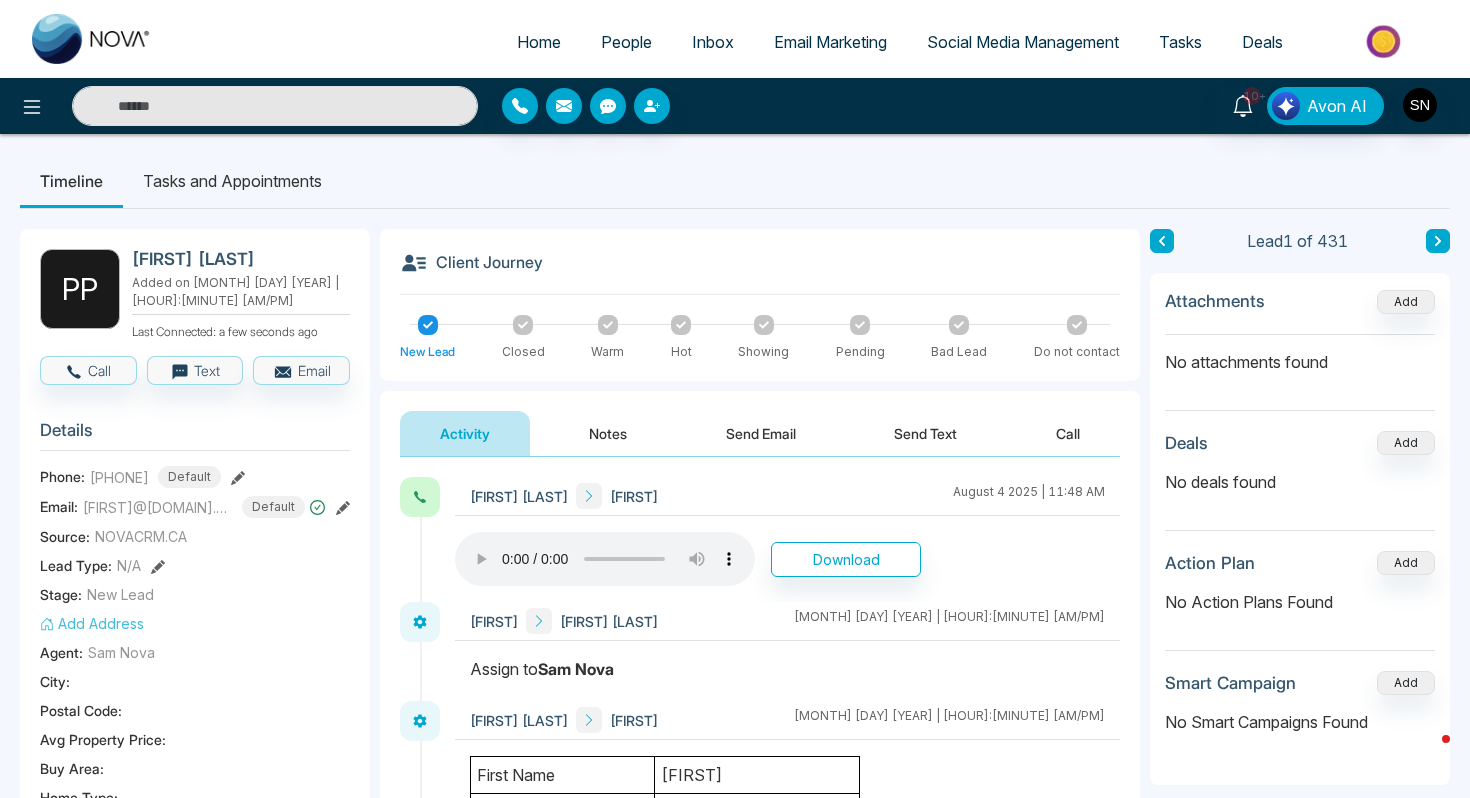 drag, startPoint x: 86, startPoint y: 461, endPoint x: 200, endPoint y: 461, distance: 114 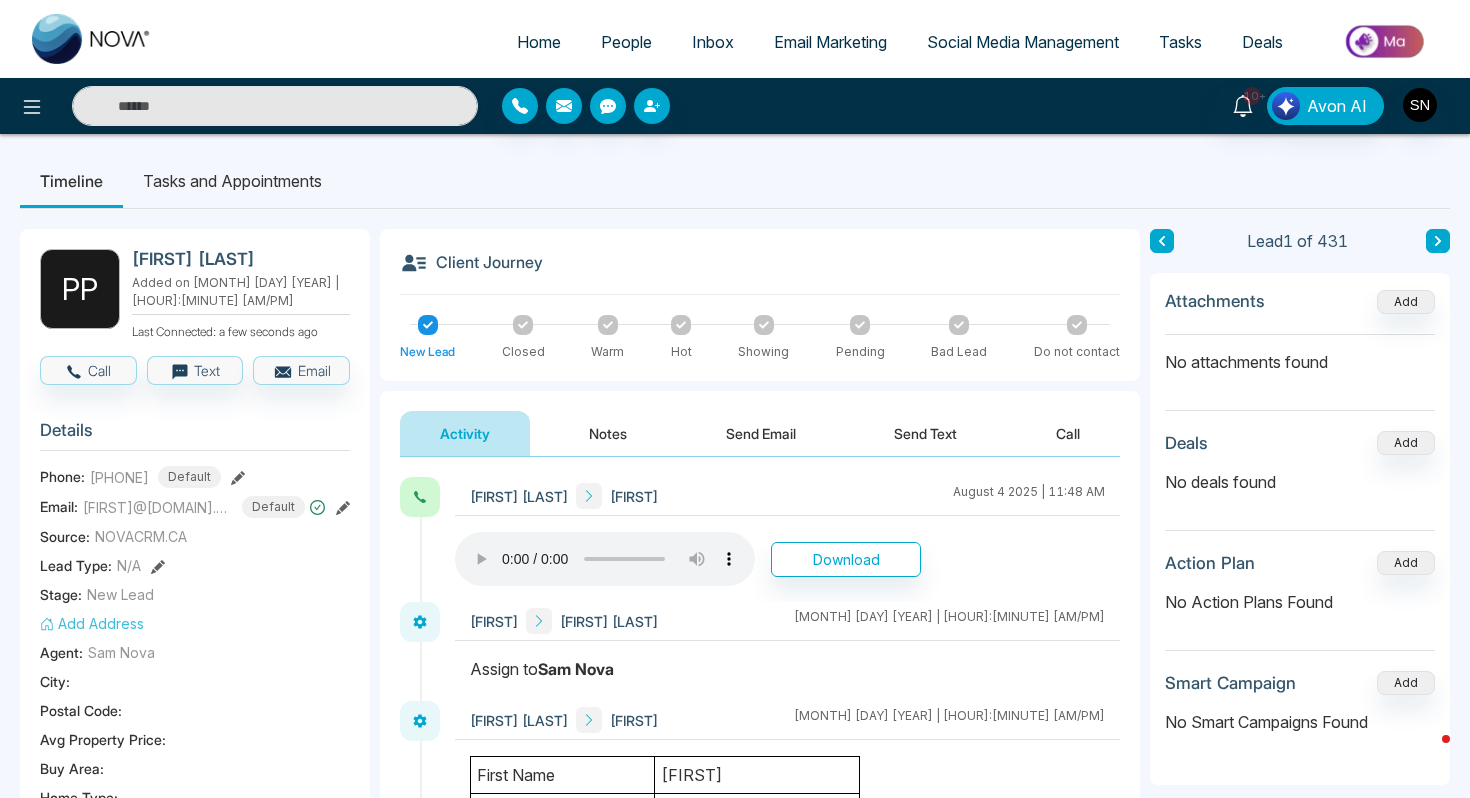 click on "Phone: [PHONE] Default" at bounding box center (195, 477) 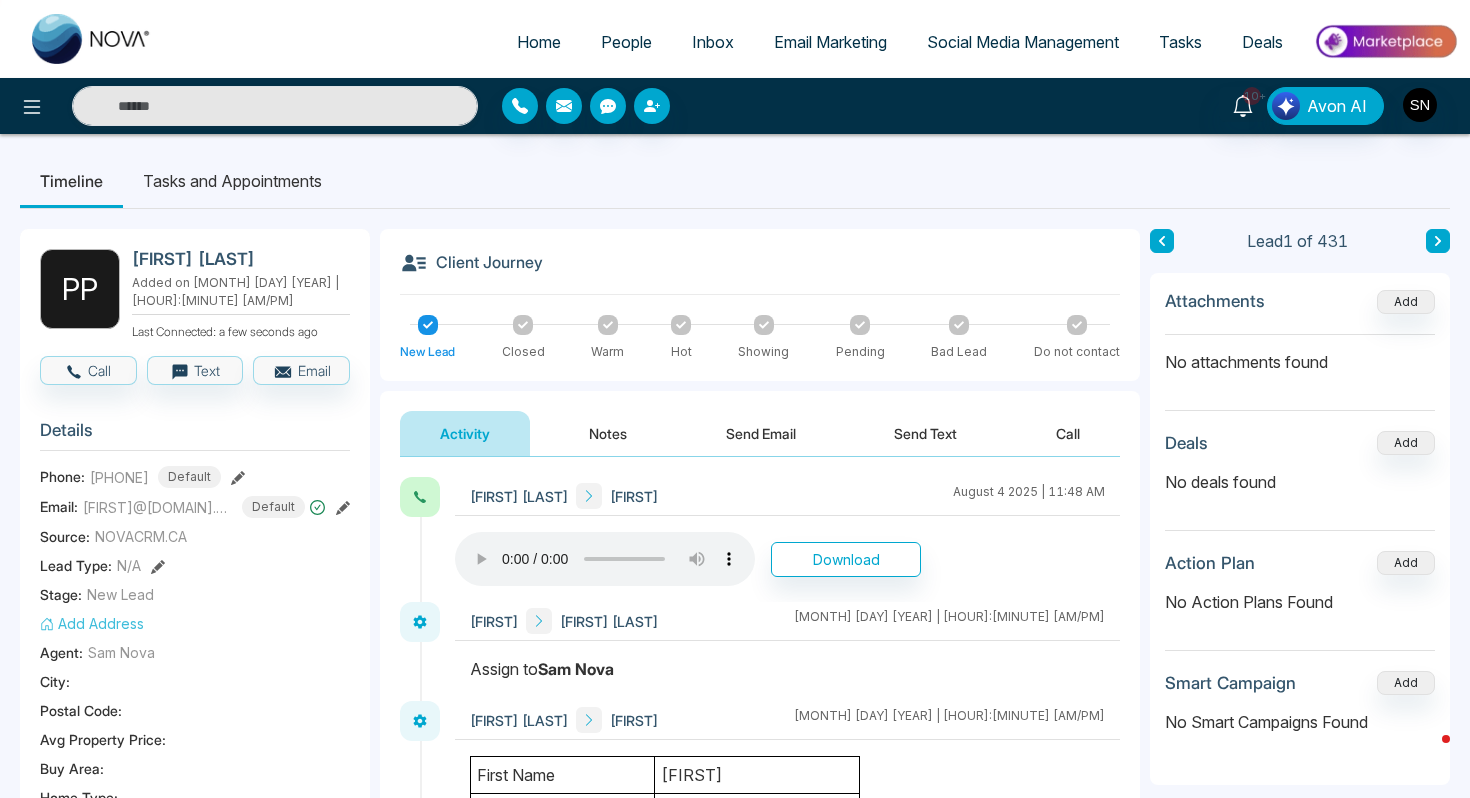 copy on "[PHONE]" 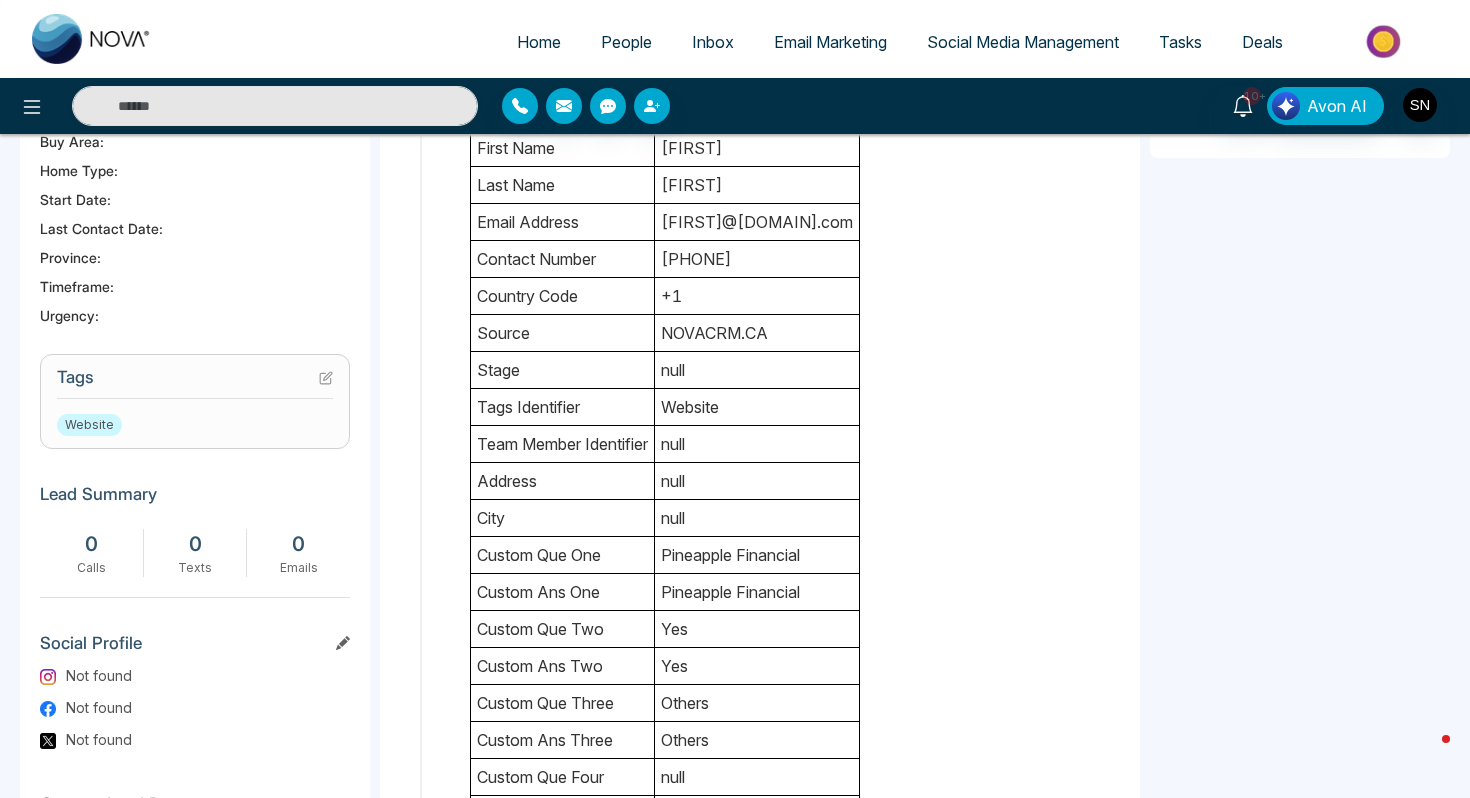 scroll, scrollTop: 631, scrollLeft: 0, axis: vertical 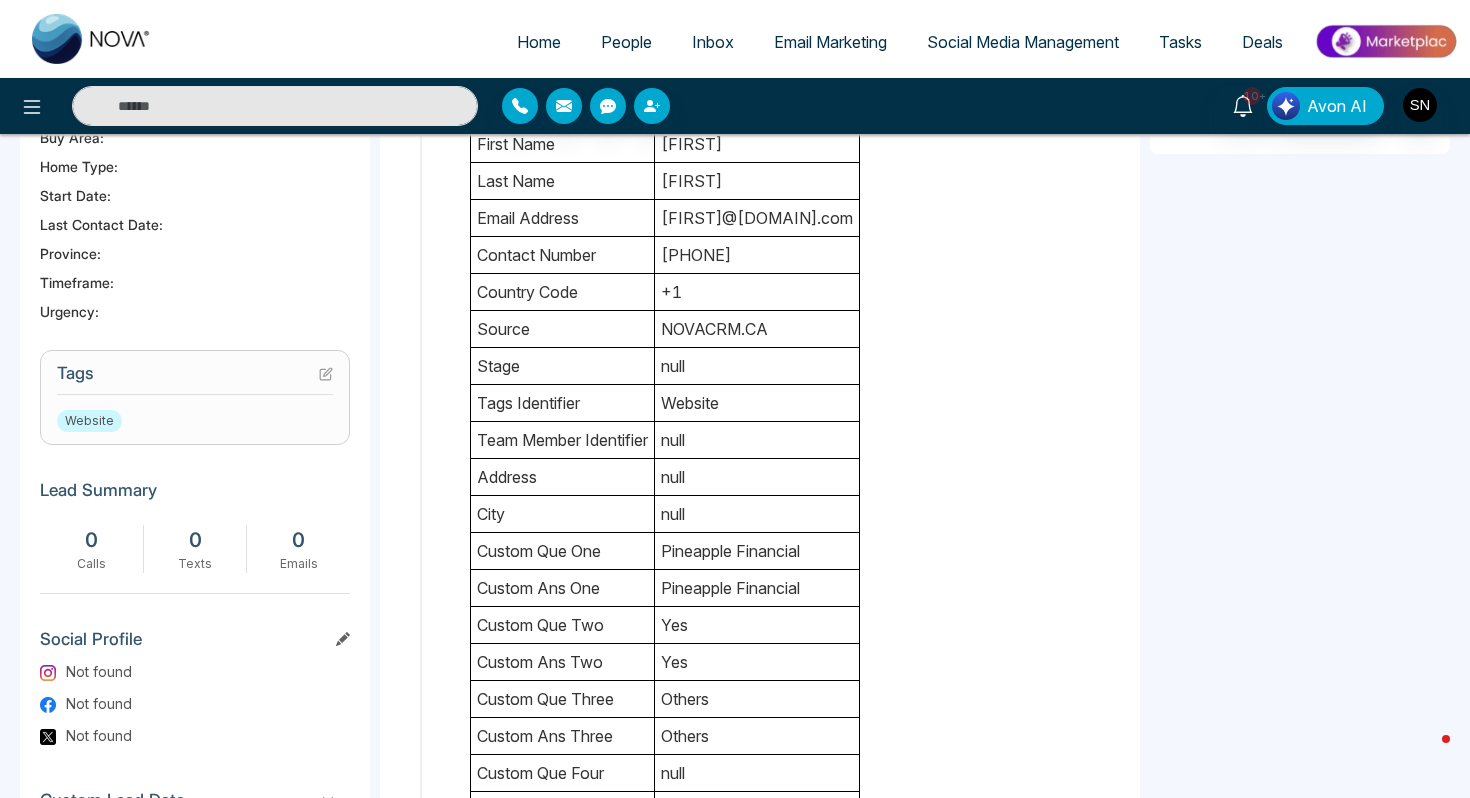 click 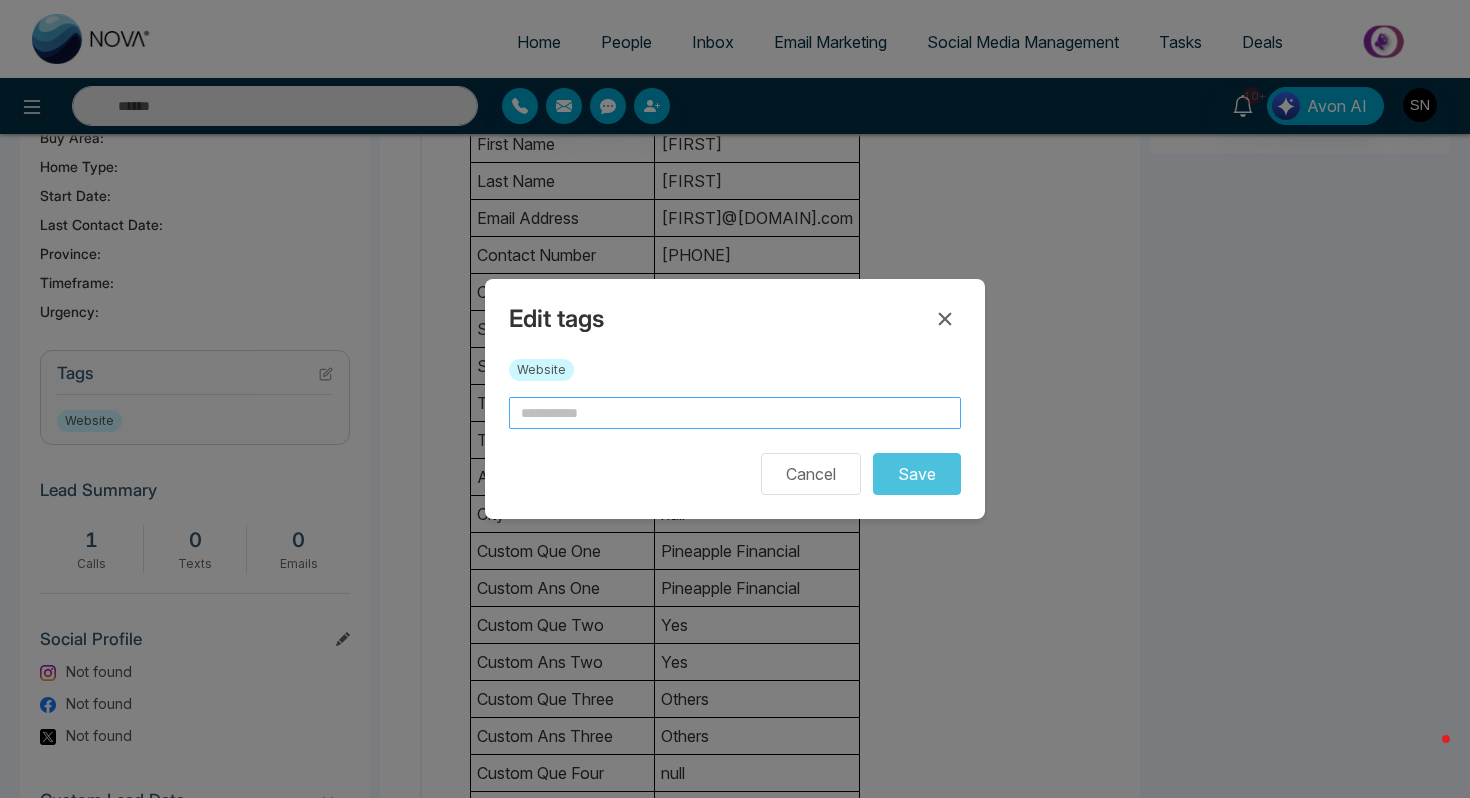 click at bounding box center (735, 413) 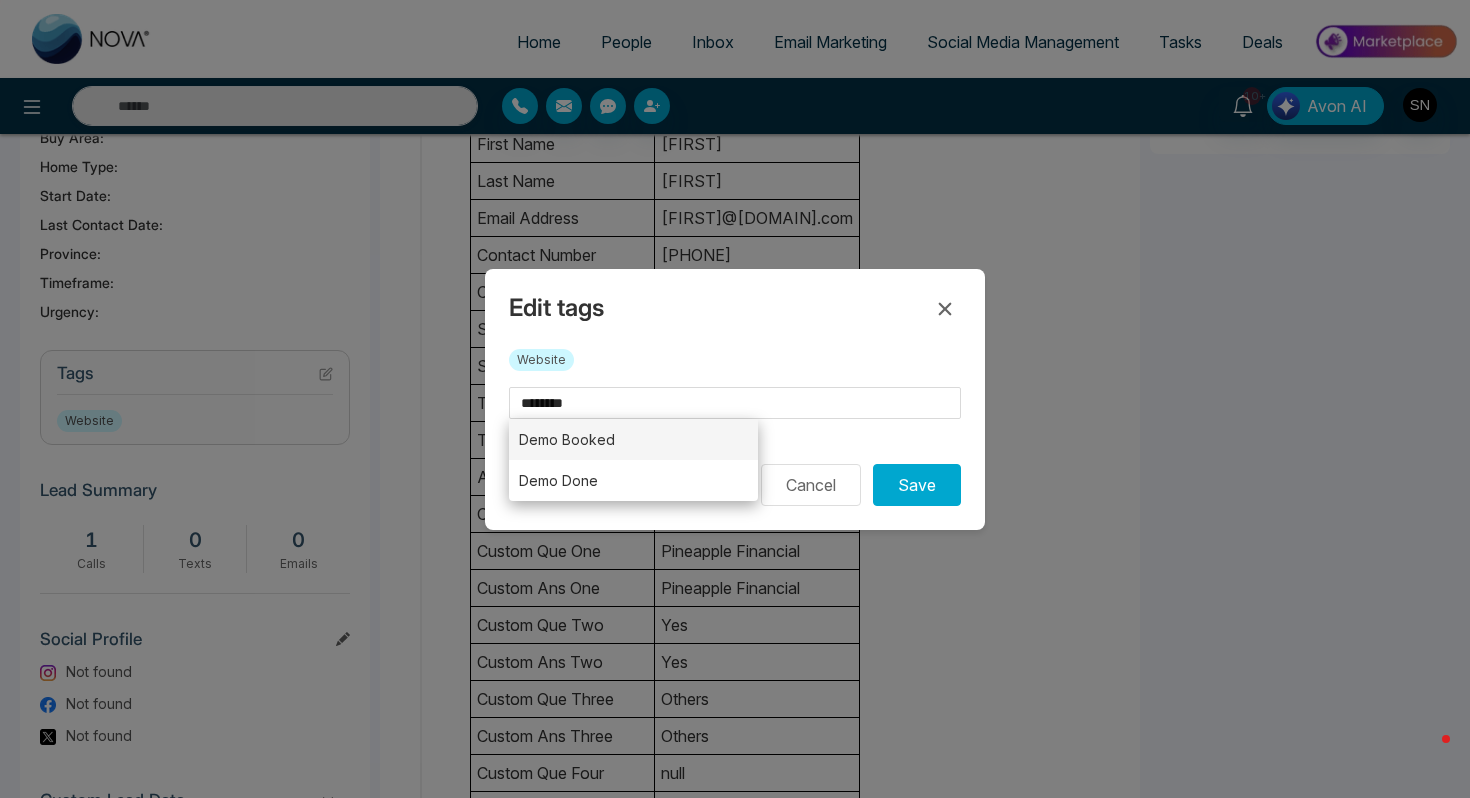 click on "Demo Booked" at bounding box center [633, 439] 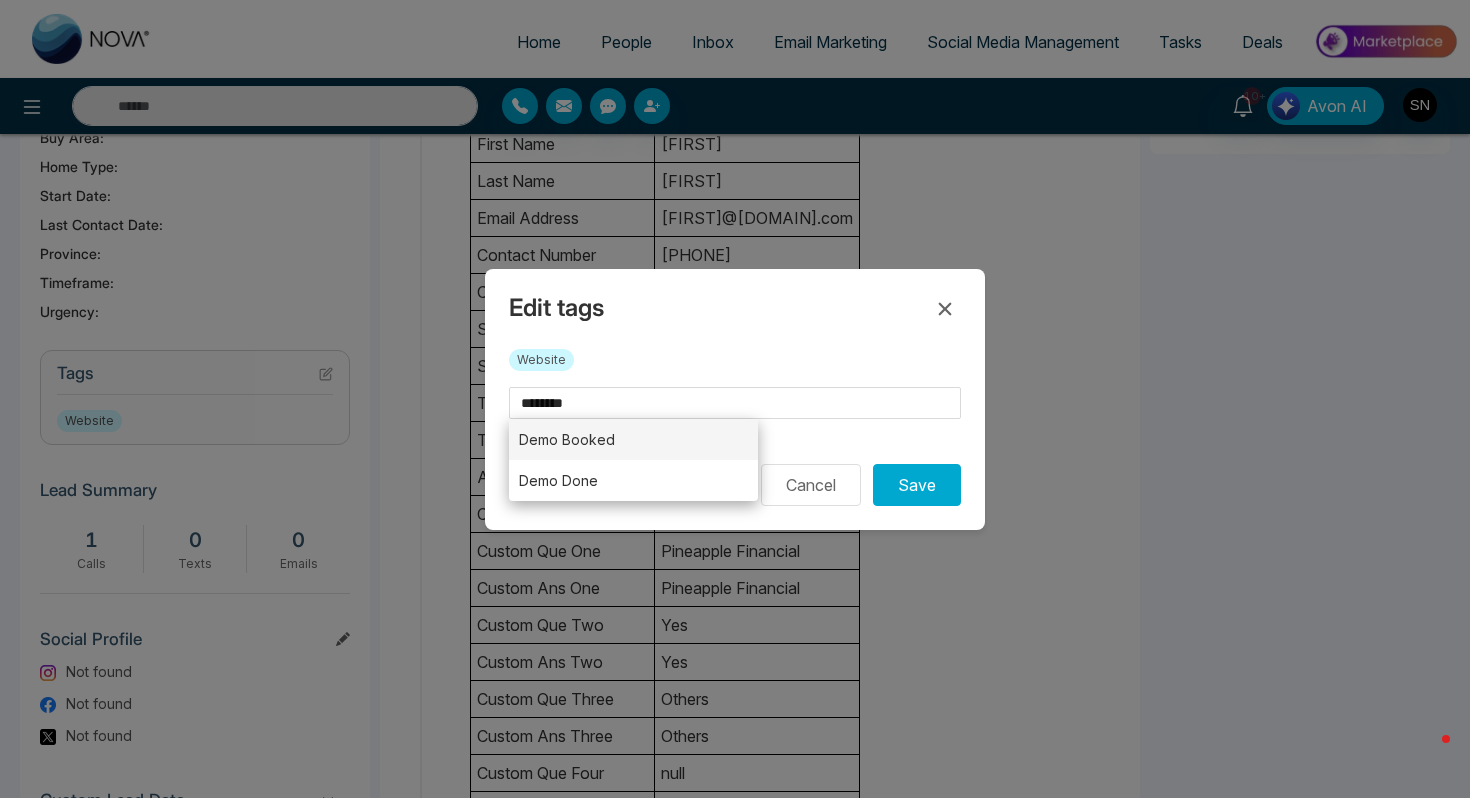 type on "**********" 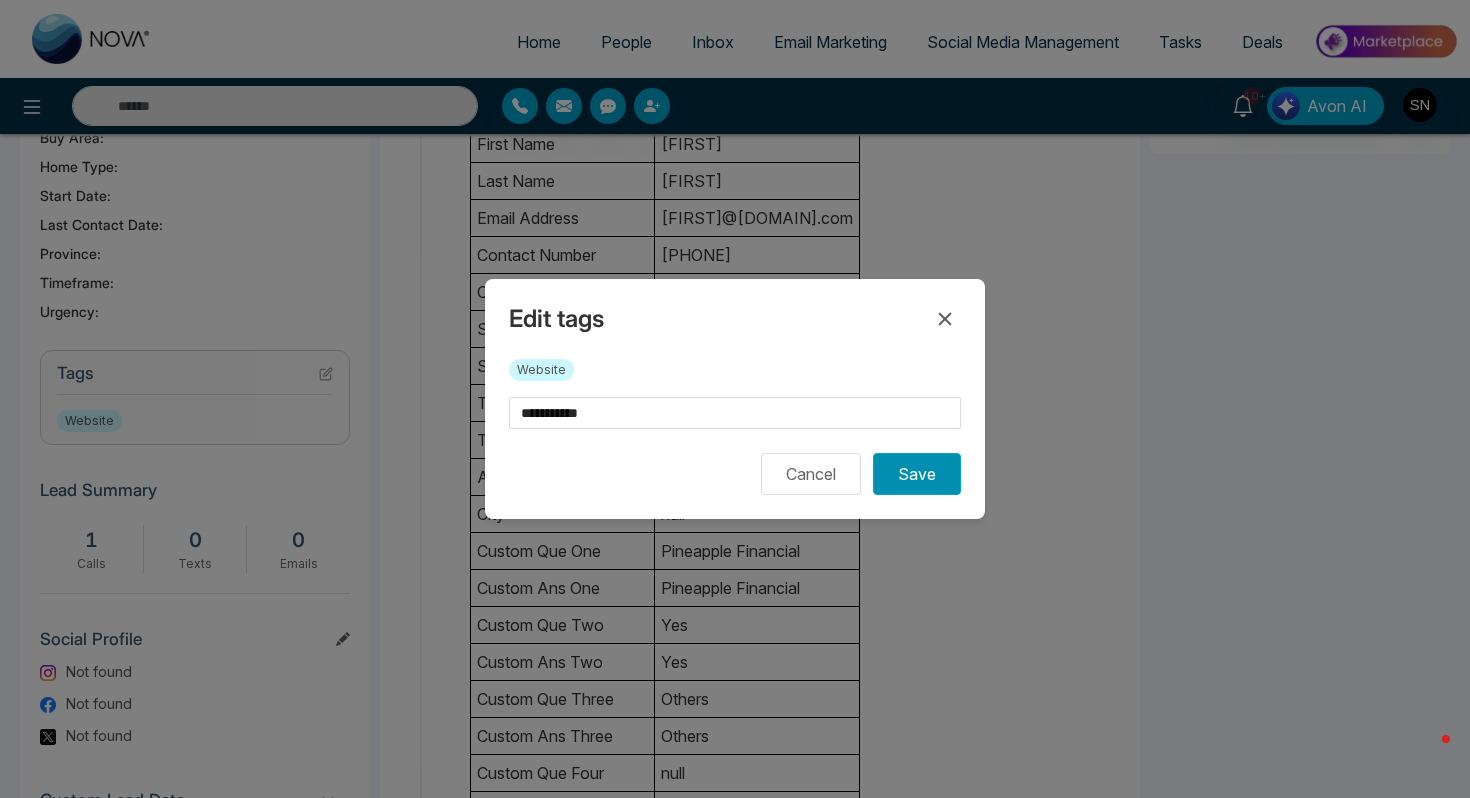 click on "Save" at bounding box center [917, 474] 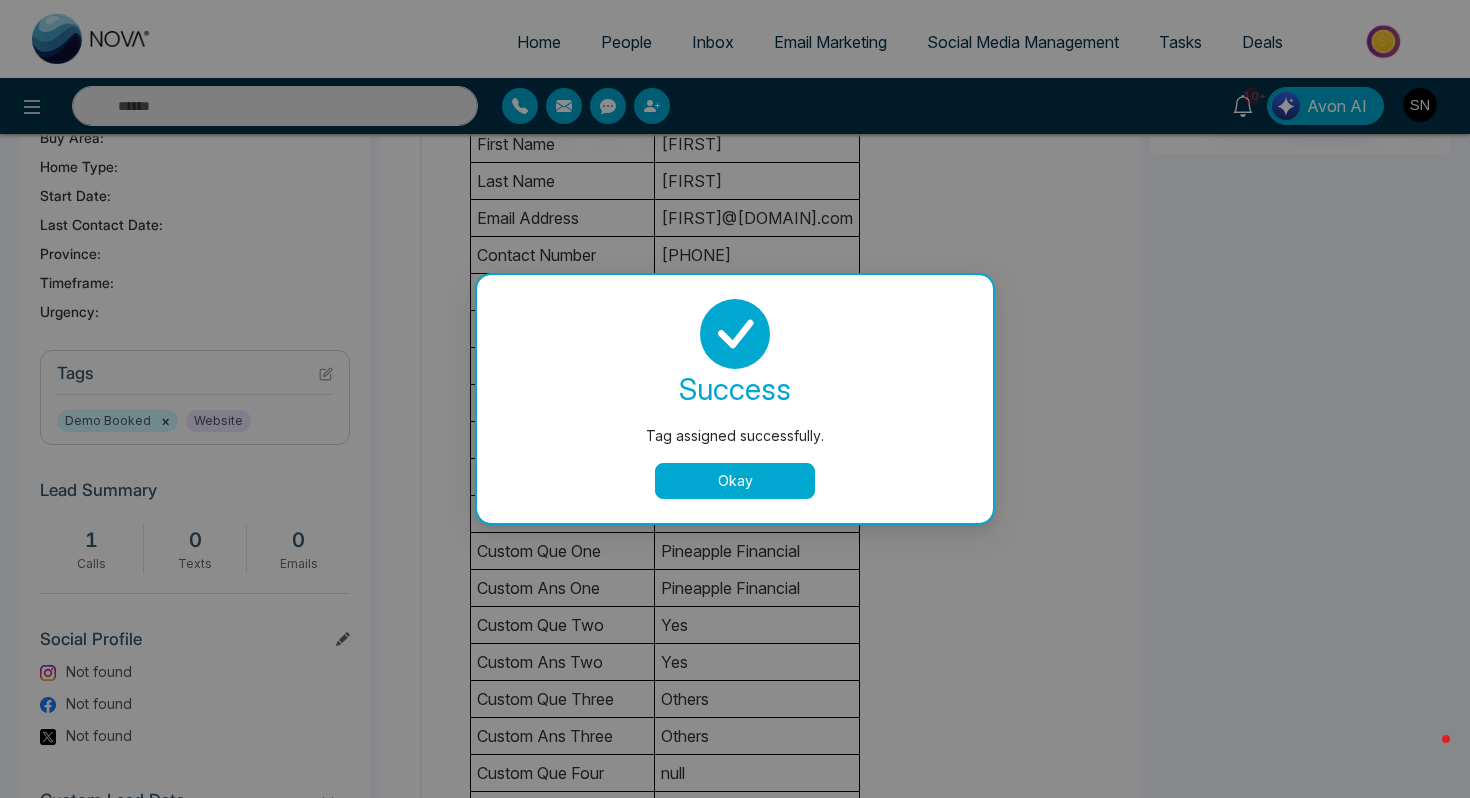 click on "Okay" at bounding box center [735, 481] 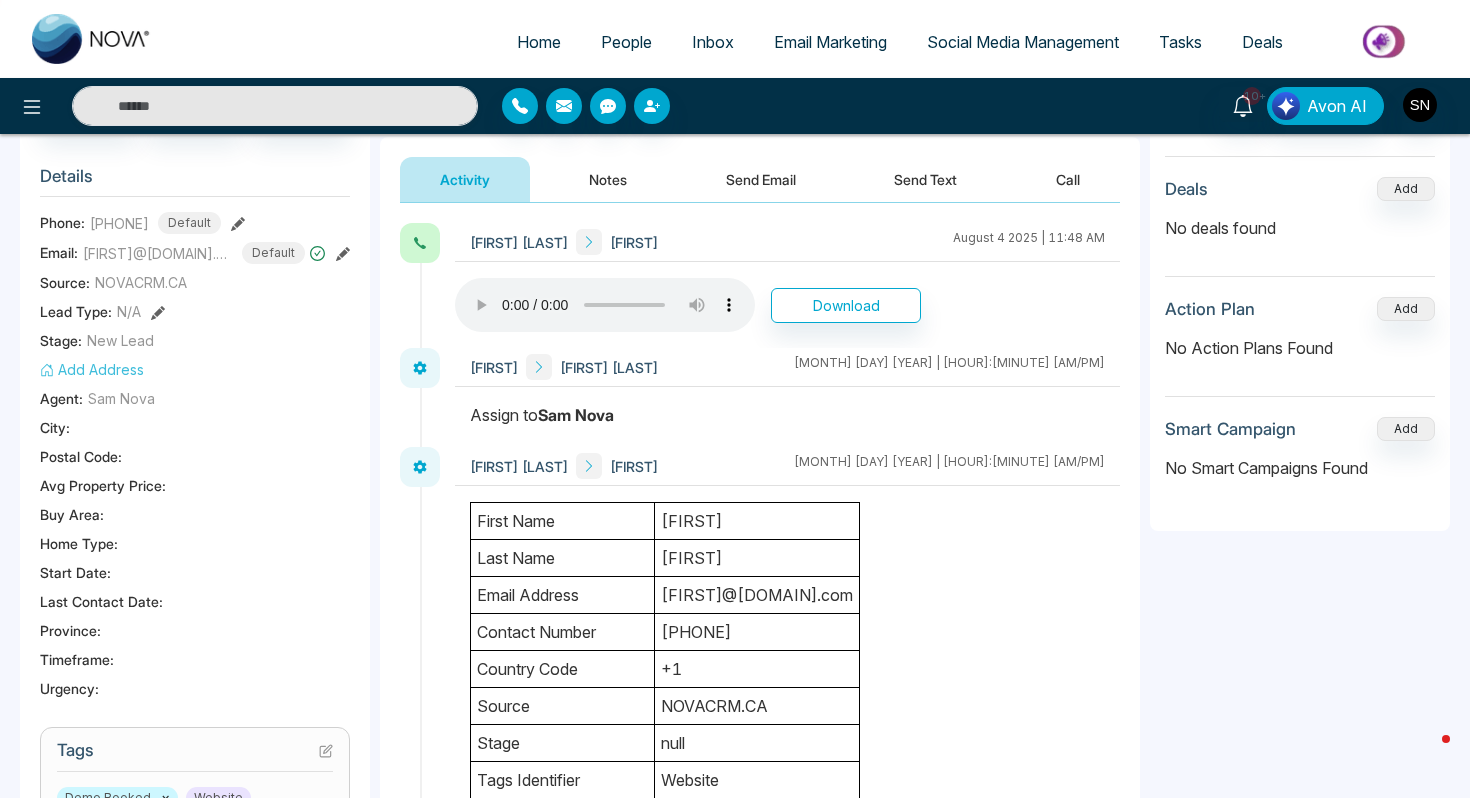 scroll, scrollTop: 0, scrollLeft: 0, axis: both 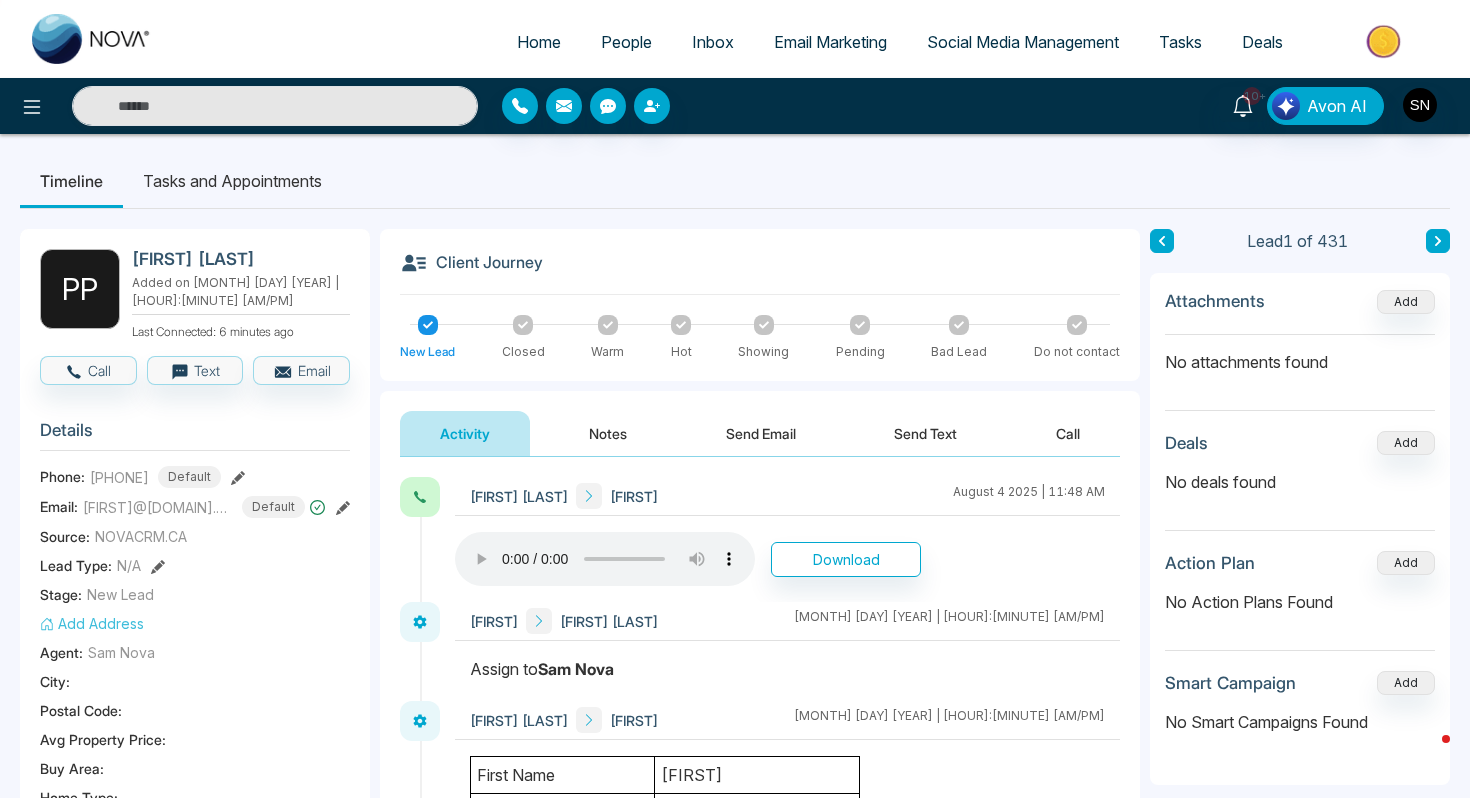 click on "Tasks and Appointments" at bounding box center [232, 181] 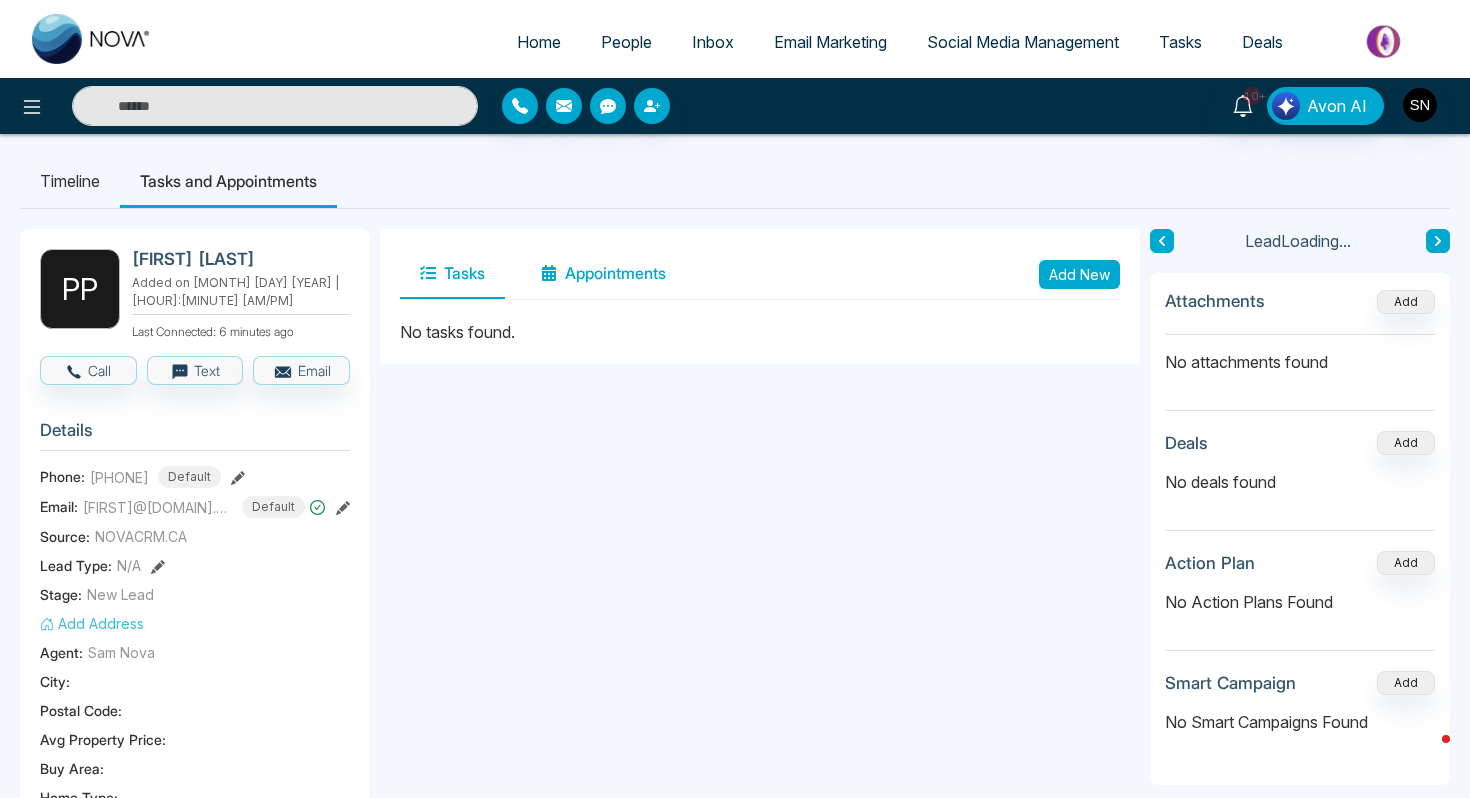 click on "Appointments" at bounding box center [603, 274] 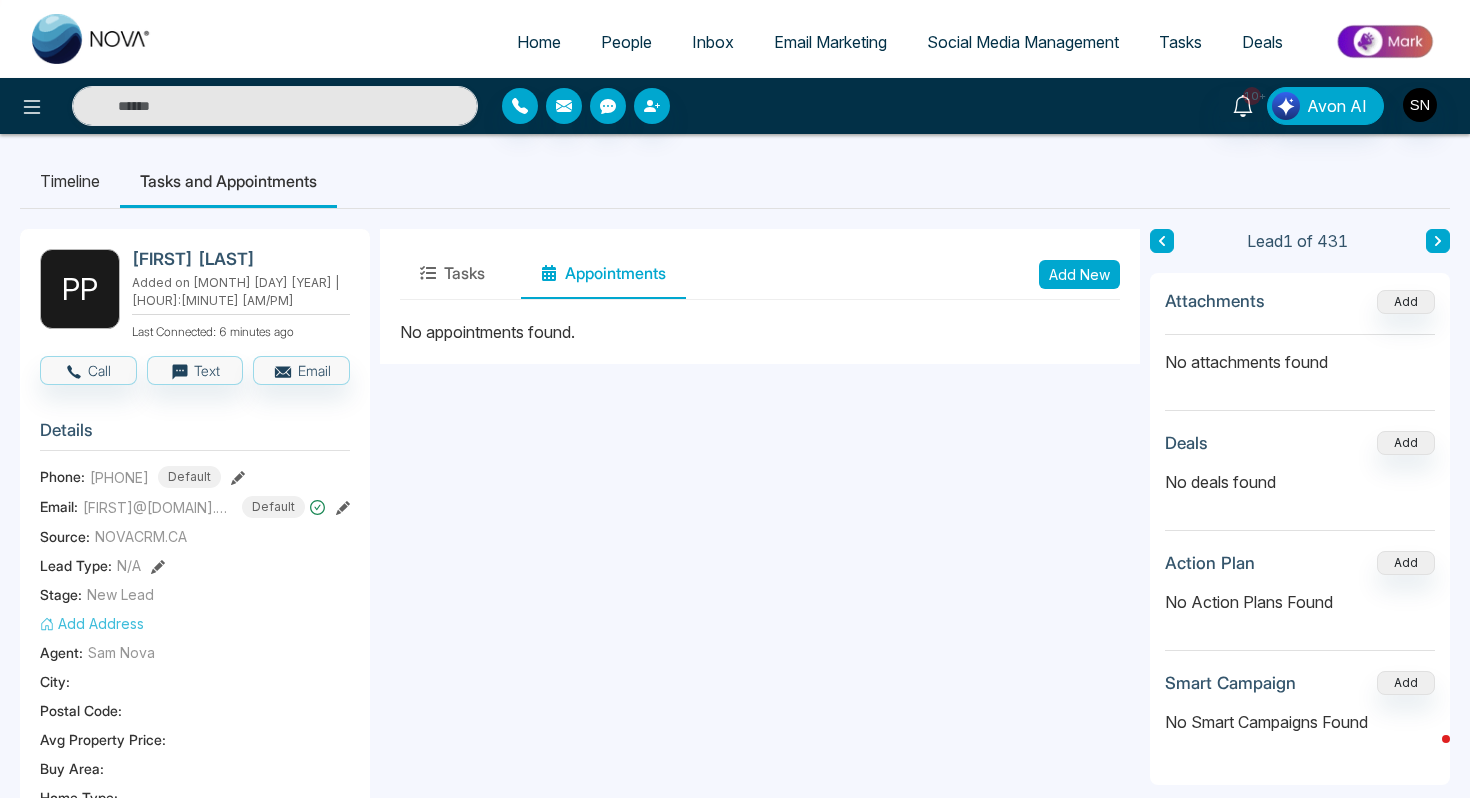 click on "Add New" at bounding box center [1079, 274] 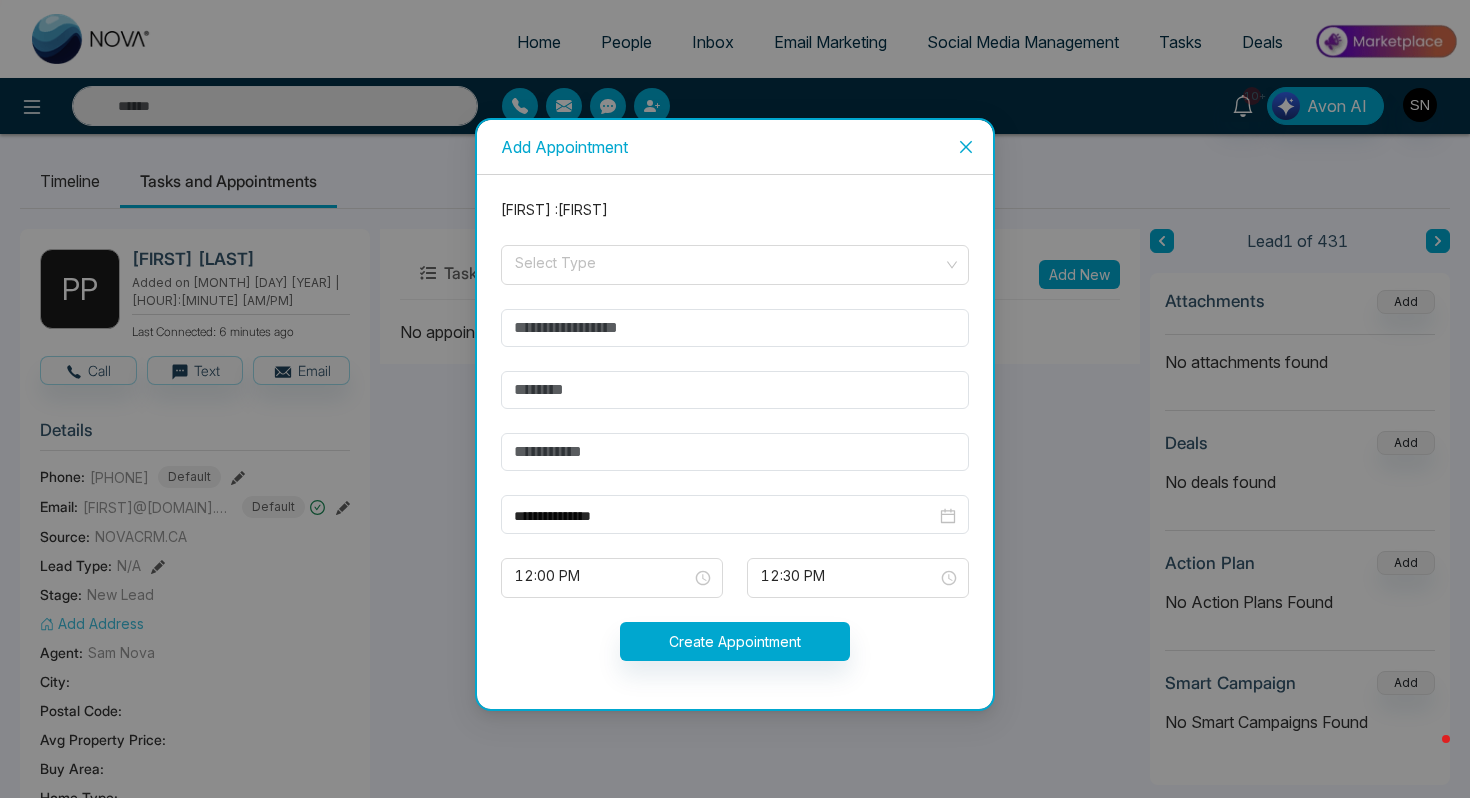 click at bounding box center (966, 147) 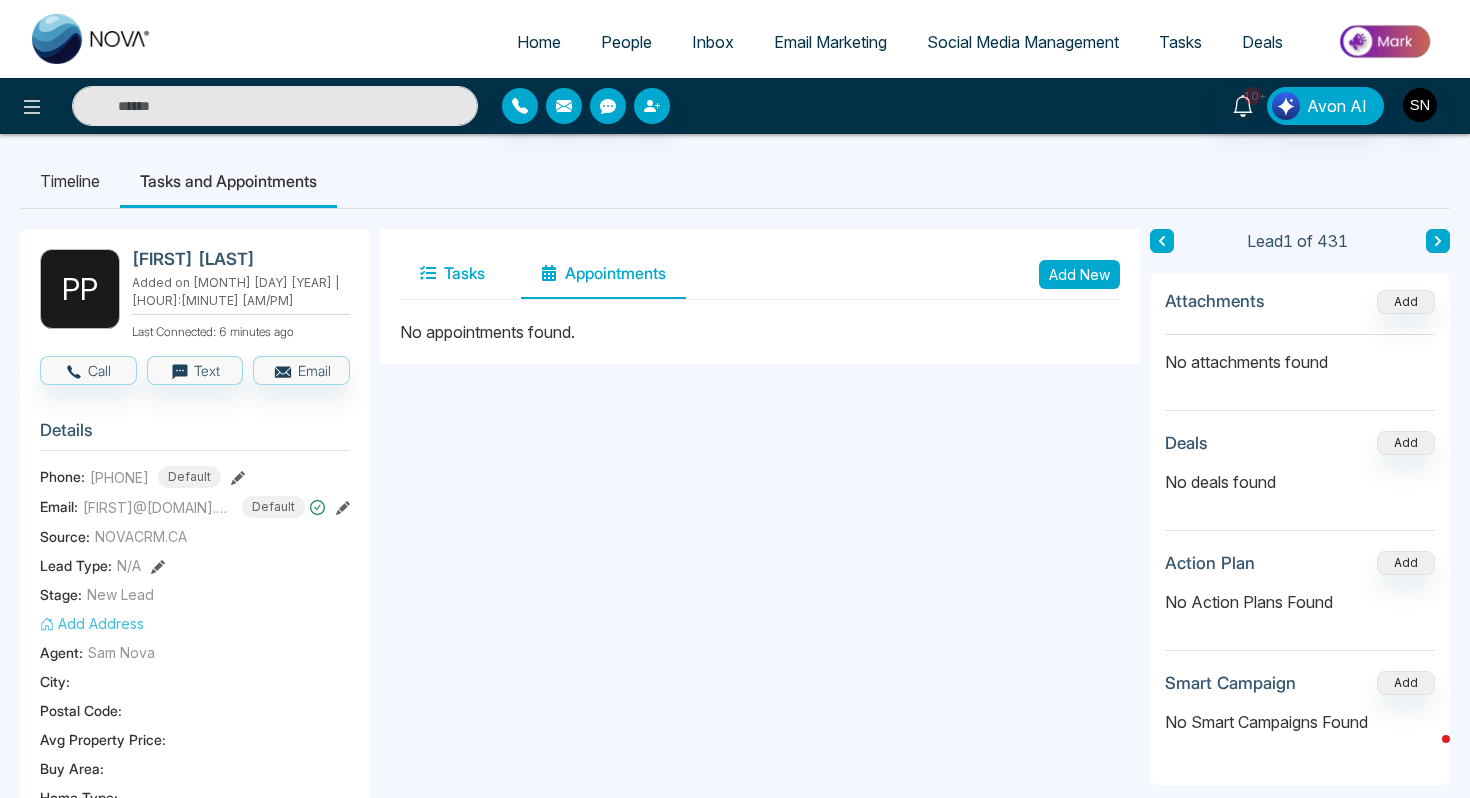 click on "Tasks" at bounding box center (452, 274) 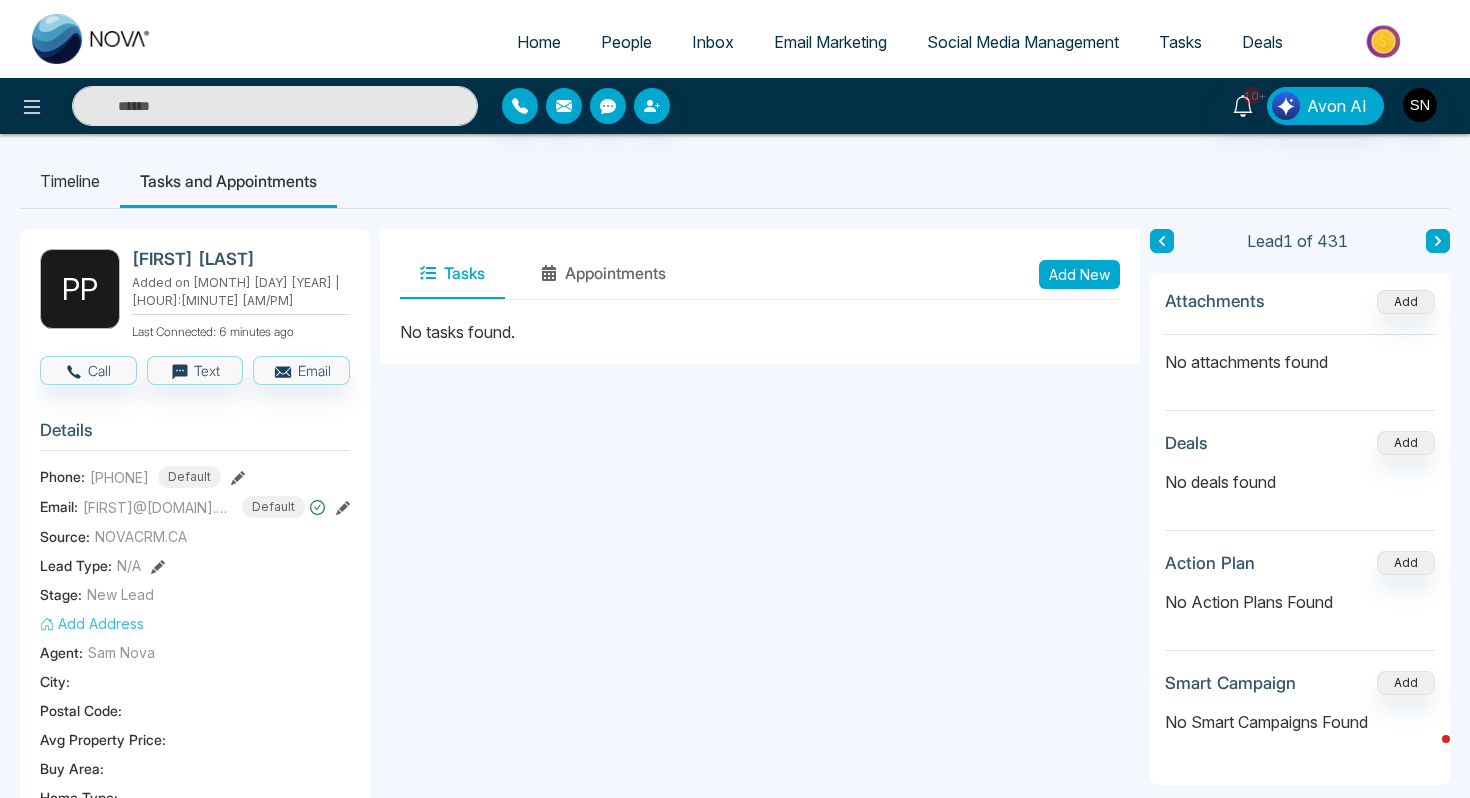 click on "Add New" at bounding box center [1079, 274] 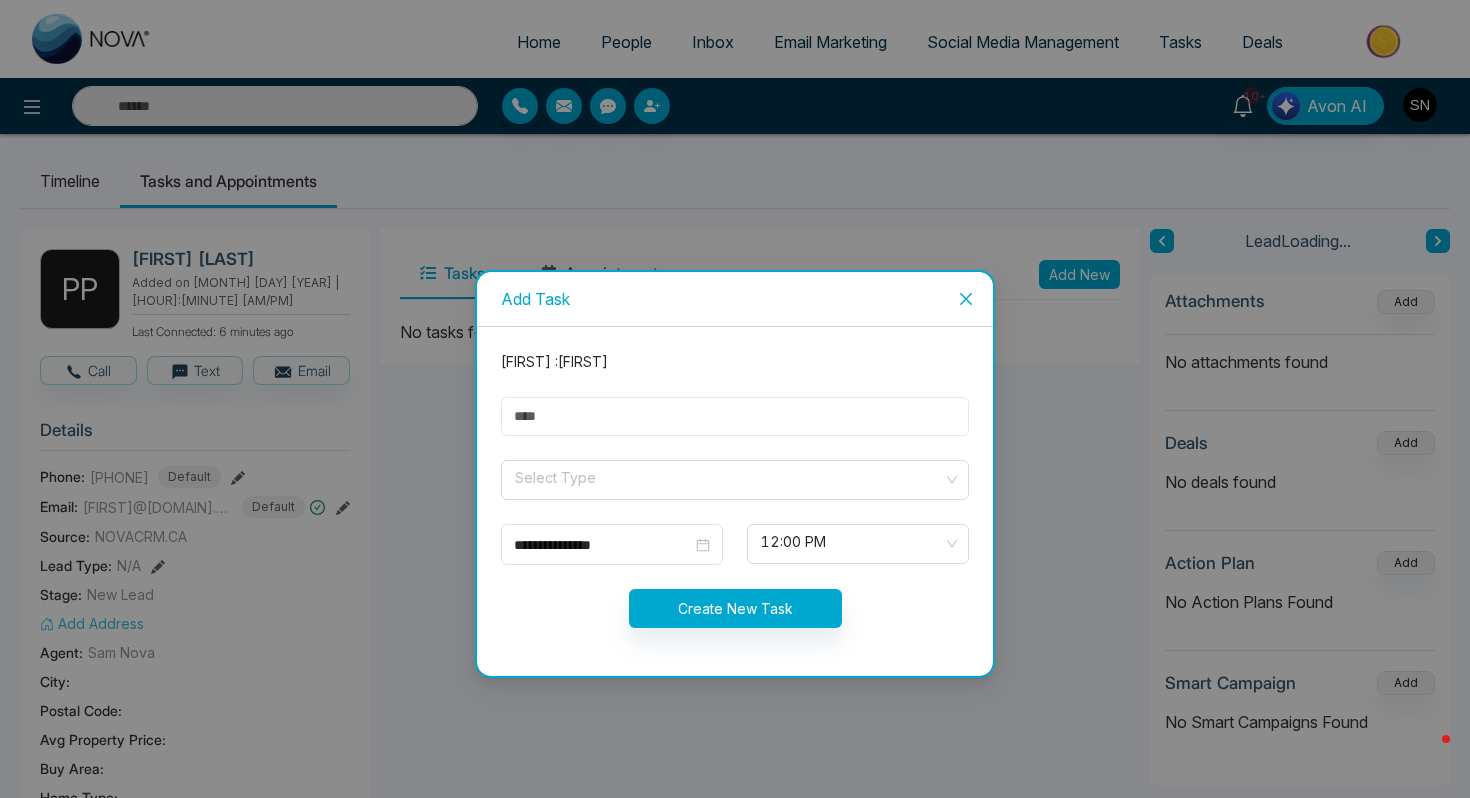 click at bounding box center (735, 416) 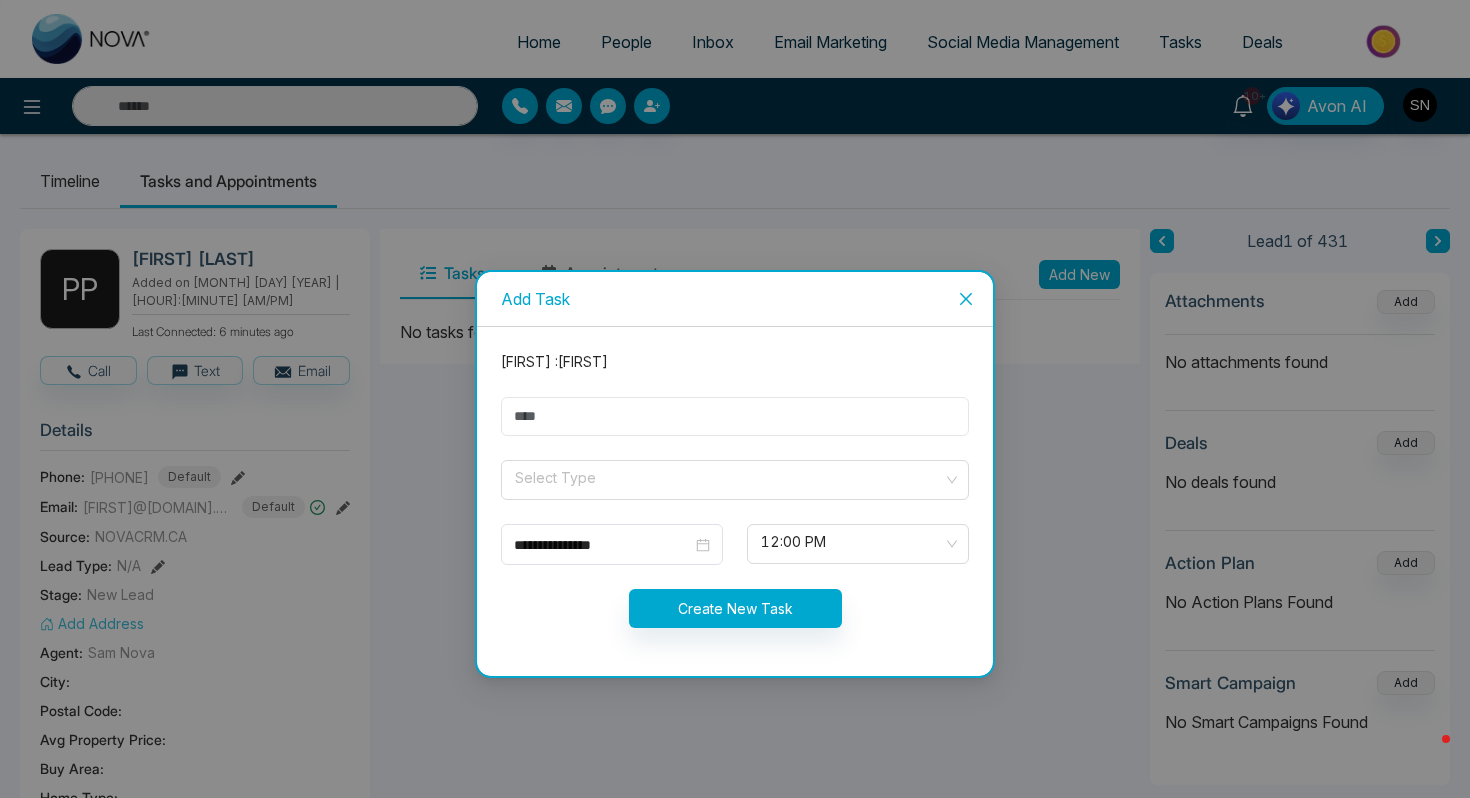 type on "*********" 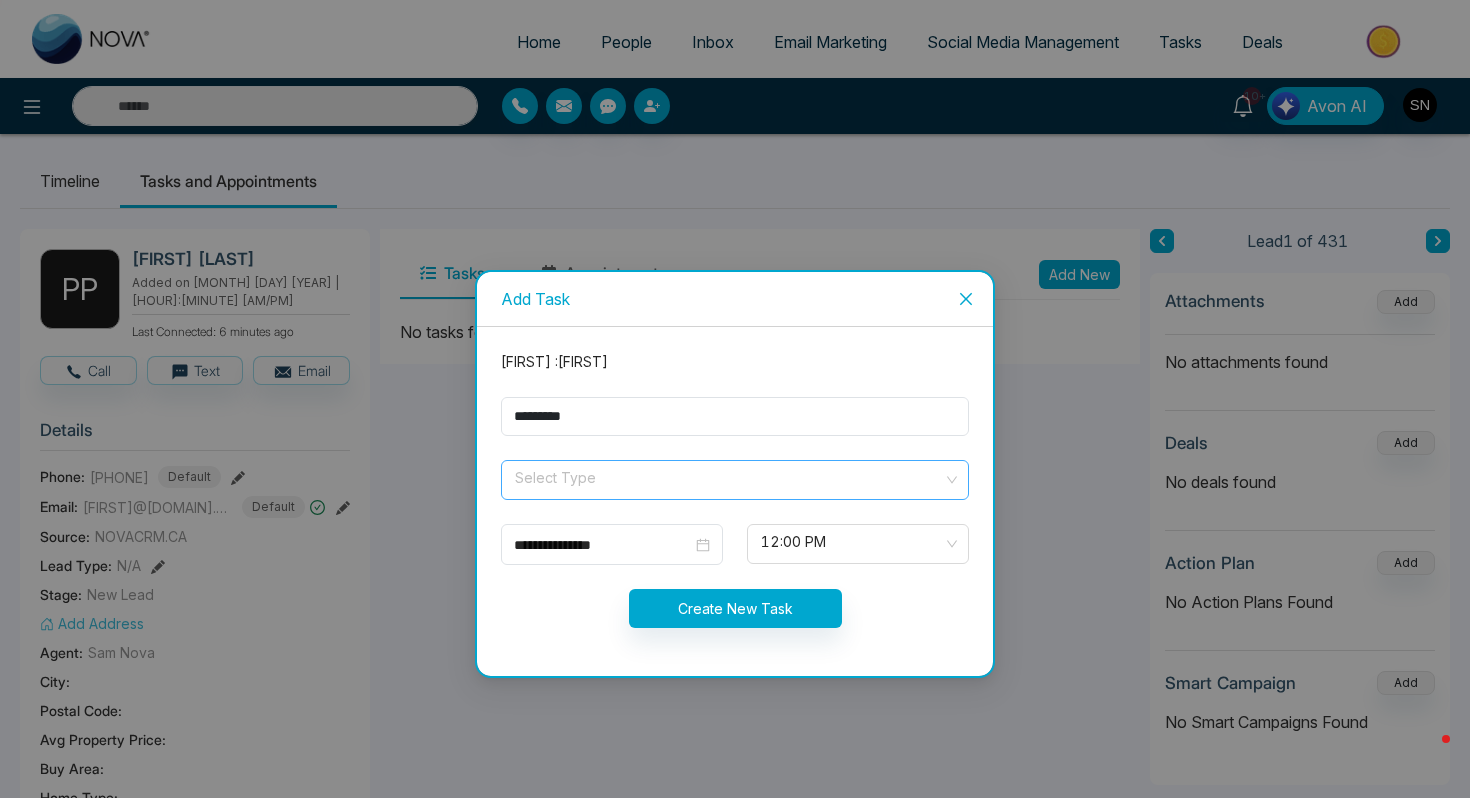 click at bounding box center (728, 476) 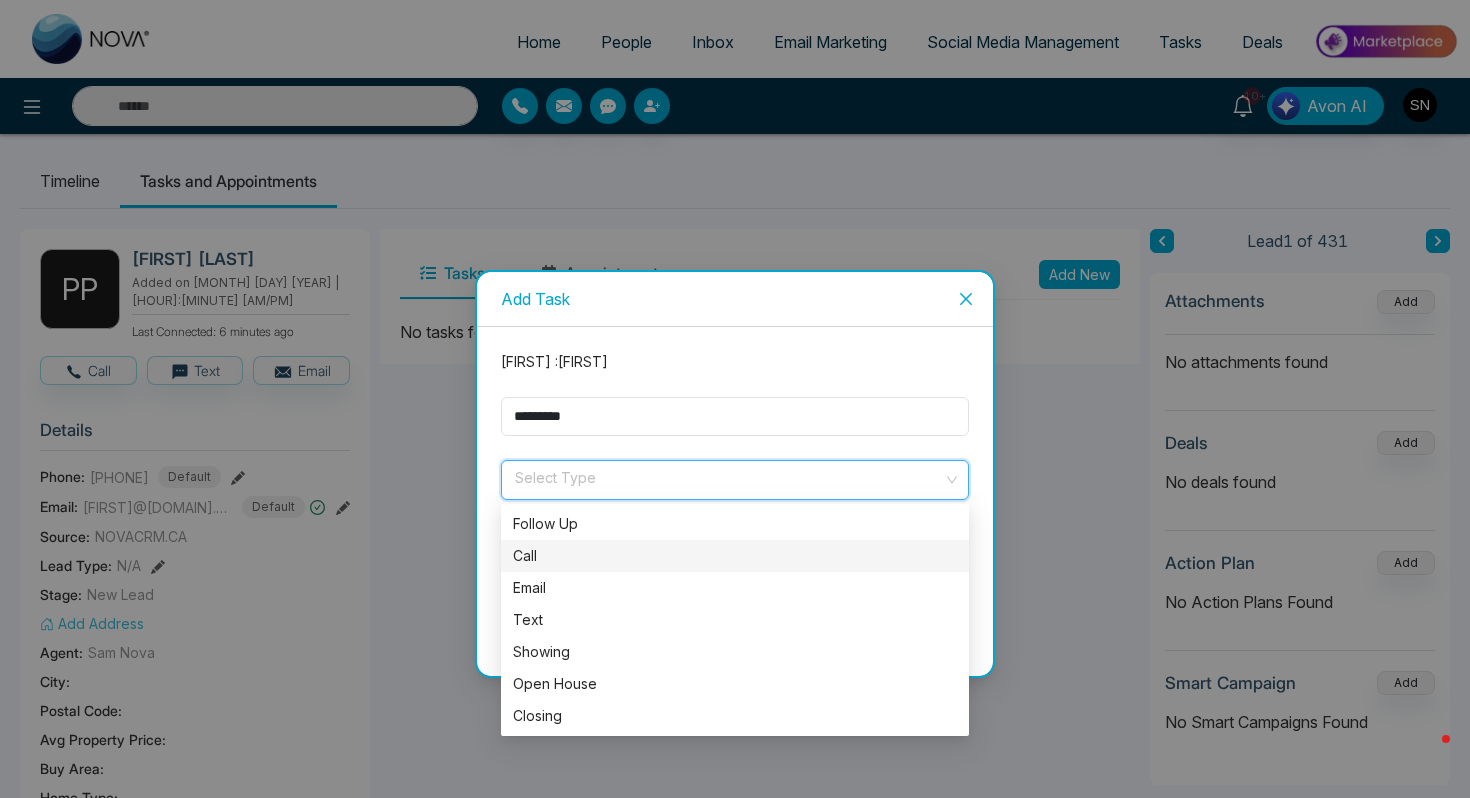 click on "Call" at bounding box center (735, 556) 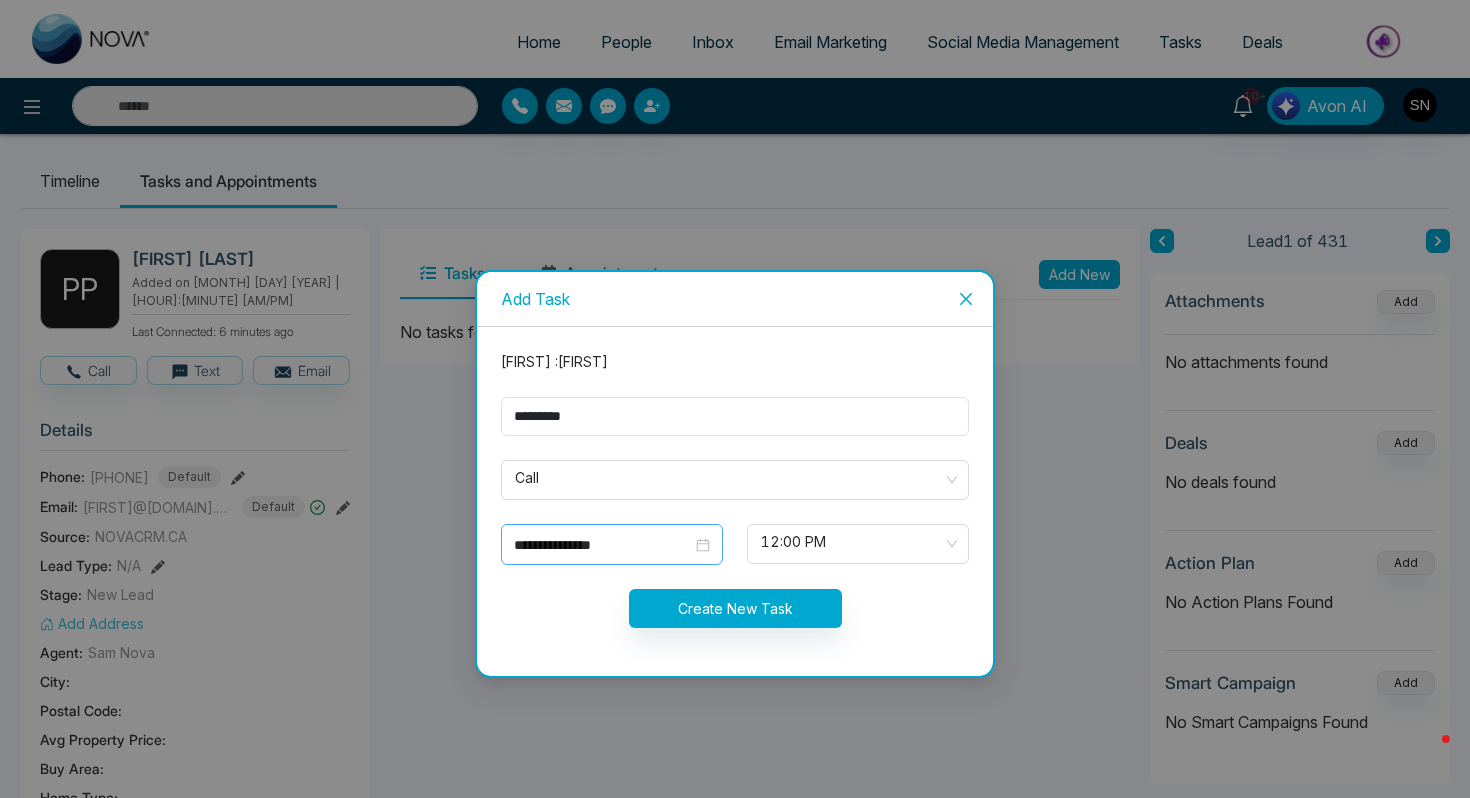 click on "**********" at bounding box center (612, 545) 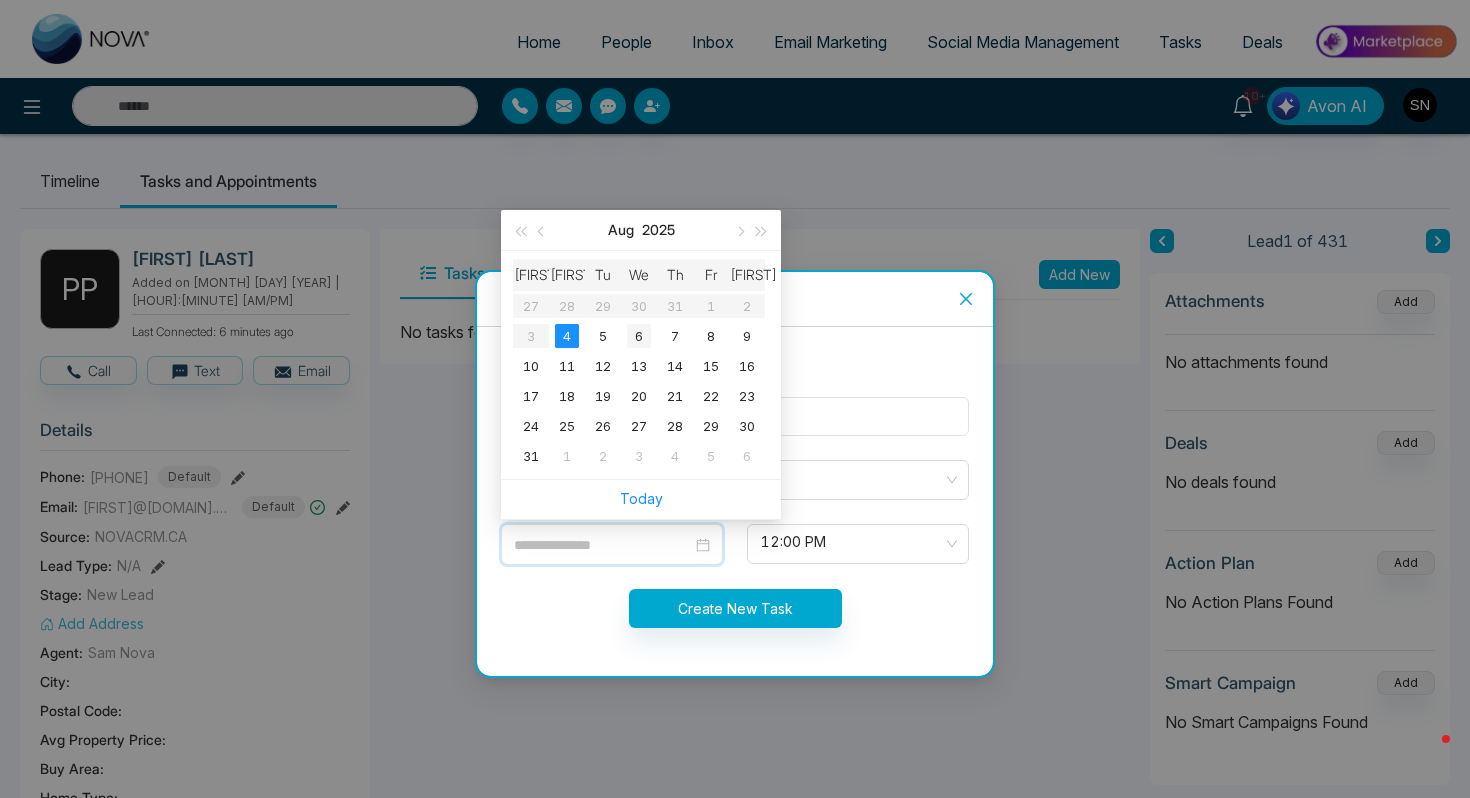 type on "**********" 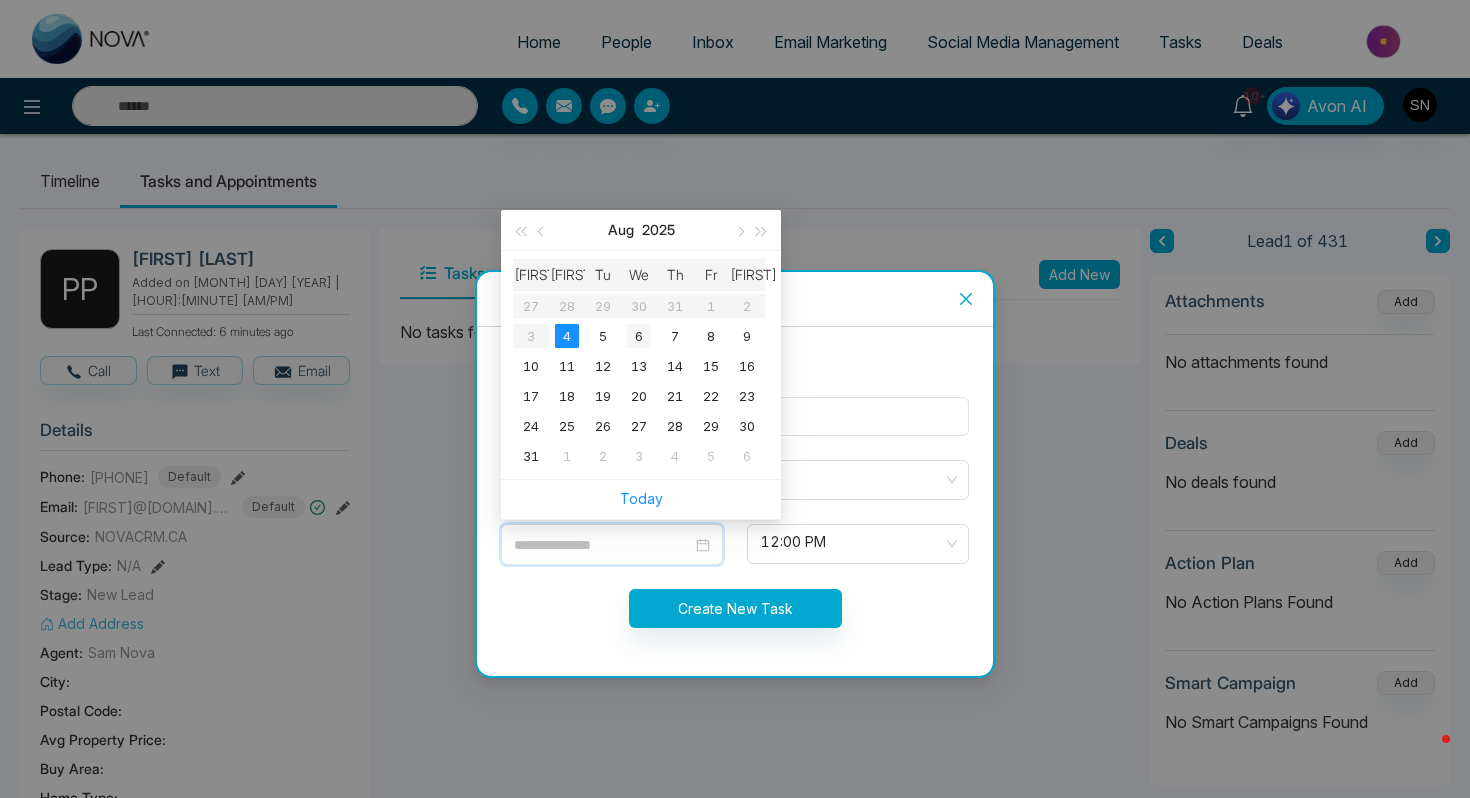 click on "6" at bounding box center [639, 336] 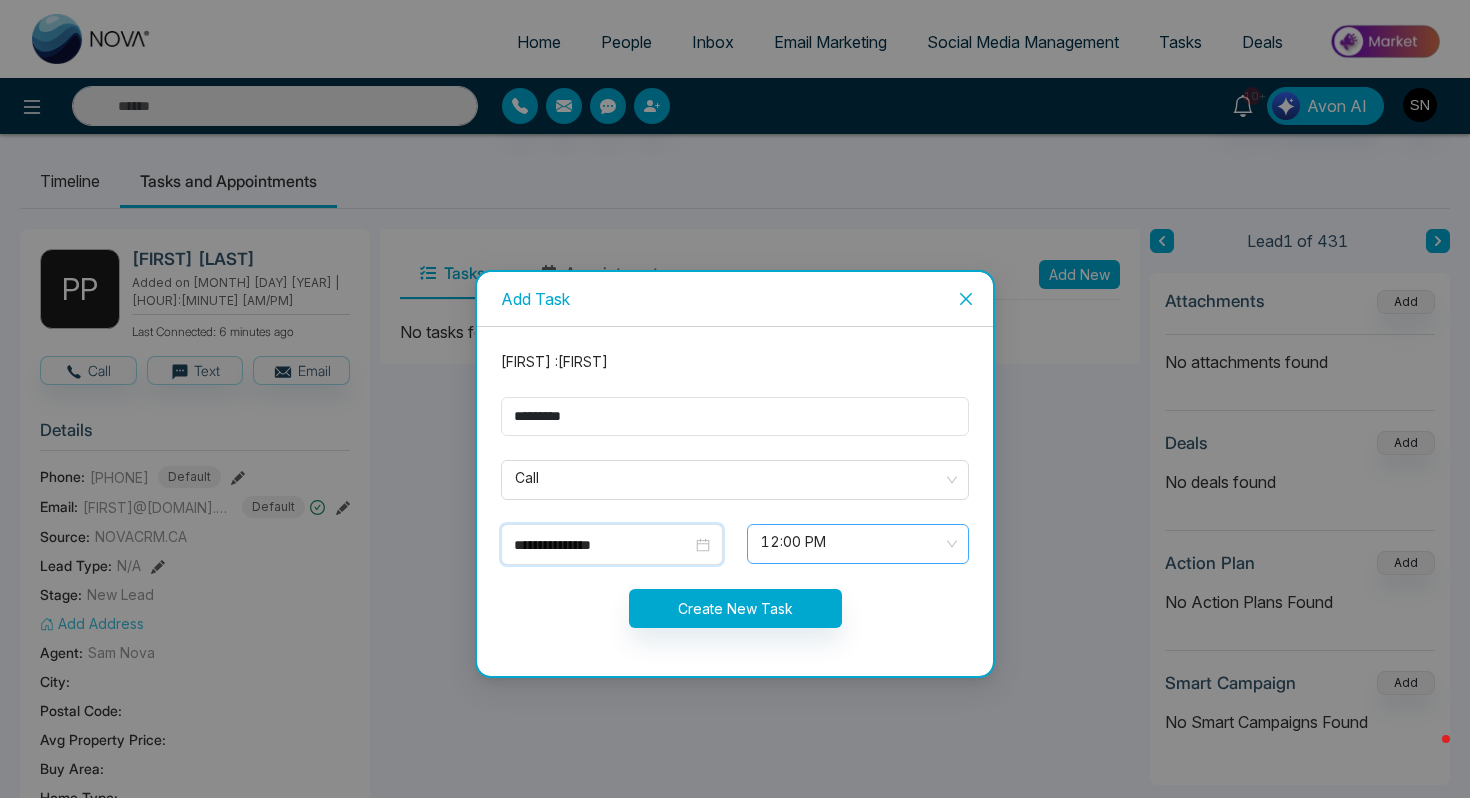 click on "12:00 PM" at bounding box center [858, 544] 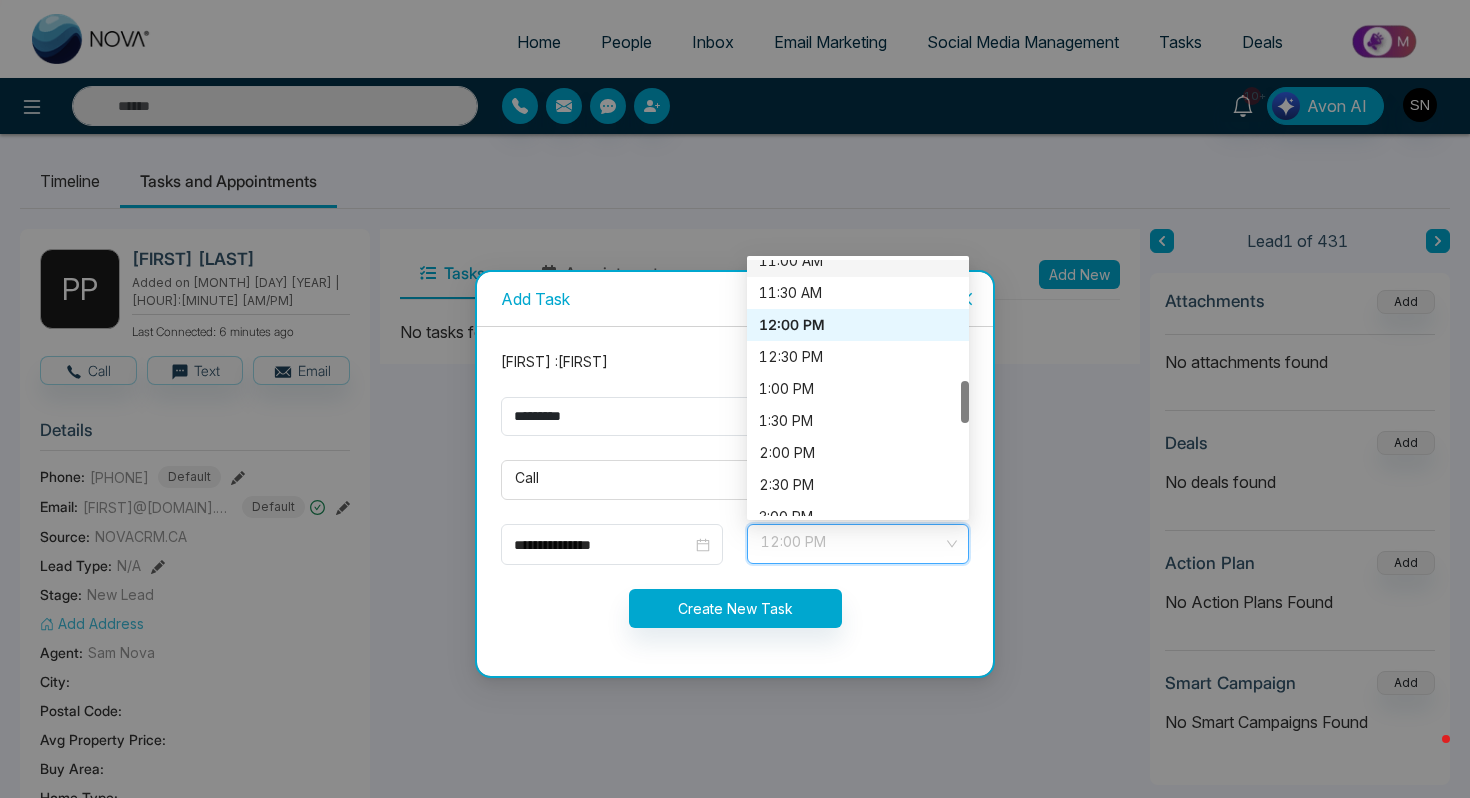 scroll, scrollTop: 721, scrollLeft: 0, axis: vertical 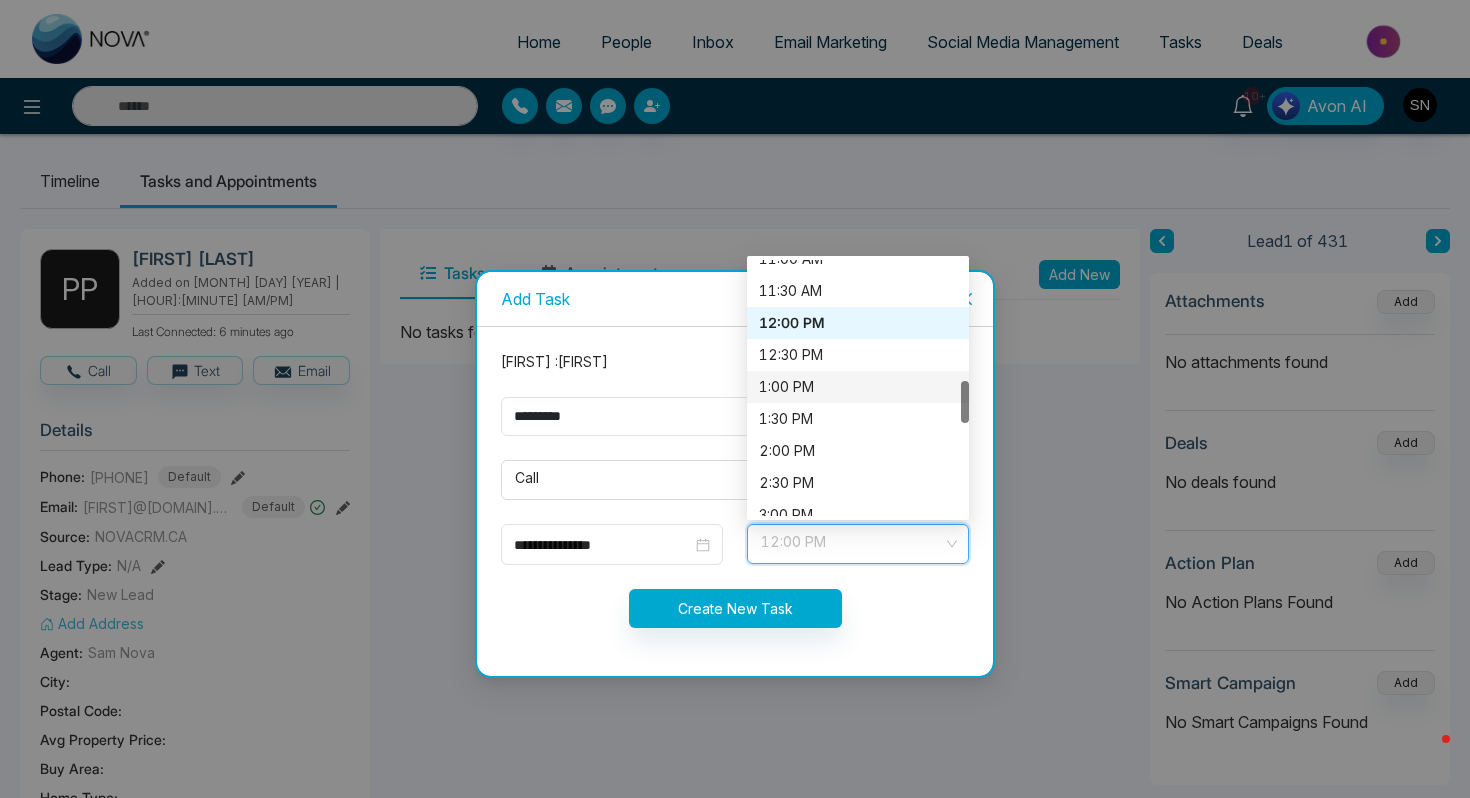 click on "1:00 PM" at bounding box center (858, 387) 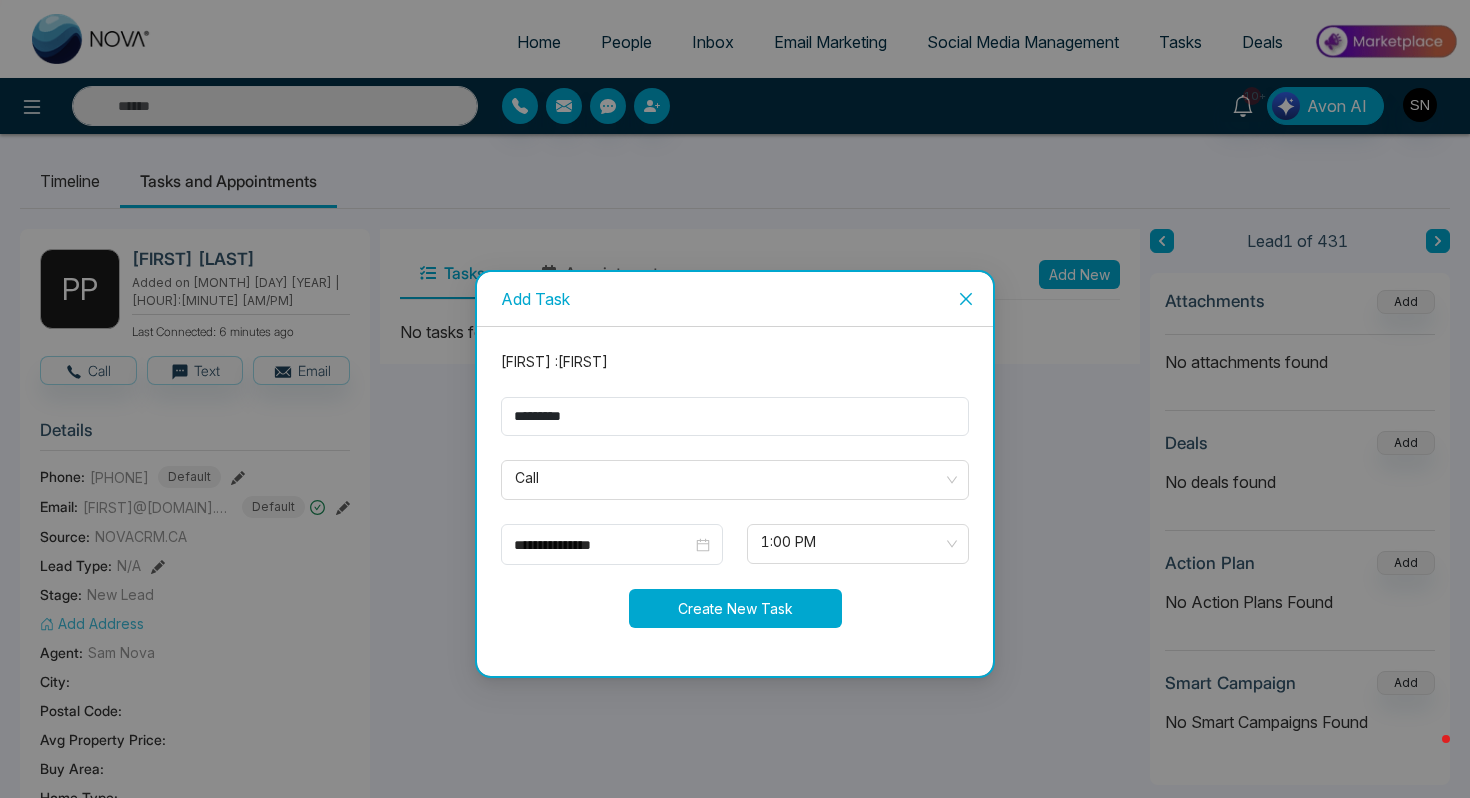 click on "Create New Task" at bounding box center (735, 608) 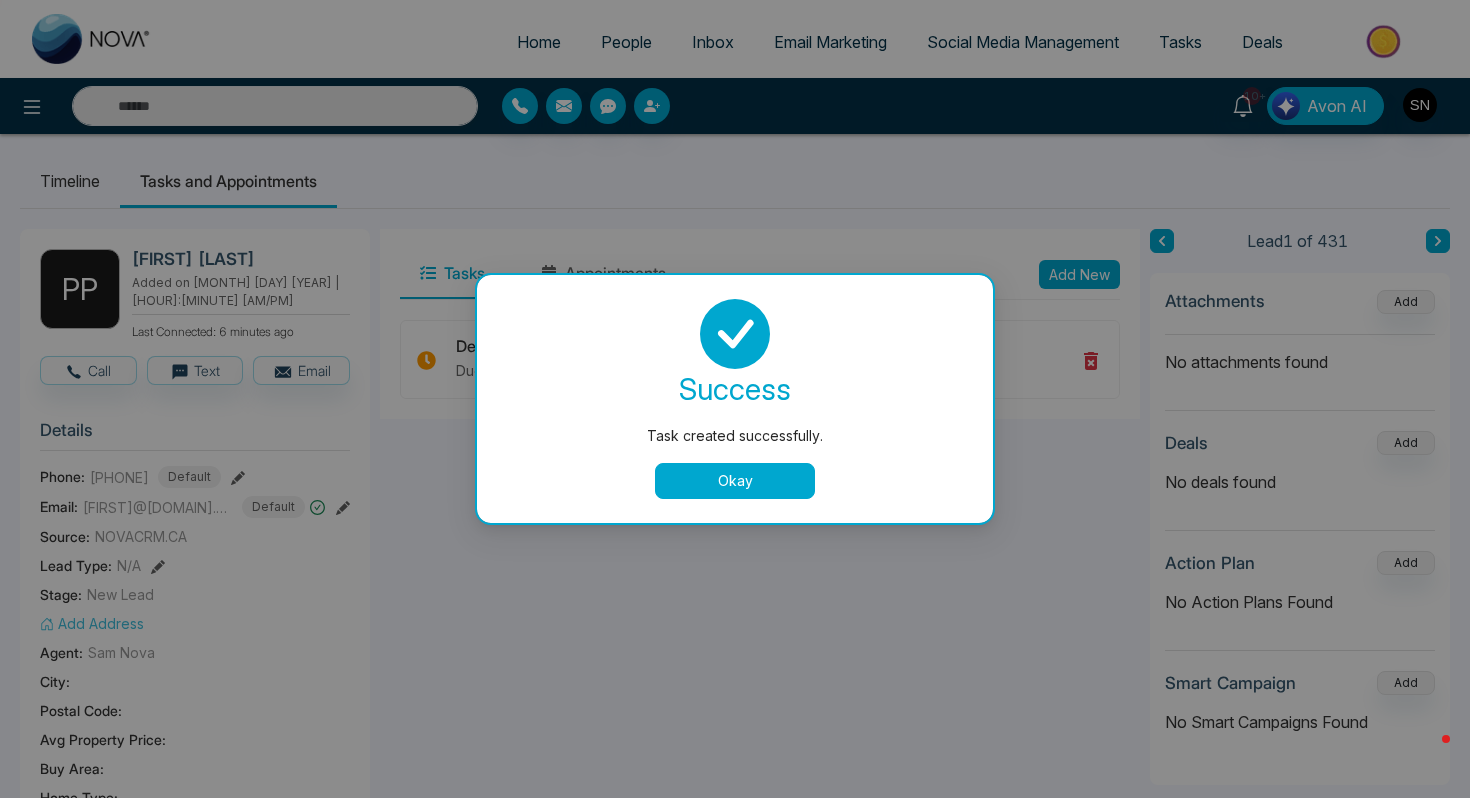 click on "Okay" at bounding box center (735, 481) 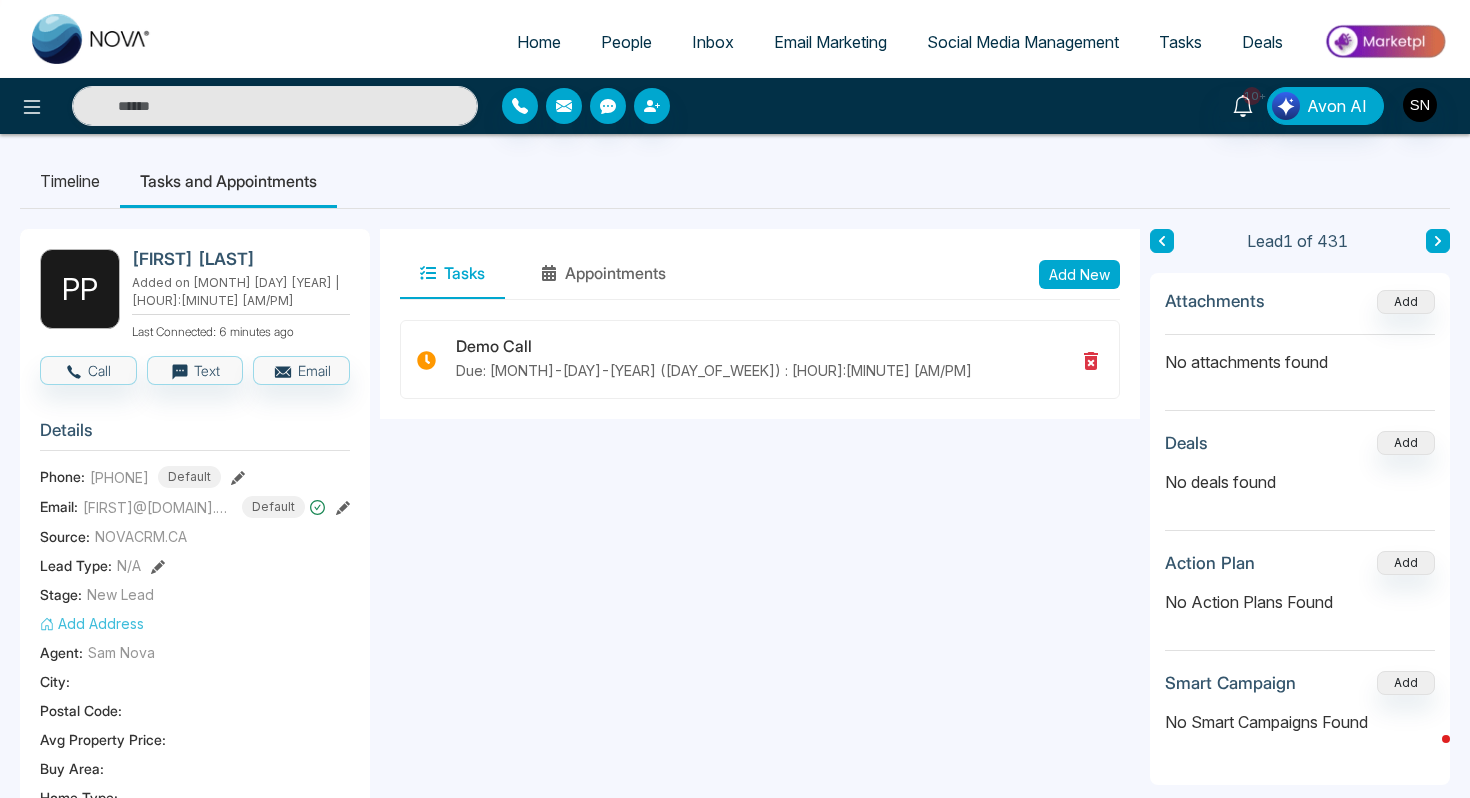 click on "Home" at bounding box center (539, 42) 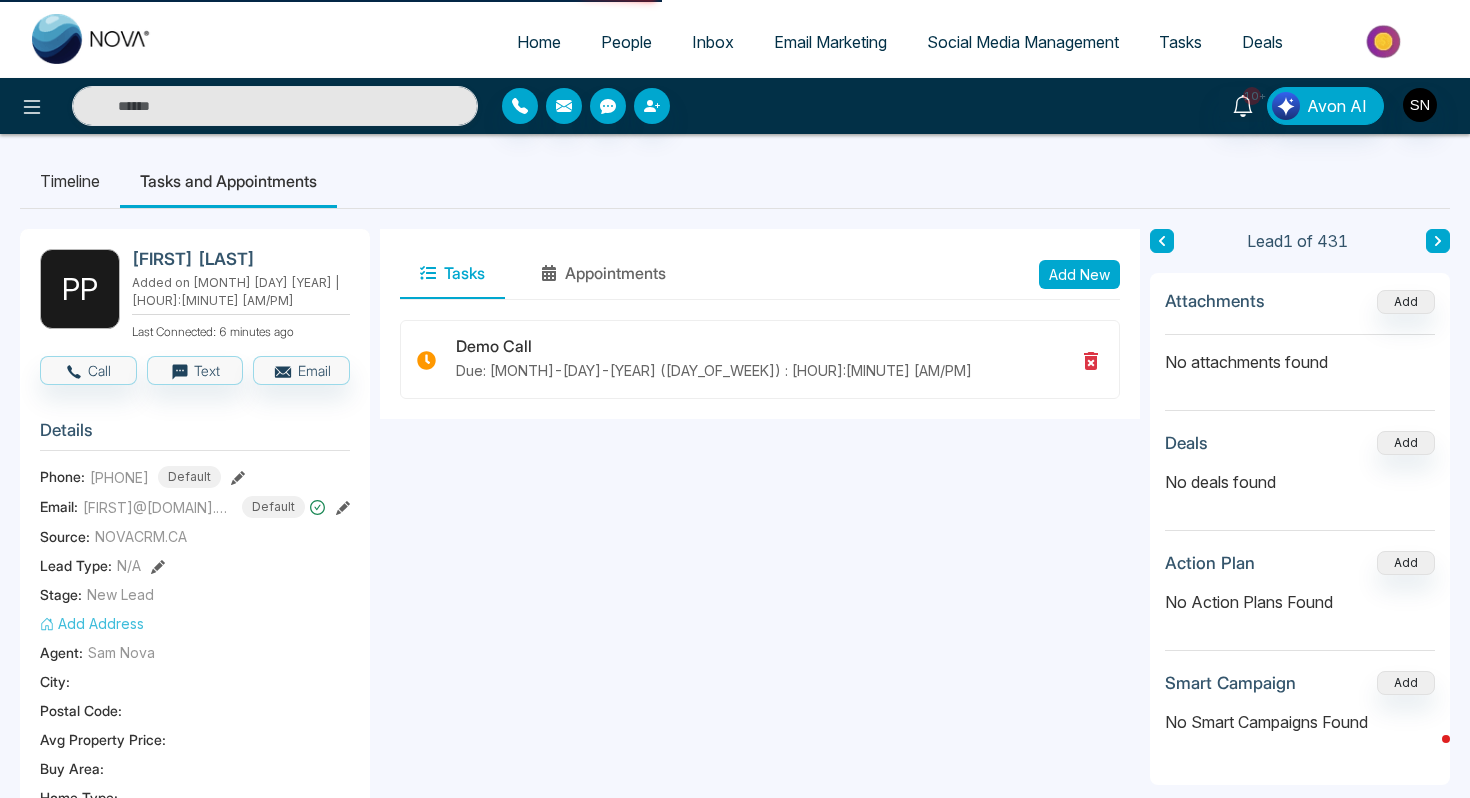 select on "*" 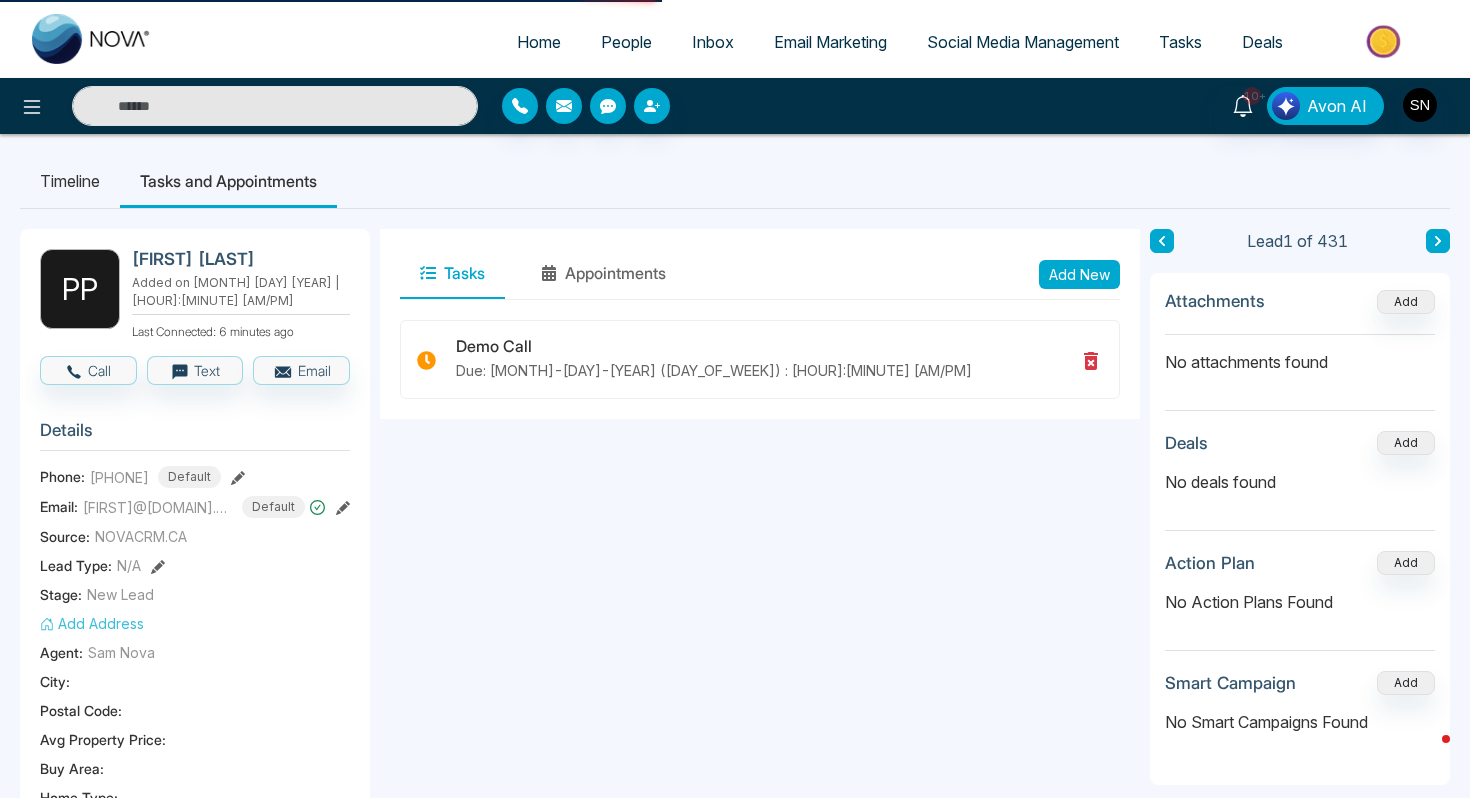 select on "*" 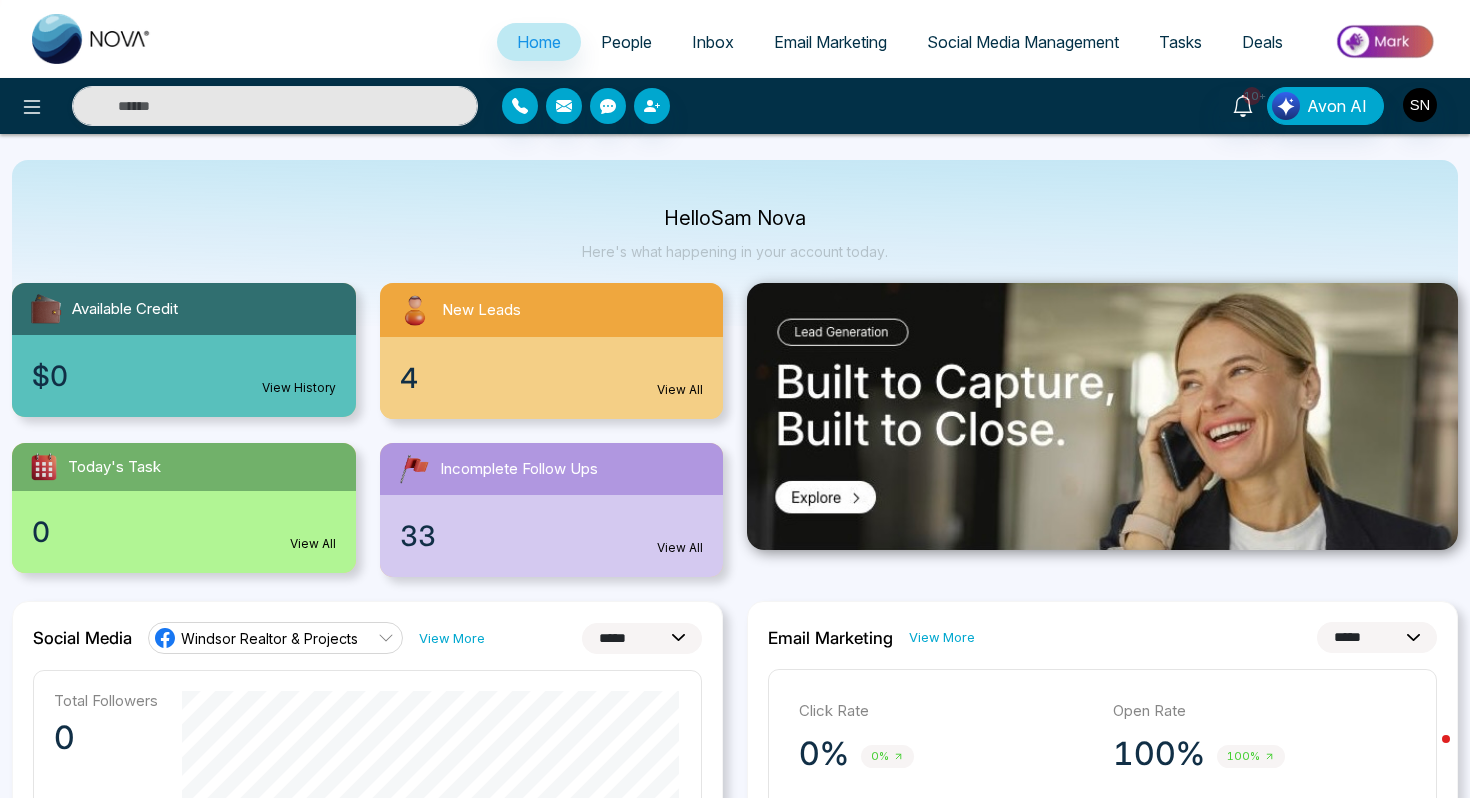 scroll, scrollTop: 0, scrollLeft: 0, axis: both 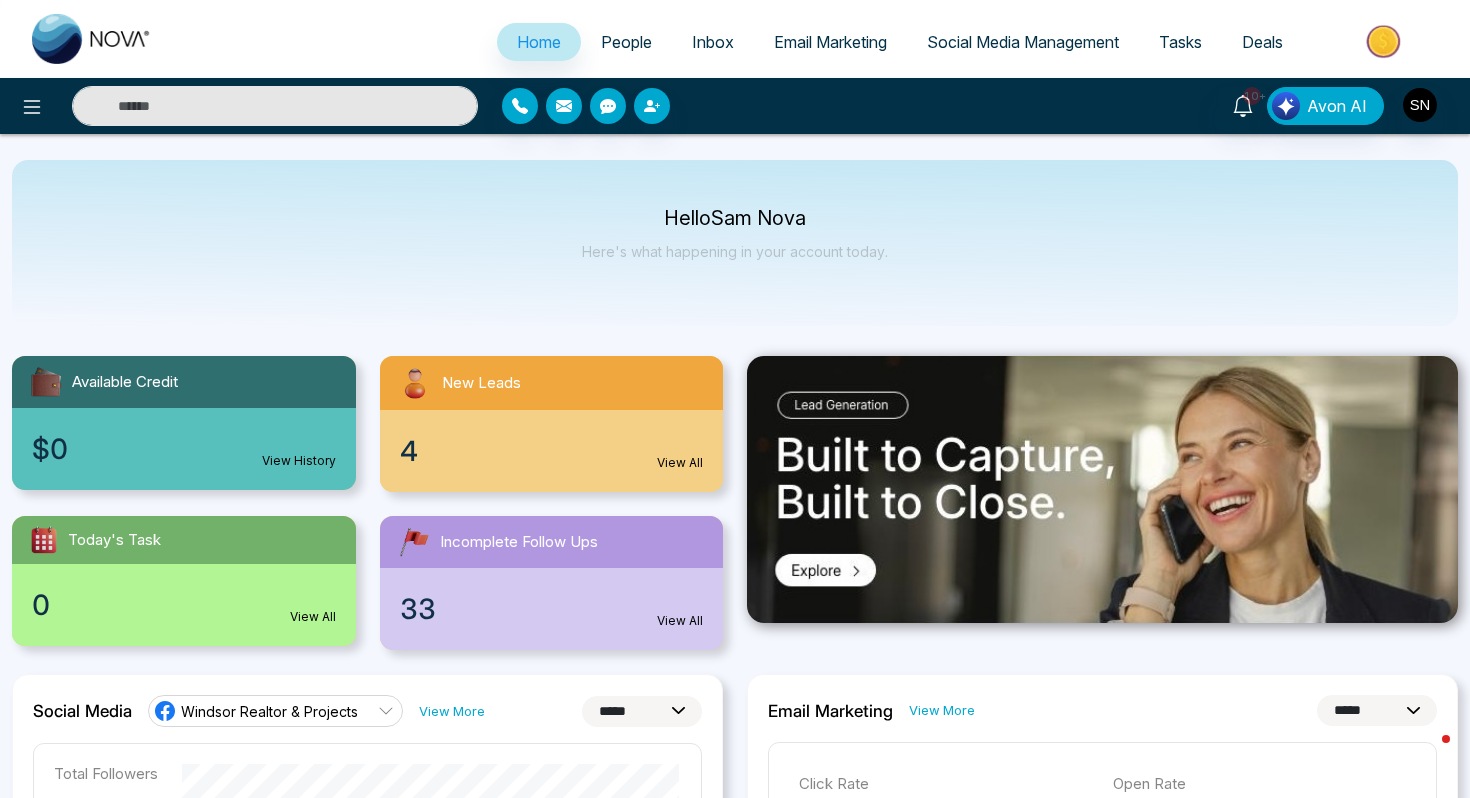 click at bounding box center (275, 106) 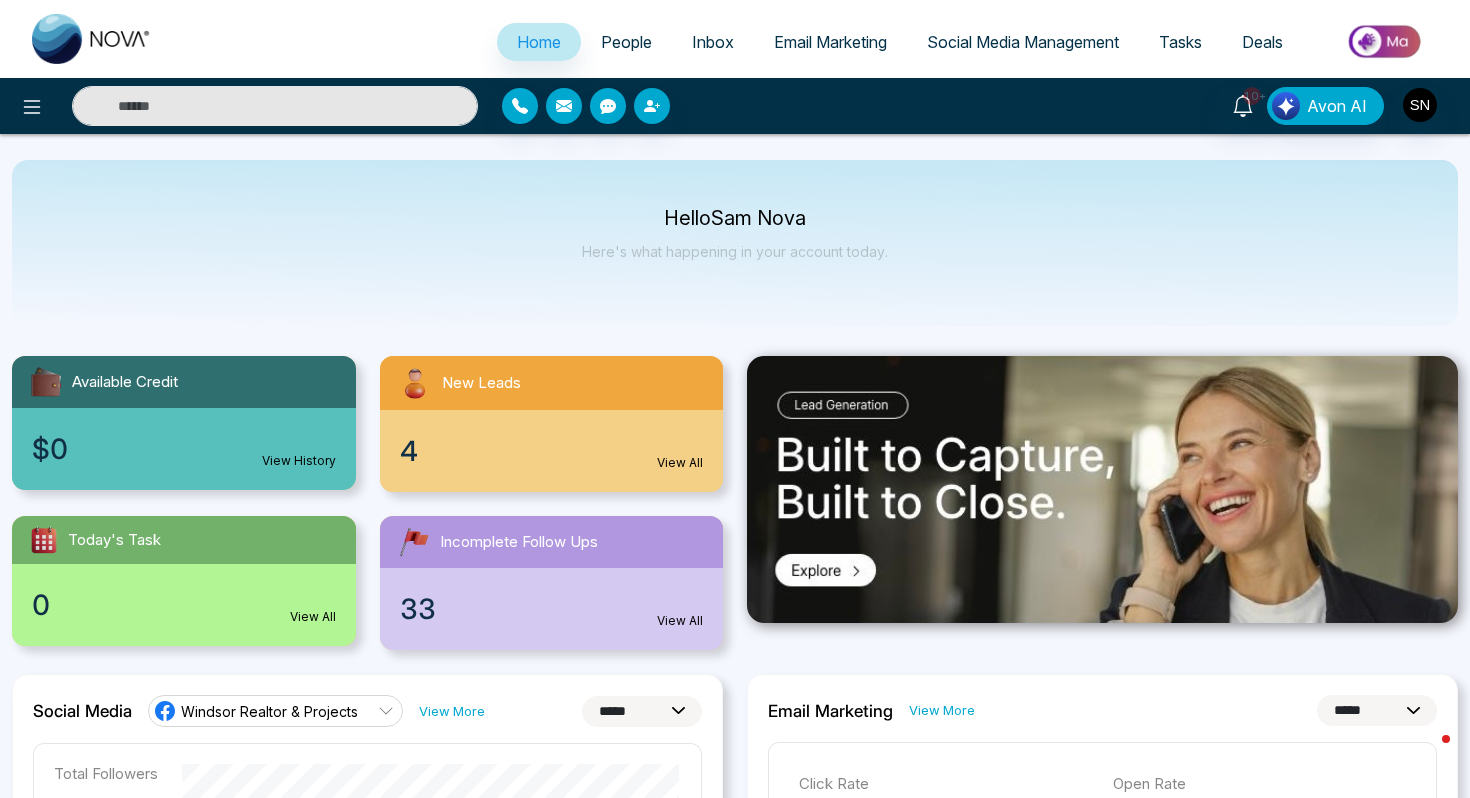 paste on "**********" 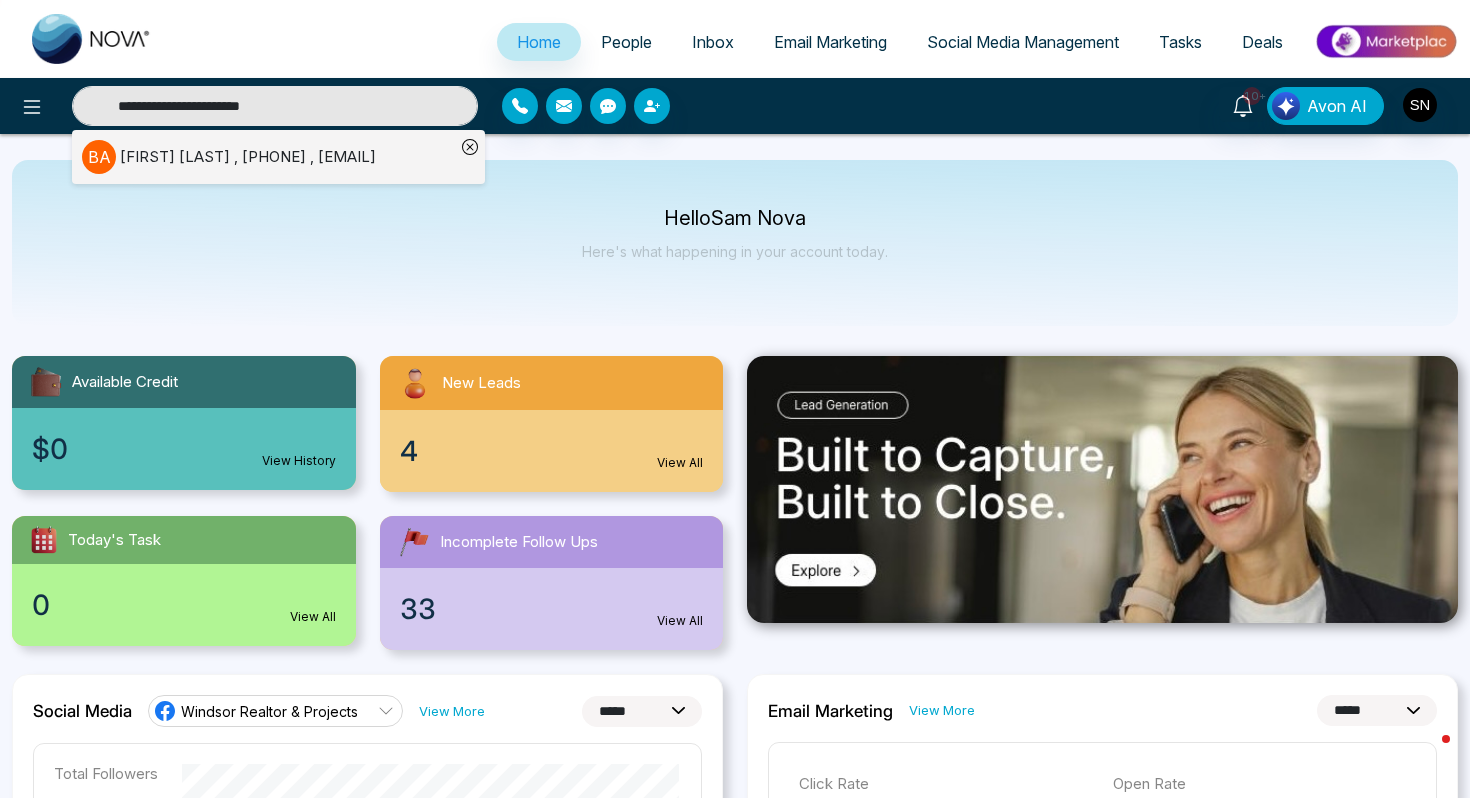 type on "**********" 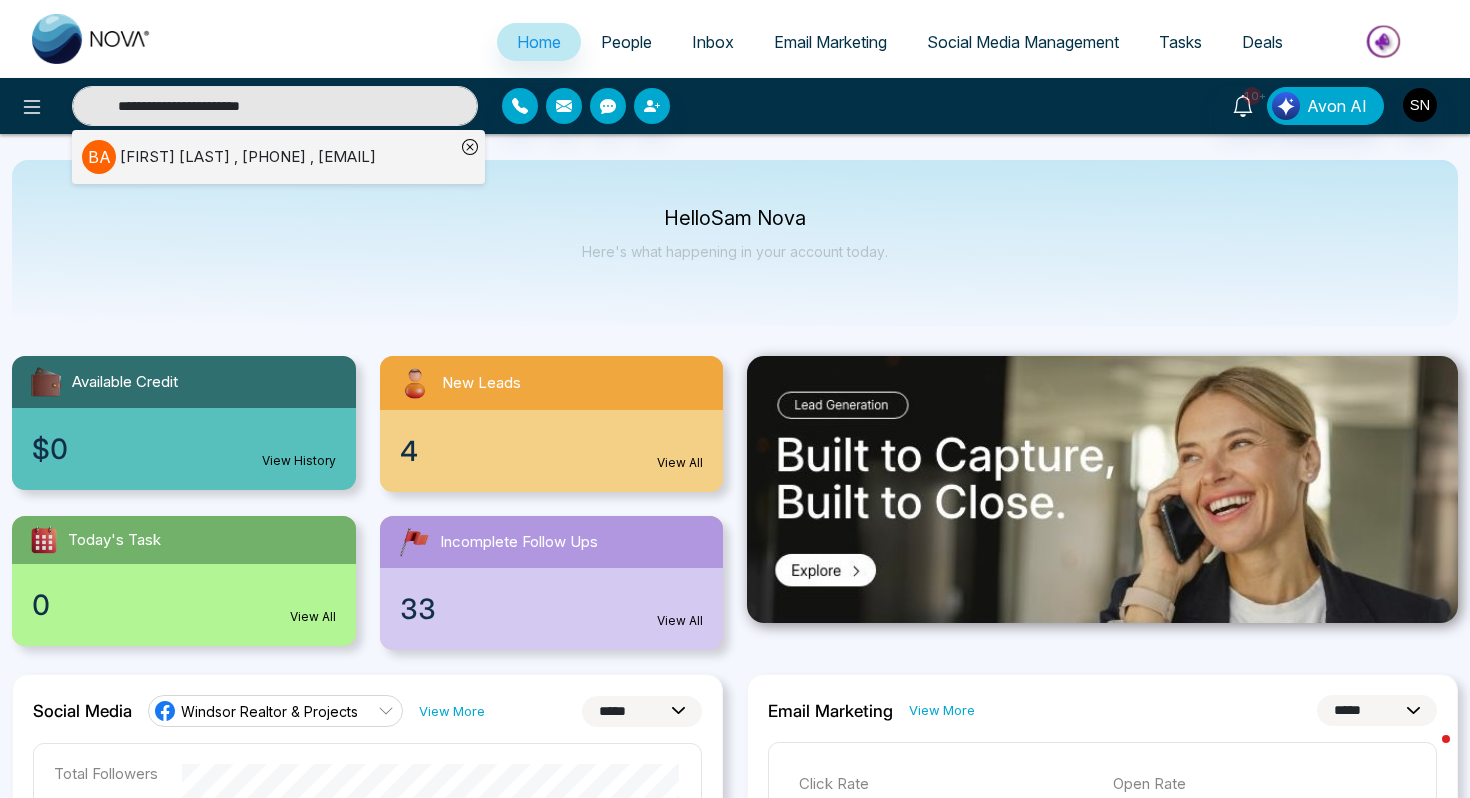 click on "[FIRST]   [LAST]   , [PHONE]   , [EMAIL]" at bounding box center (248, 157) 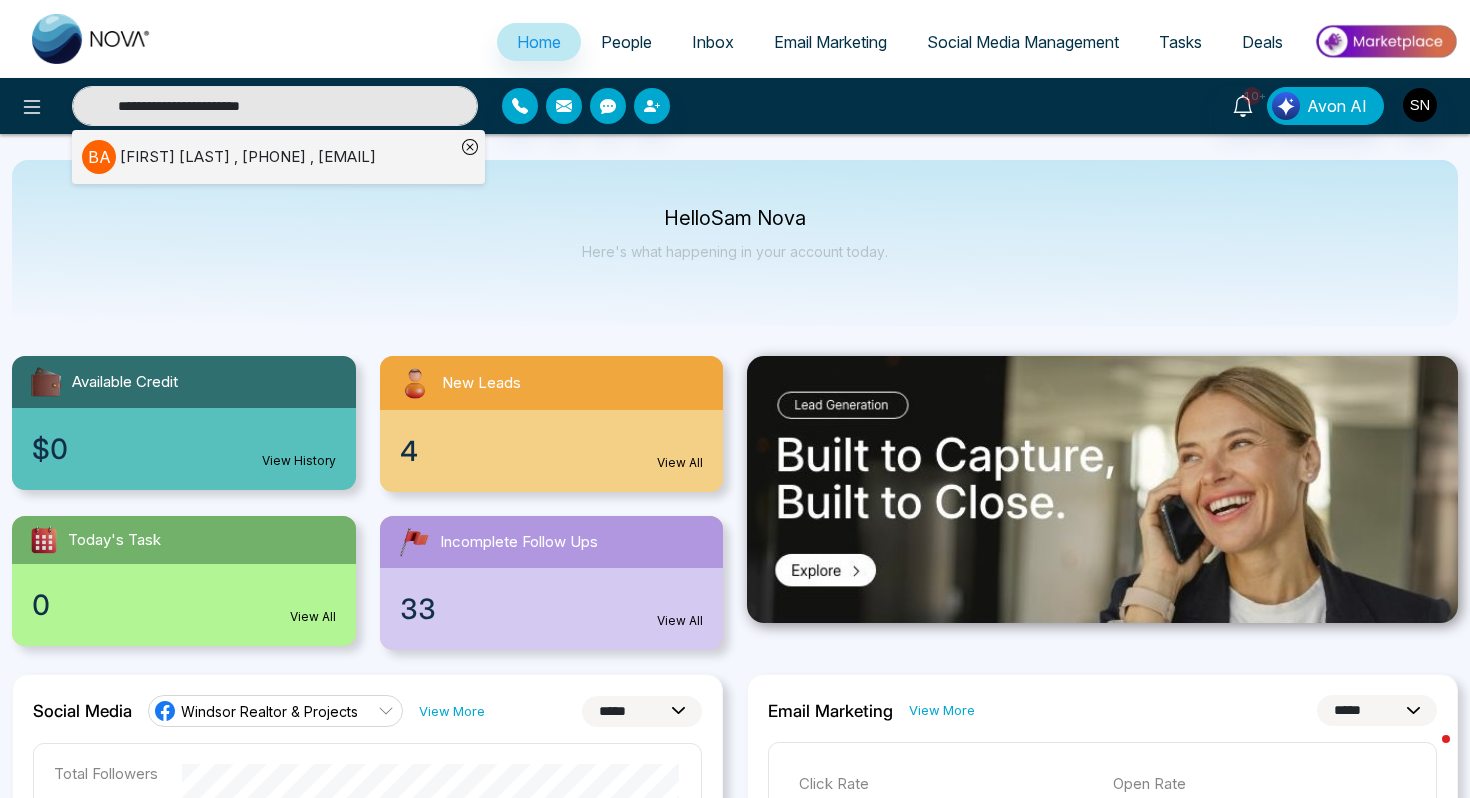 type 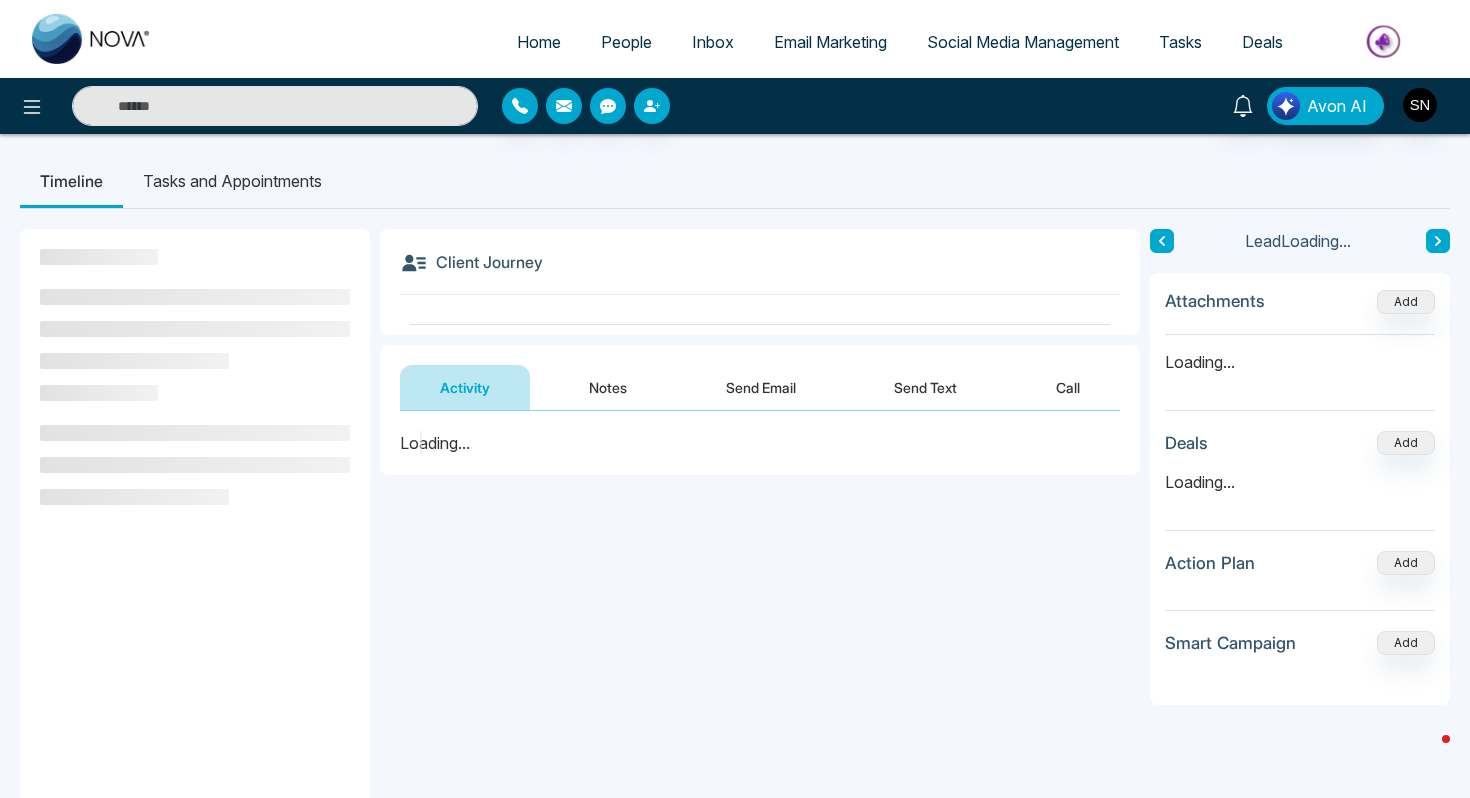 click on "**********" at bounding box center [735, 600] 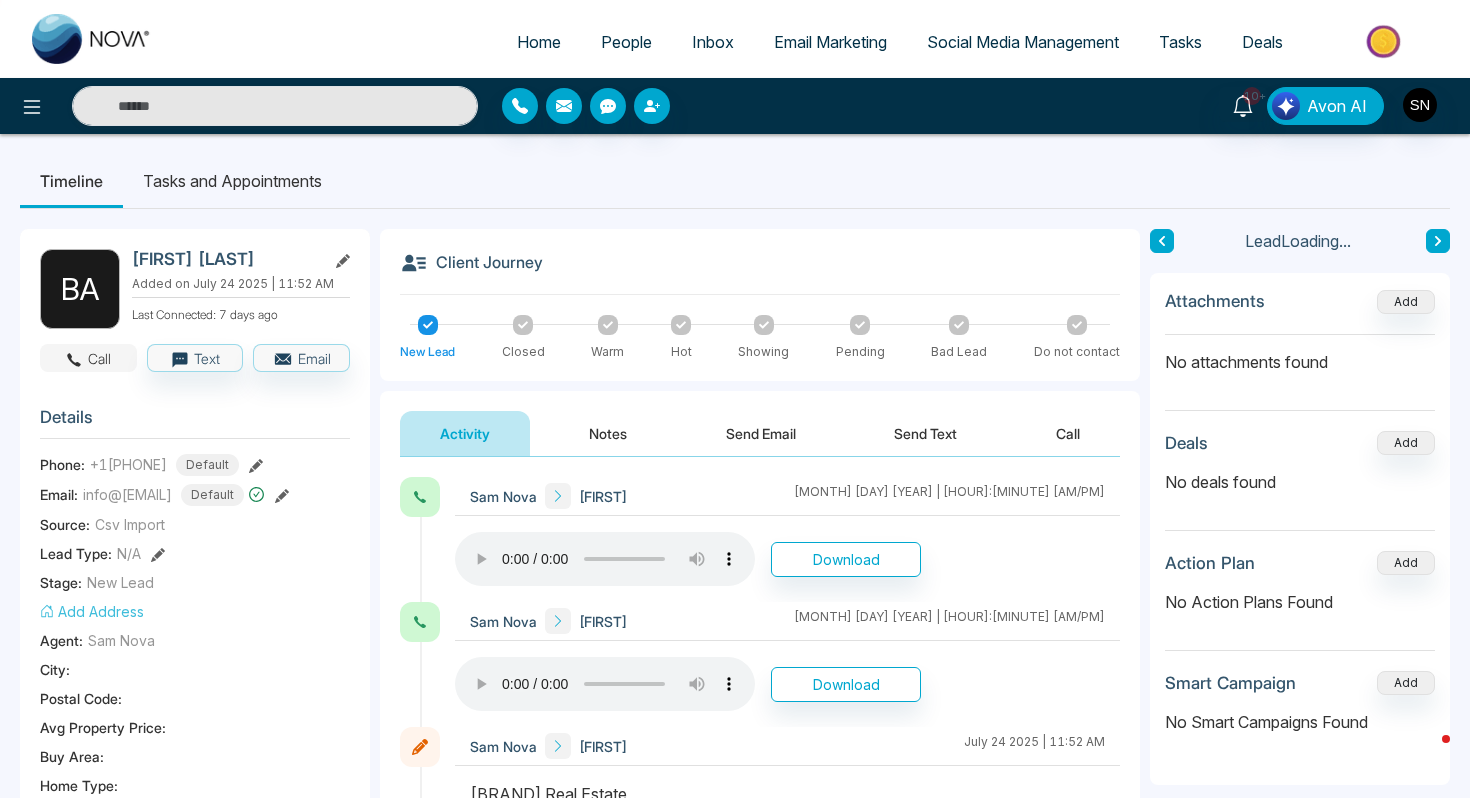 click 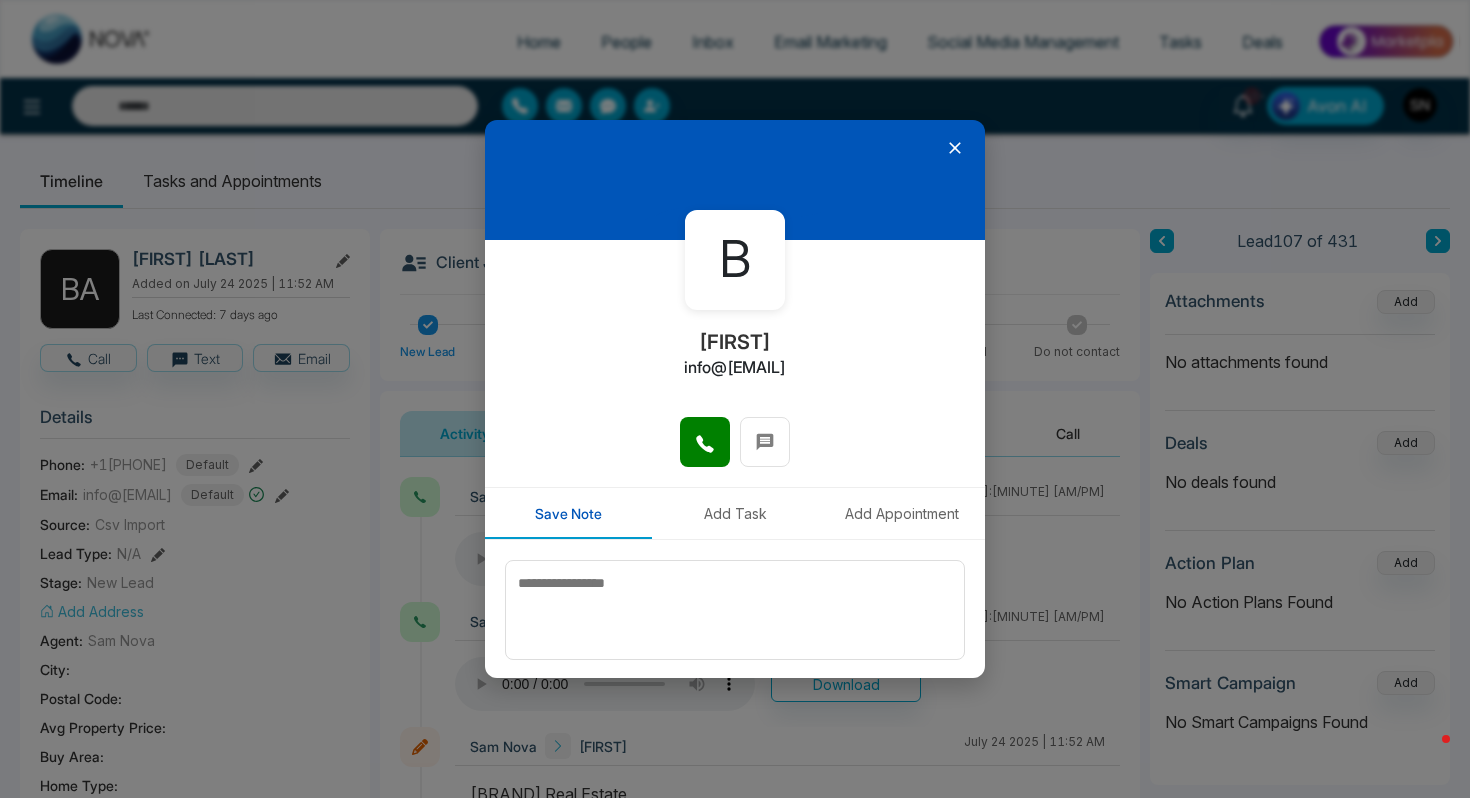 click 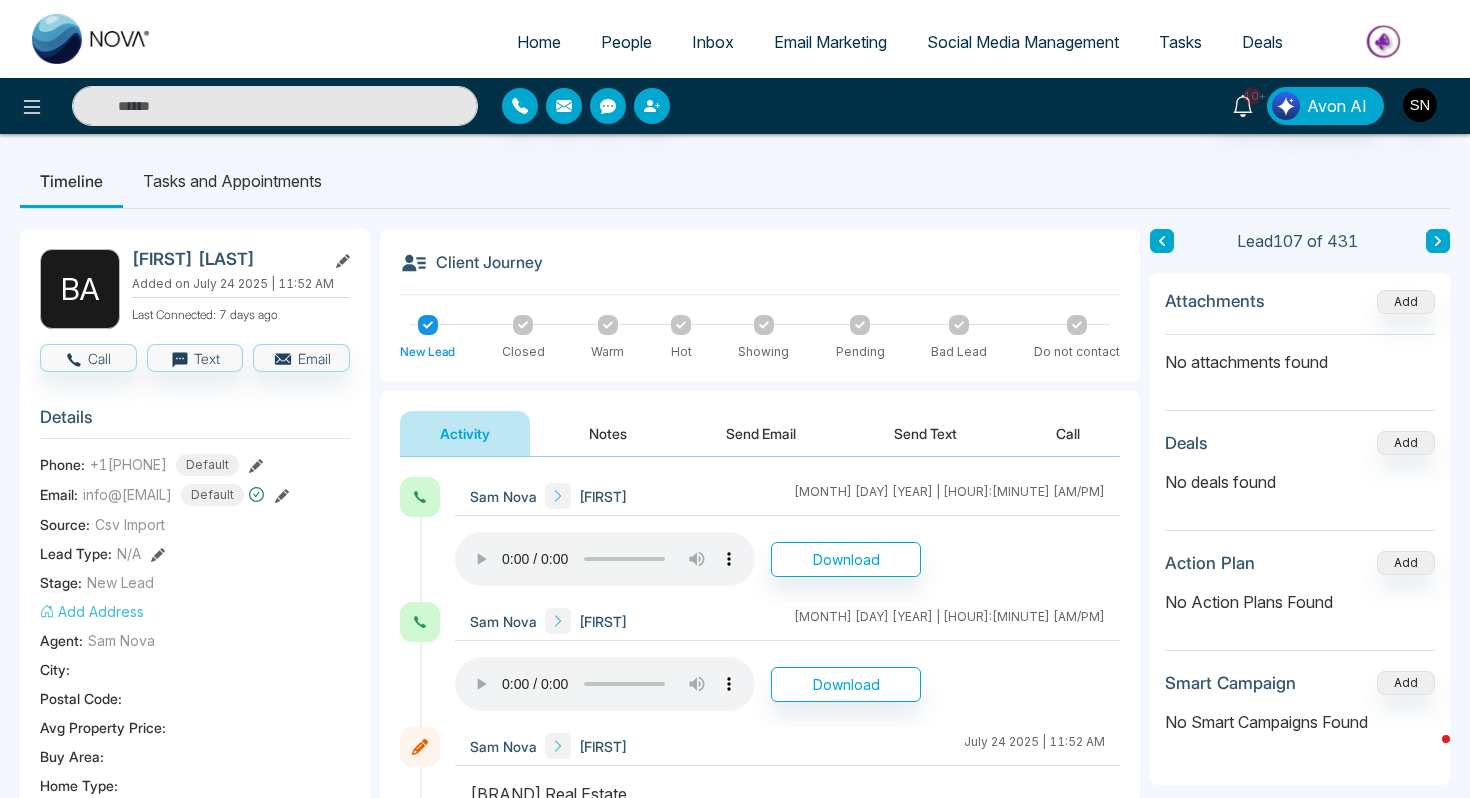 type 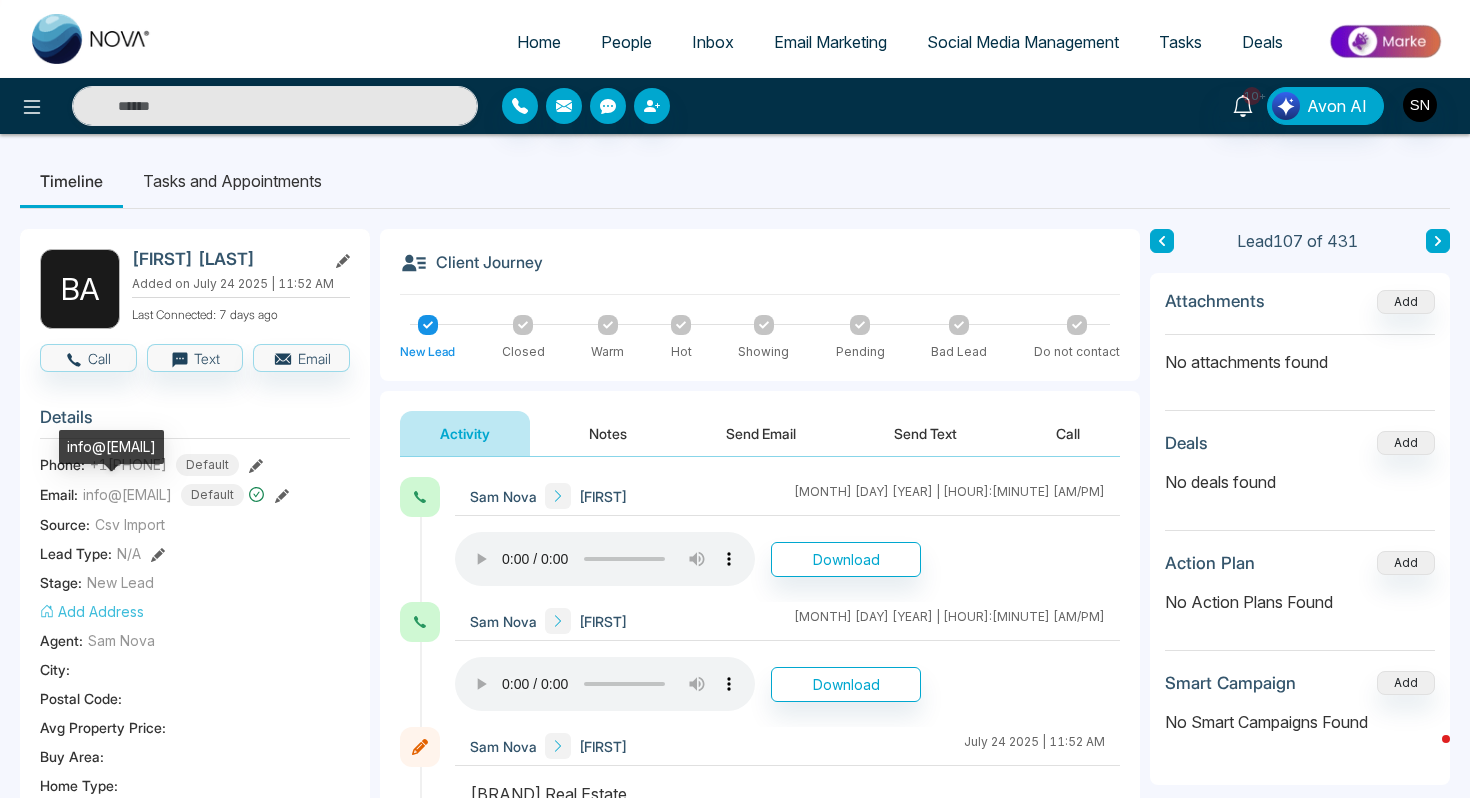 drag, startPoint x: 80, startPoint y: 498, endPoint x: 215, endPoint y: 500, distance: 135.01482 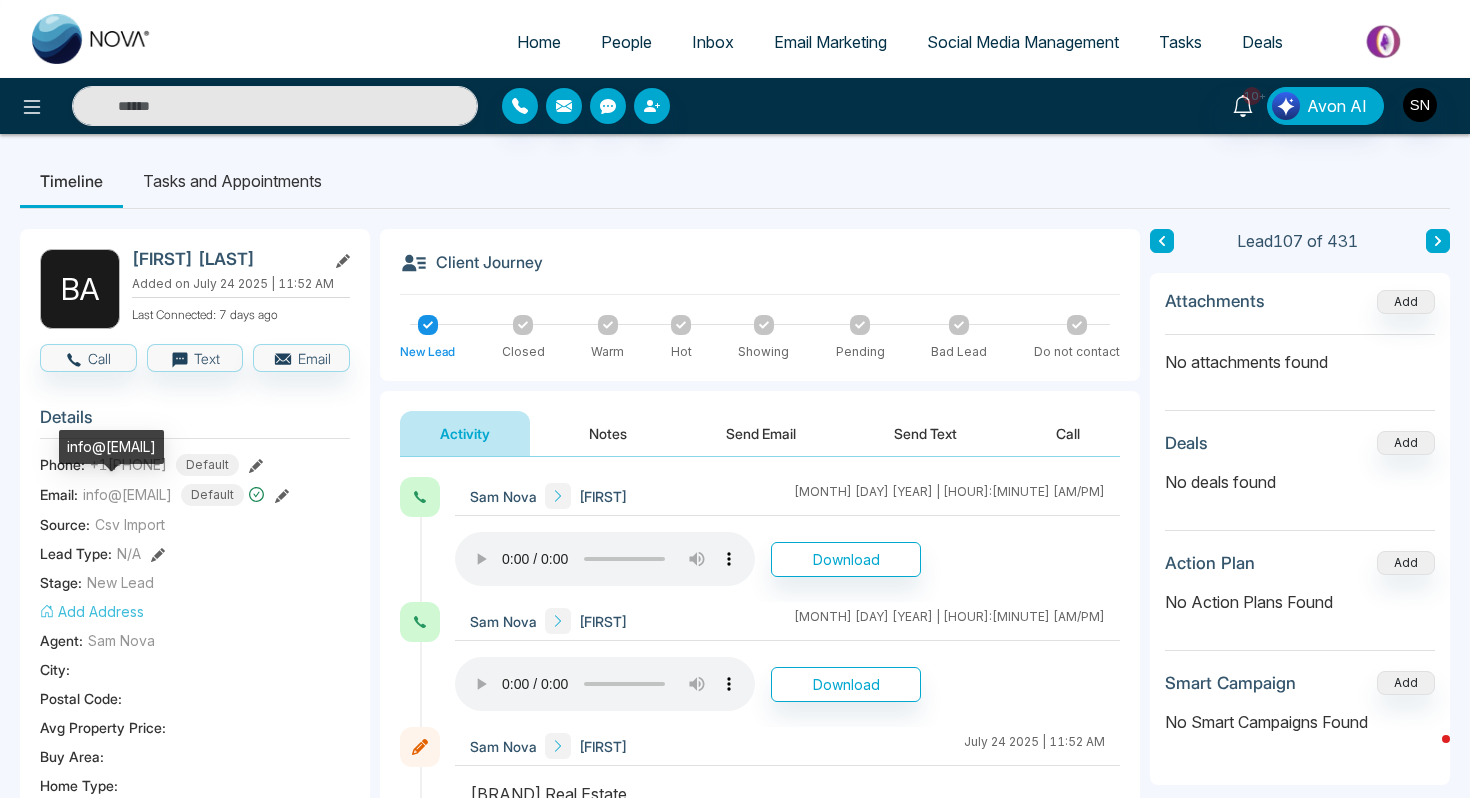 click on "Email: [EMAIL] Default" at bounding box center [195, 495] 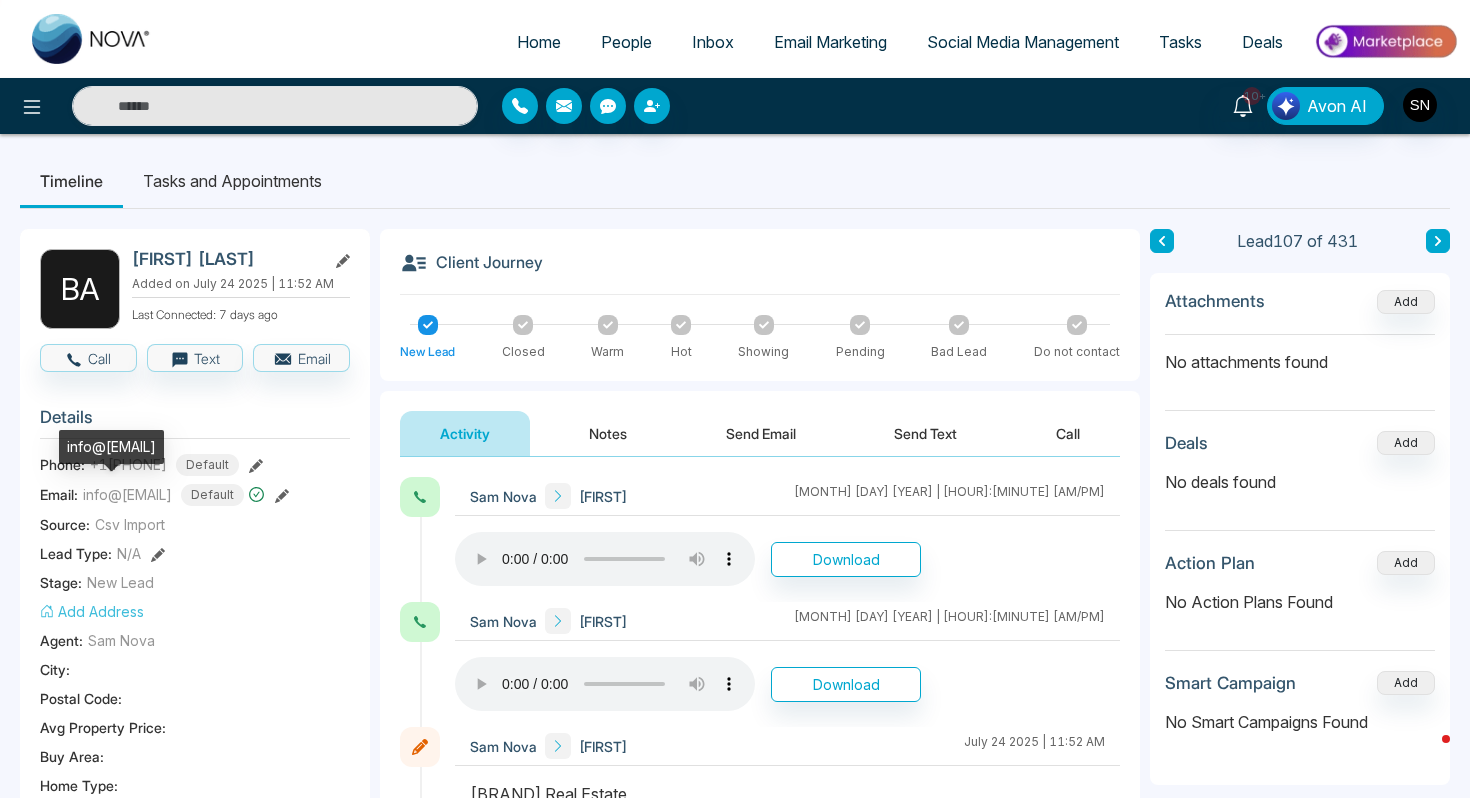 drag, startPoint x: 81, startPoint y: 491, endPoint x: 228, endPoint y: 492, distance: 147.0034 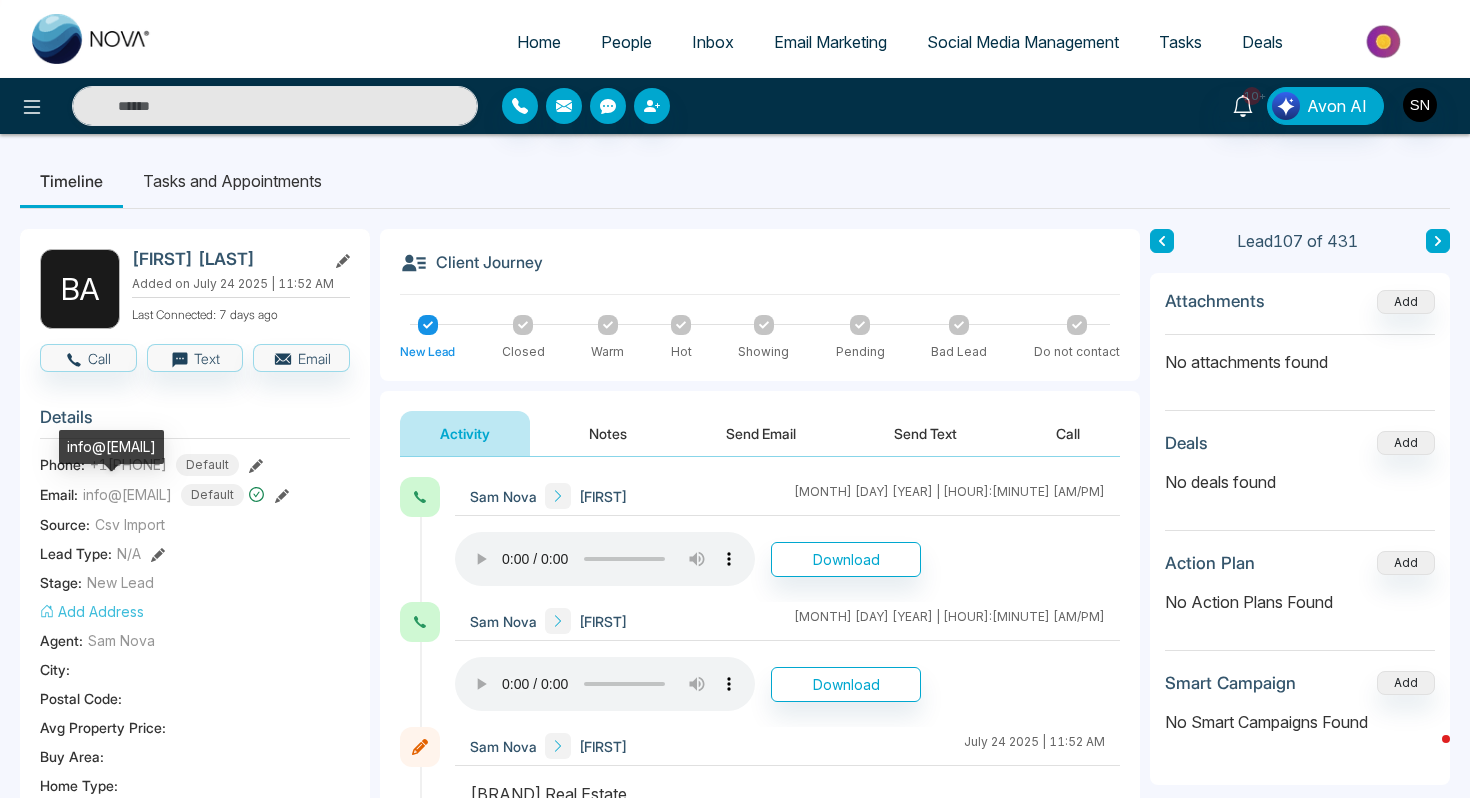 click on "Email: [EMAIL] Default" at bounding box center [195, 495] 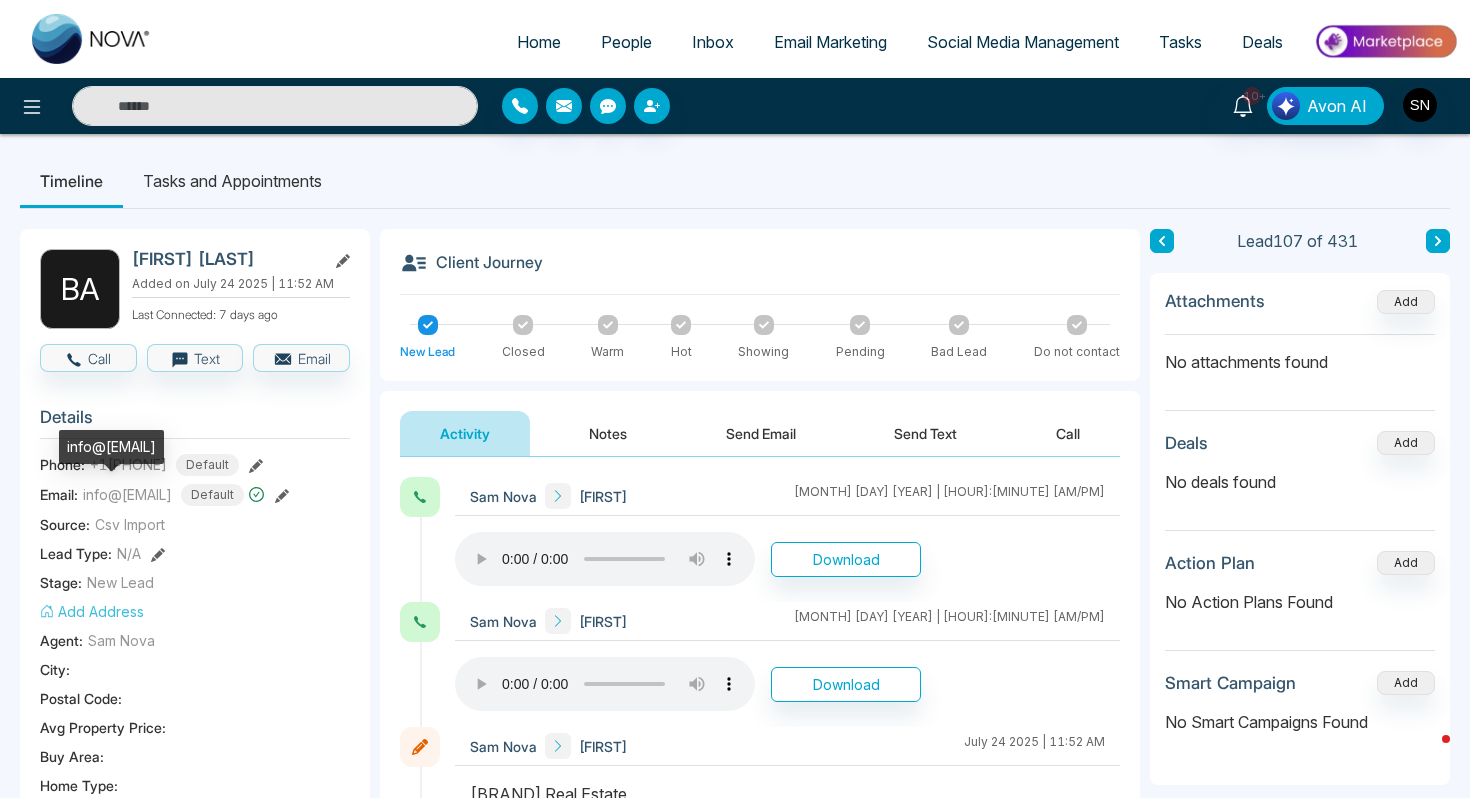 drag, startPoint x: 67, startPoint y: 449, endPoint x: 248, endPoint y: 437, distance: 181.39735 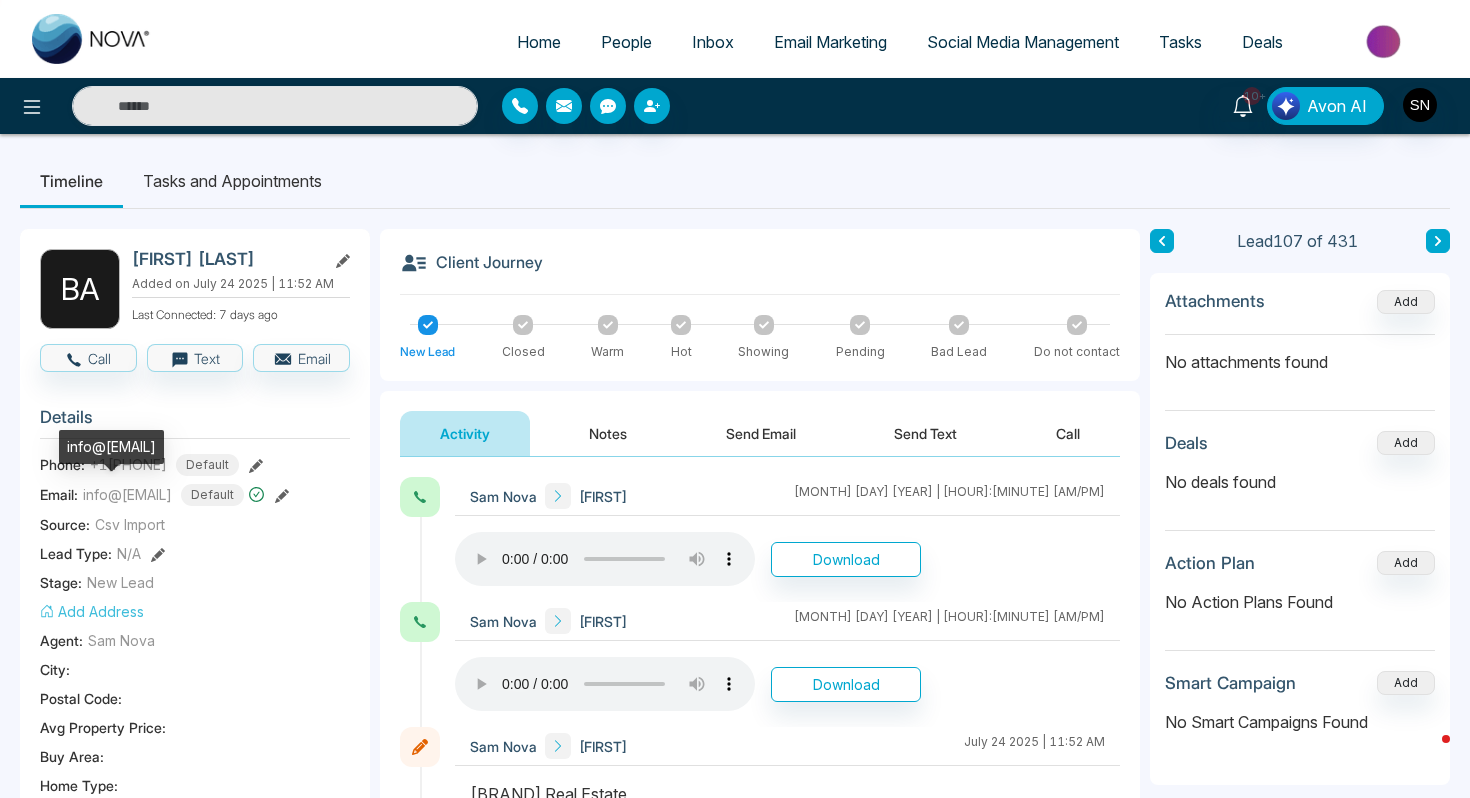 click on "info@[EMAIL]" at bounding box center [111, 447] 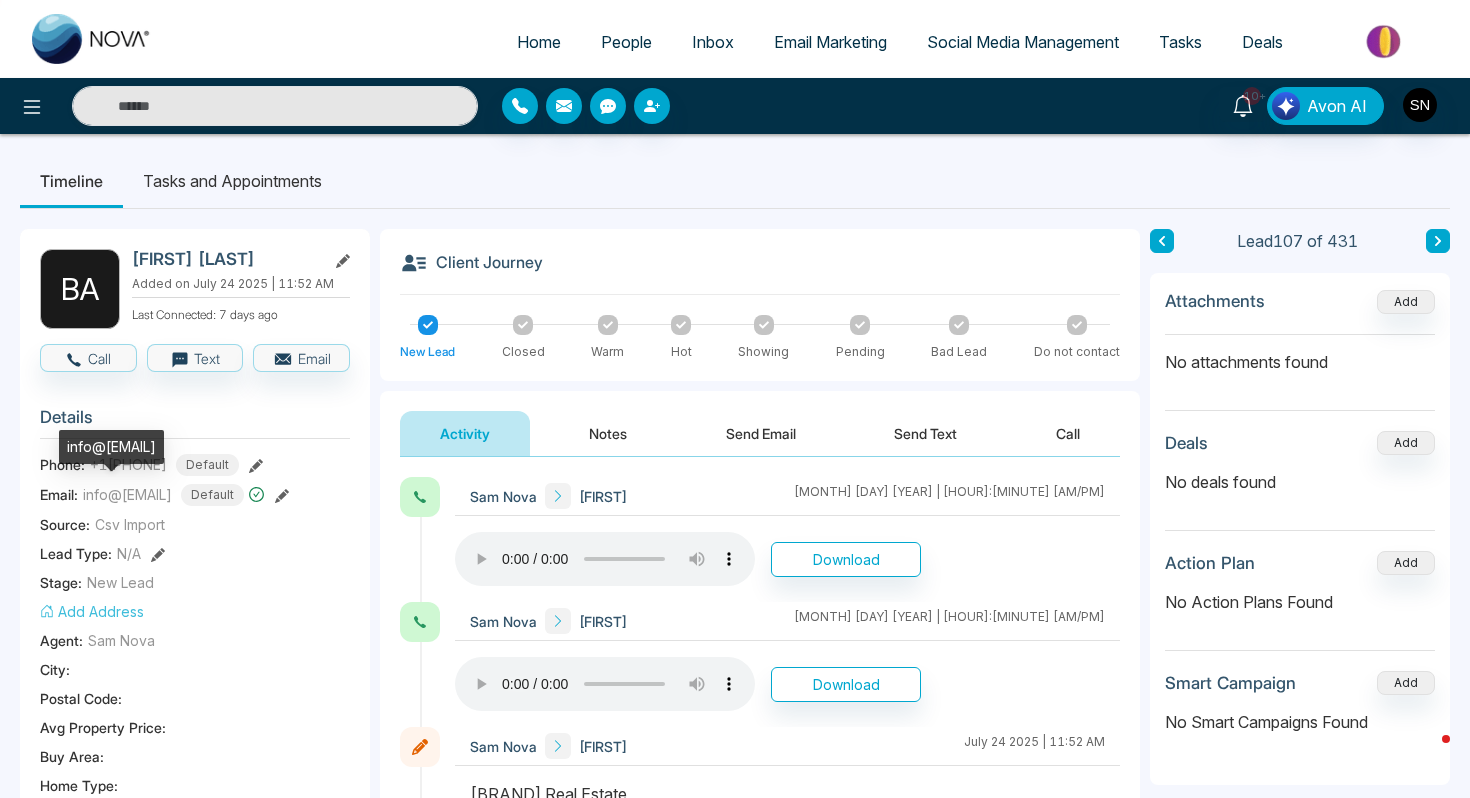 copy on "info@[EMAIL]" 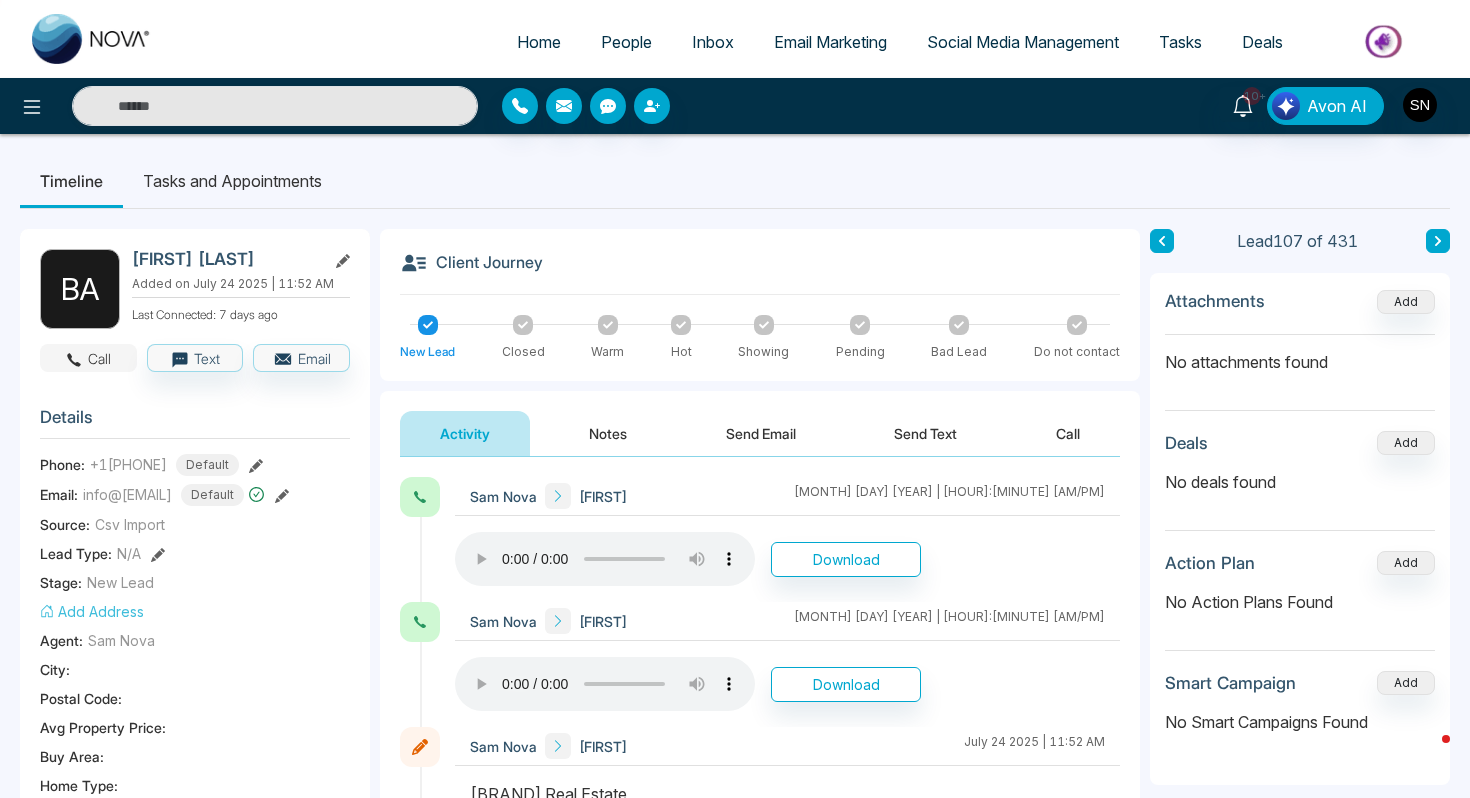 click on "Call" at bounding box center [88, 358] 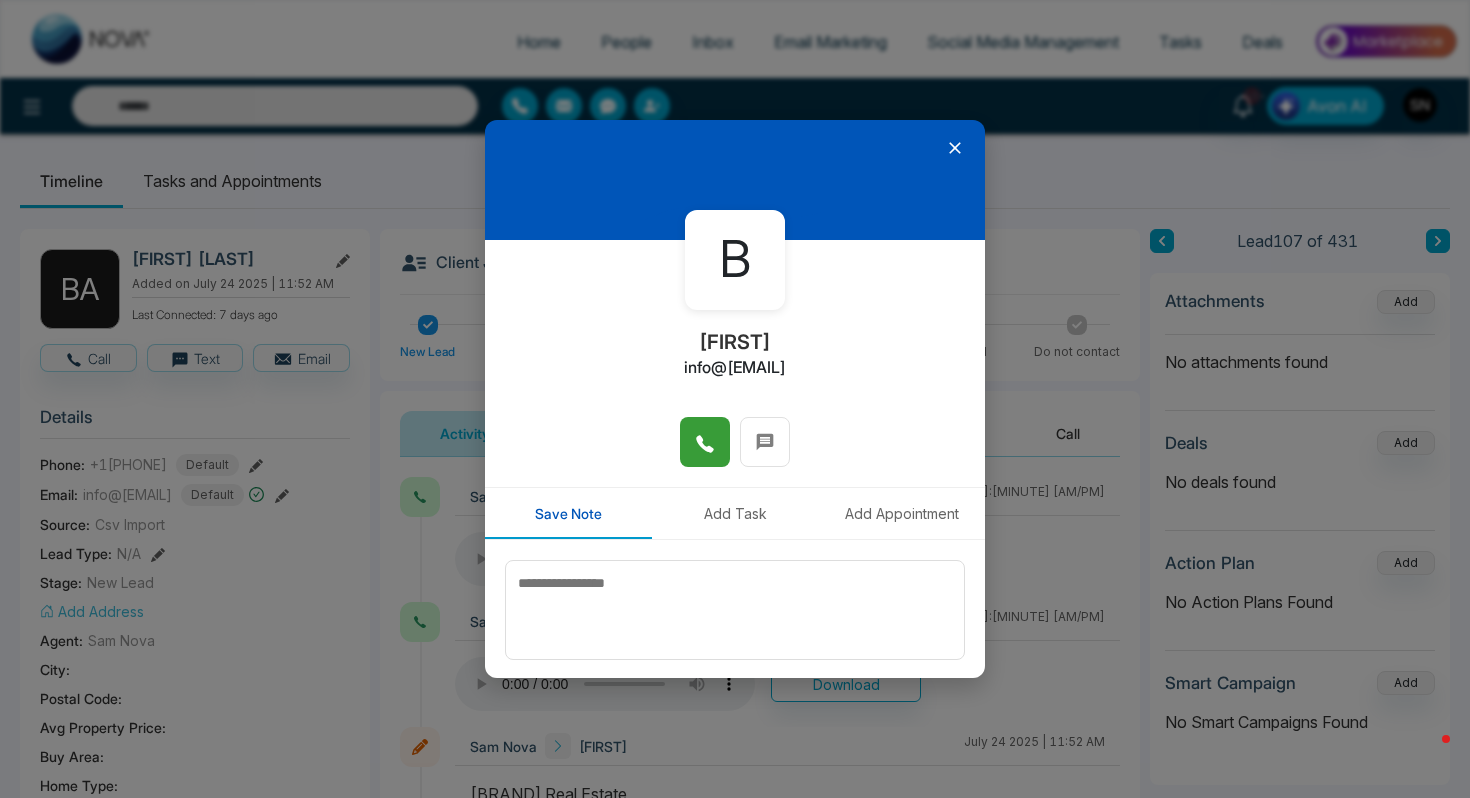 click at bounding box center (705, 442) 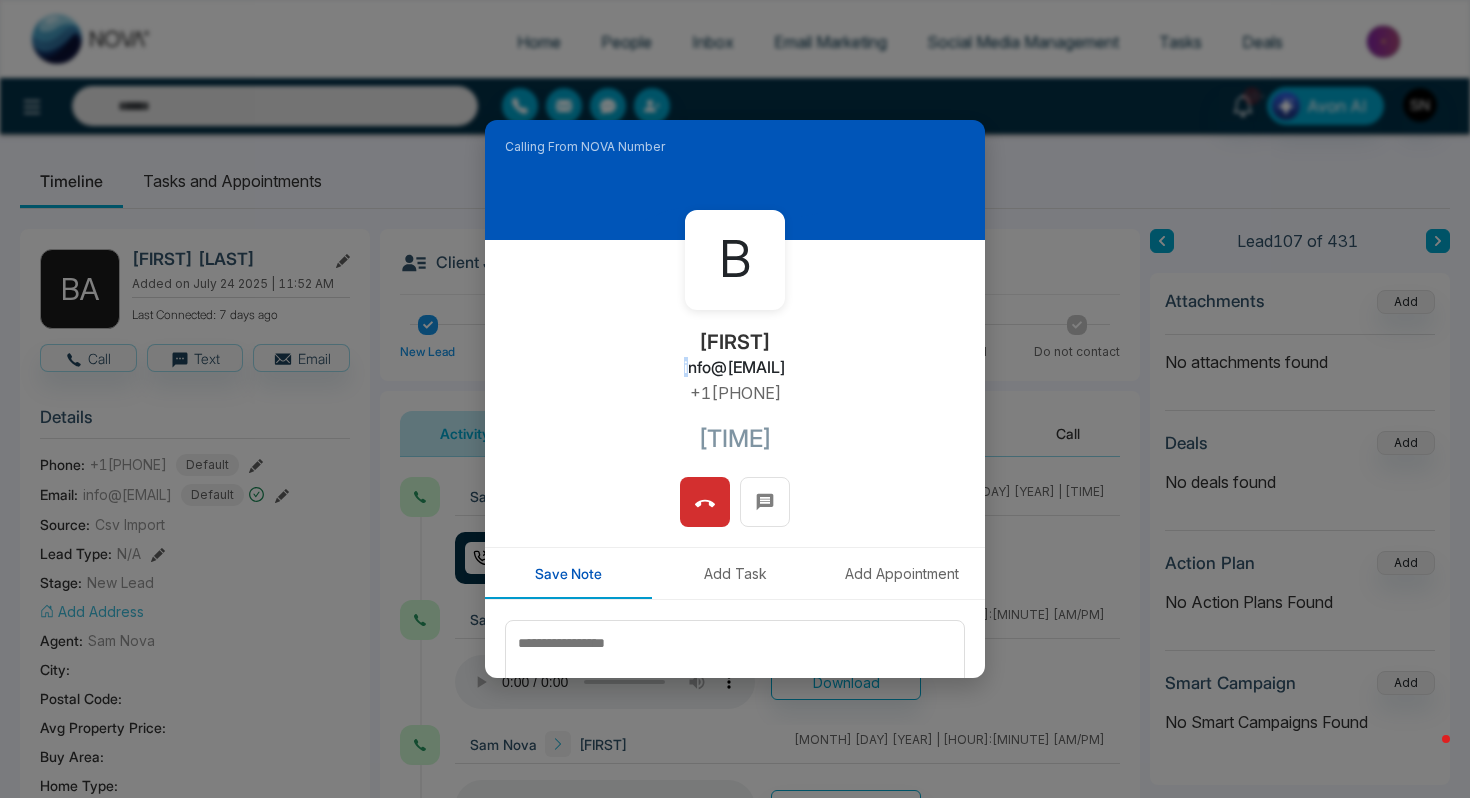 drag, startPoint x: 637, startPoint y: 369, endPoint x: 847, endPoint y: 356, distance: 210.402 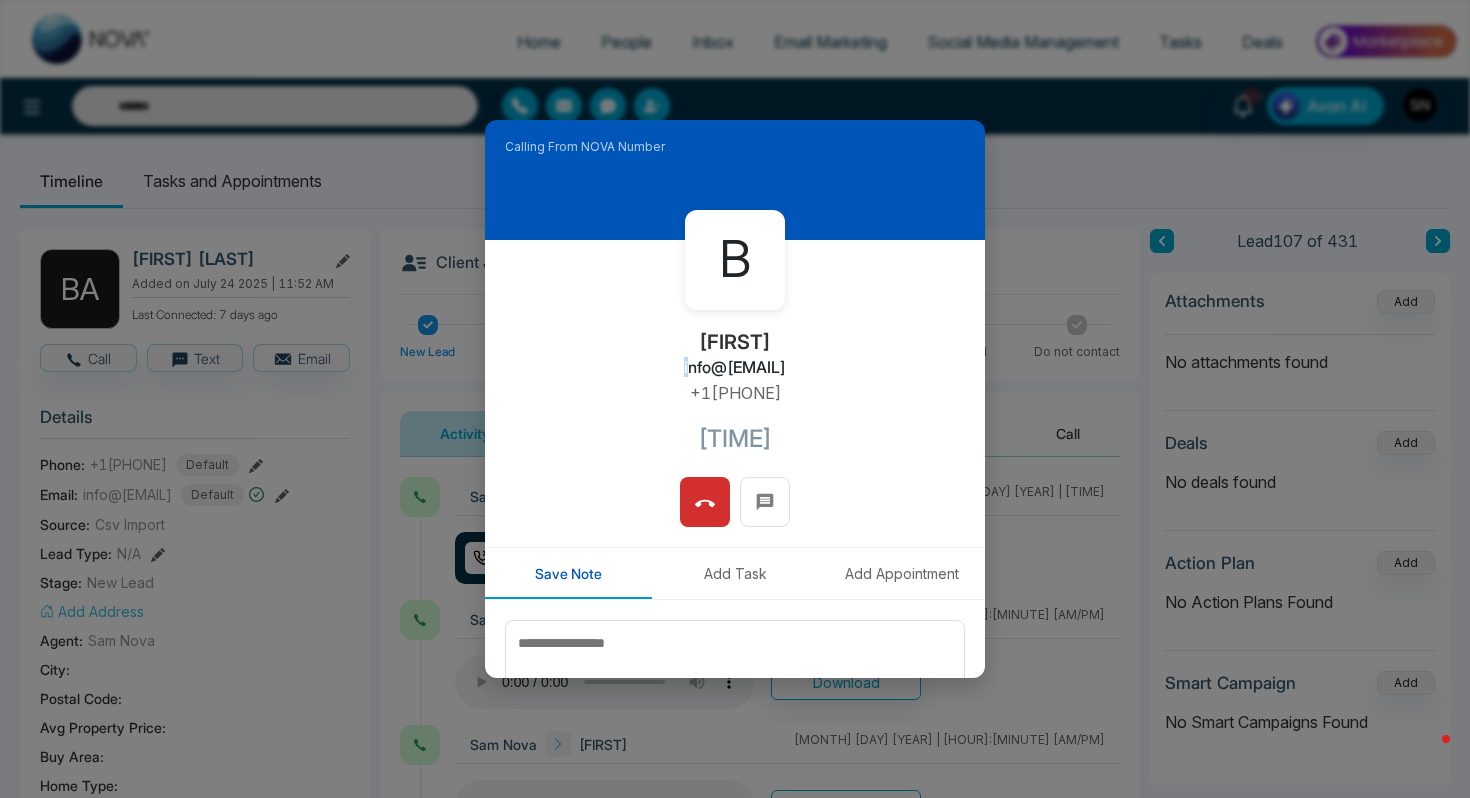 click on "[FIRST] [LAST] [EMAIL] [PHONE]" at bounding box center [735, 358] 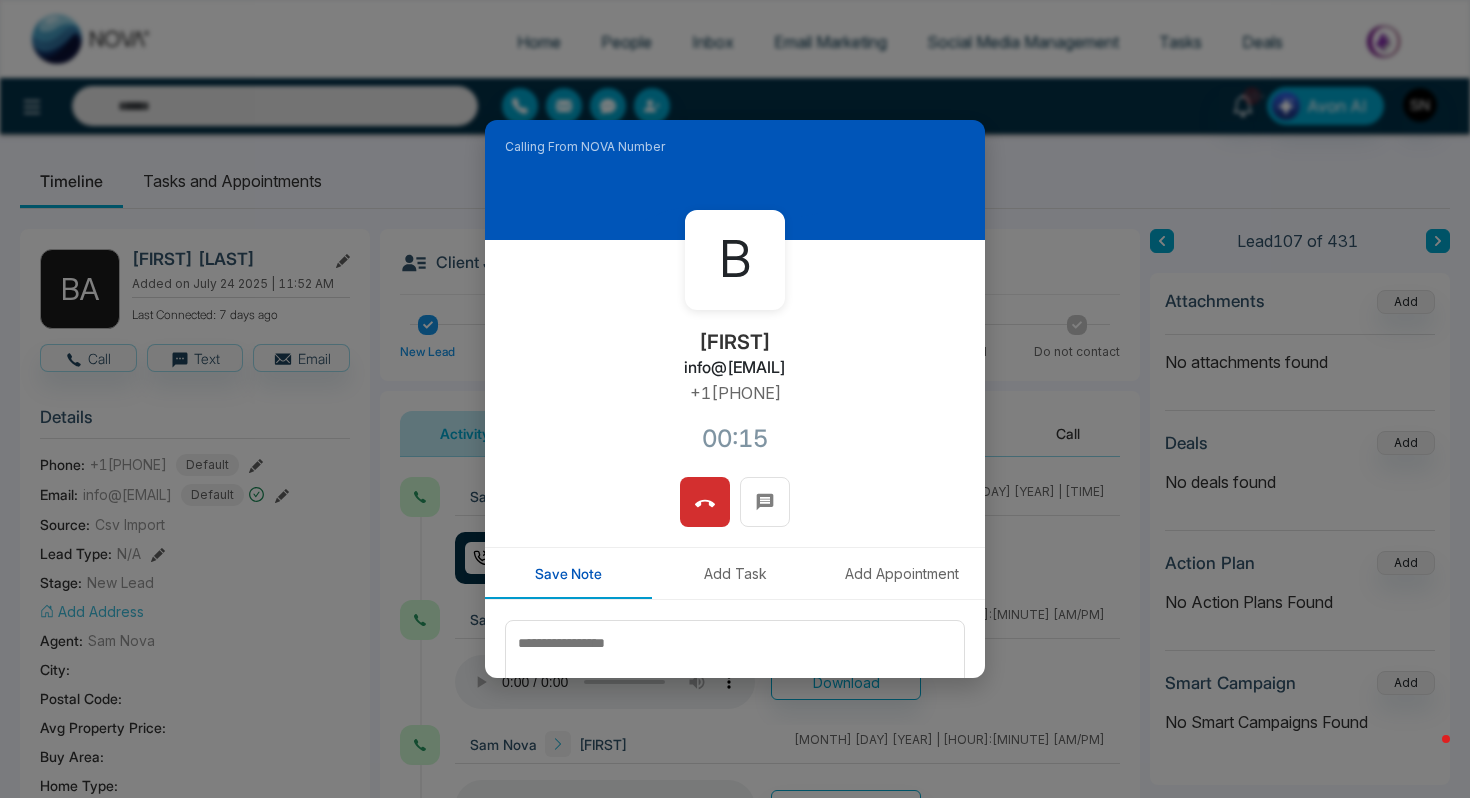 click on "[FIRST] [LAST] [EMAIL] [PHONE] 00:15" at bounding box center [735, 358] 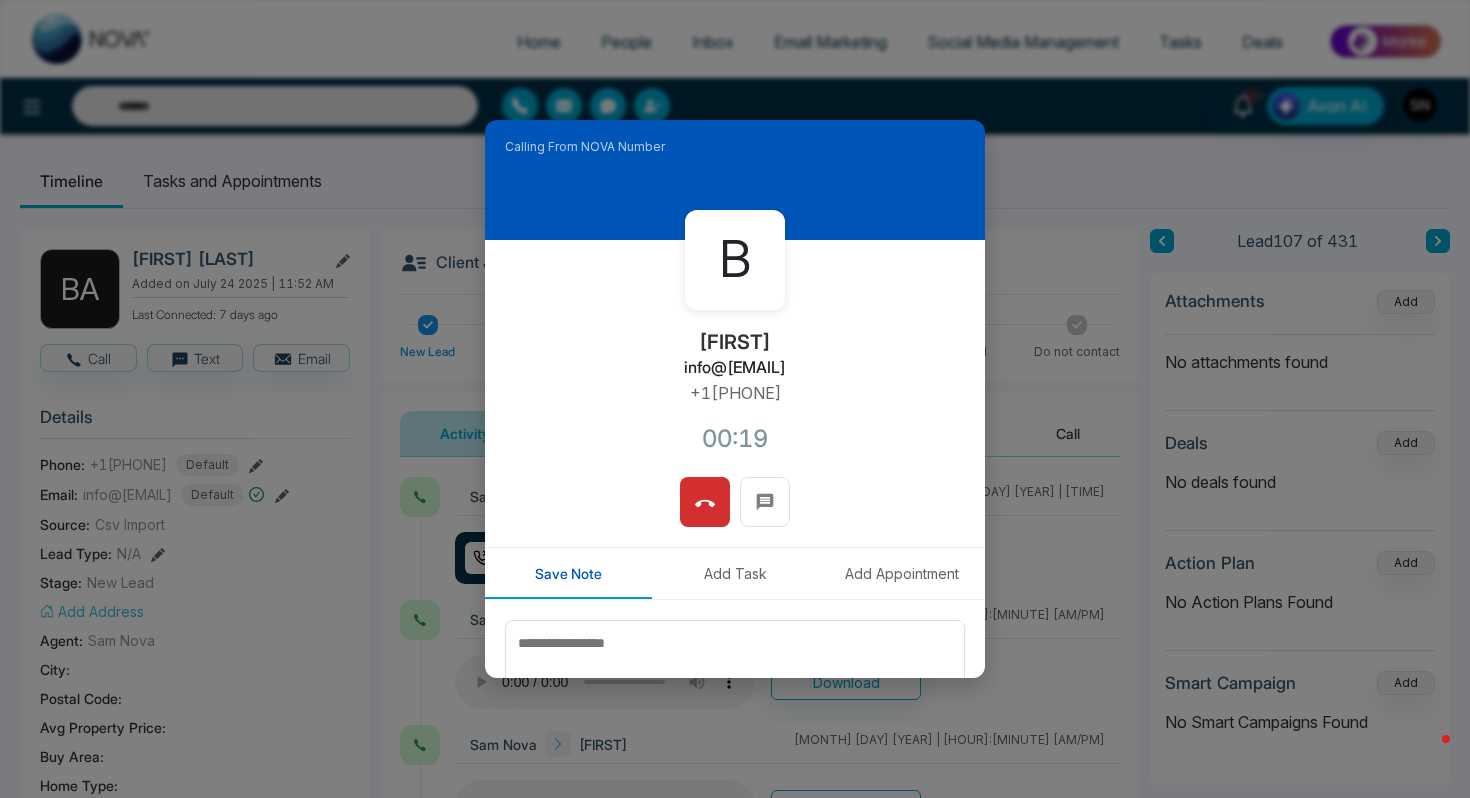 drag, startPoint x: 677, startPoint y: 372, endPoint x: 797, endPoint y: 370, distance: 120.01666 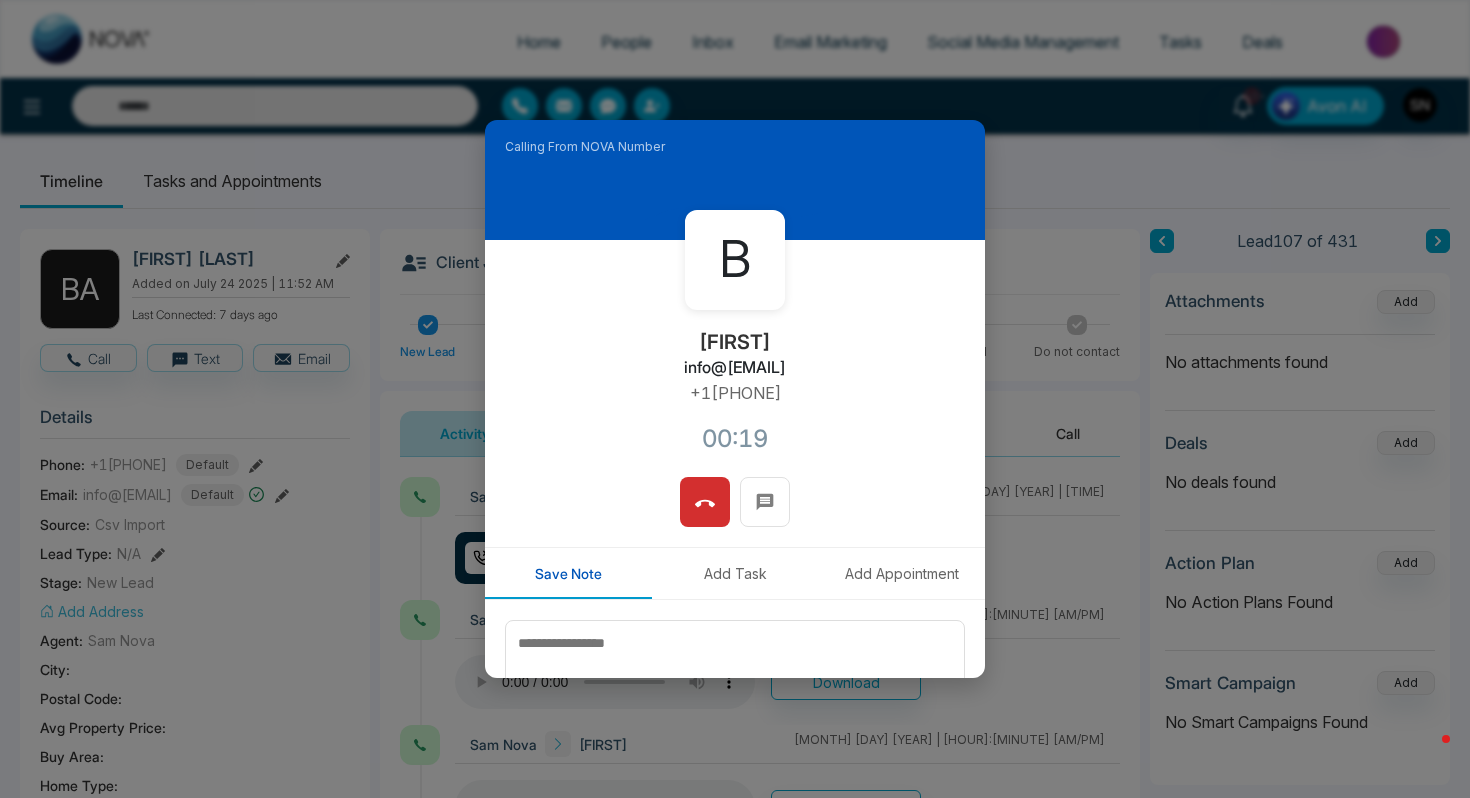 click on "info@[EMAIL]" at bounding box center [735, 367] 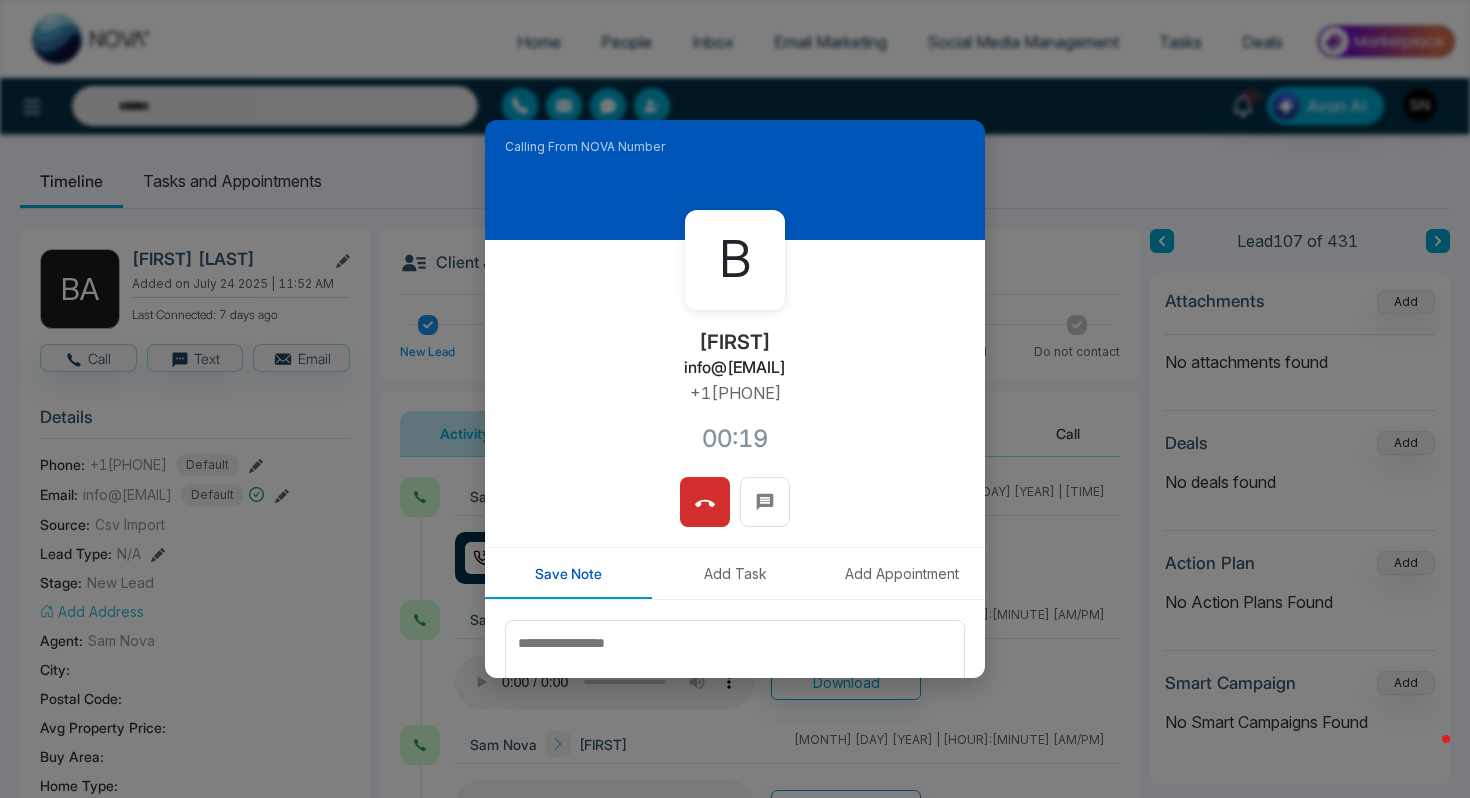 copy on "[FIRST][LAST]" 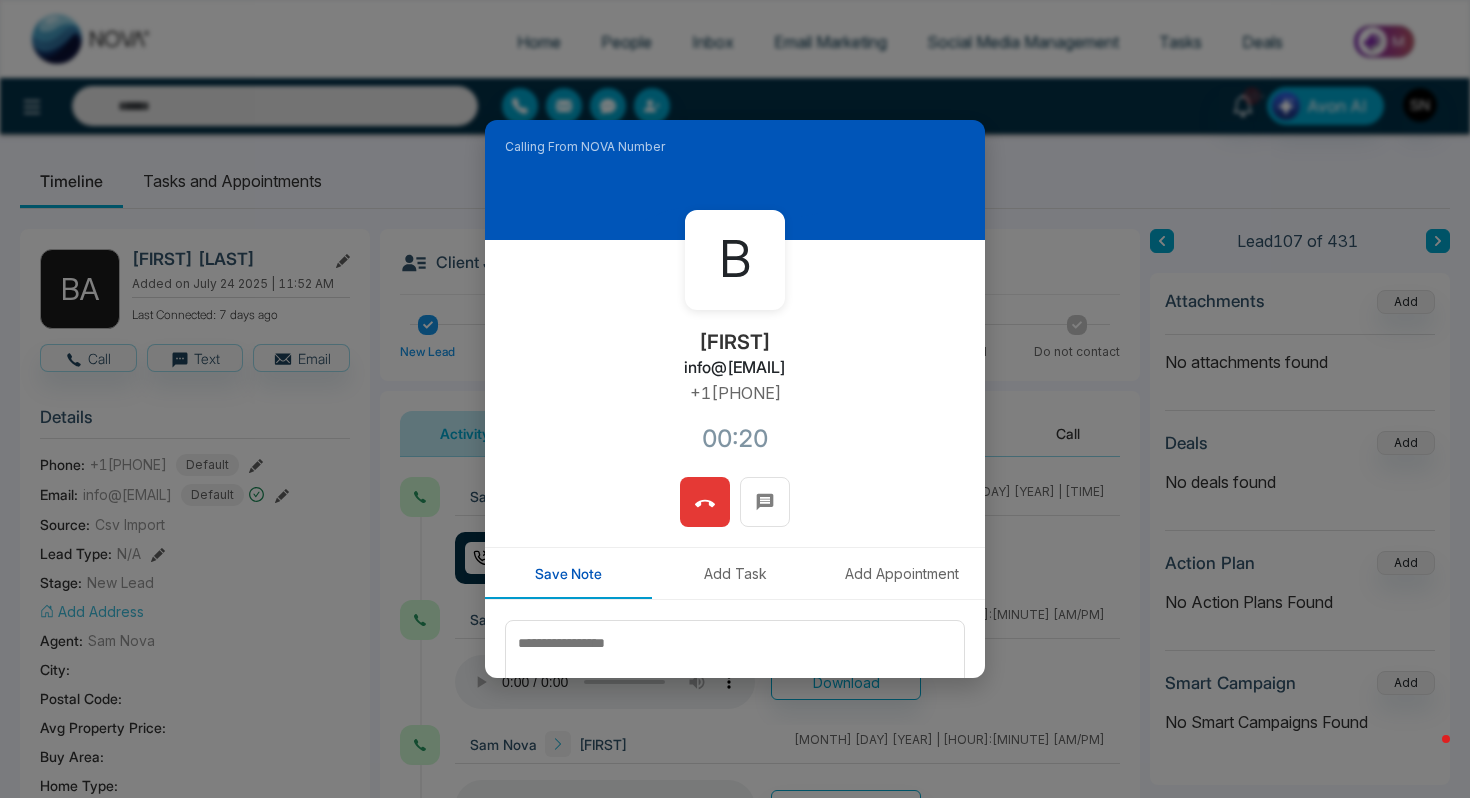 click at bounding box center [705, 502] 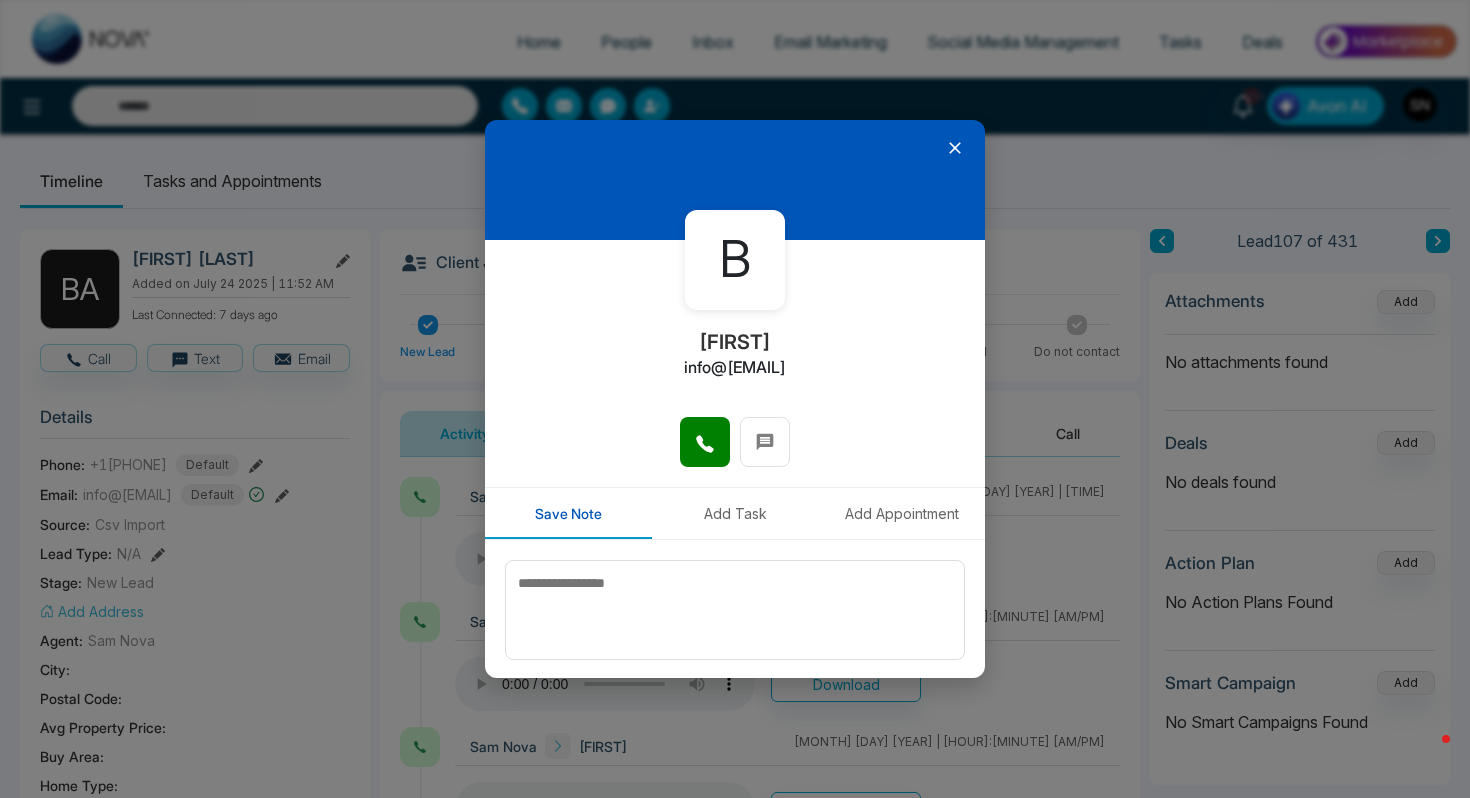 click 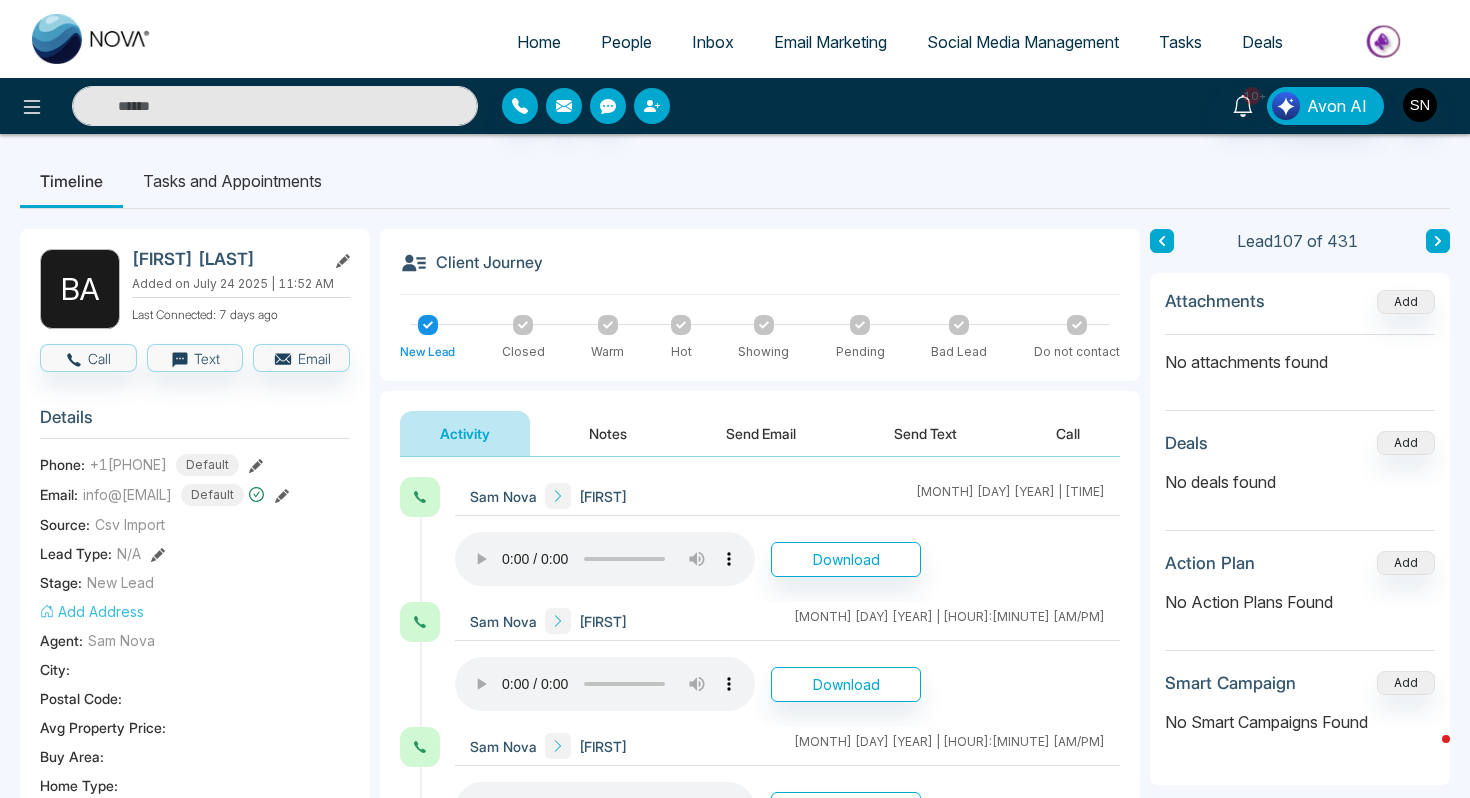 click 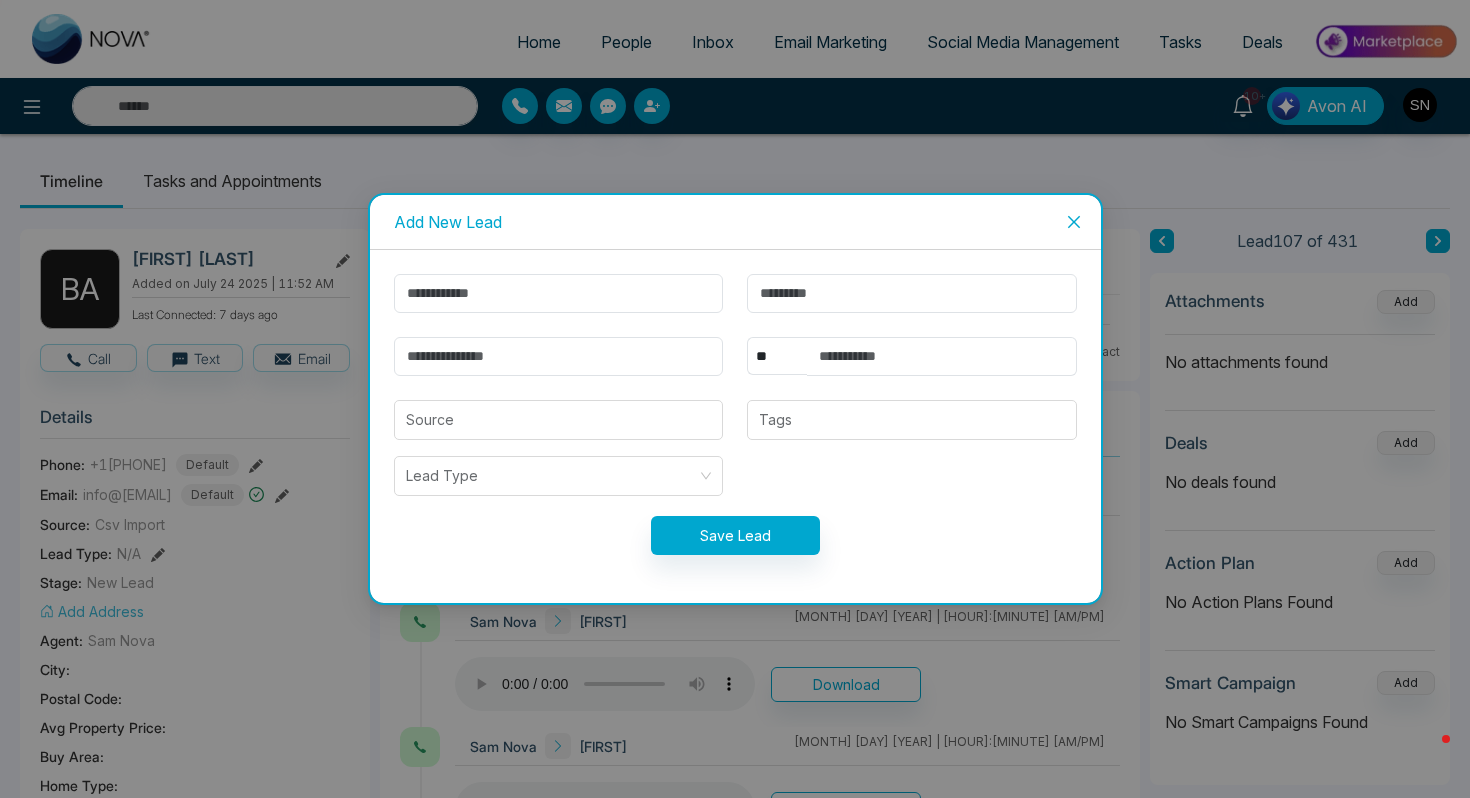 click 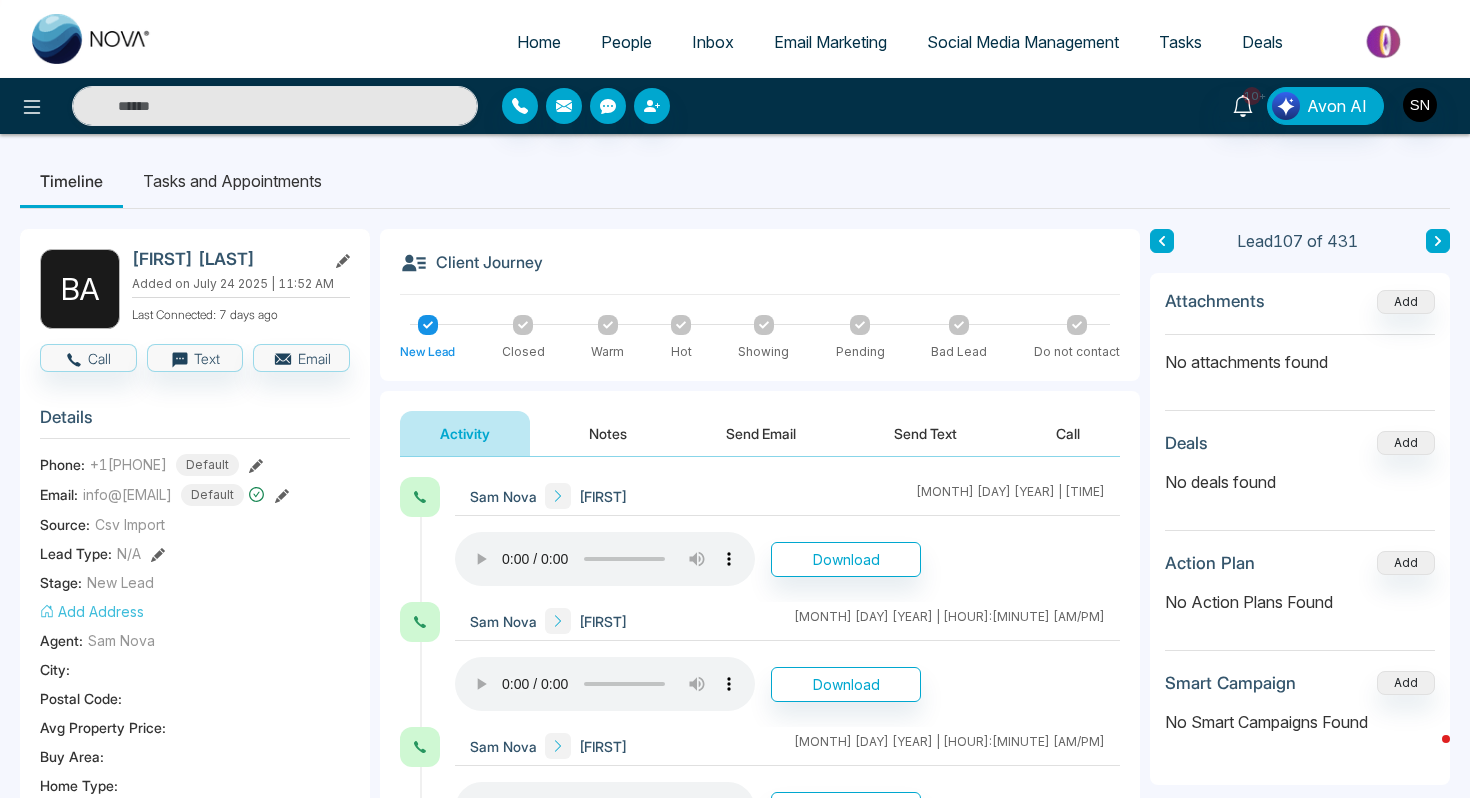 click on "People" at bounding box center [626, 42] 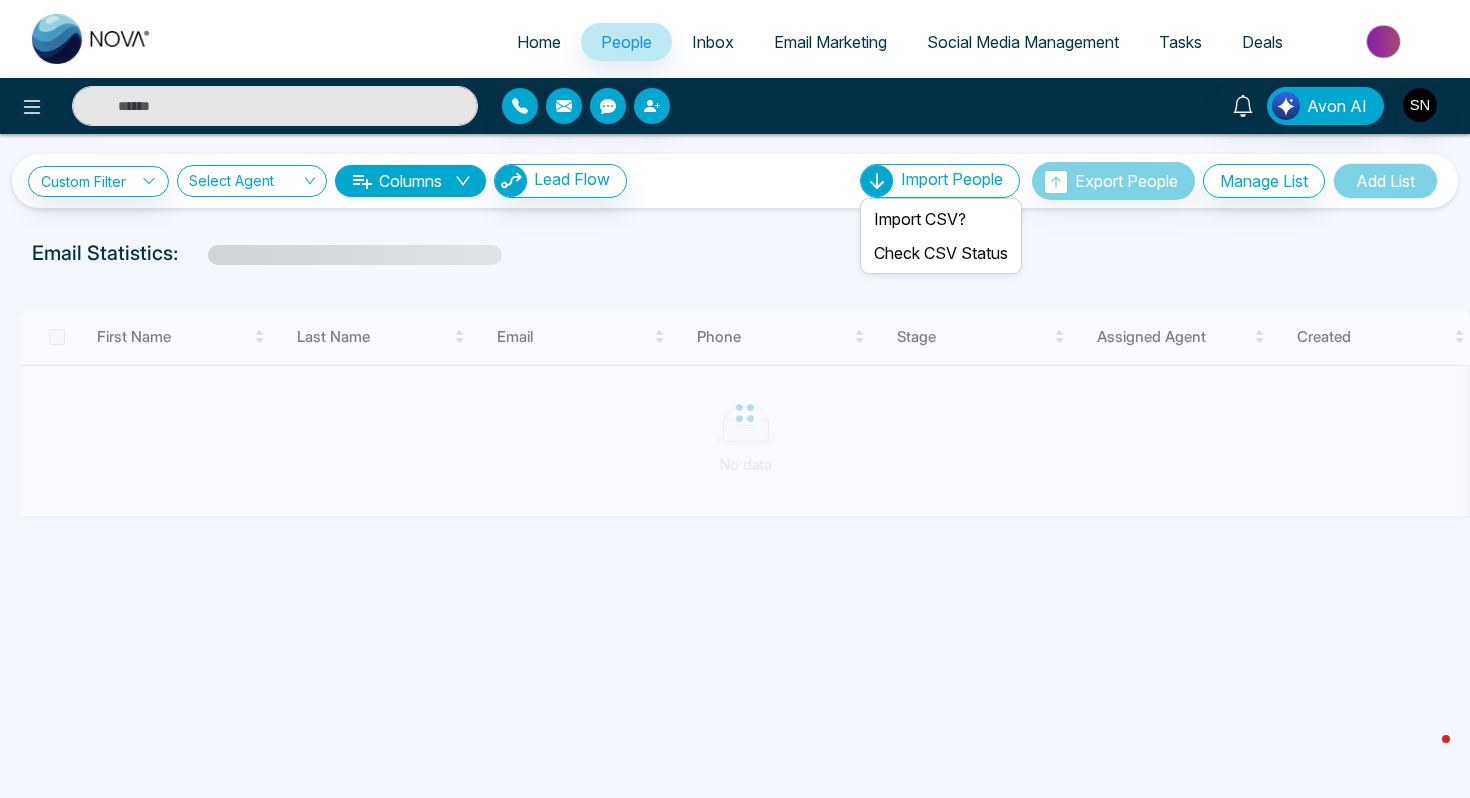 click on "Import CSV? Check CSV Status" at bounding box center (941, 236) 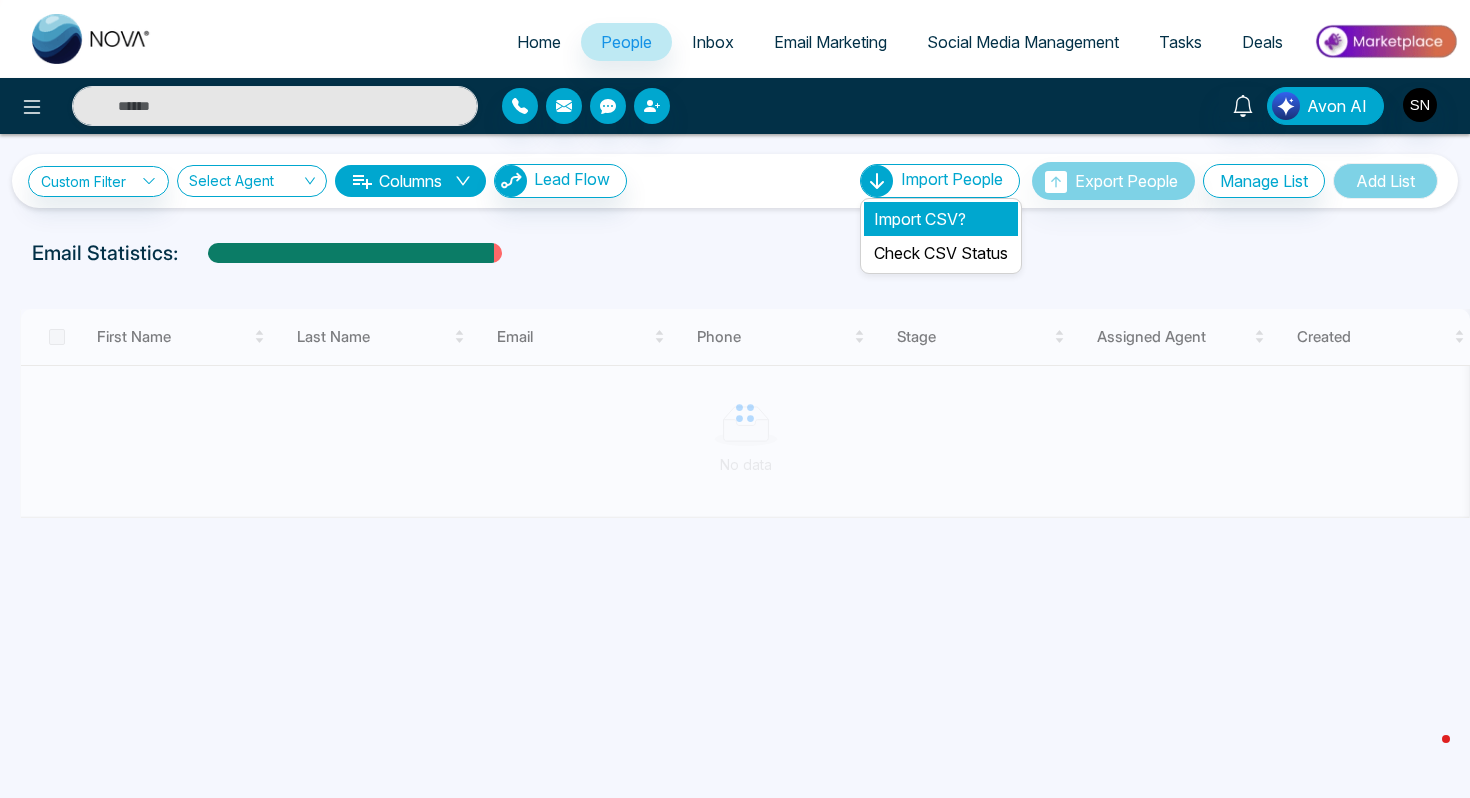 click on "Import CSV?" at bounding box center (941, 219) 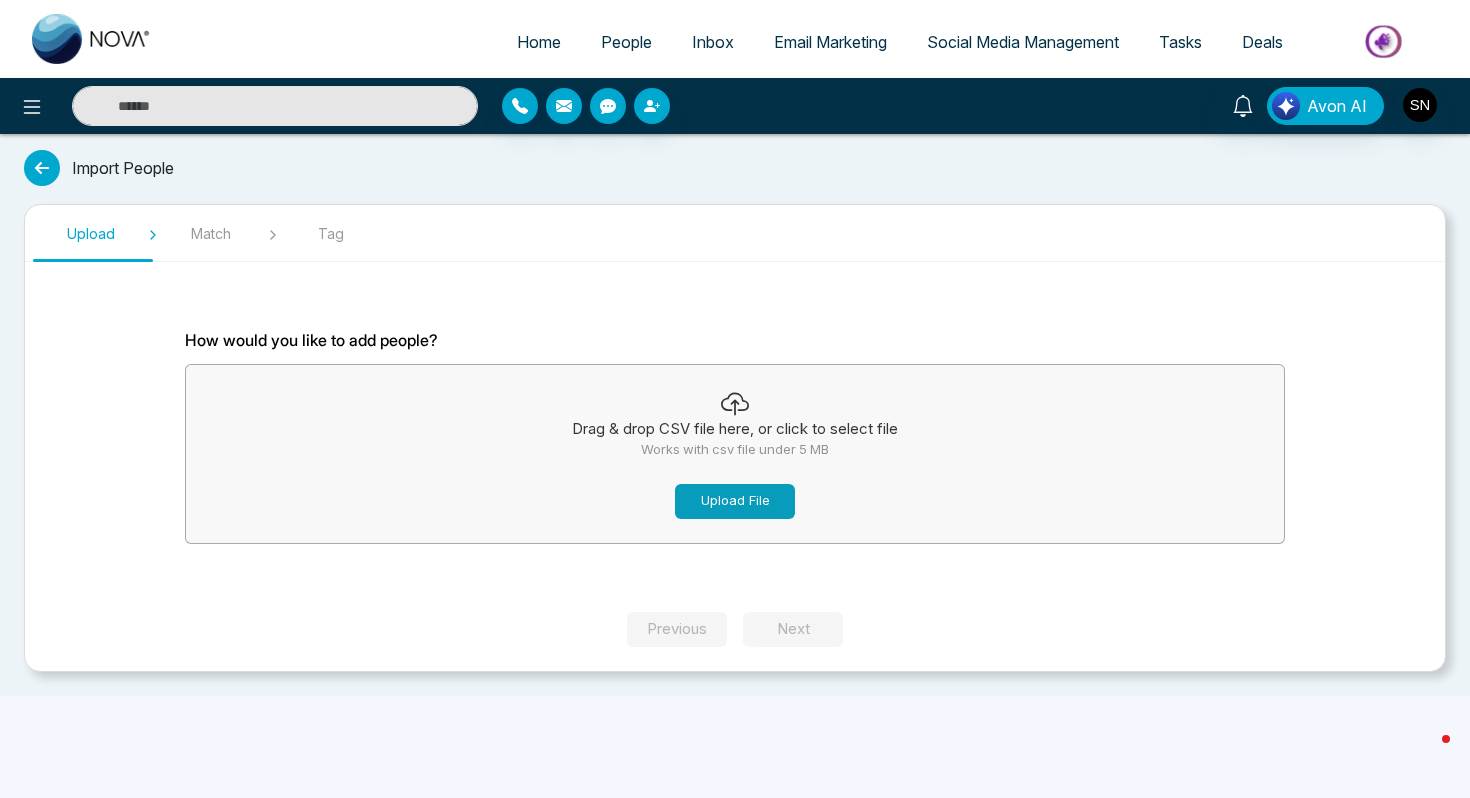 click on "Upload File" at bounding box center (735, 501) 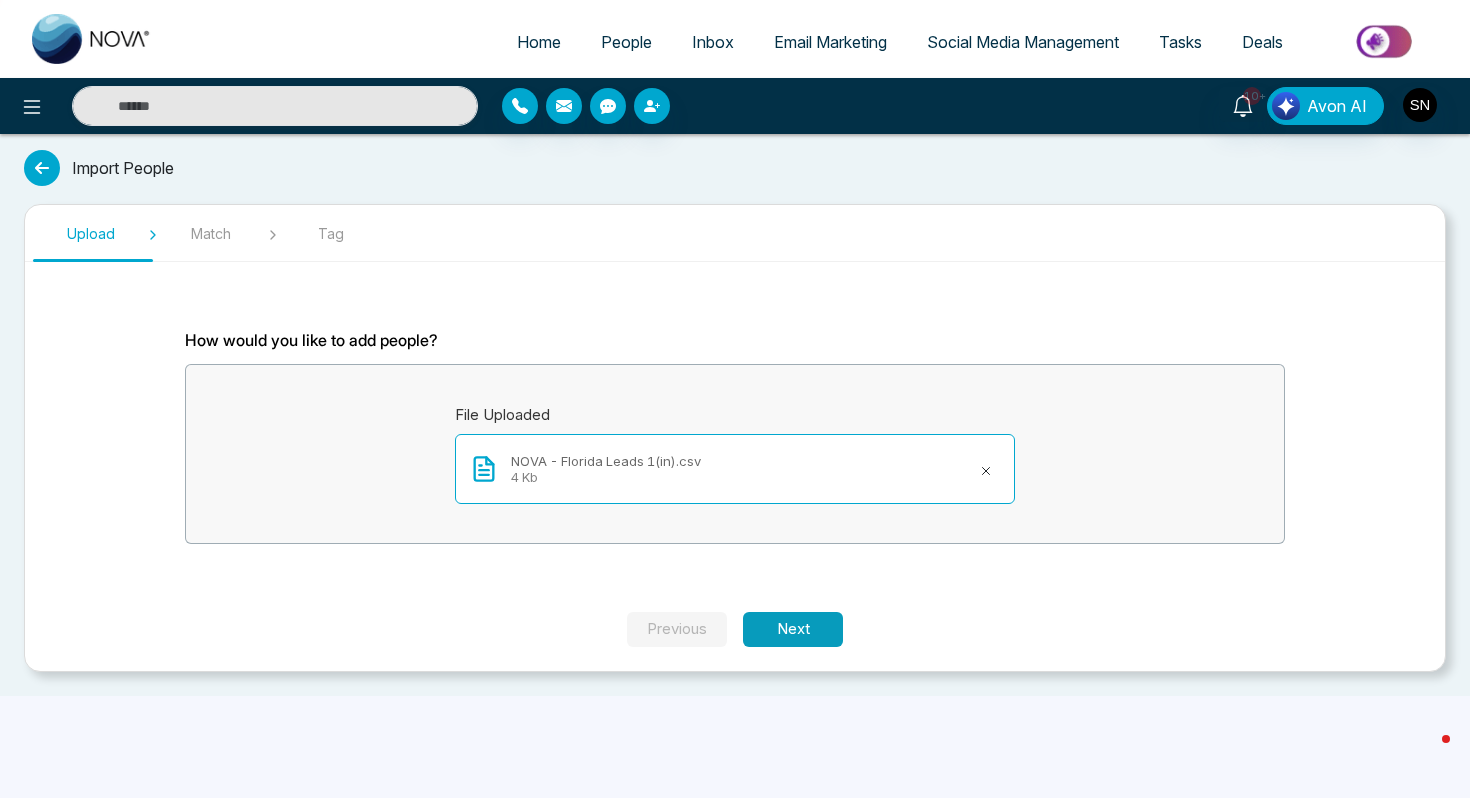 click on "Next" at bounding box center [793, 629] 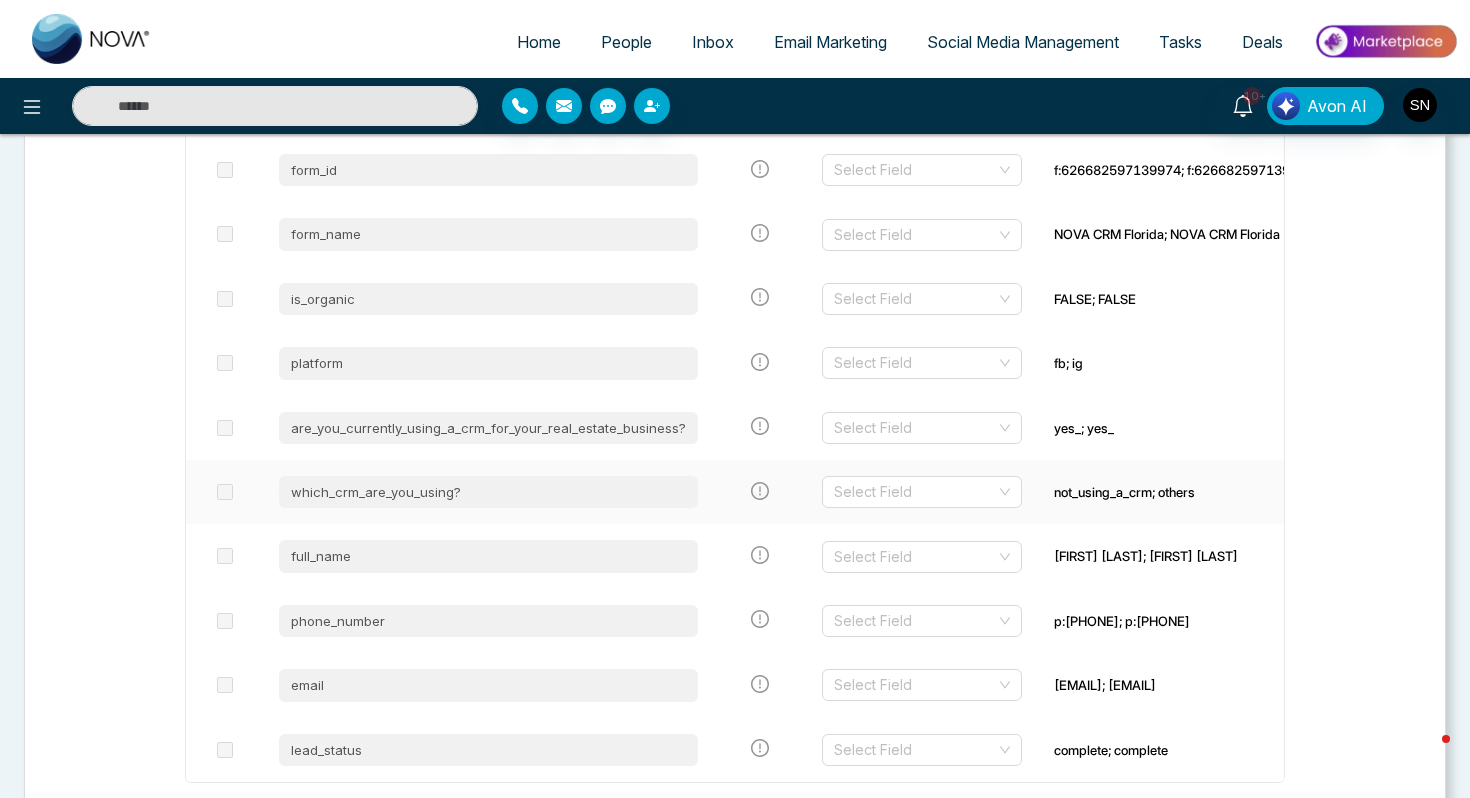scroll, scrollTop: 847, scrollLeft: 0, axis: vertical 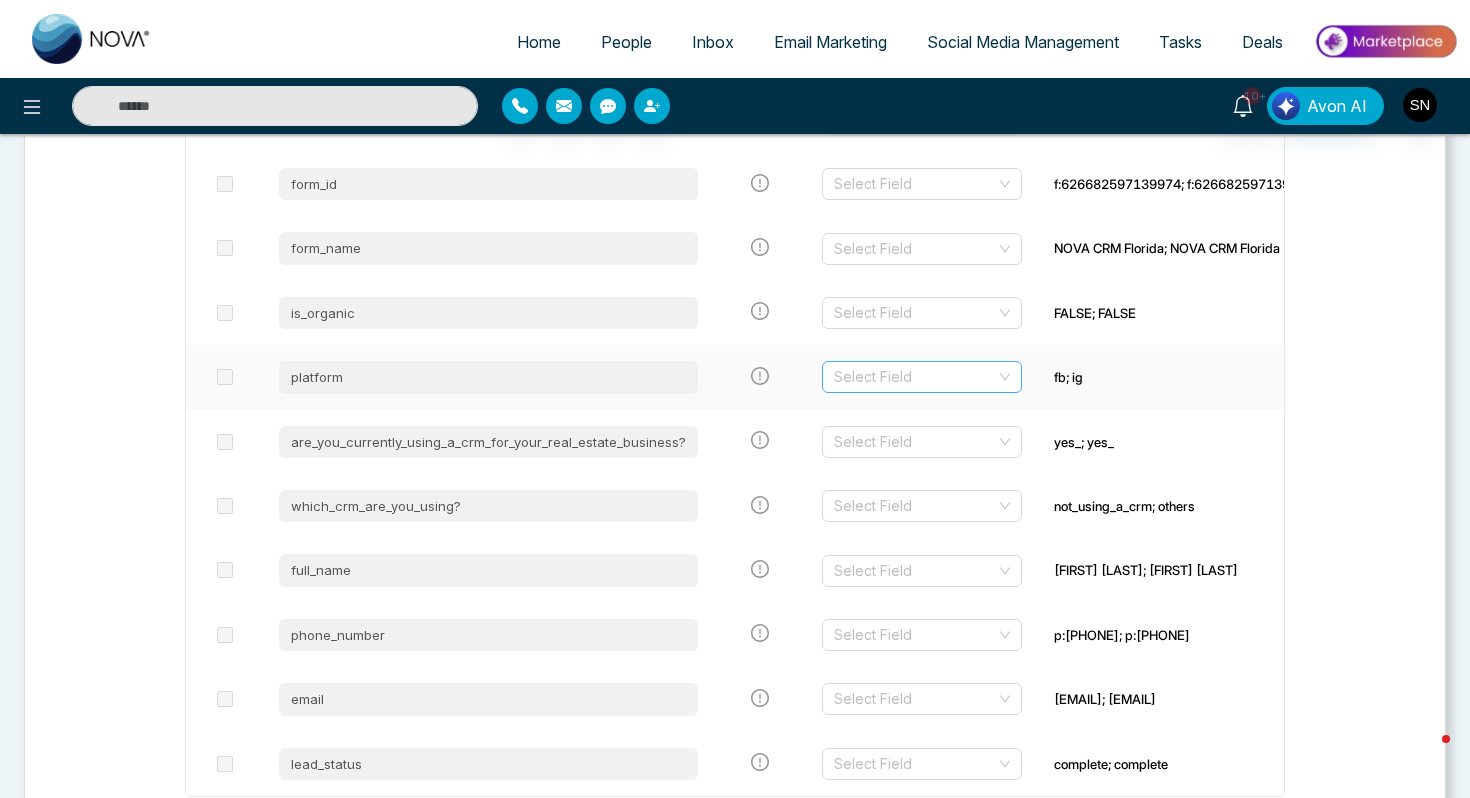 click at bounding box center [915, 377] 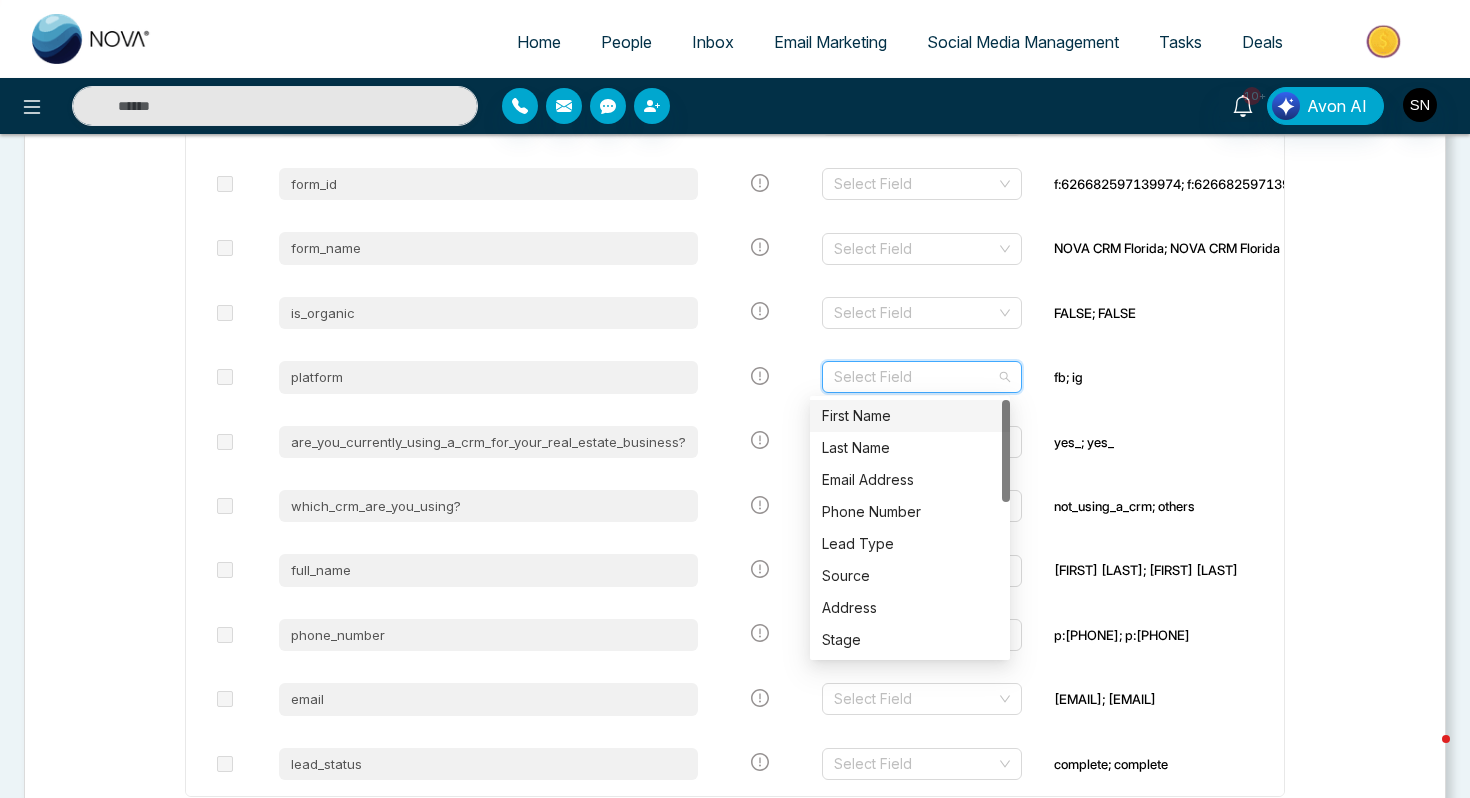 click on "Let's make sure your data transfers correctly. Each column of your file needs to be matched to a field in NOVACRM. Select the columns you want to import and update. Import File Column Name Match To NOVACRM's Field Names Preview Data id Select Field l:1821957018703467; l:1080249870913403 created_time Select Field 2025-08-04T09:39:29+05:30; 2025-08-04T07:59:25+05:30 ad_id Select Field ag:120233032141500248; ag:120233032141500248 ad_name Select Field Video Ad - Aug'1; Video Ad - Aug'1 adset_id Select Field as:120233029643370248; as:120233029643370248 adset_name Select Field NOVA CRM - Florida - Aug'1; NOVA CRM - Florida - Aug'1 campaign_id Select Field c:120233029643300248; c:120233029643300248 campaign_name Select Field NOVA CRM - Florida - Aug'1; NOVA CRM - Florida - Aug'1 form_id Select Field f:626682597139974; f:626682597139974 form_name Select Field NOVA CRM Florida; NOVA CRM Florida is_organic Select Field FALSE; FALSE platform Select Field fb; ig Select Field yes_; yes_ which_crm_are_you_using? full_name" at bounding box center [735, 151] 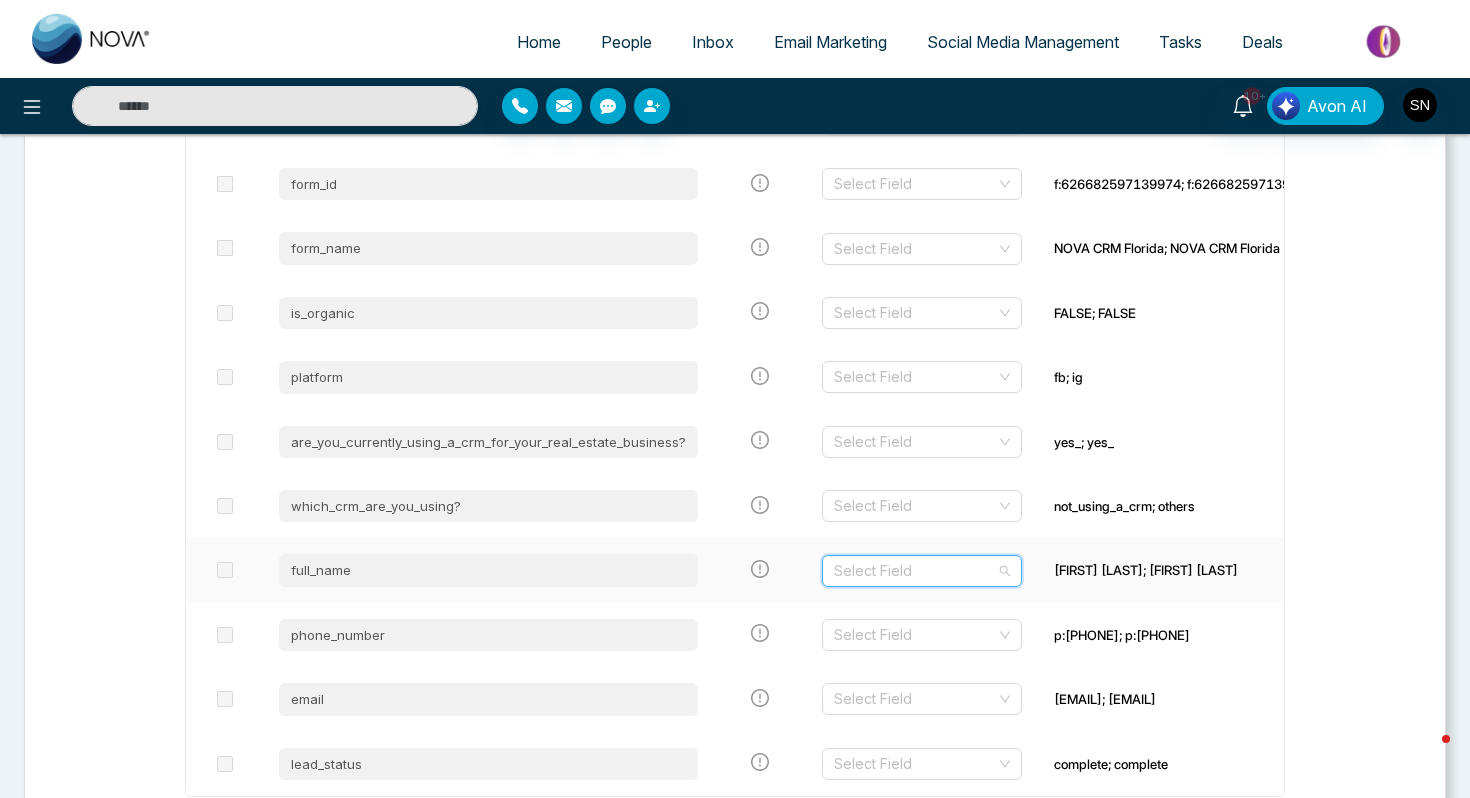 click at bounding box center (915, 571) 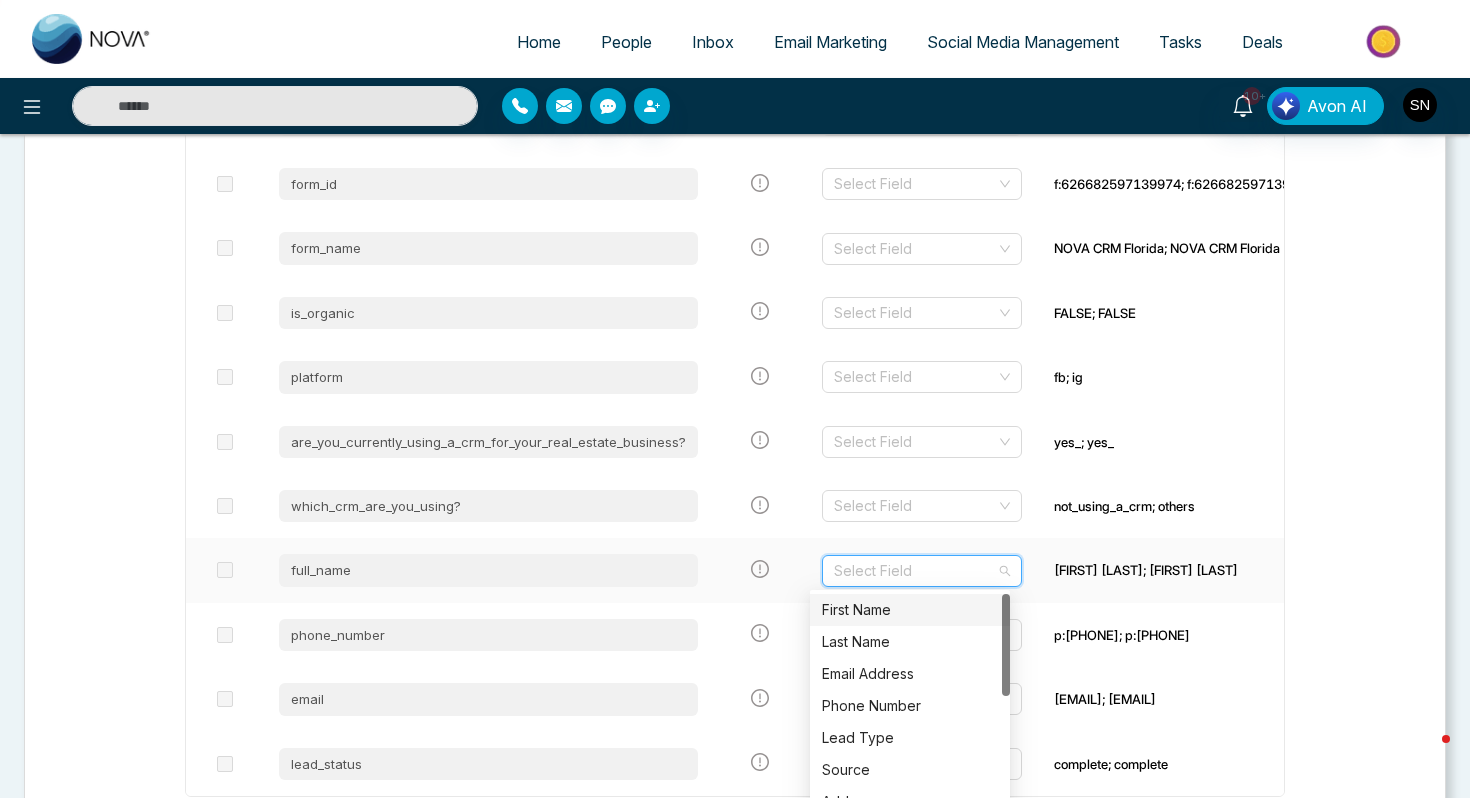 click on "First Name" at bounding box center (910, 610) 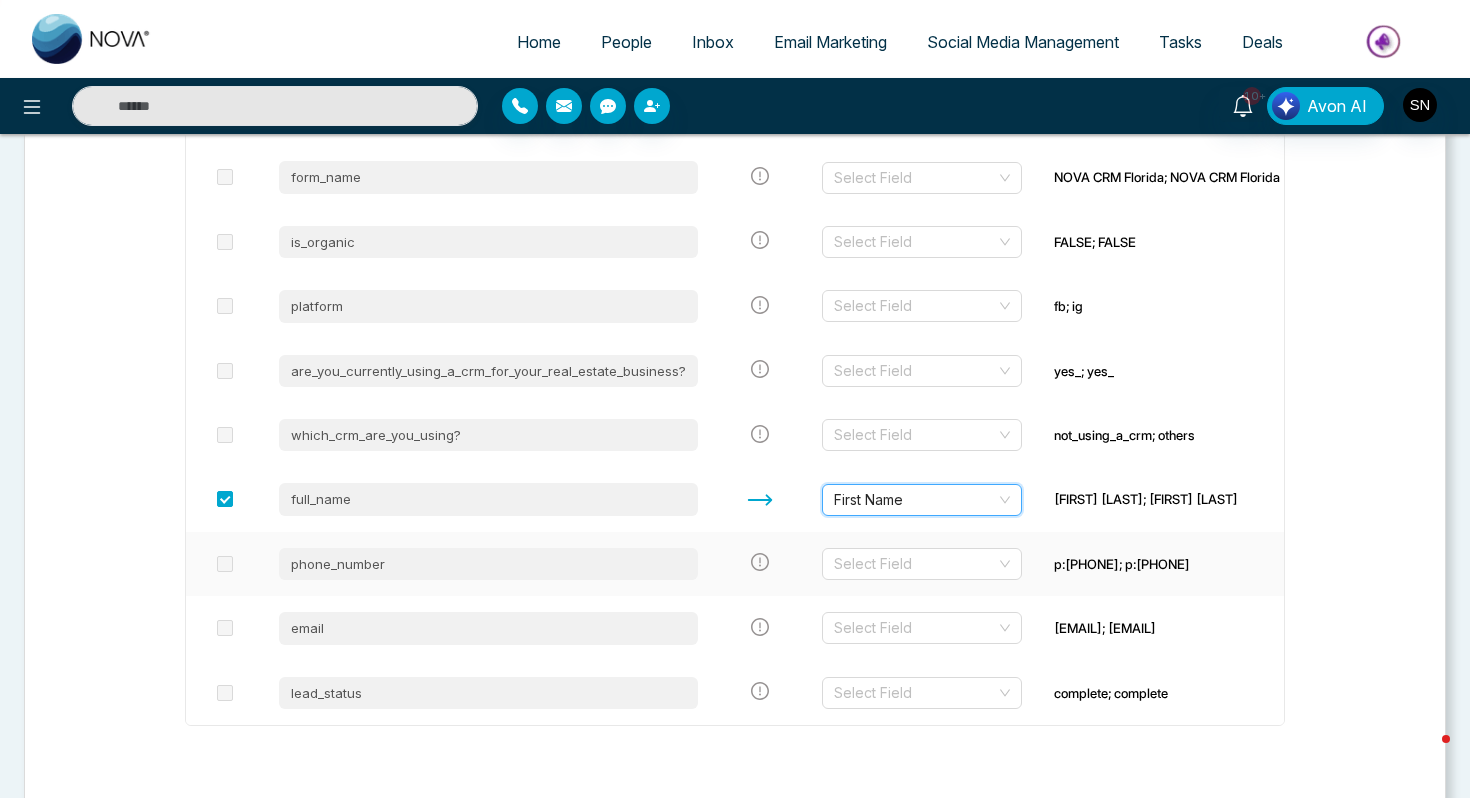 scroll, scrollTop: 935, scrollLeft: 0, axis: vertical 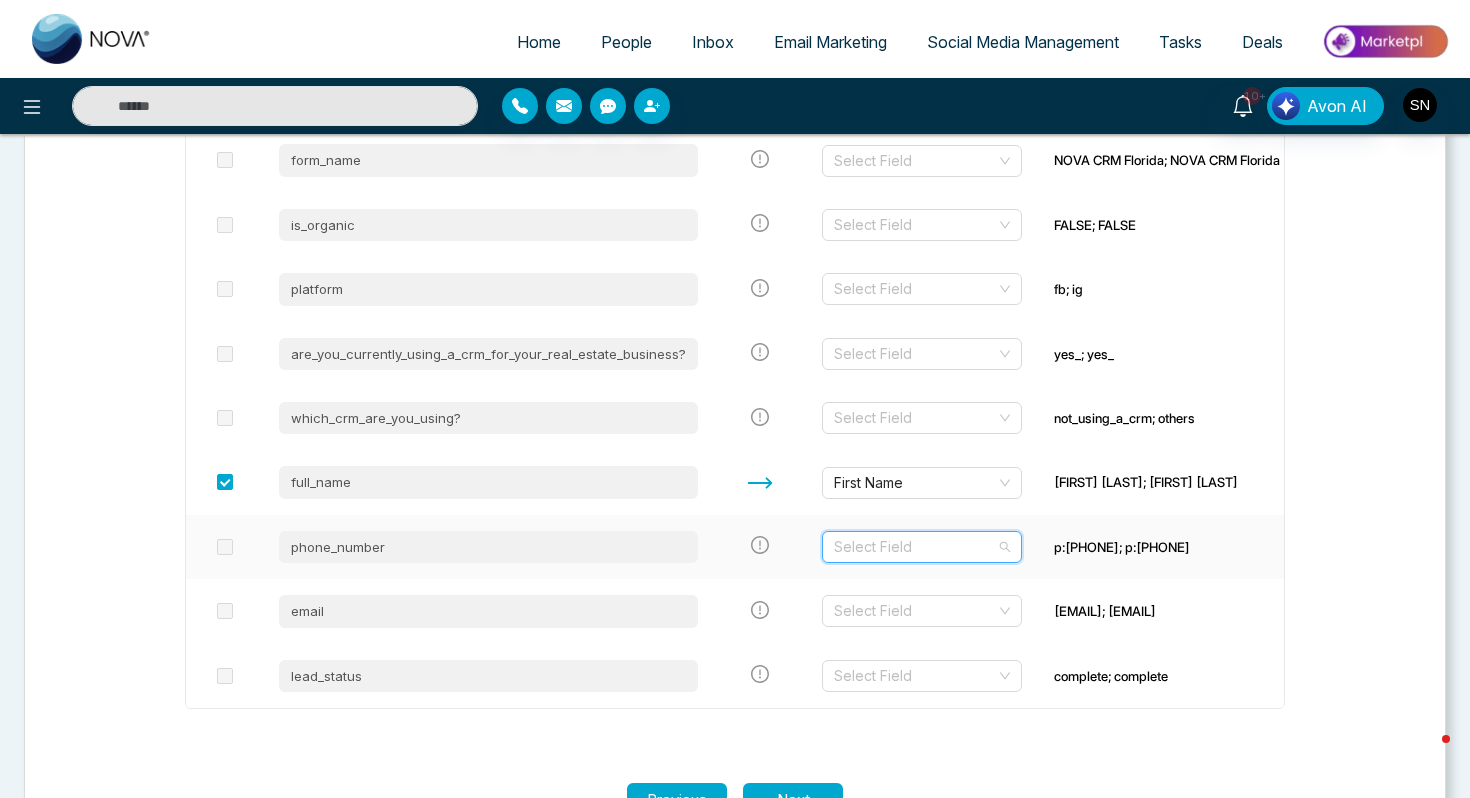 click at bounding box center [915, 547] 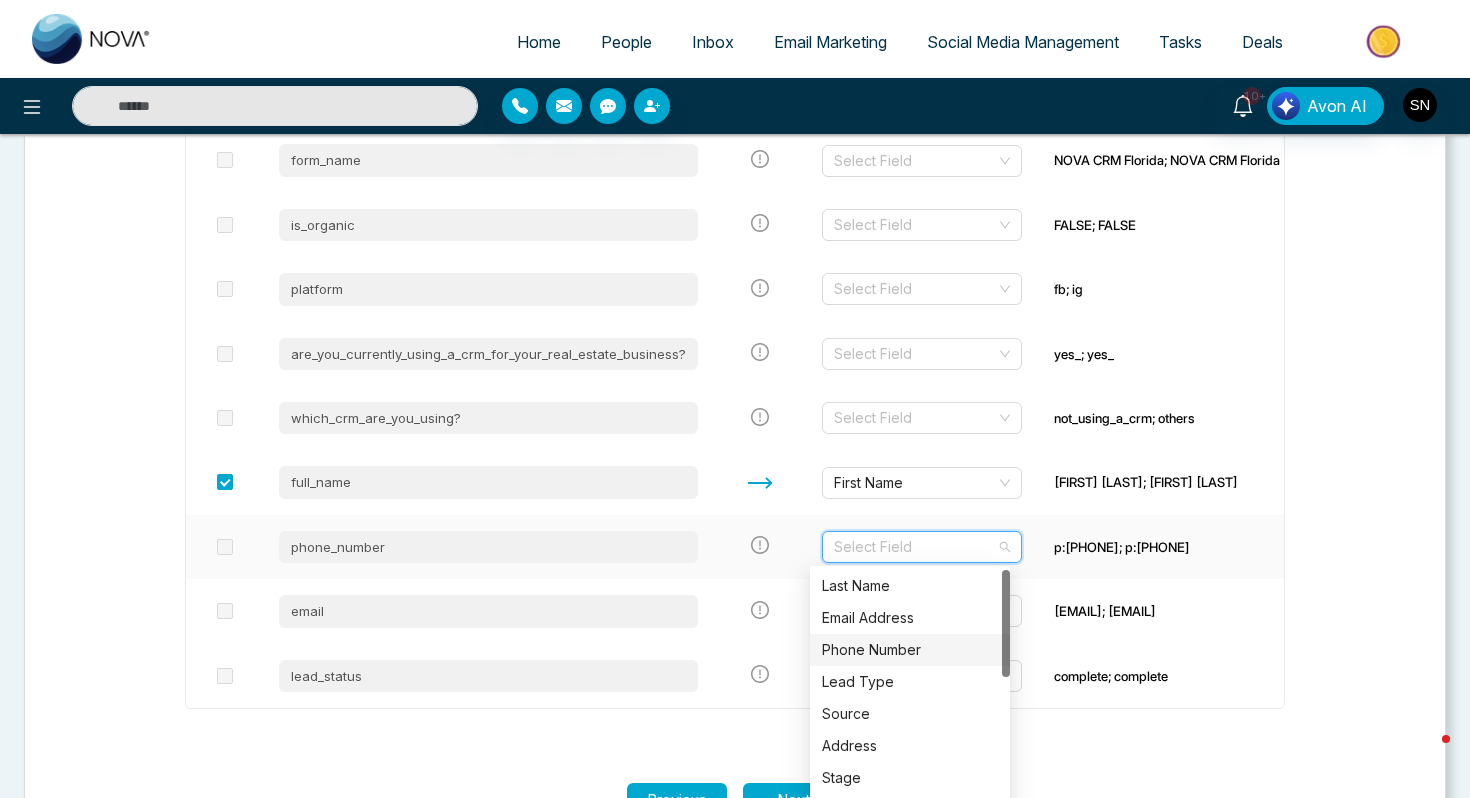click on "Phone Number" at bounding box center (910, 650) 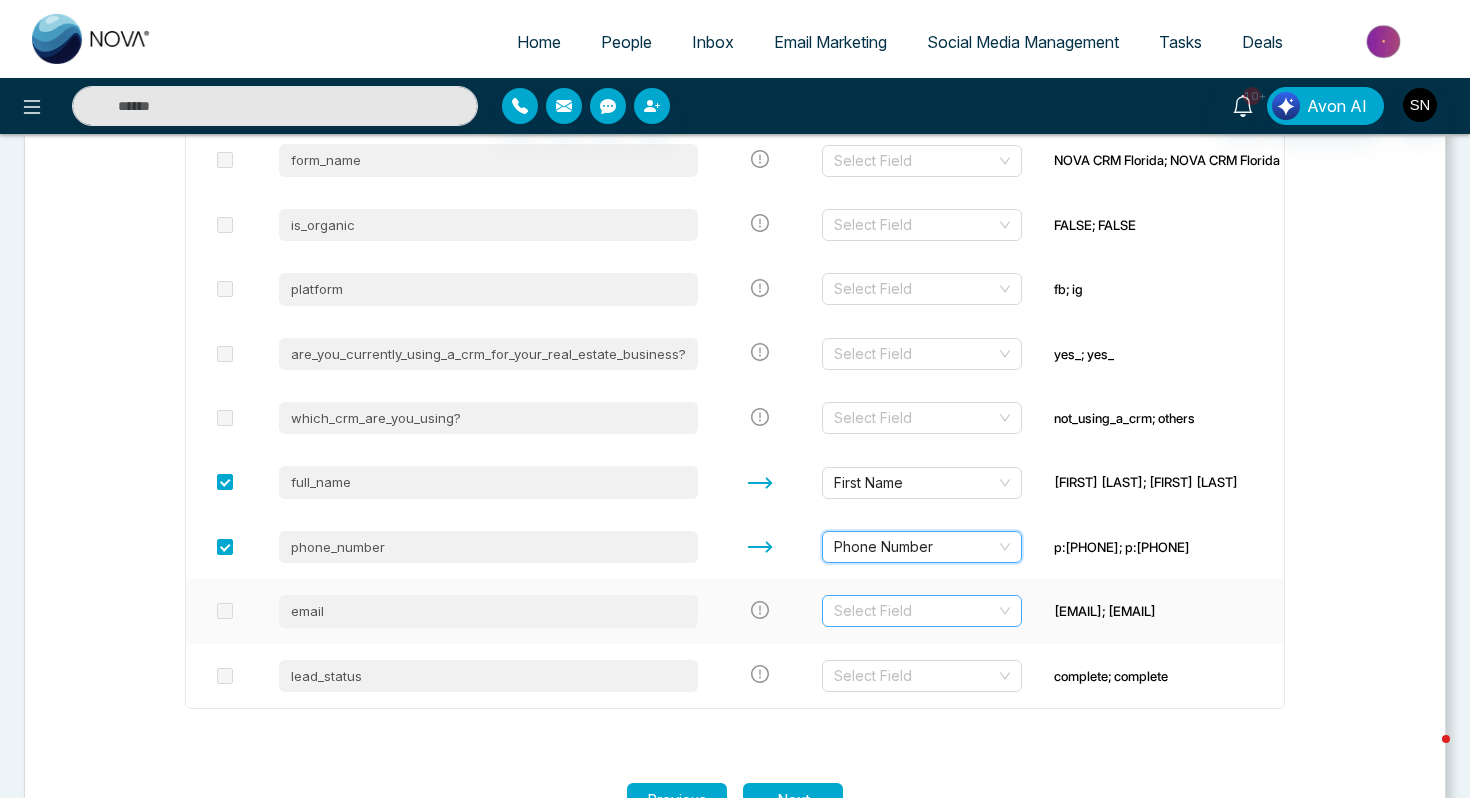 click at bounding box center (915, 611) 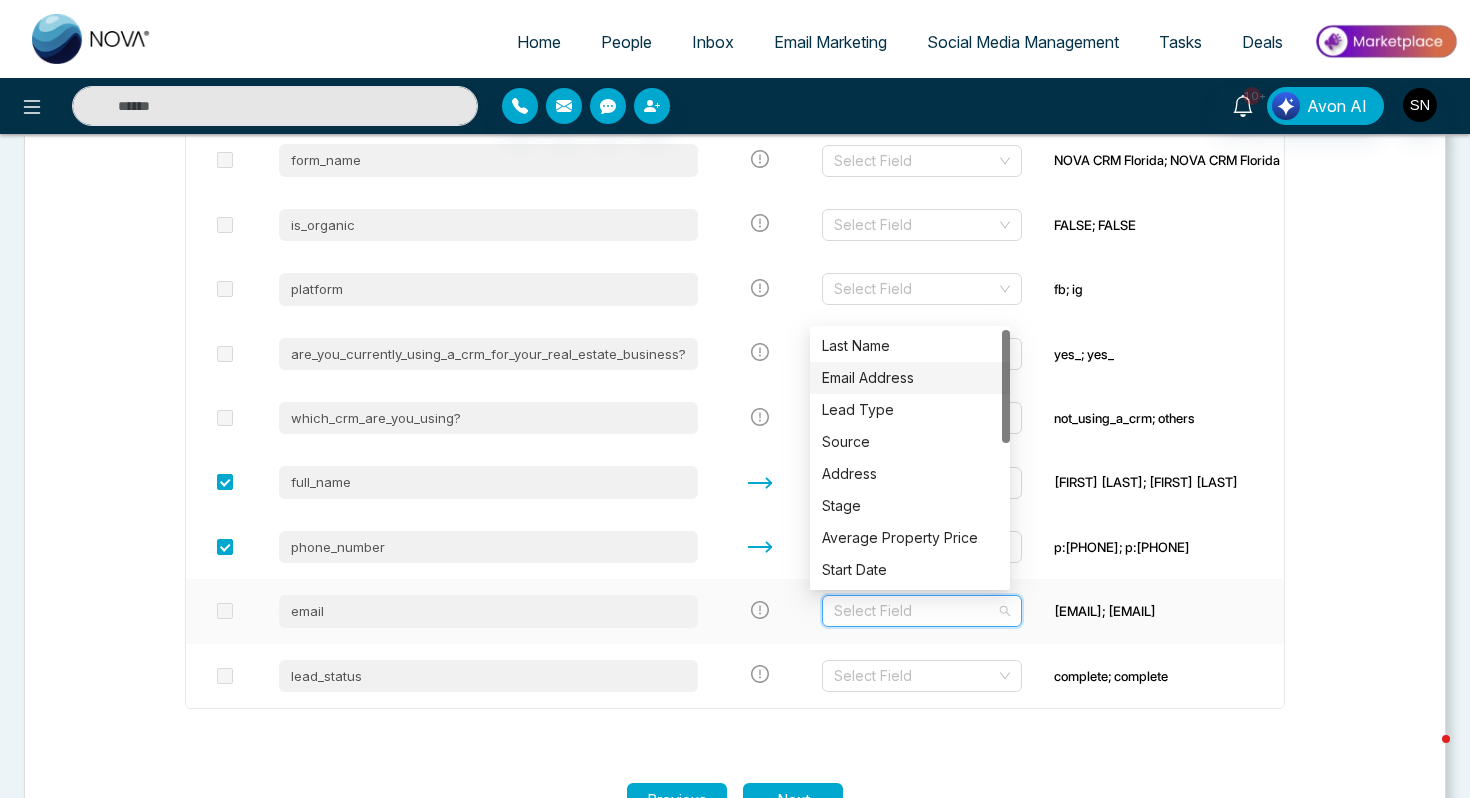 click on "Email Address" at bounding box center [910, 378] 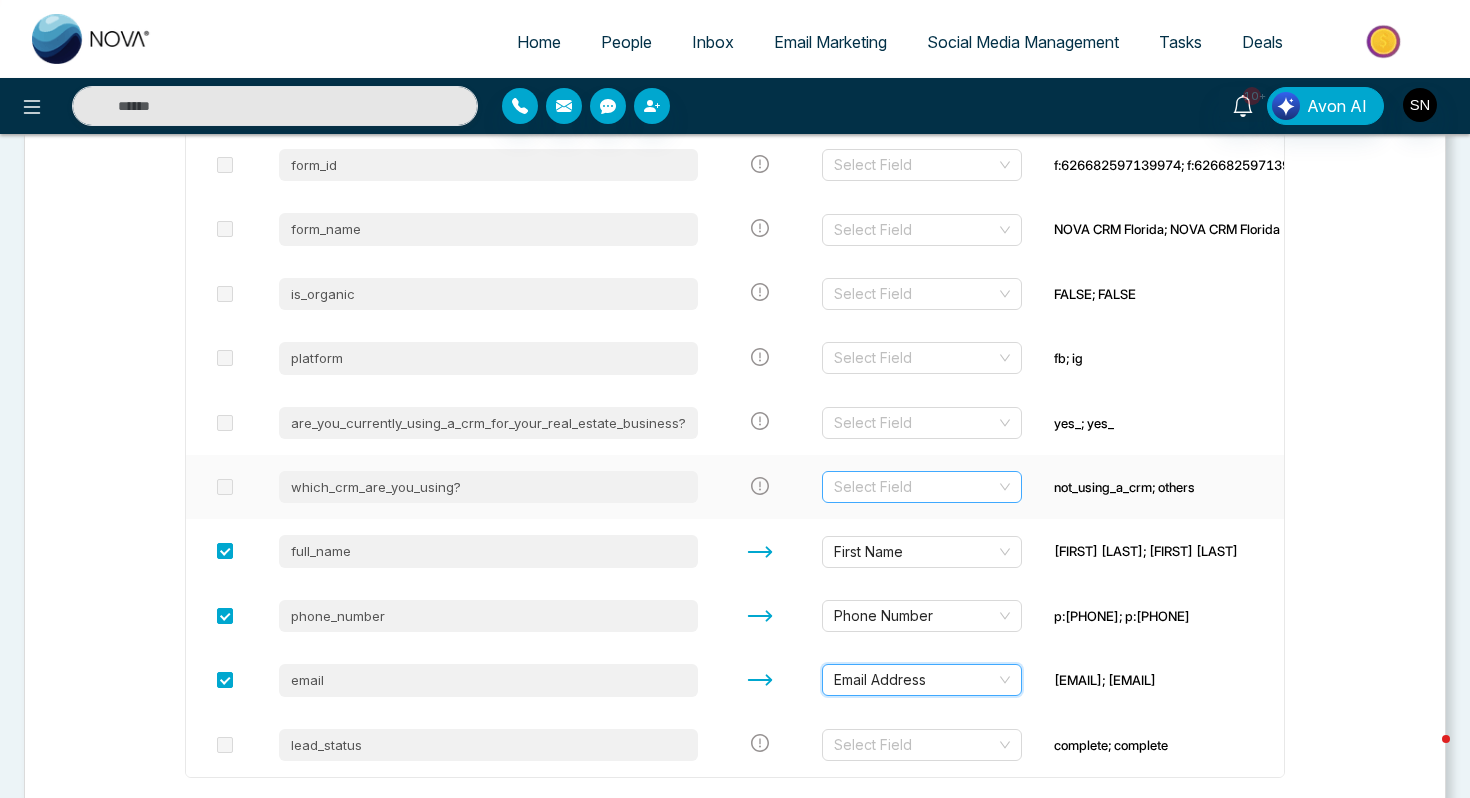 scroll, scrollTop: 859, scrollLeft: 0, axis: vertical 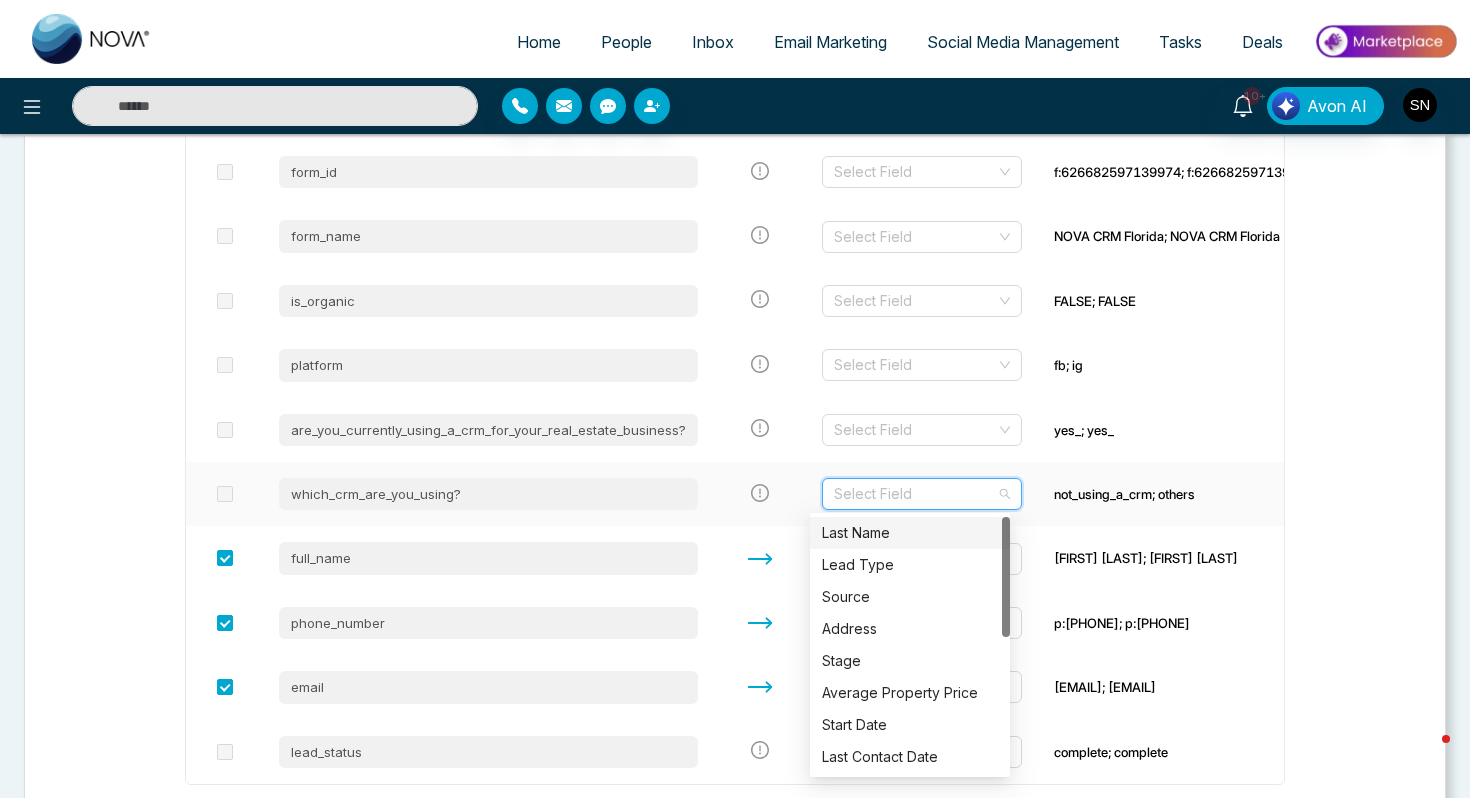 click at bounding box center (915, 494) 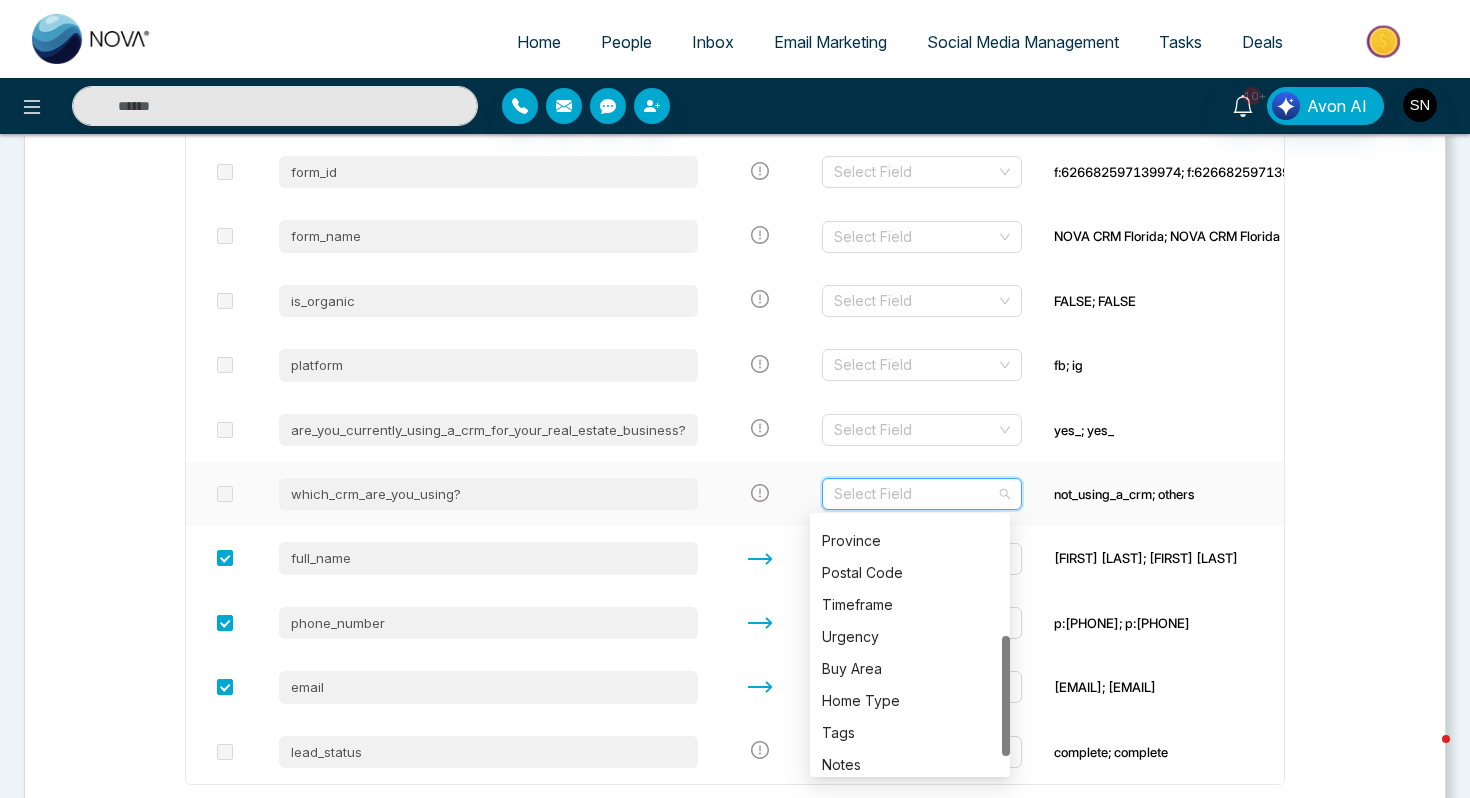 scroll, scrollTop: 288, scrollLeft: 0, axis: vertical 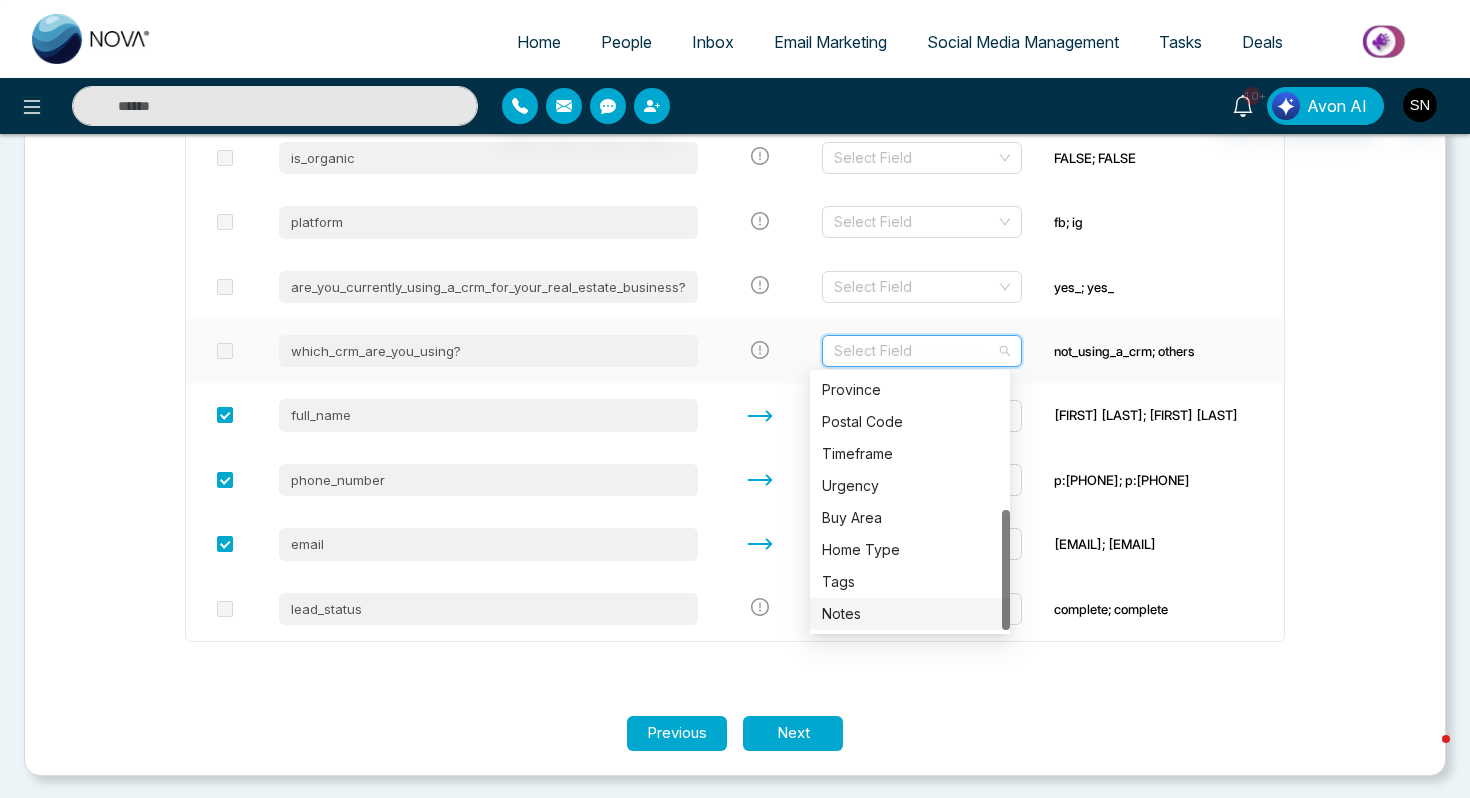 click on "Notes" at bounding box center (910, 614) 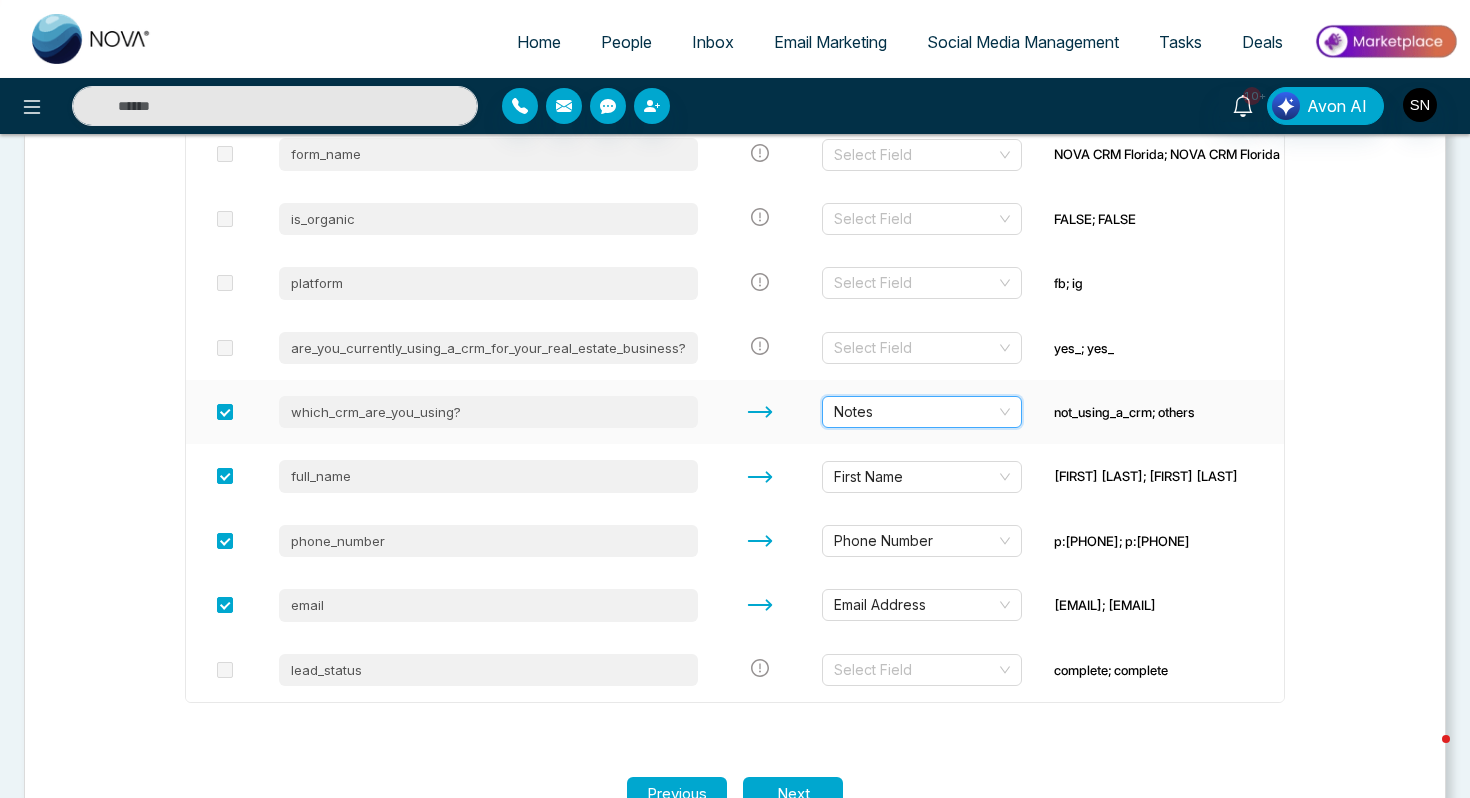 scroll, scrollTop: 939, scrollLeft: 0, axis: vertical 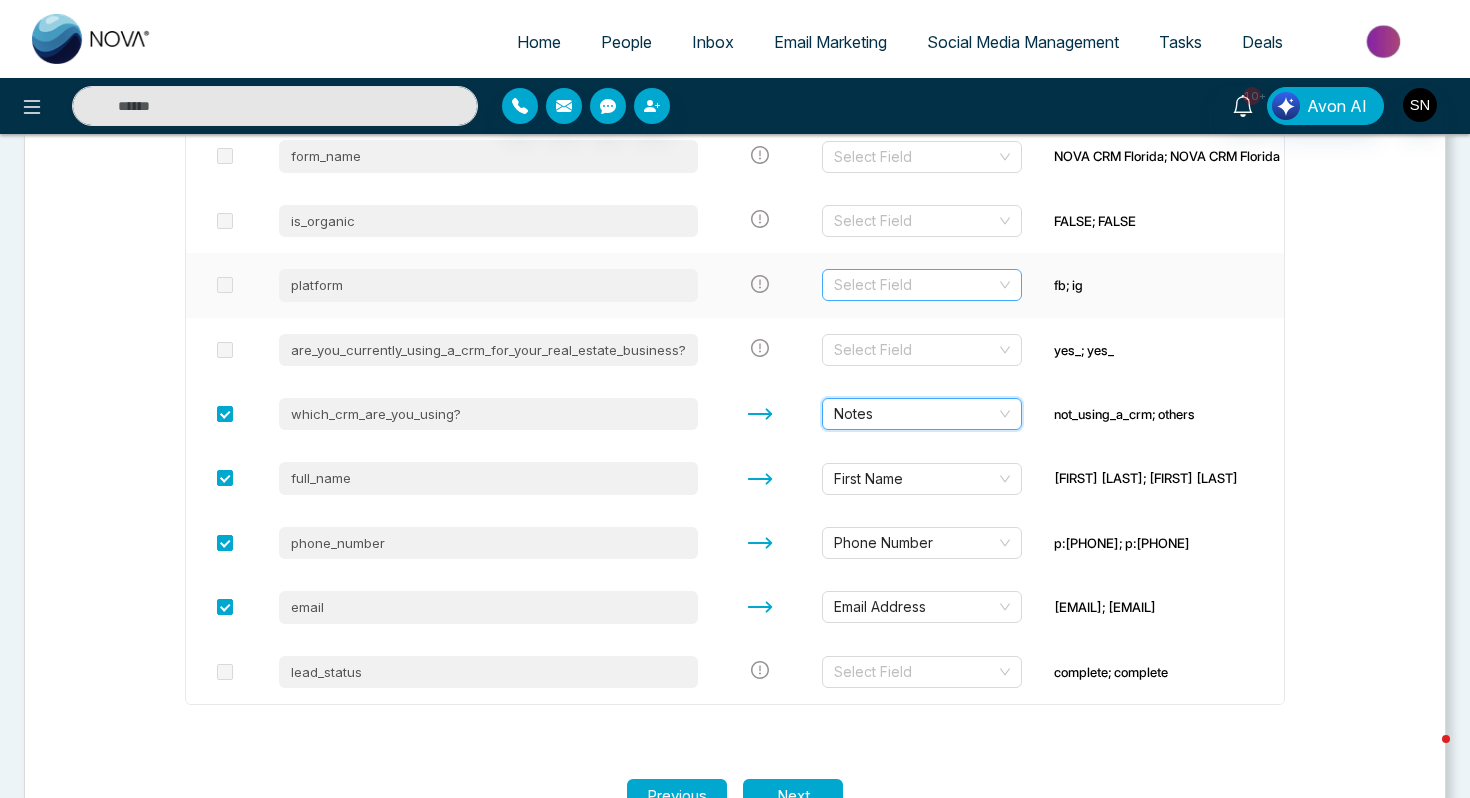 click at bounding box center (915, 285) 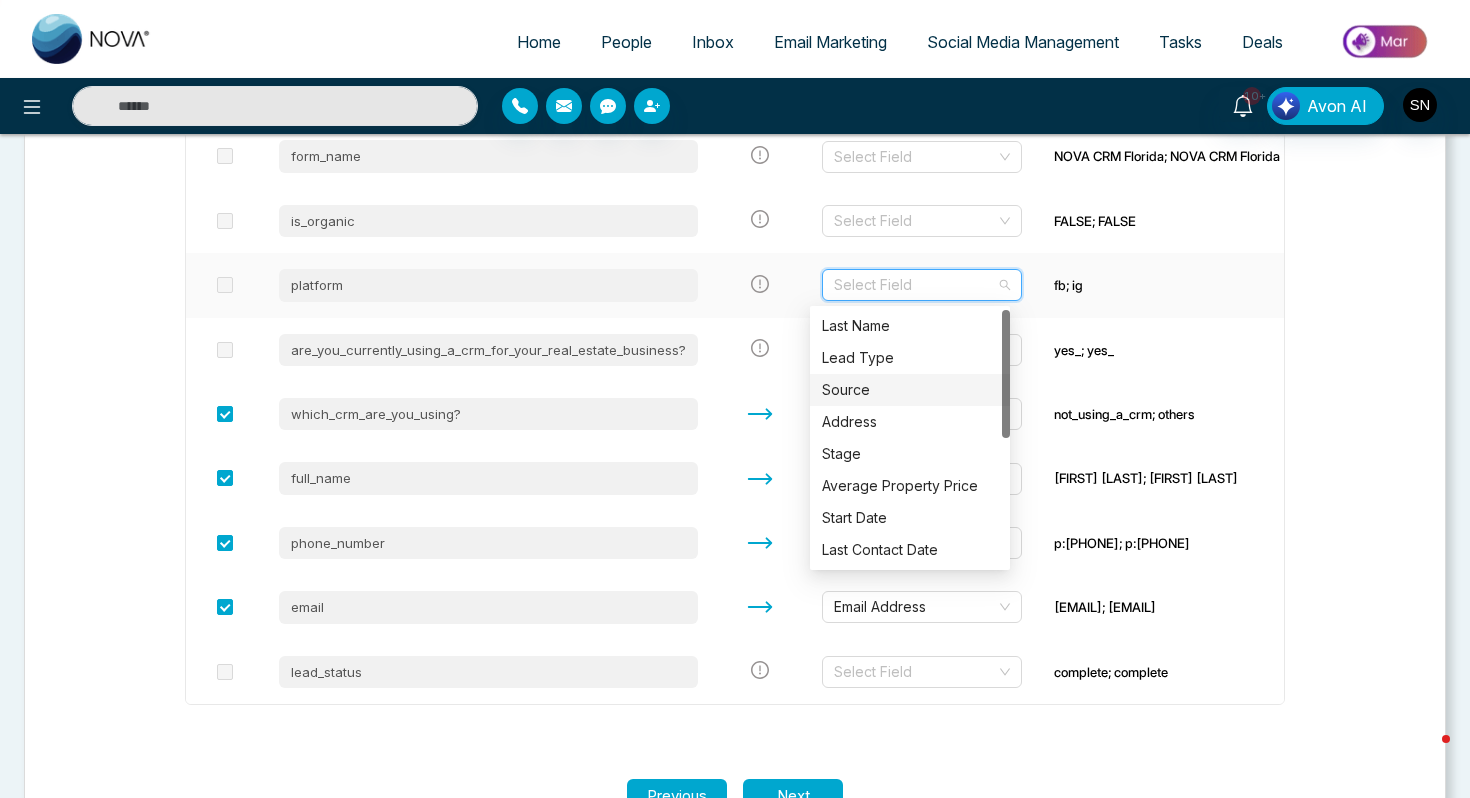 click on "Source" at bounding box center (910, 390) 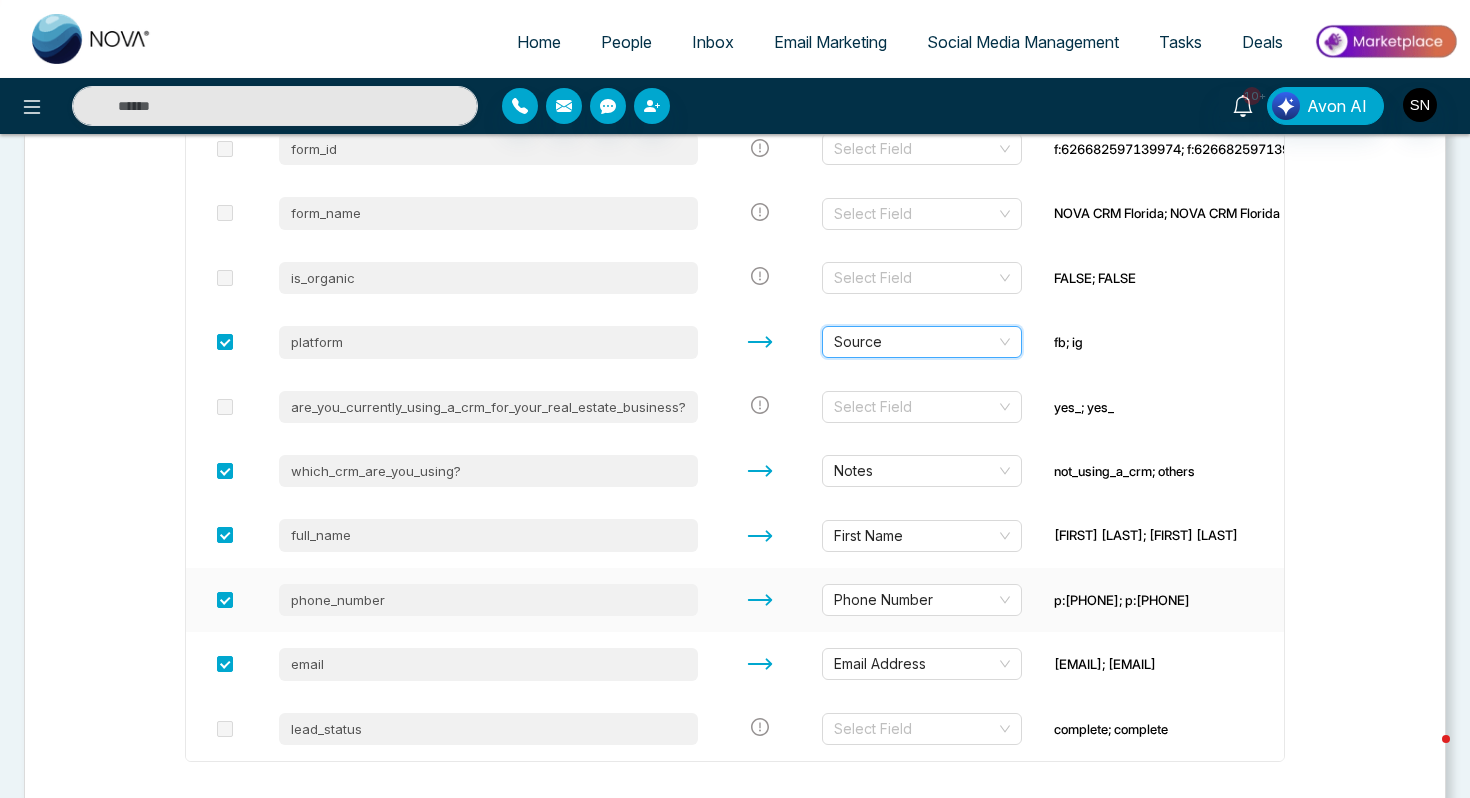 scroll, scrollTop: 1002, scrollLeft: 0, axis: vertical 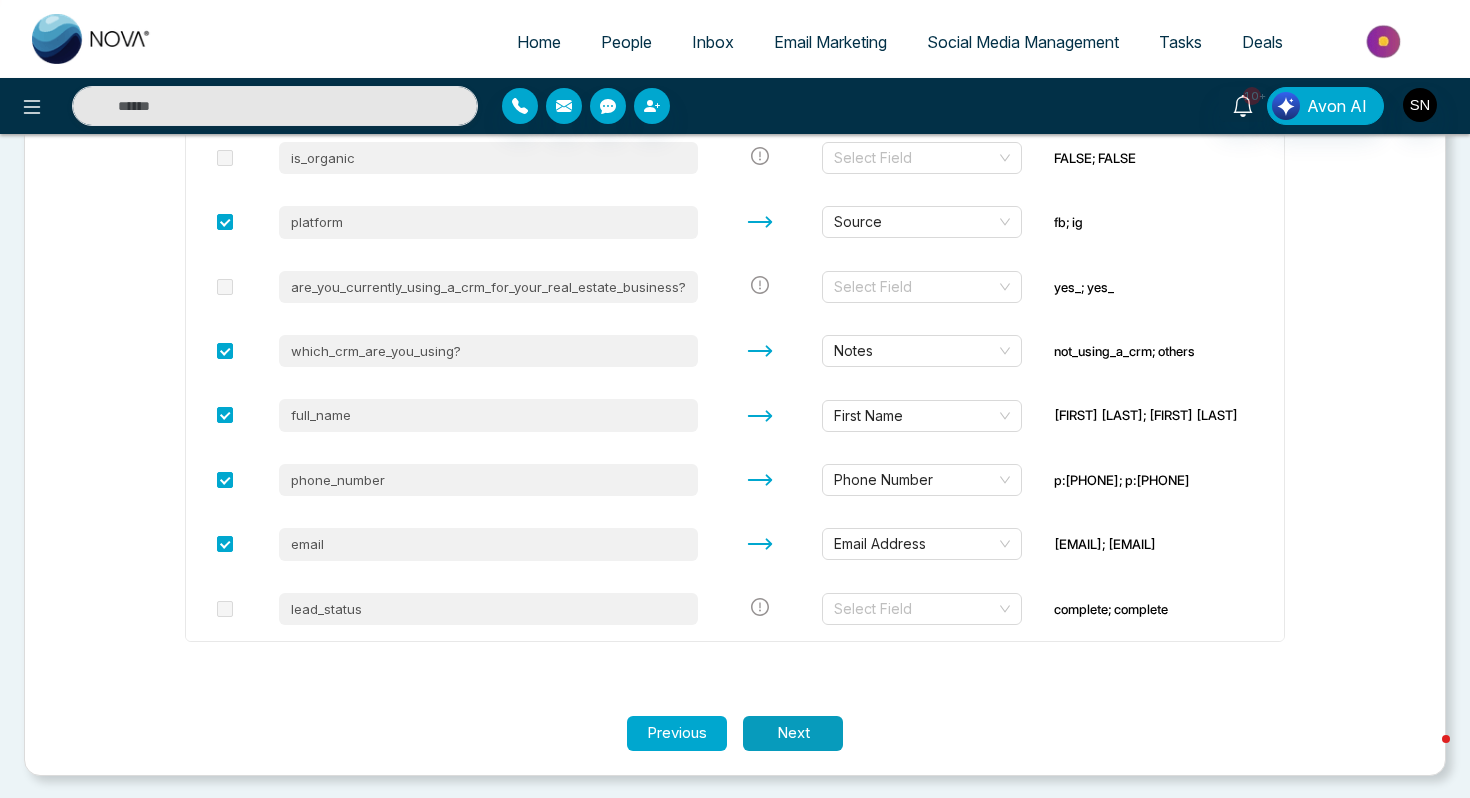 click on "Next" at bounding box center [793, 733] 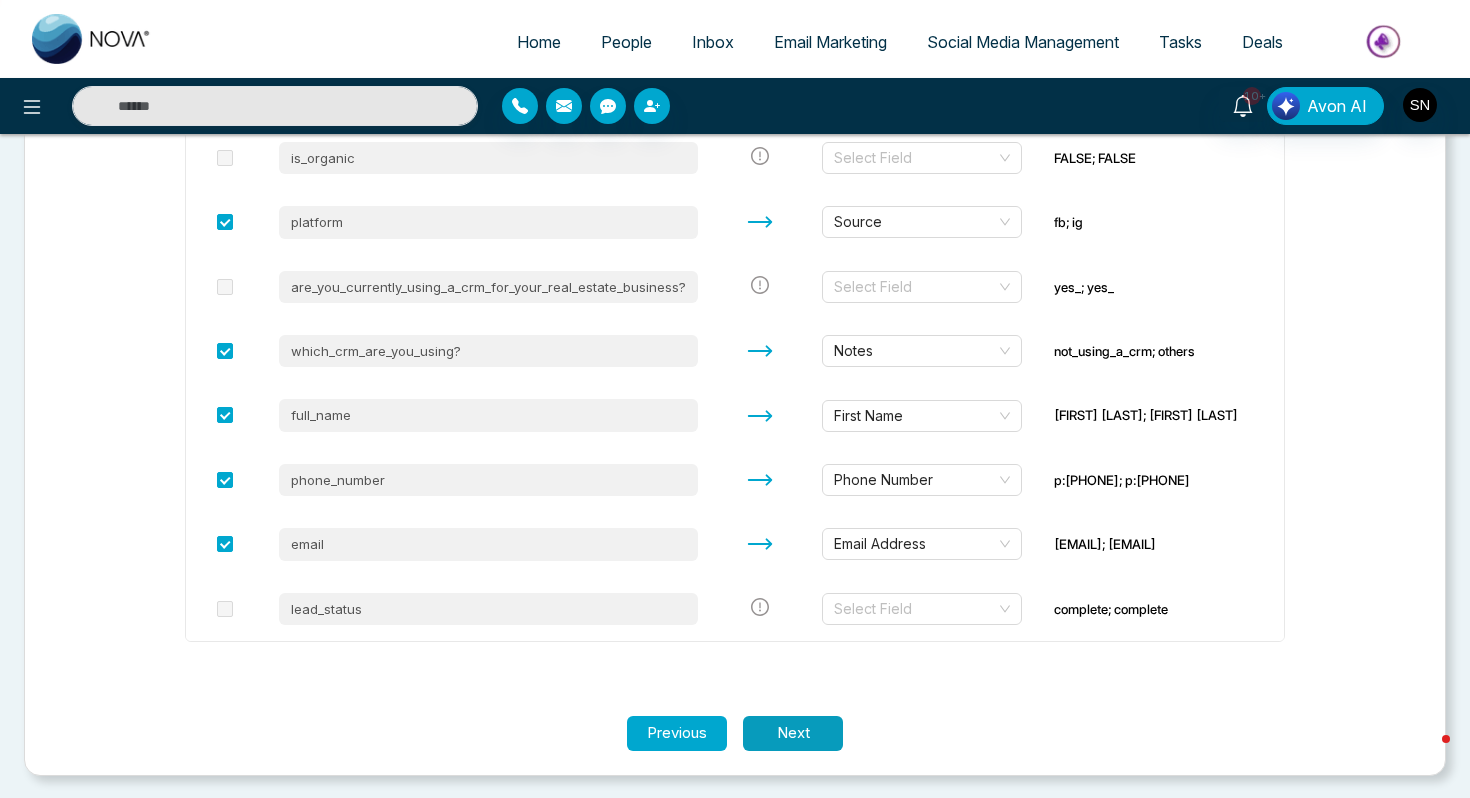 scroll, scrollTop: 0, scrollLeft: 0, axis: both 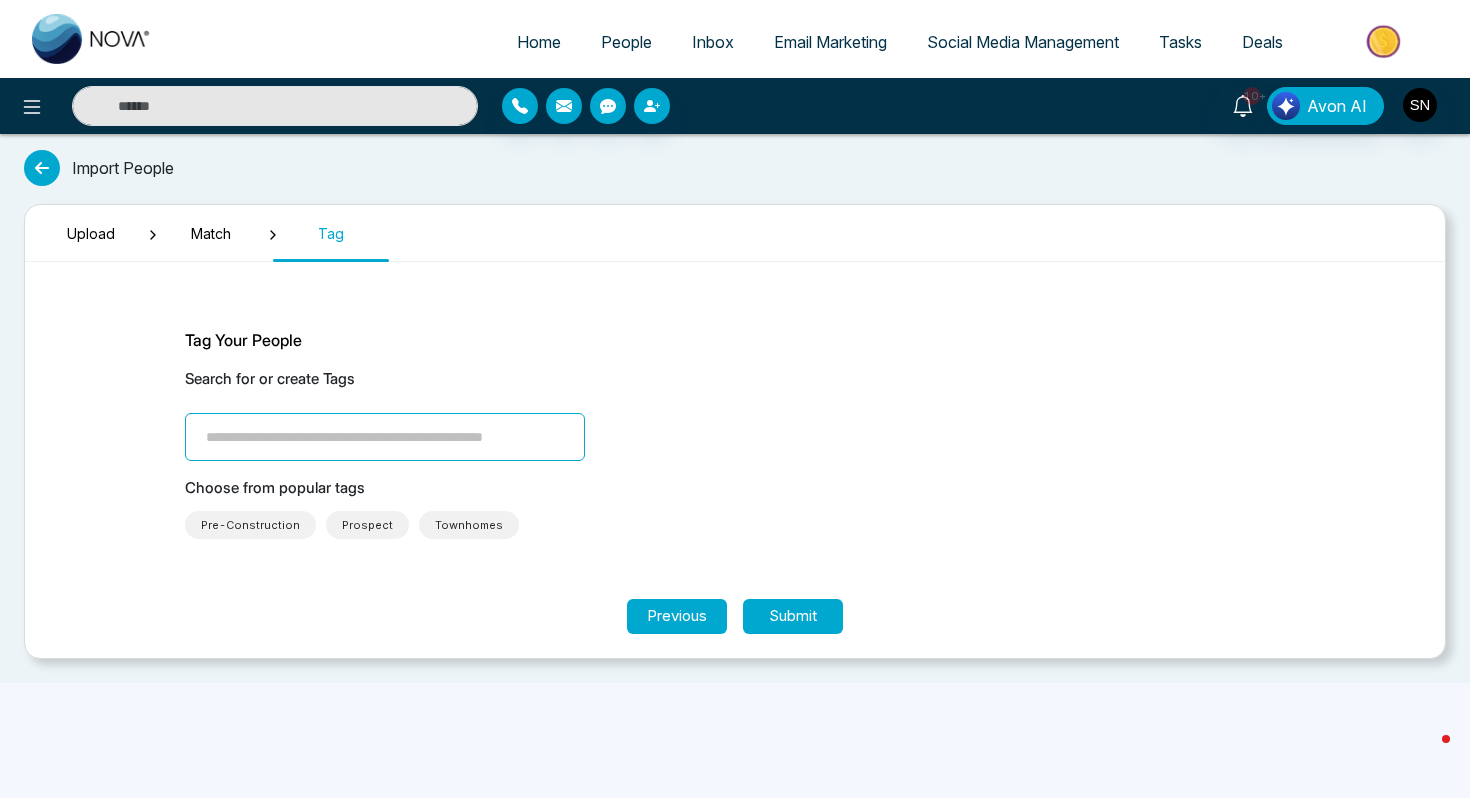 click at bounding box center (385, 437) 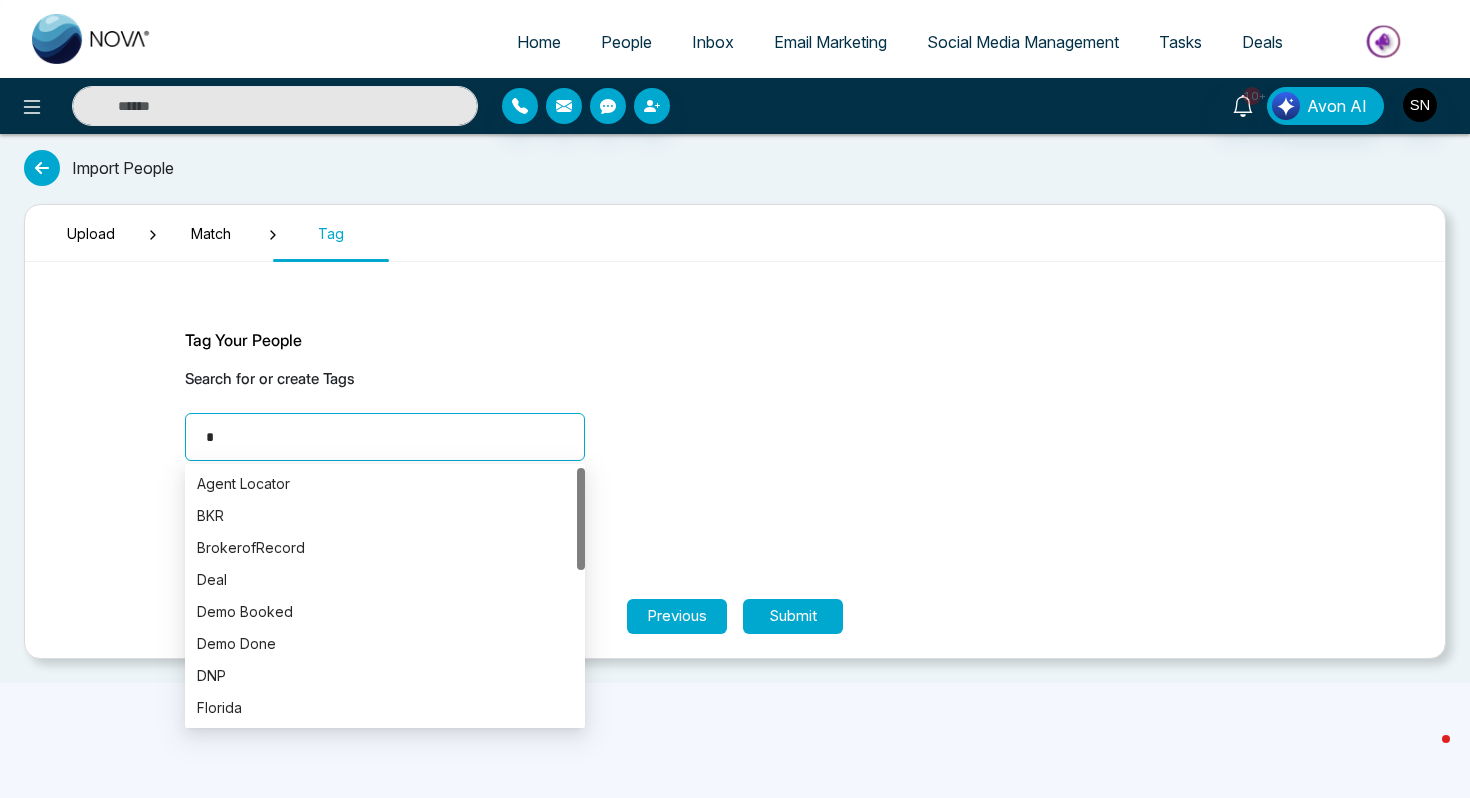 type on "**" 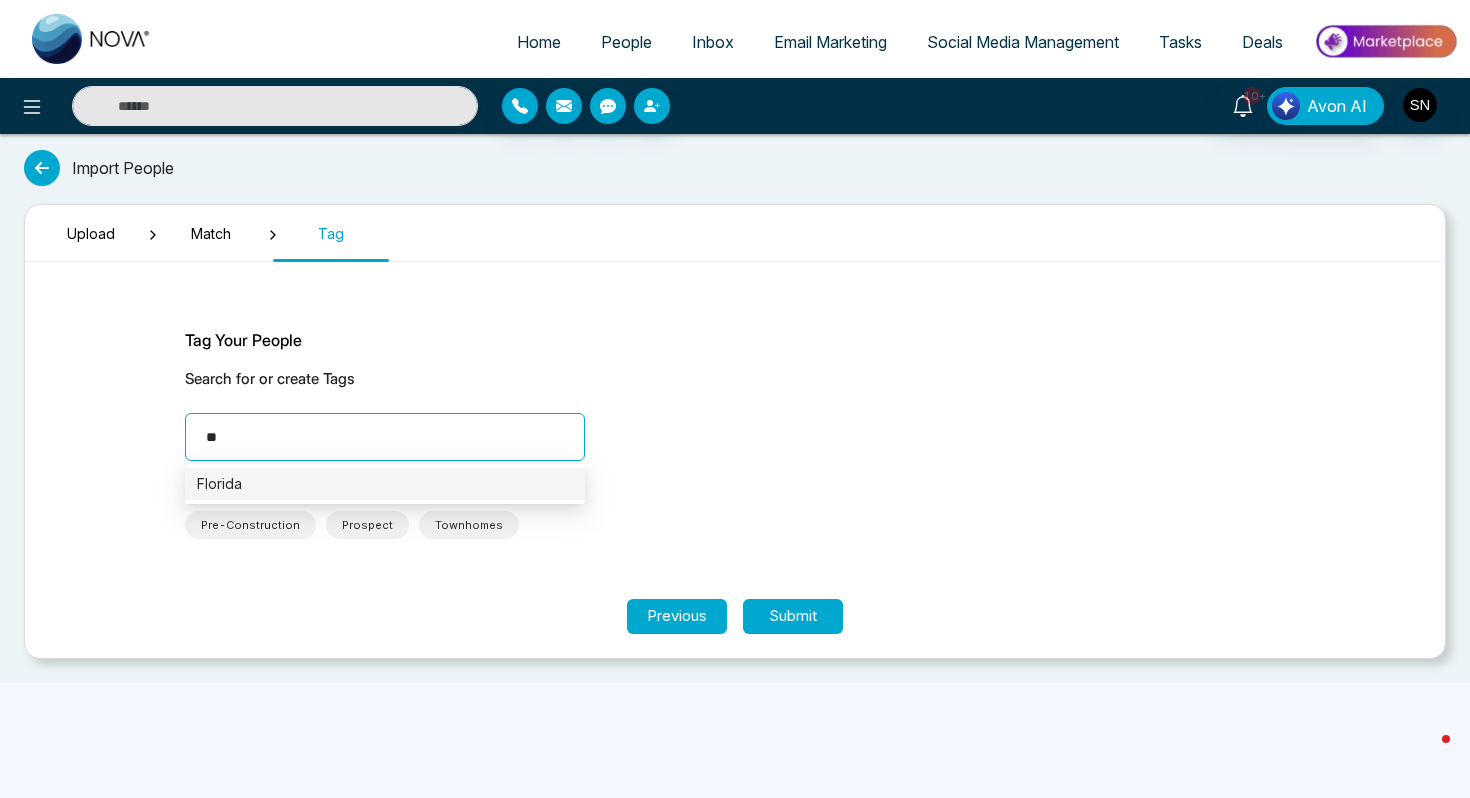 click on "Florida" at bounding box center [385, 484] 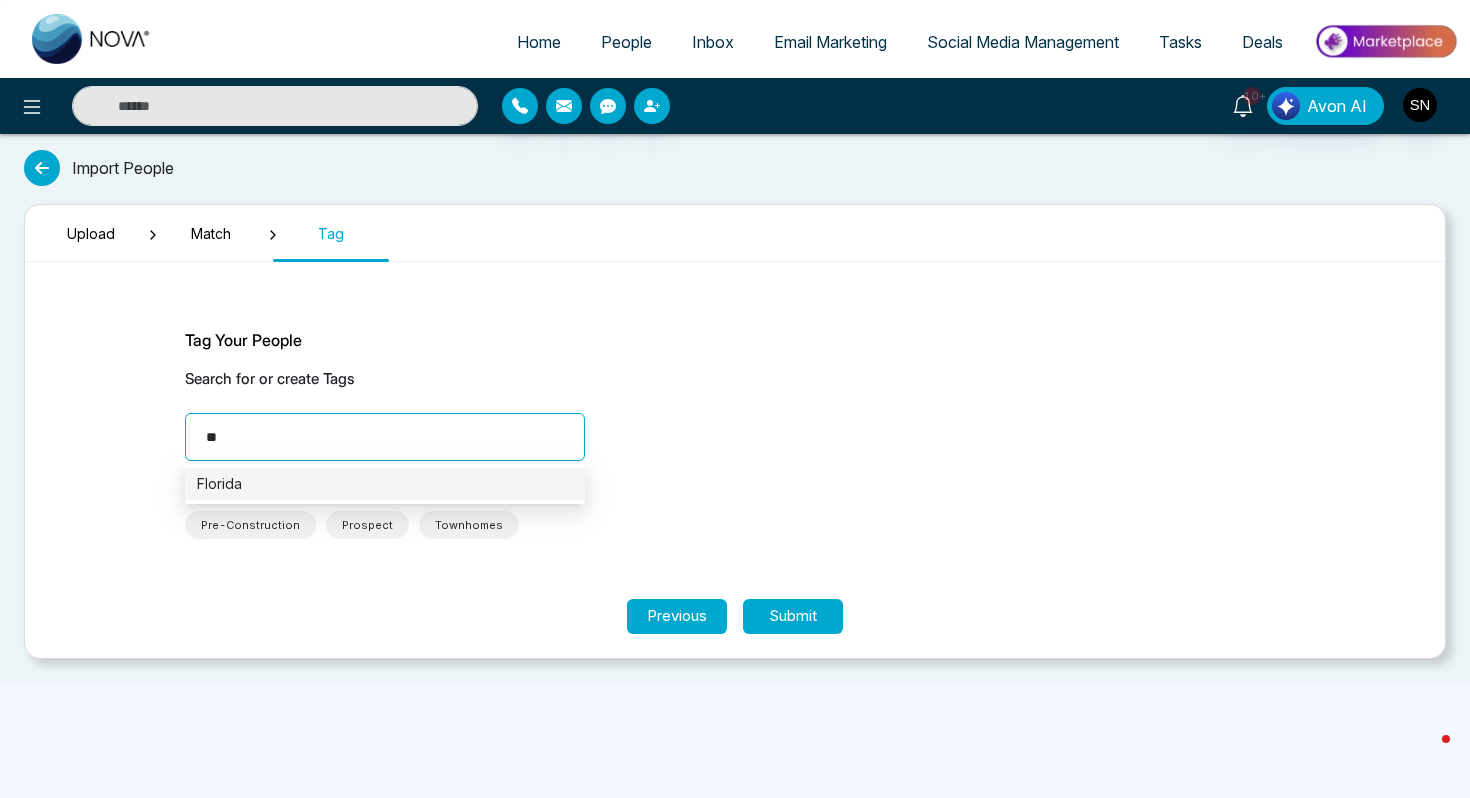 type 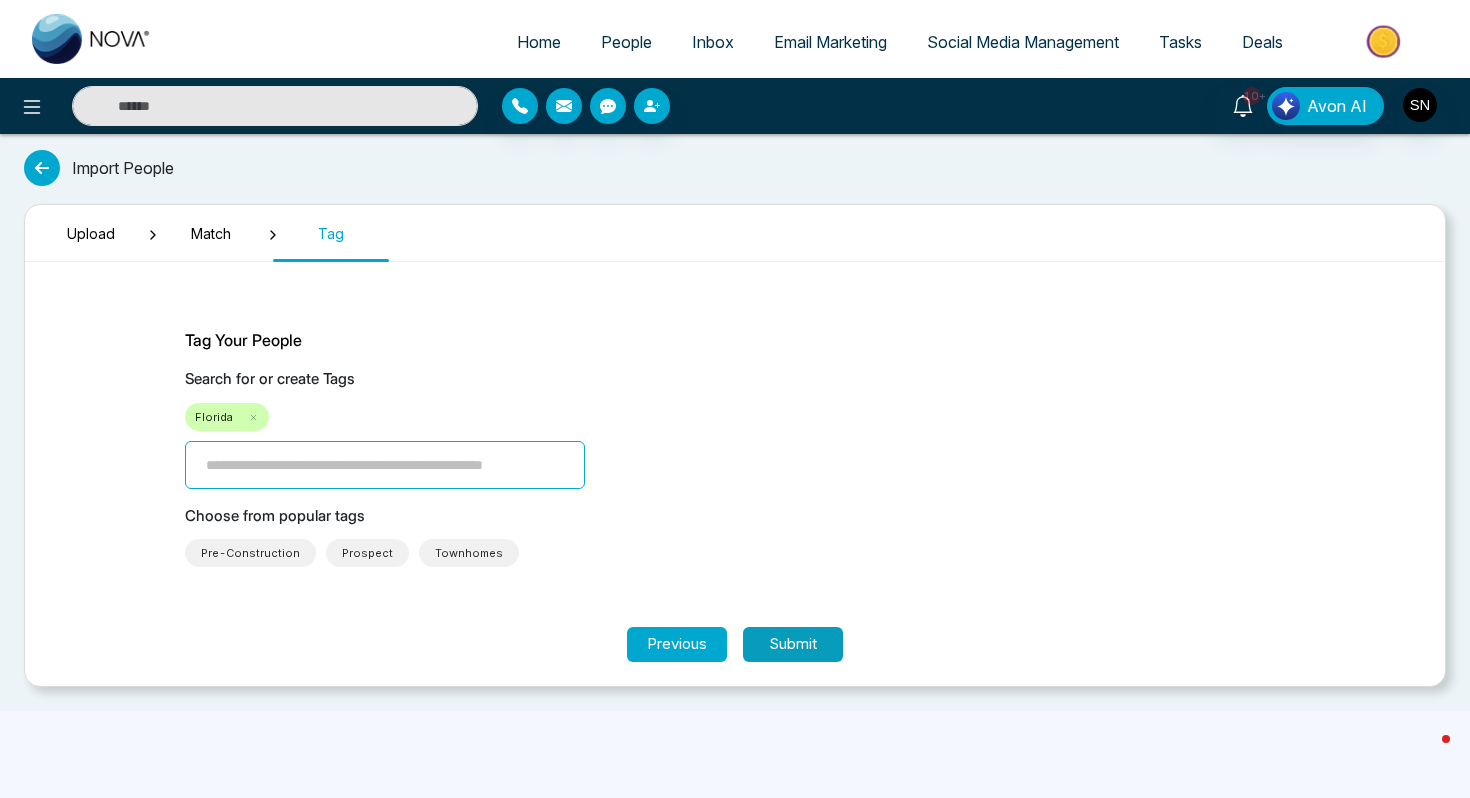 click on "Submit" at bounding box center (793, 644) 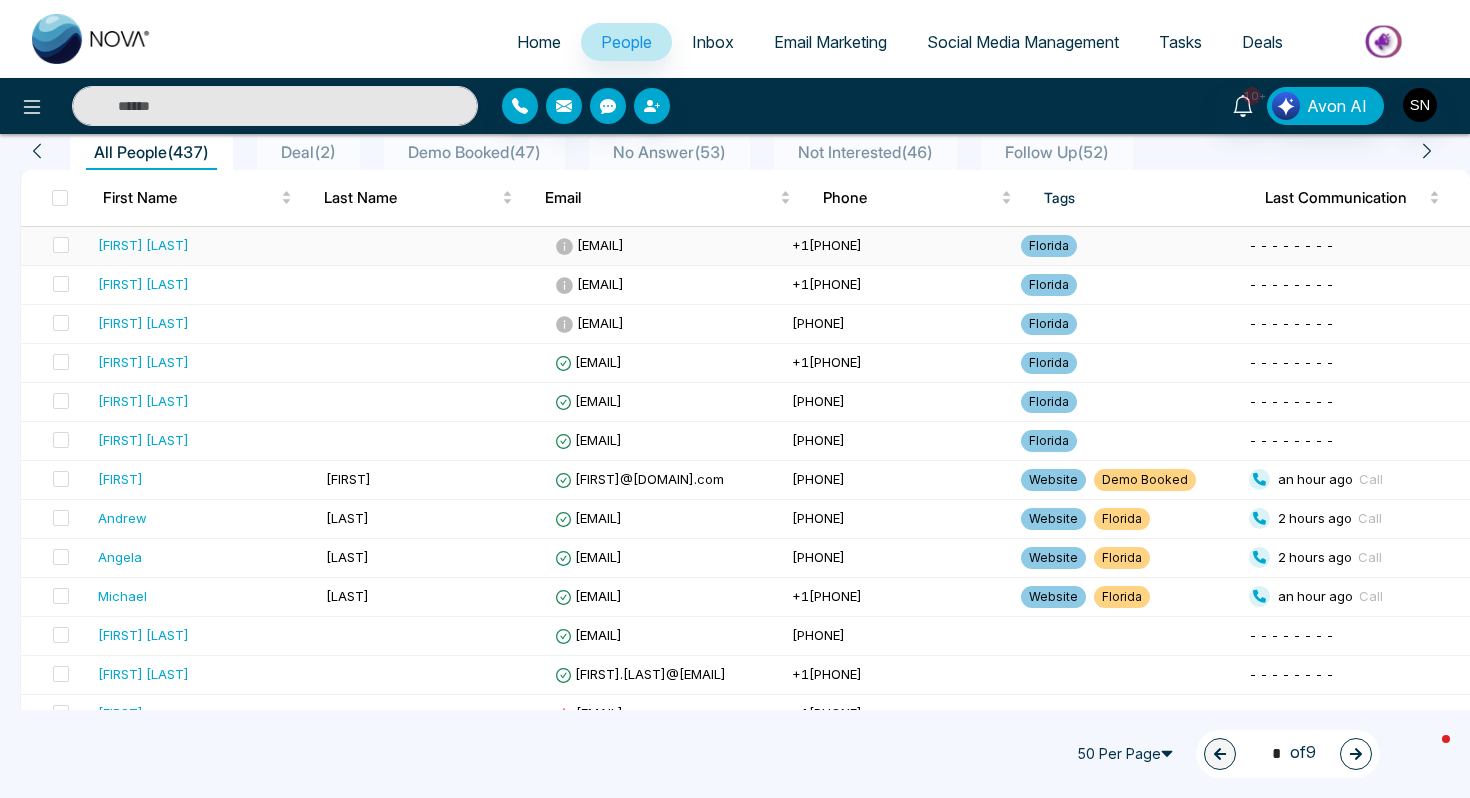 scroll, scrollTop: 0, scrollLeft: 0, axis: both 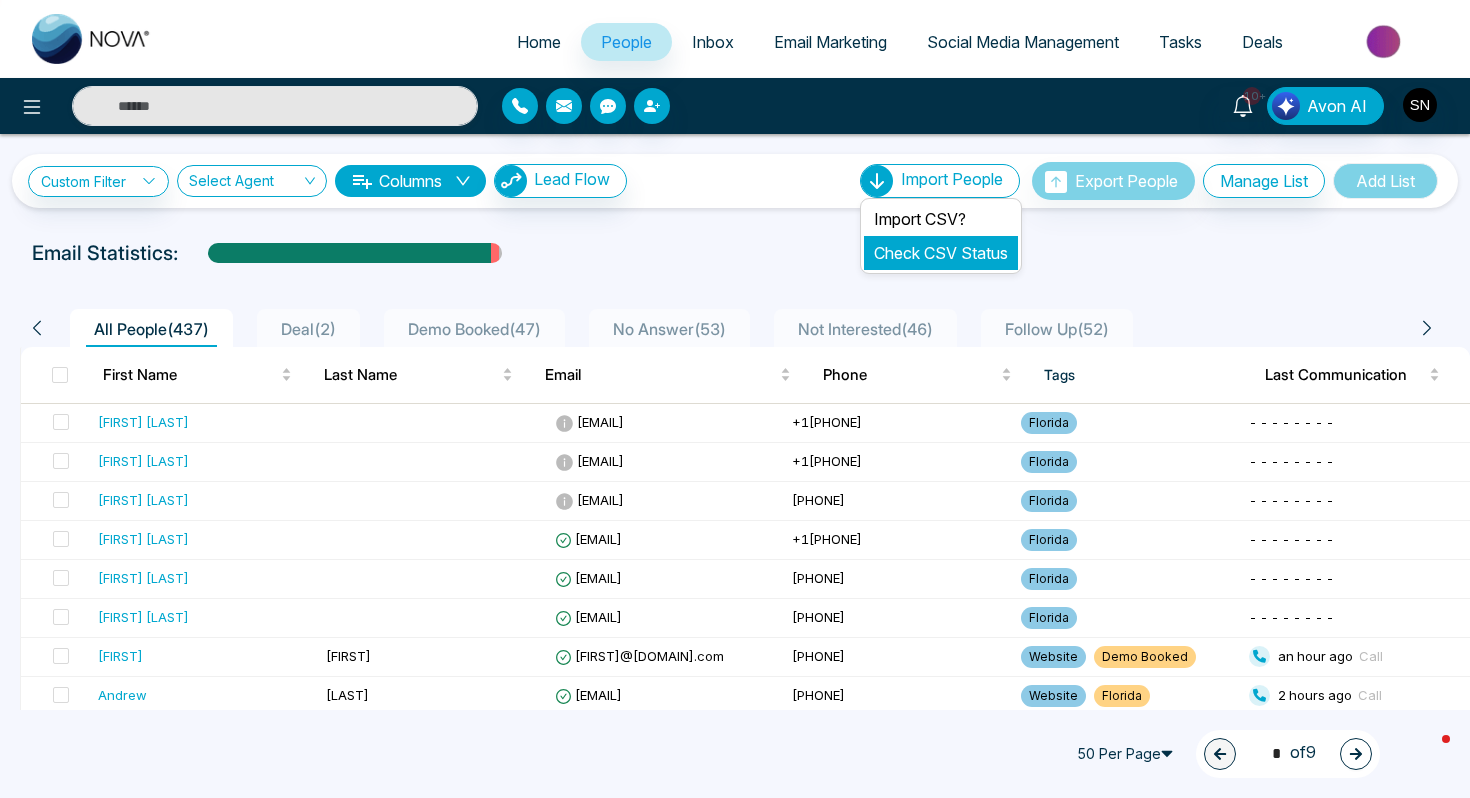 click on "Check CSV Status" at bounding box center [941, 253] 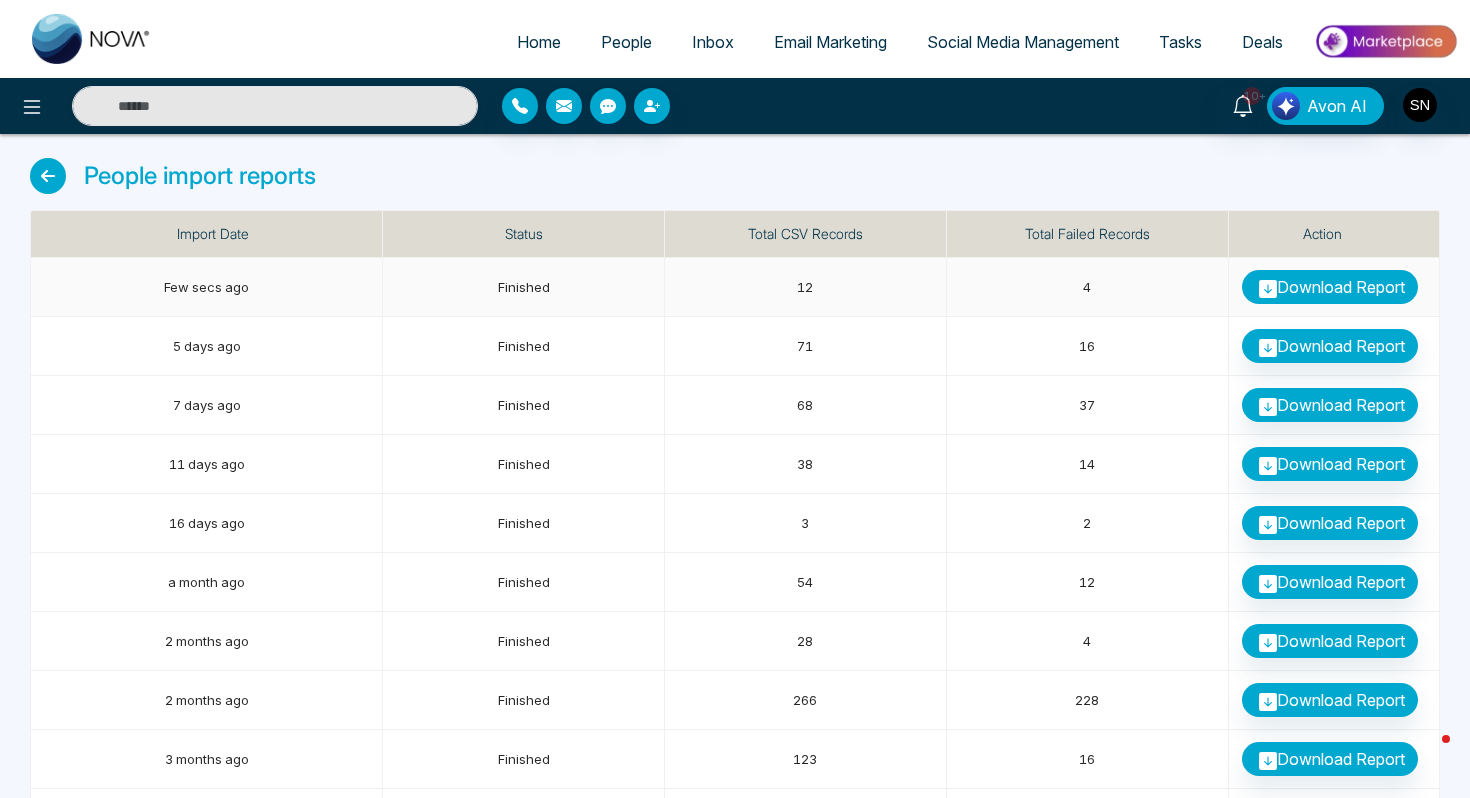 click on "Download Report" at bounding box center [1330, 287] 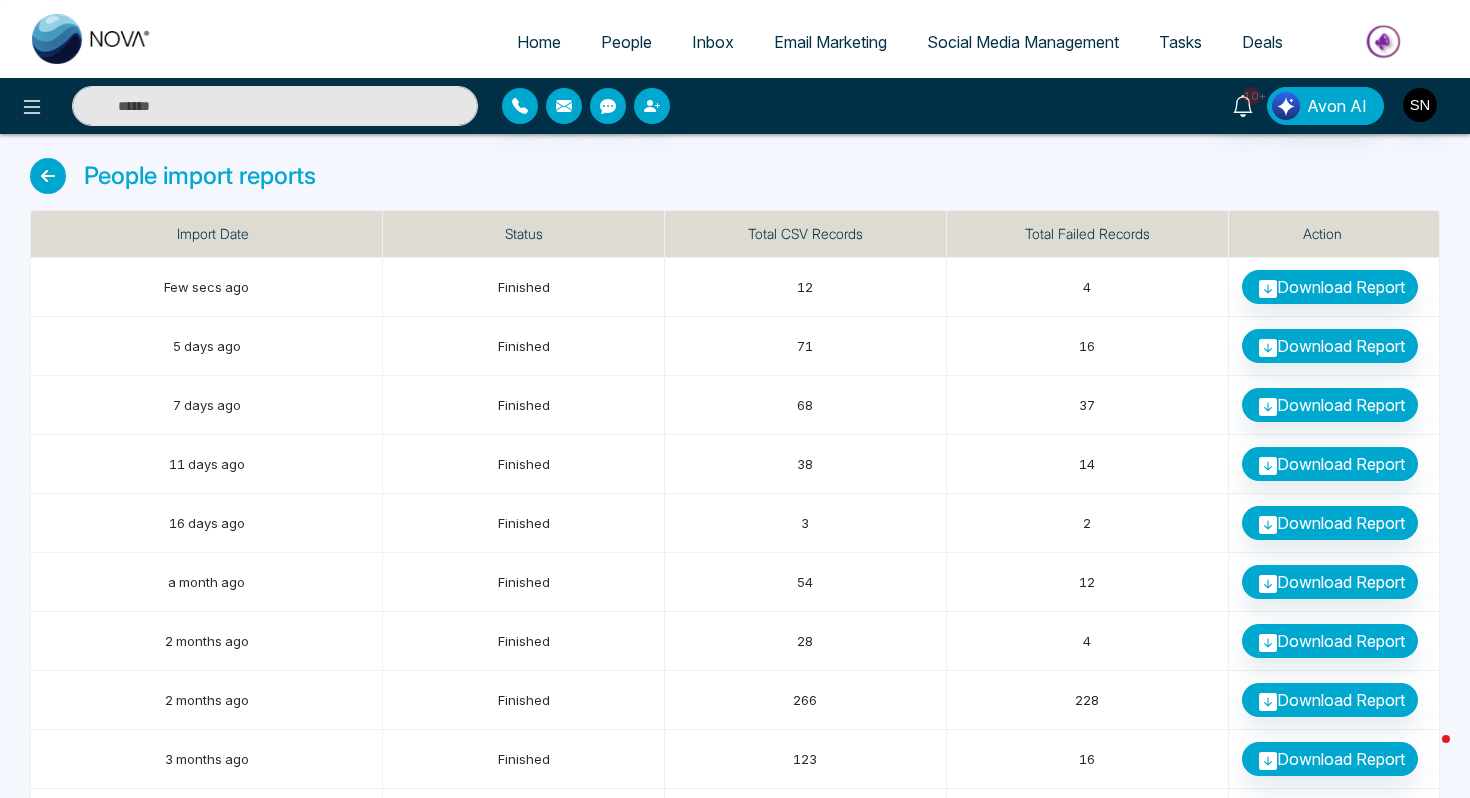 click on "People" at bounding box center [626, 42] 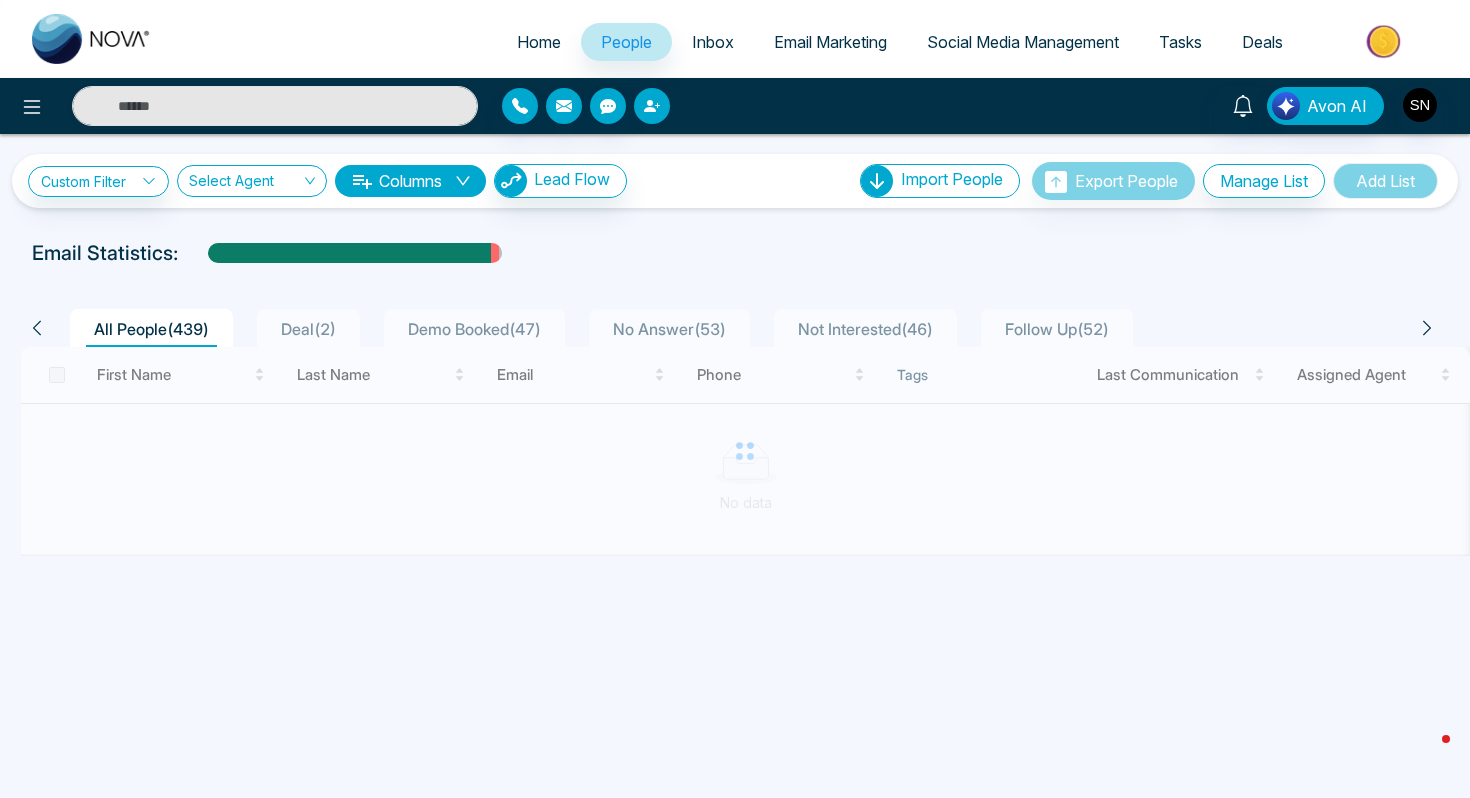 click at bounding box center [652, 106] 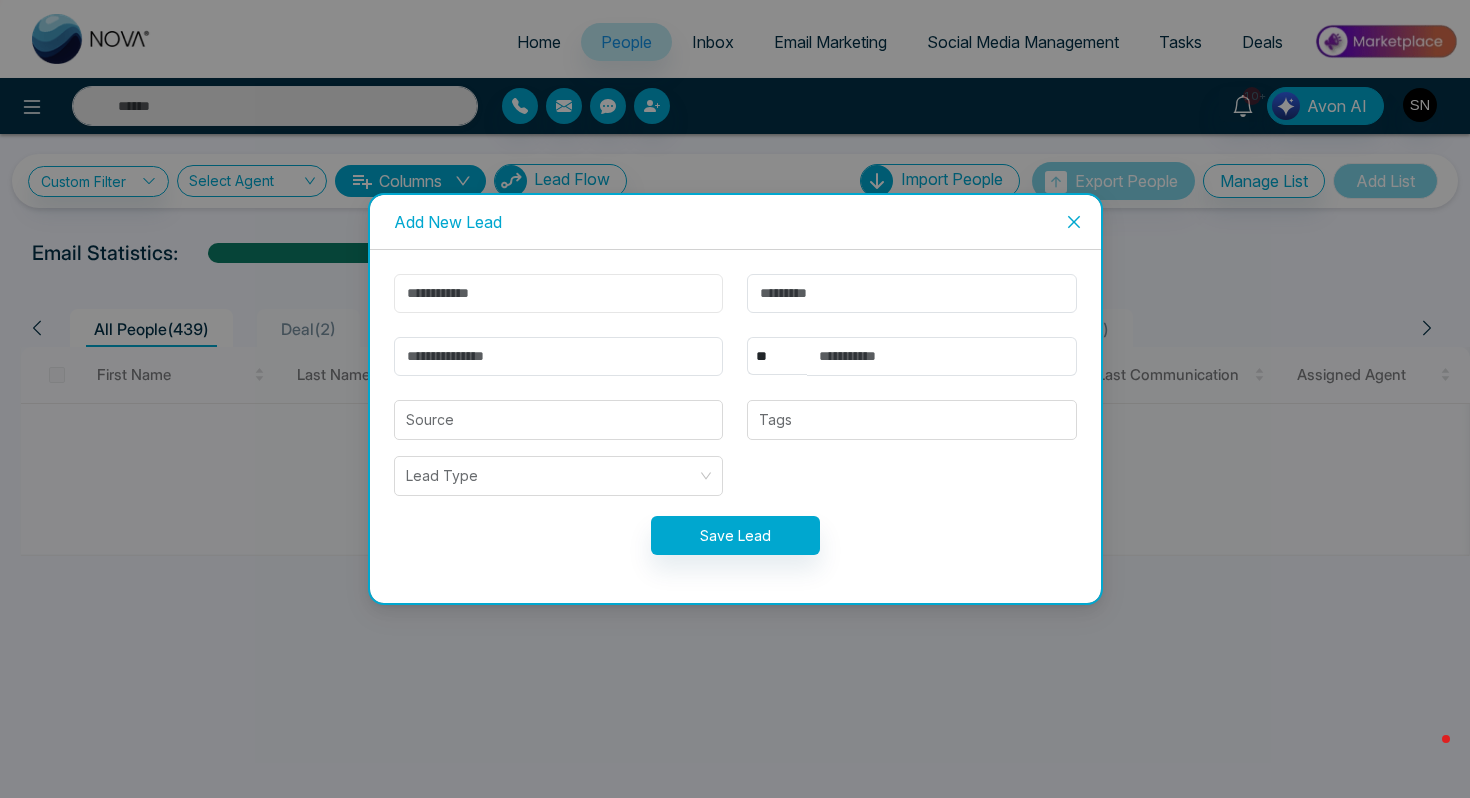 click at bounding box center [559, 293] 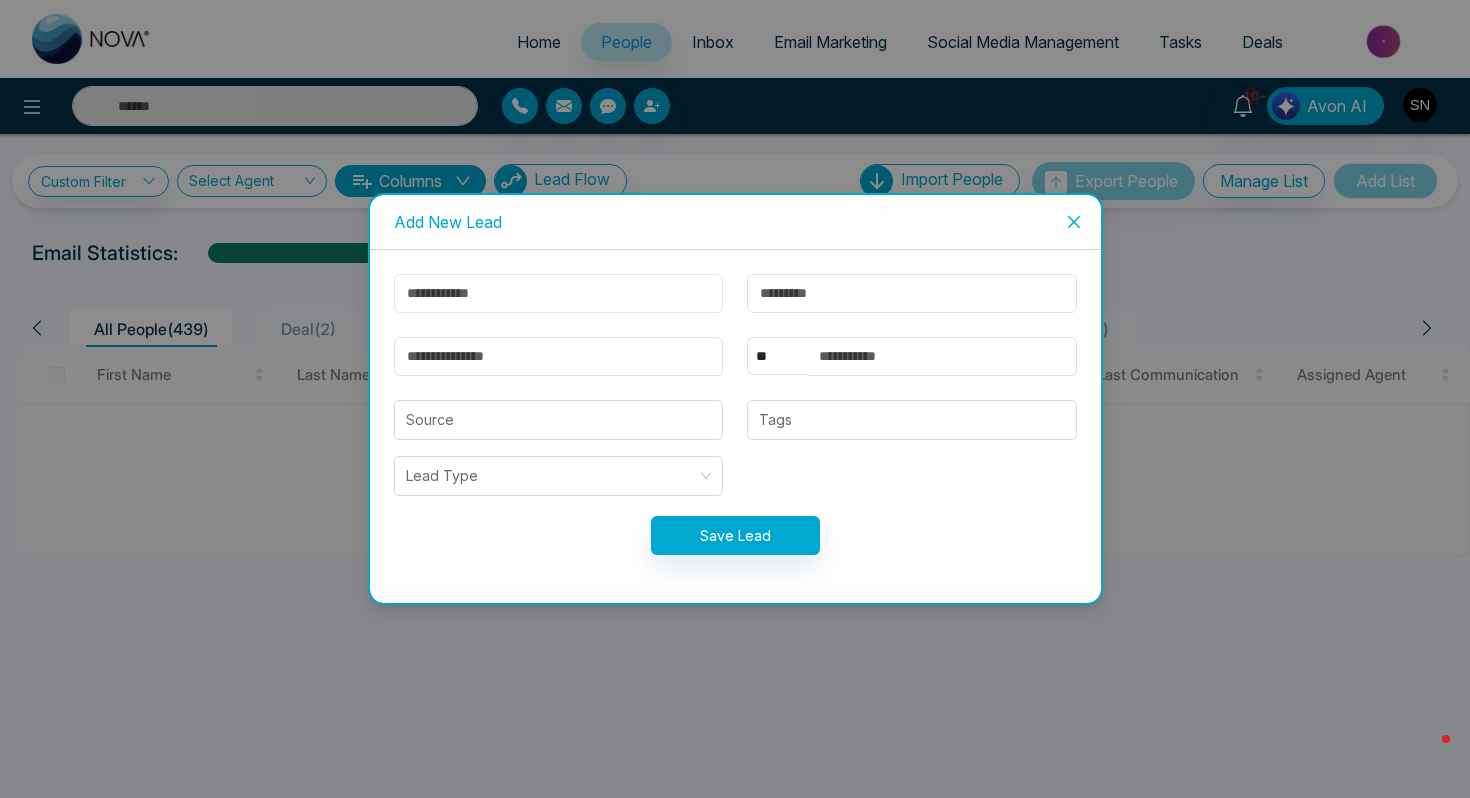 paste on "**********" 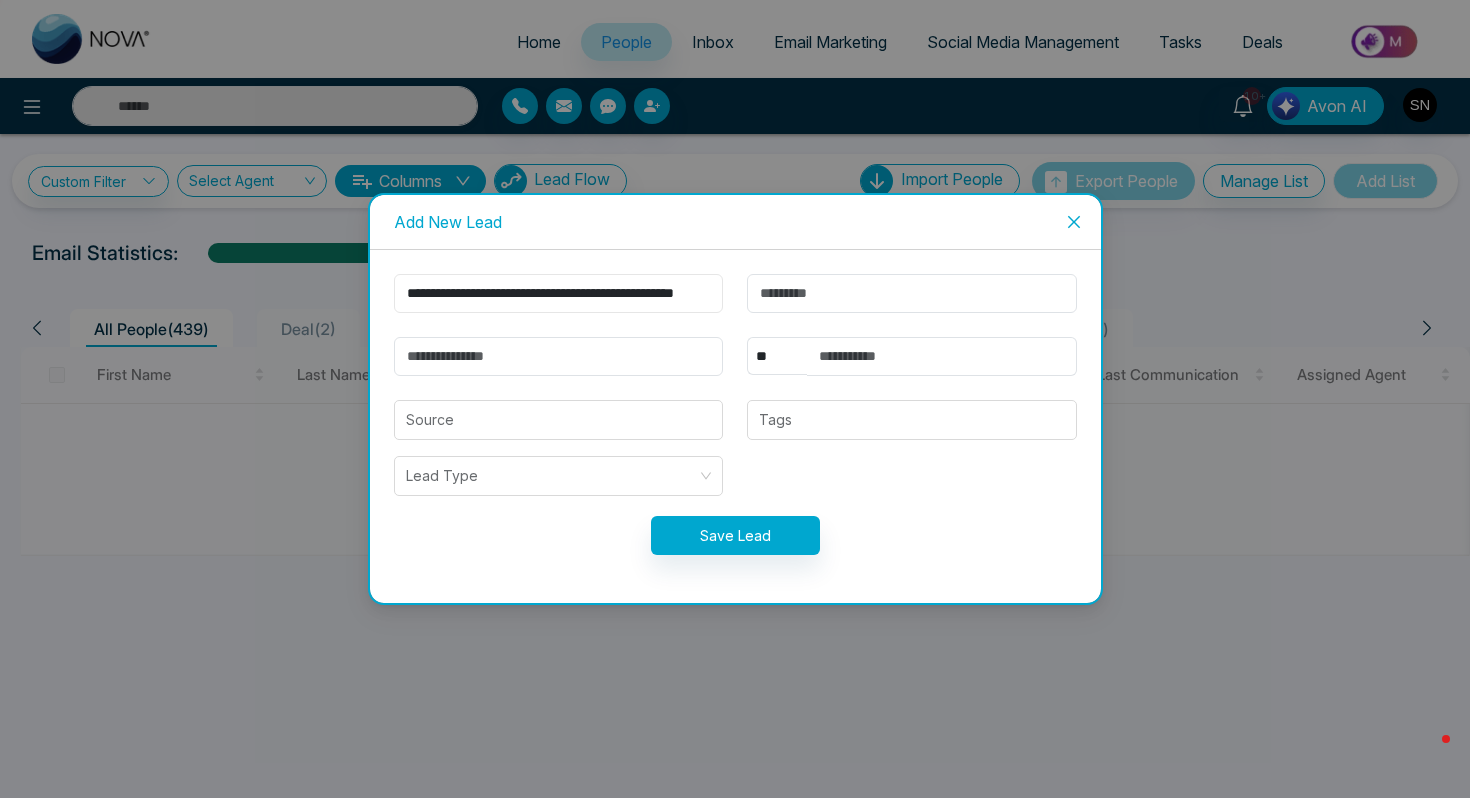 scroll, scrollTop: 0, scrollLeft: 117, axis: horizontal 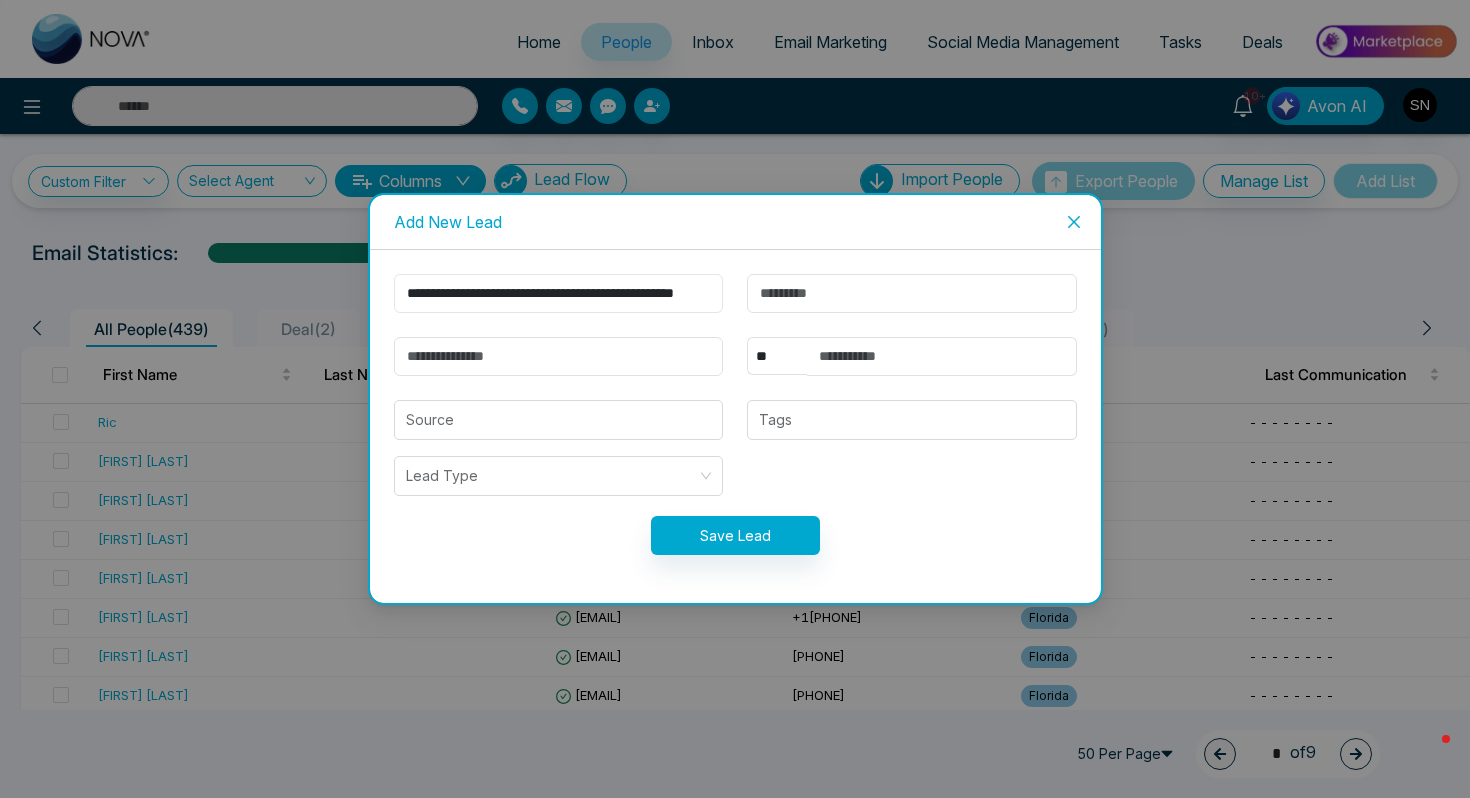 drag, startPoint x: 536, startPoint y: 297, endPoint x: 721, endPoint y: 305, distance: 185.1729 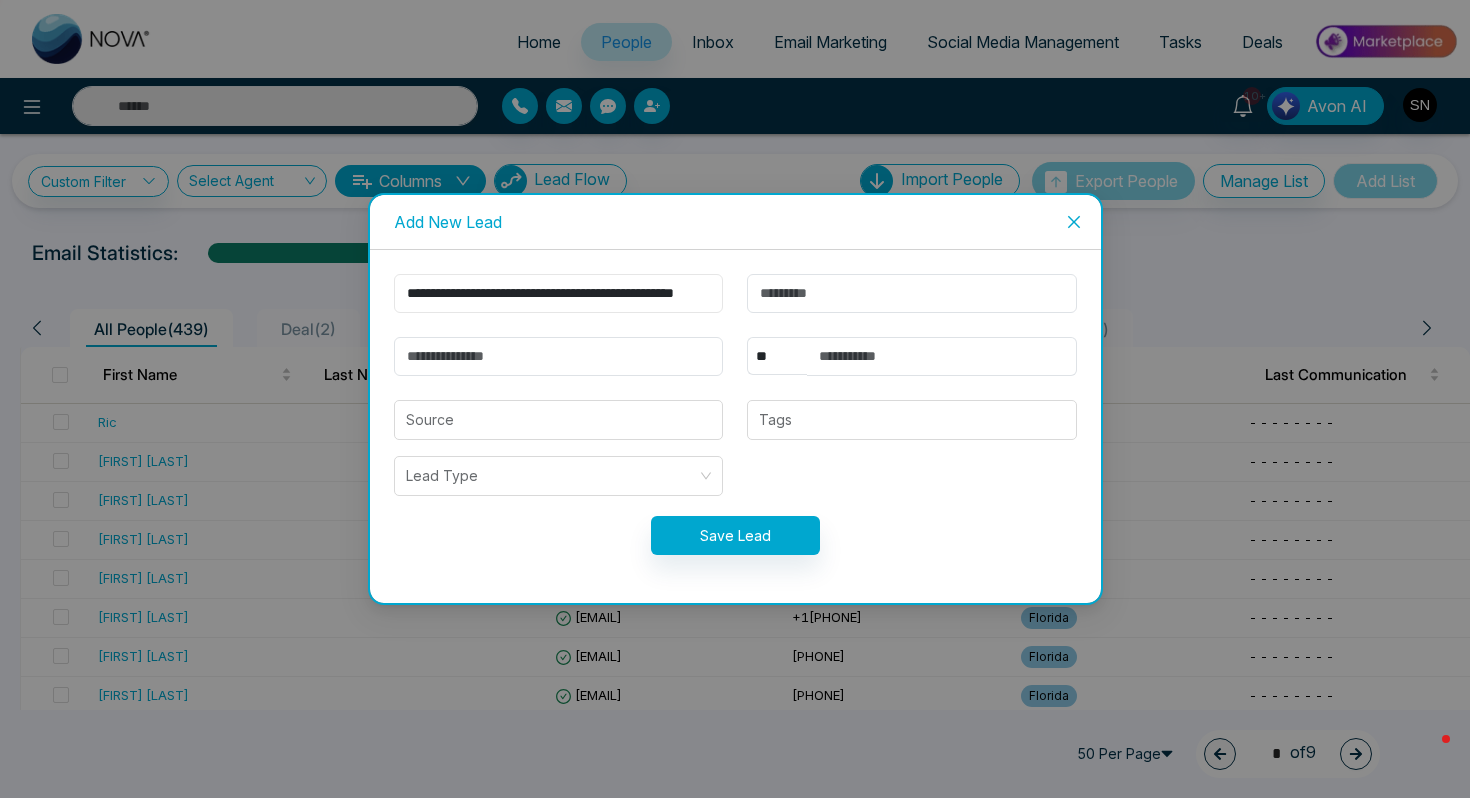 click on "**********" at bounding box center [559, 293] 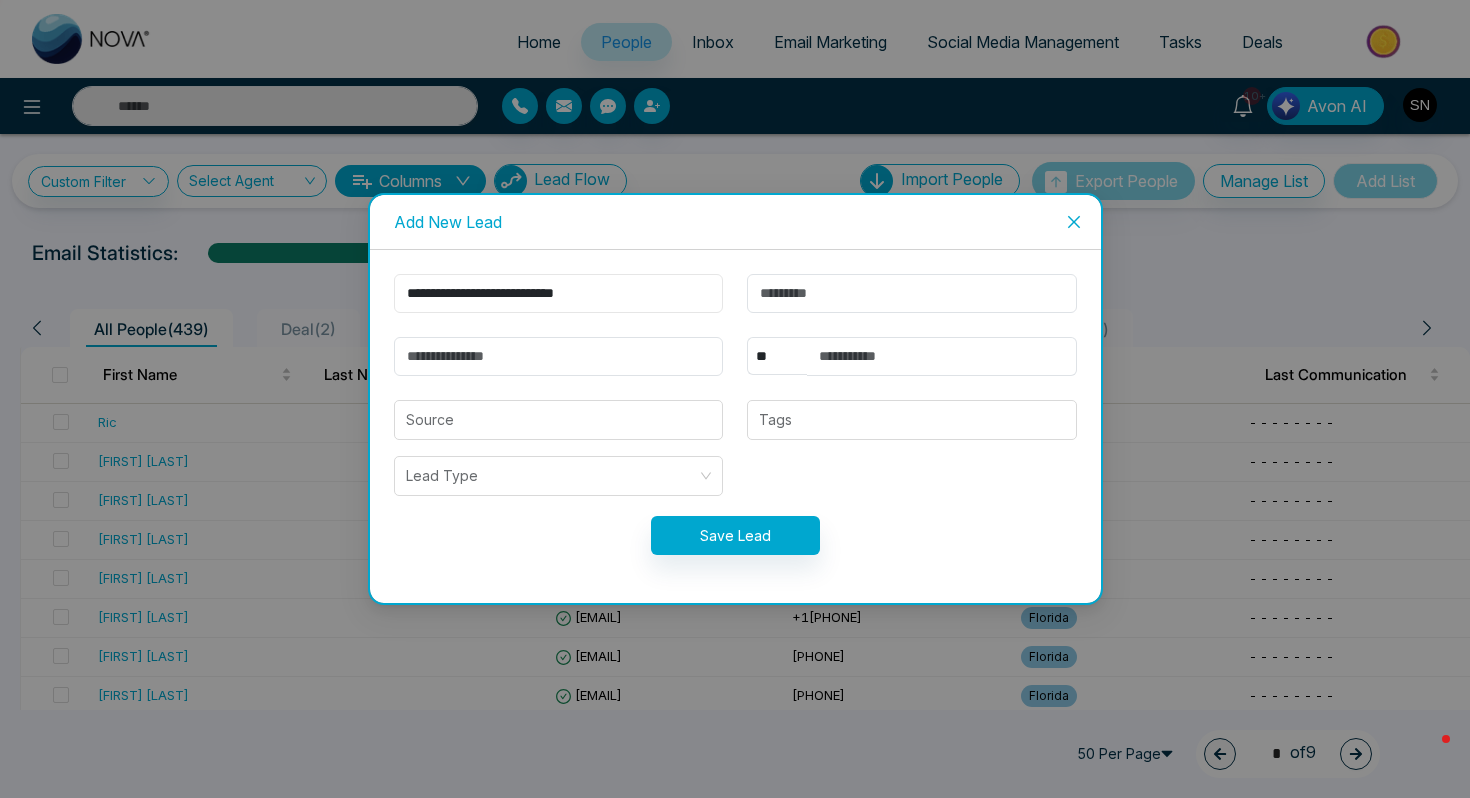 scroll, scrollTop: 0, scrollLeft: 0, axis: both 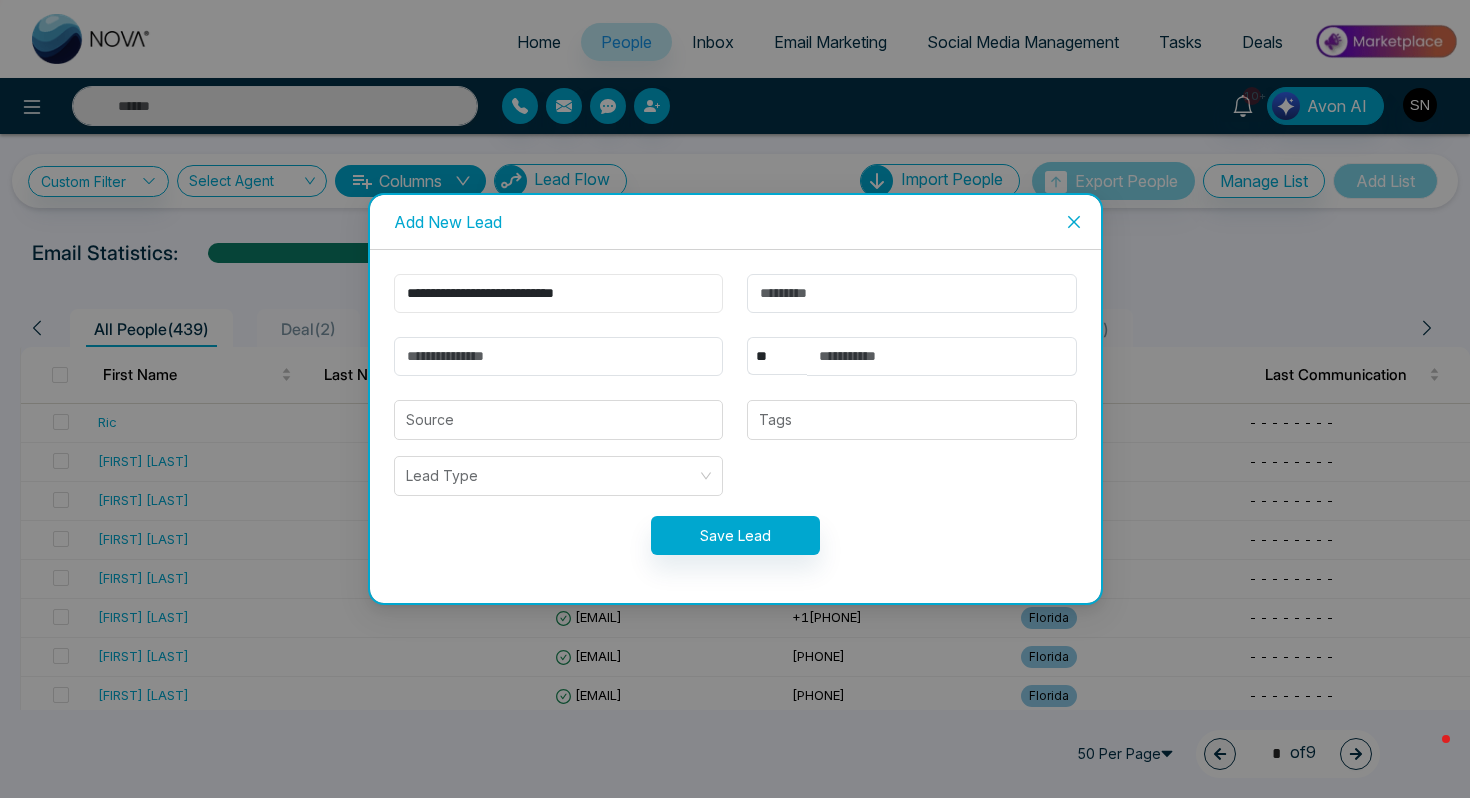 type on "**********" 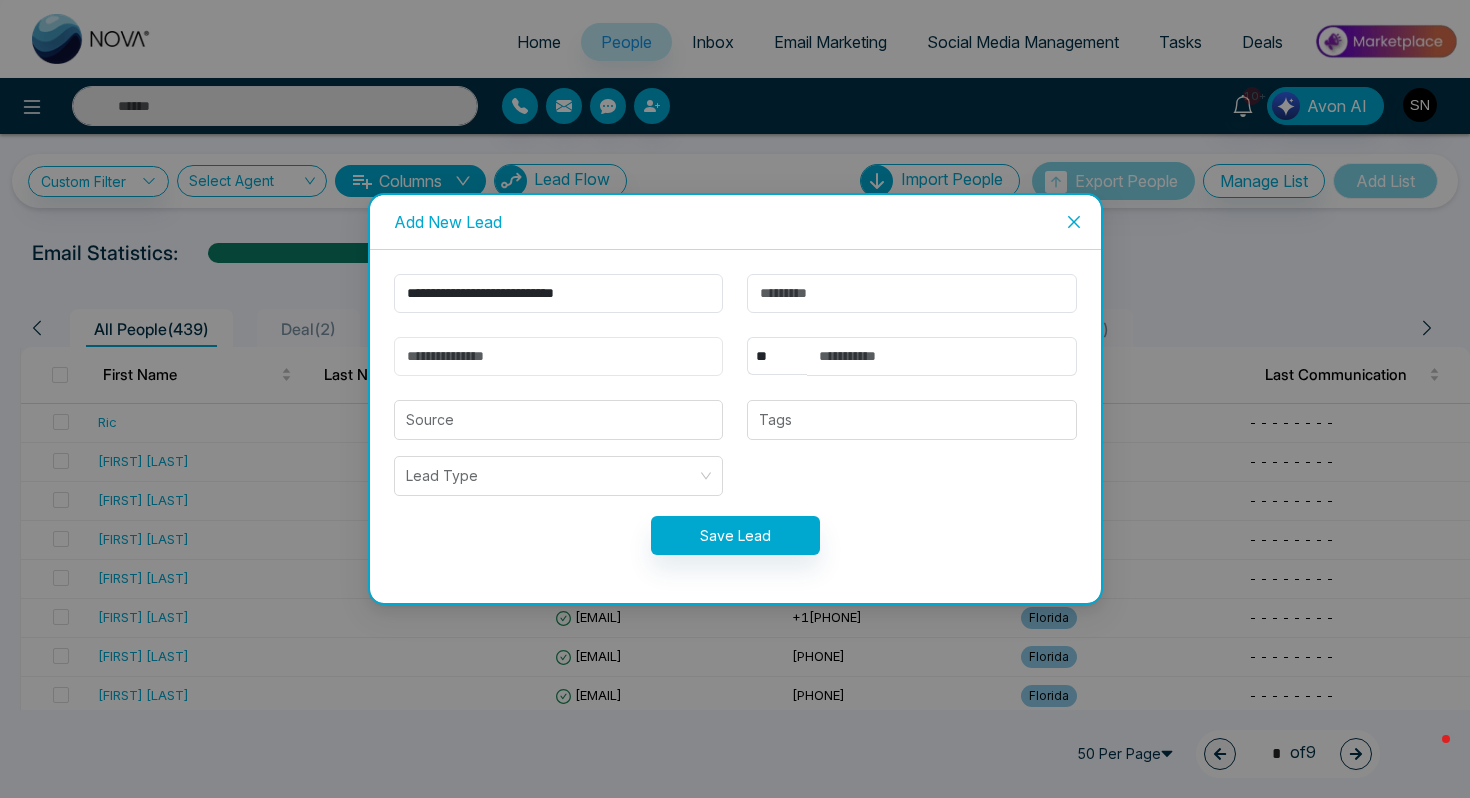 click at bounding box center (559, 356) 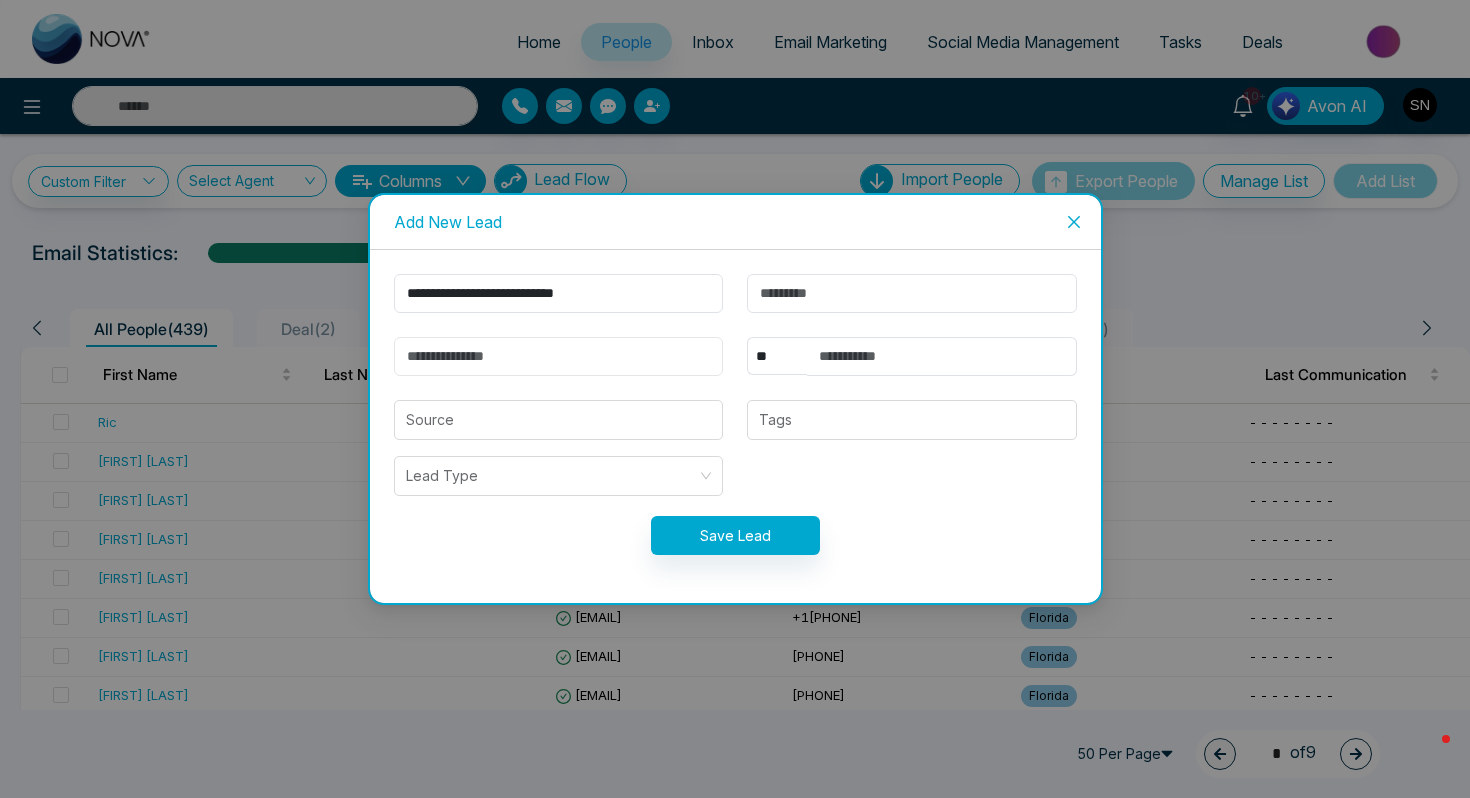 paste on "**********" 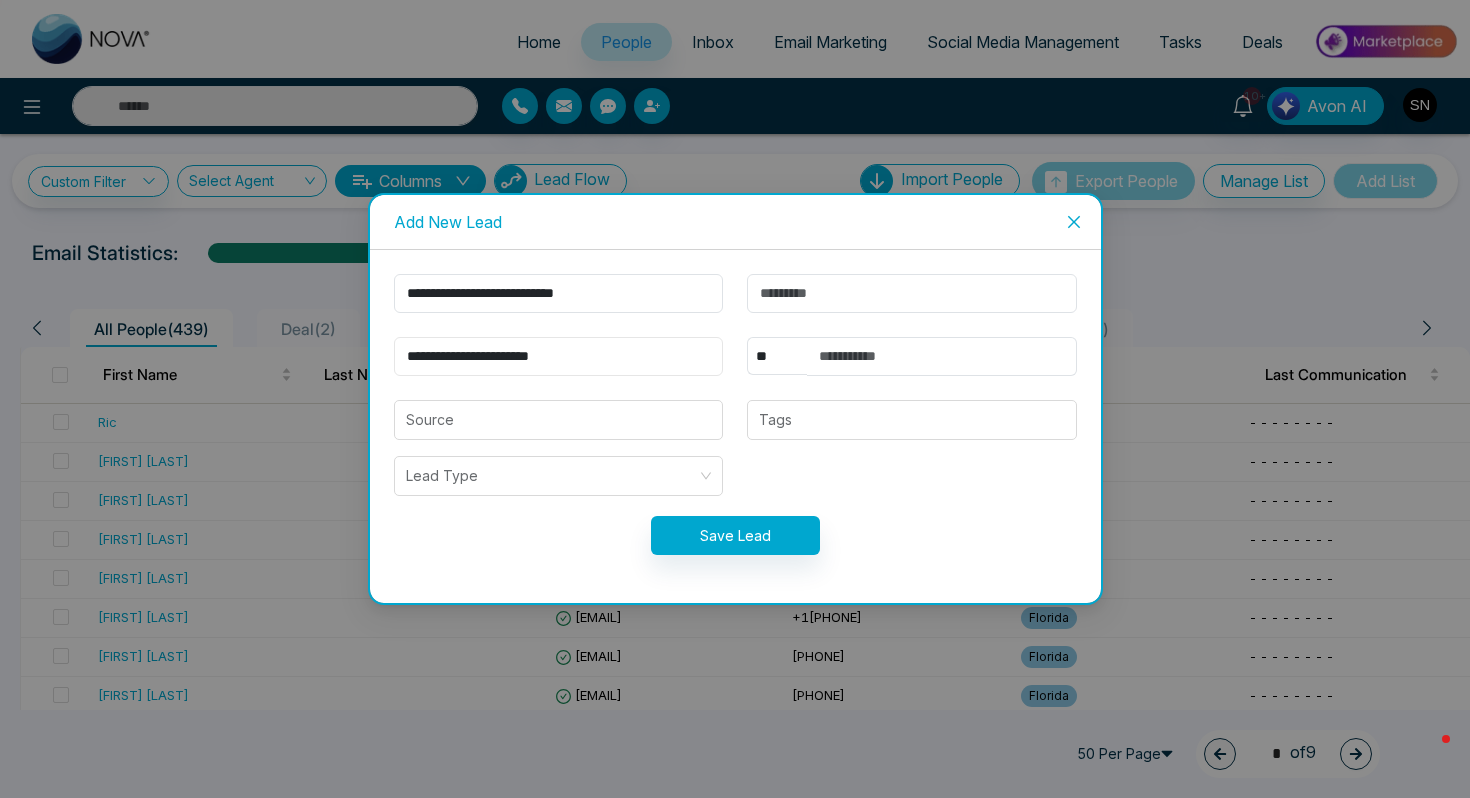 type on "**********" 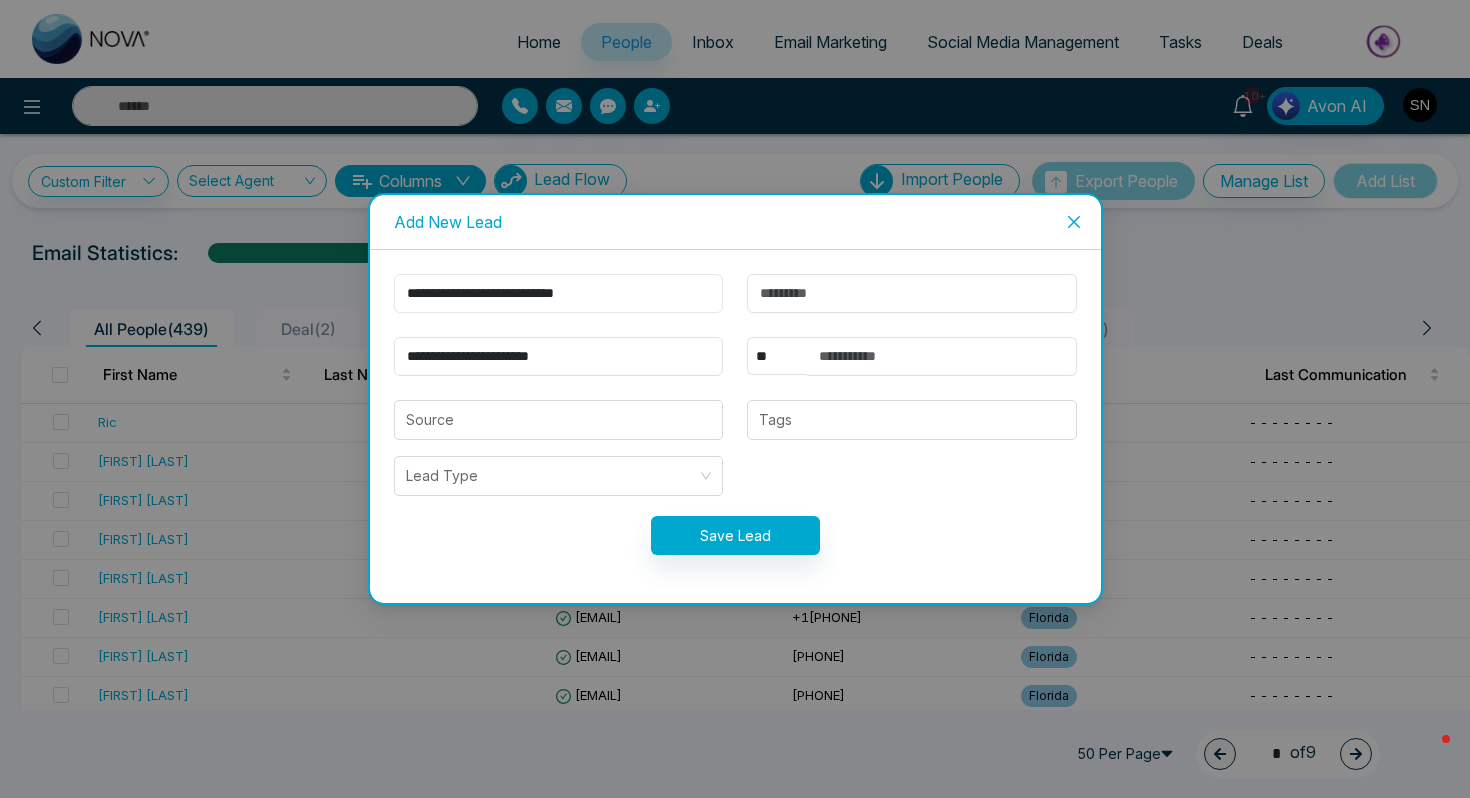 drag, startPoint x: 553, startPoint y: 294, endPoint x: 673, endPoint y: 293, distance: 120.004166 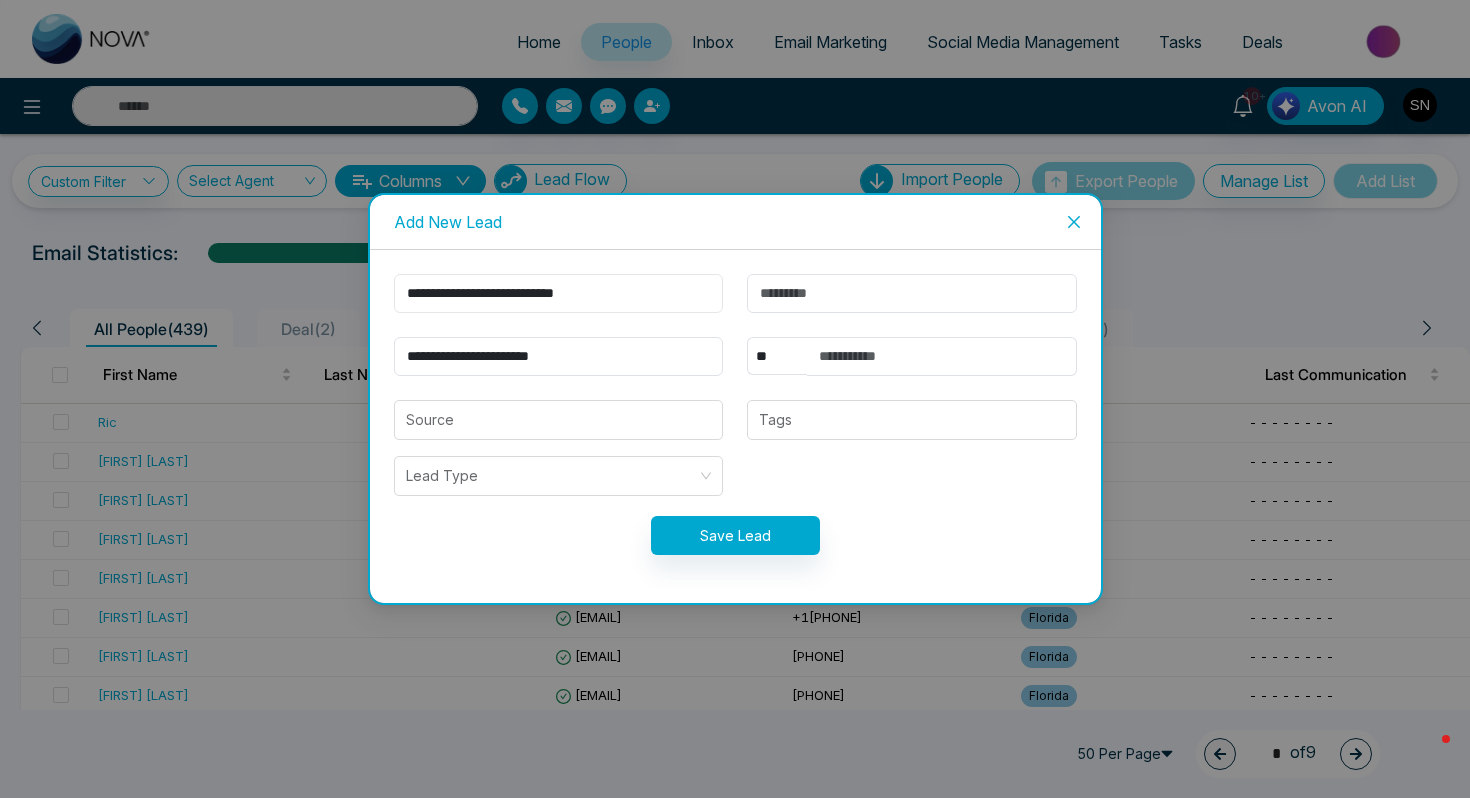 click on "**********" at bounding box center [559, 293] 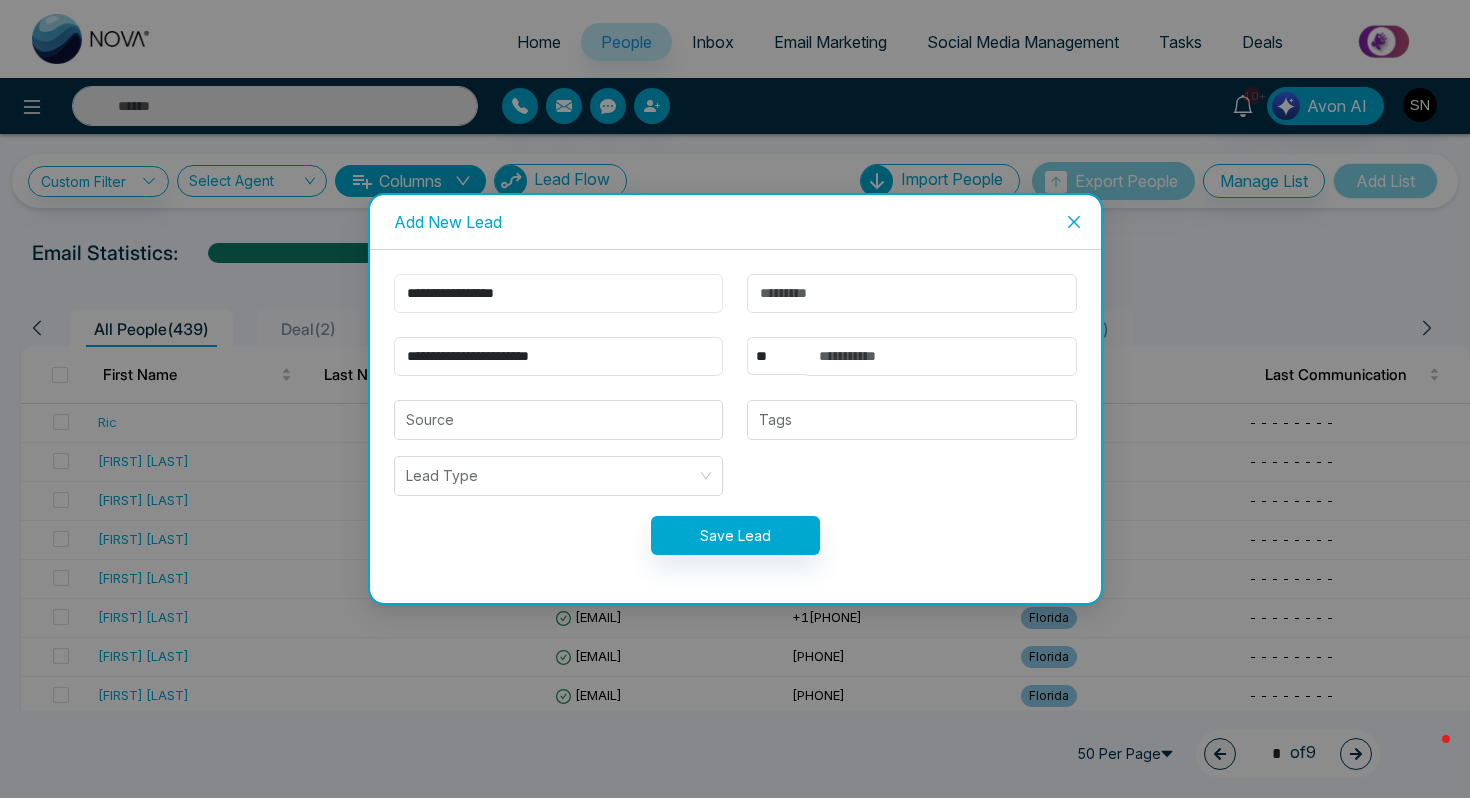 type on "**********" 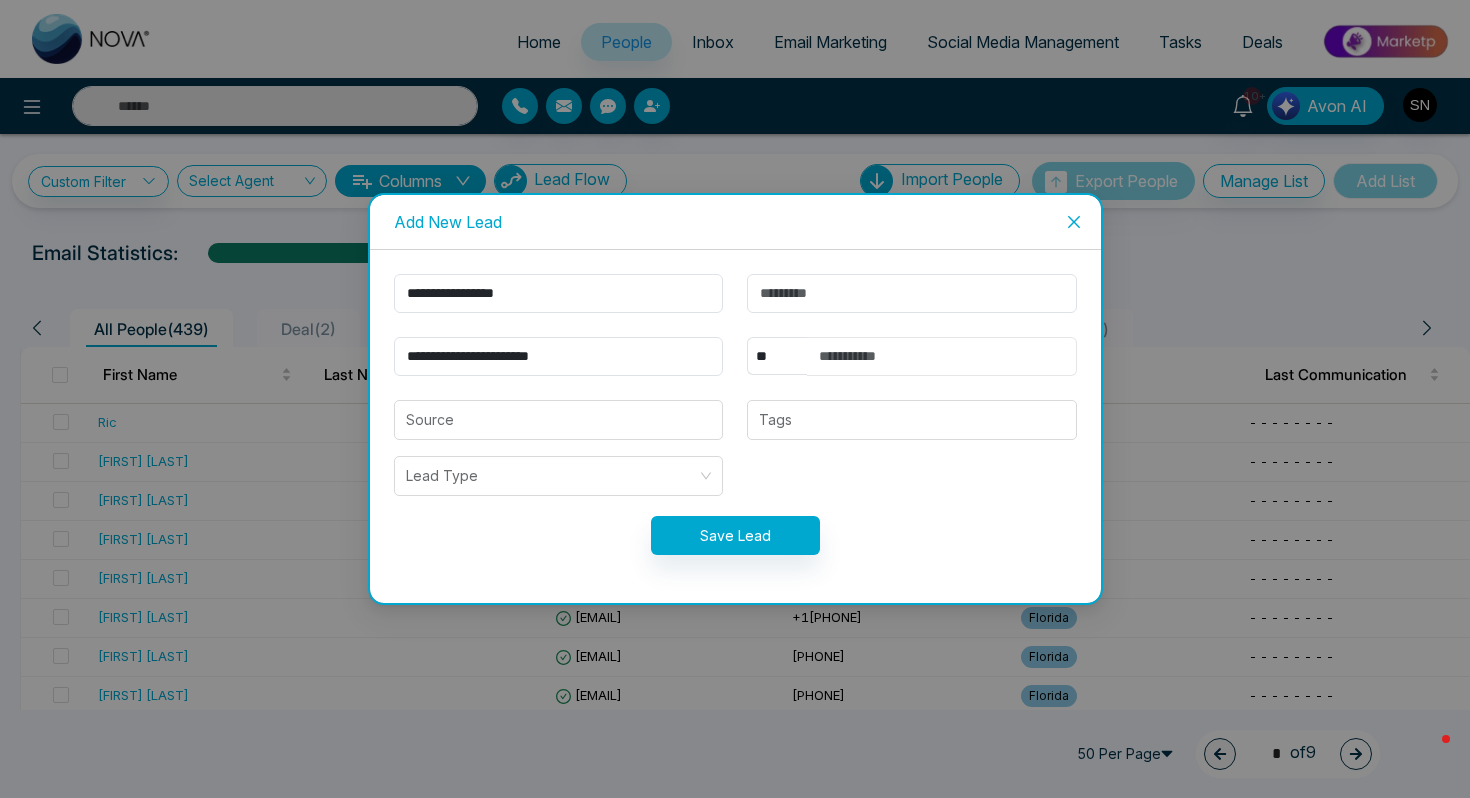 click at bounding box center [942, 356] 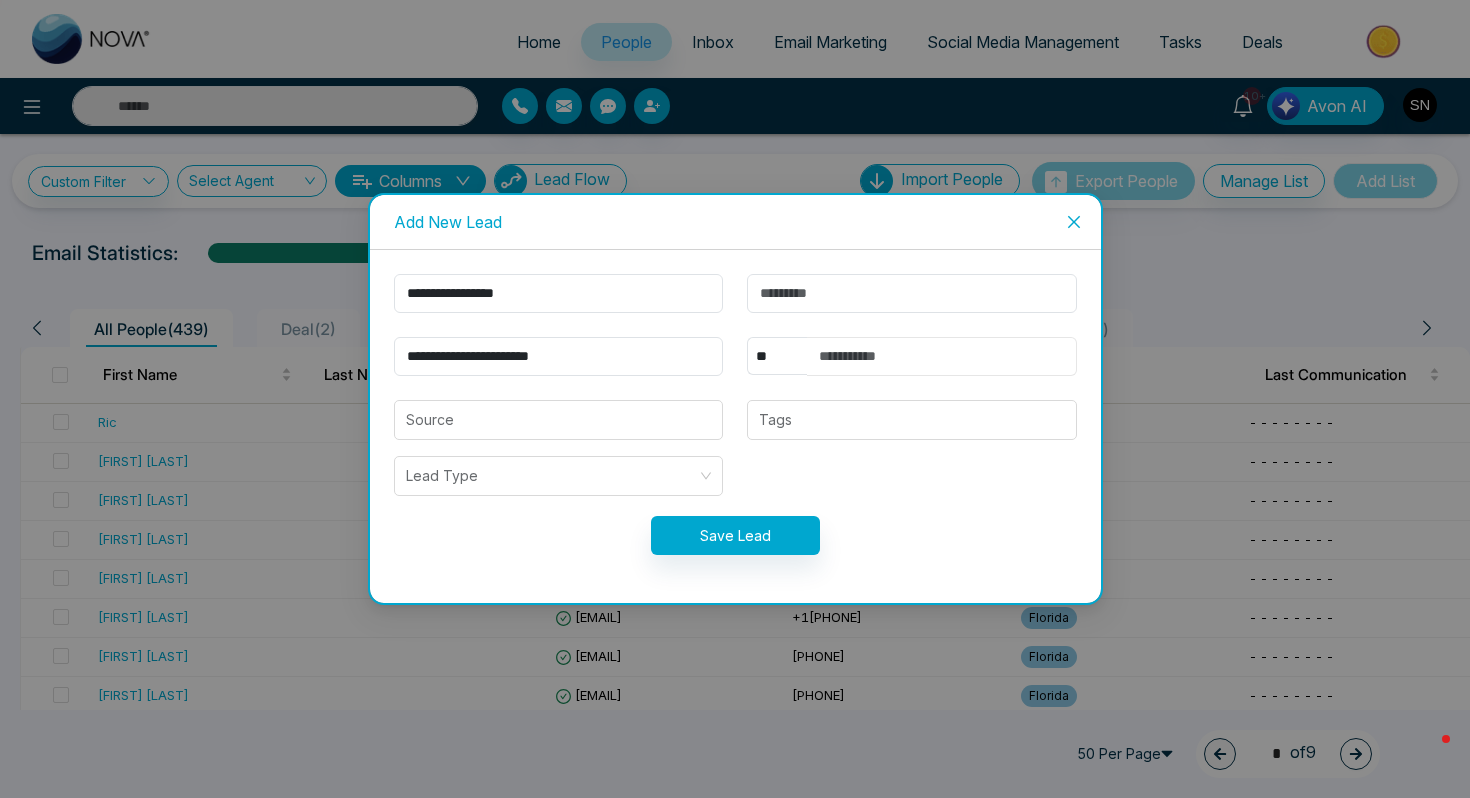 paste on "**********" 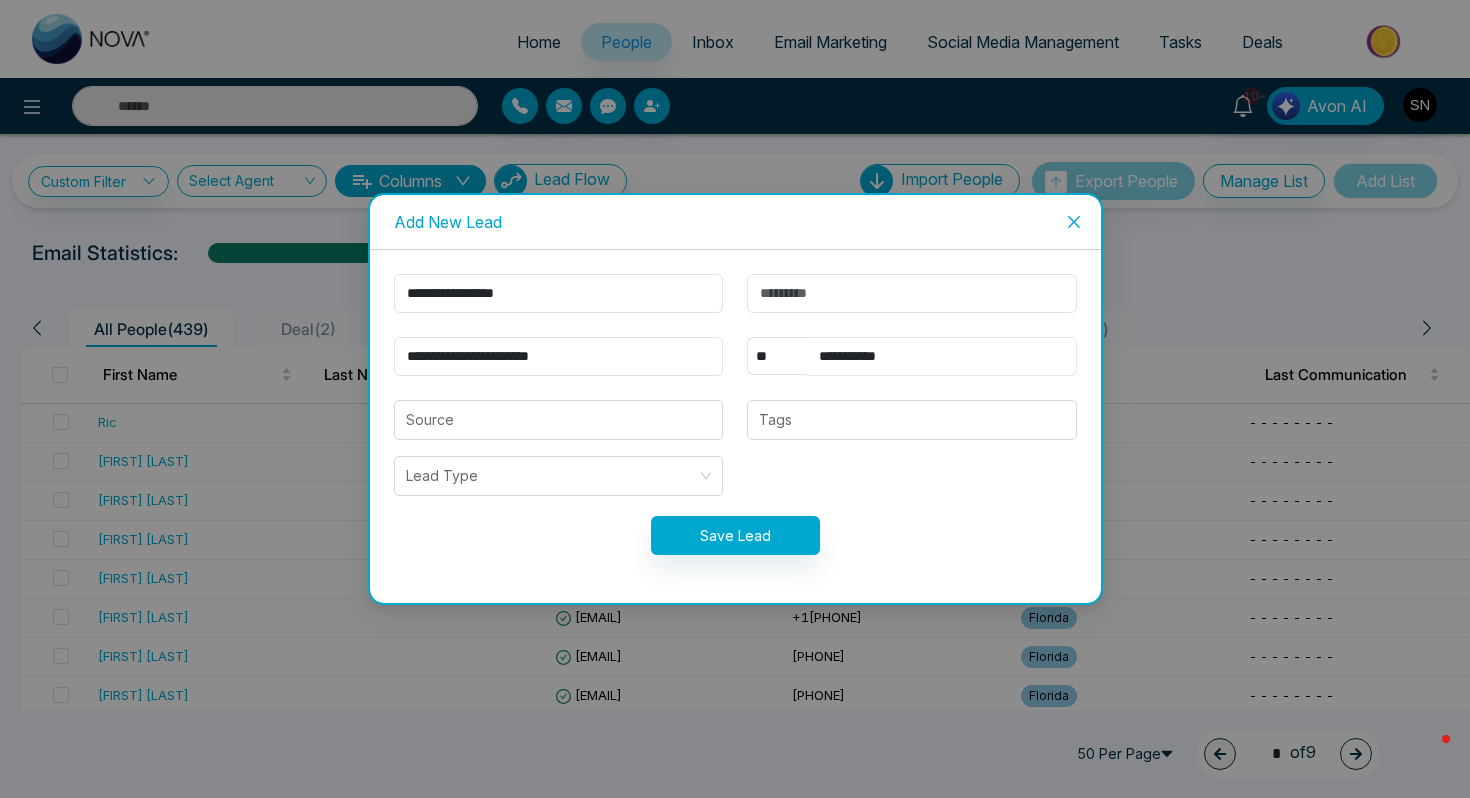 click on "**********" at bounding box center (942, 356) 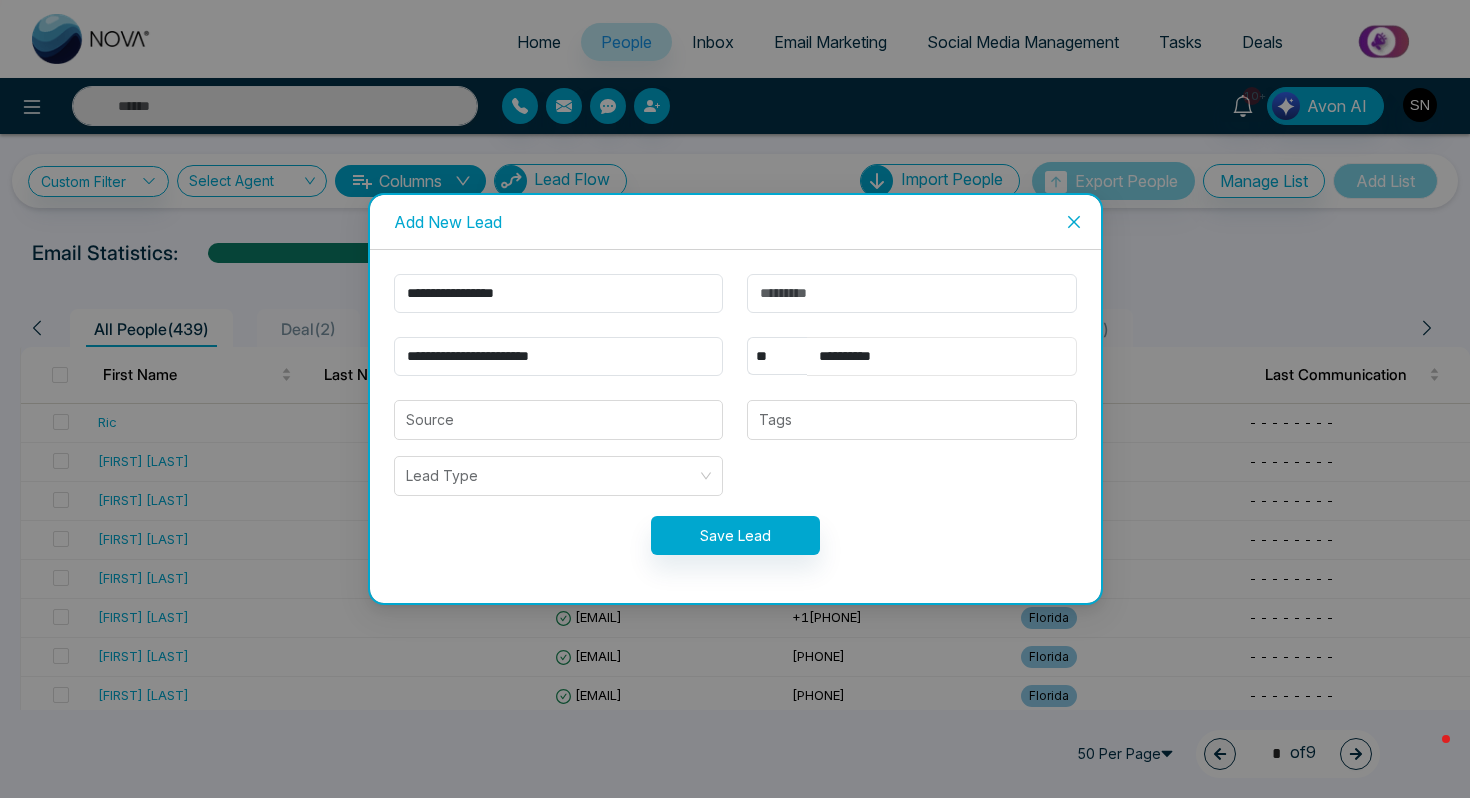 type on "**********" 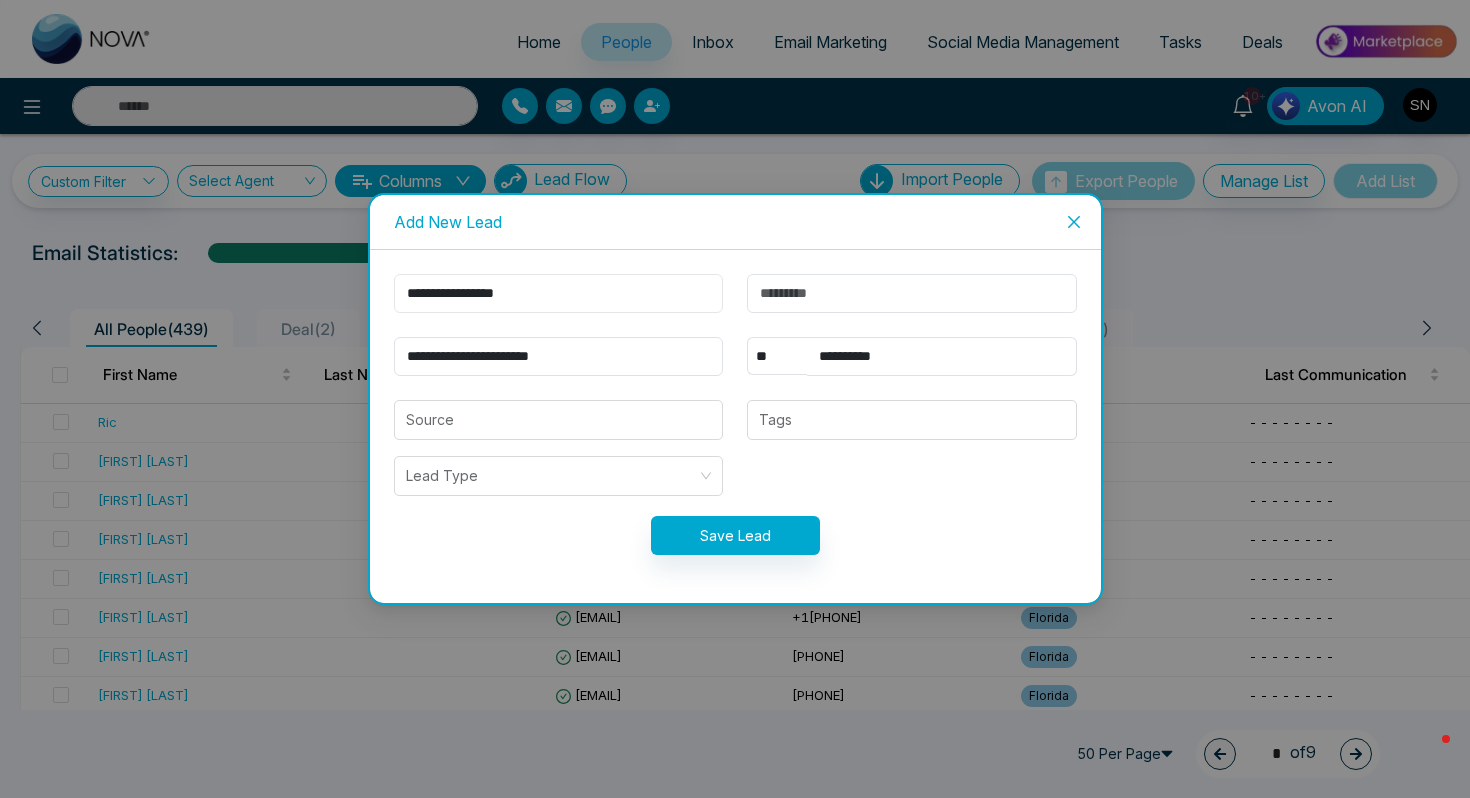 drag, startPoint x: 450, startPoint y: 294, endPoint x: 626, endPoint y: 288, distance: 176.10225 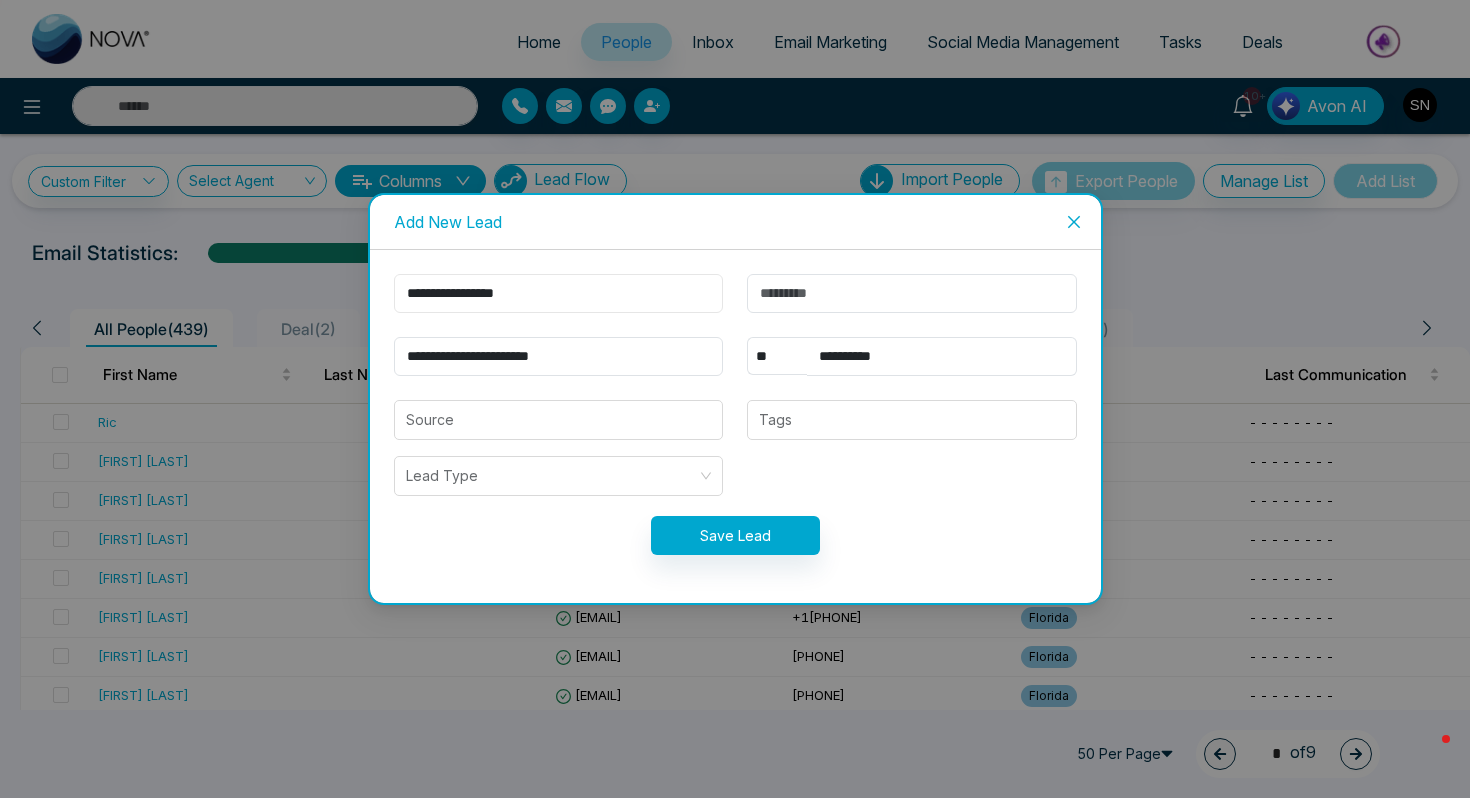 click on "**********" at bounding box center [559, 293] 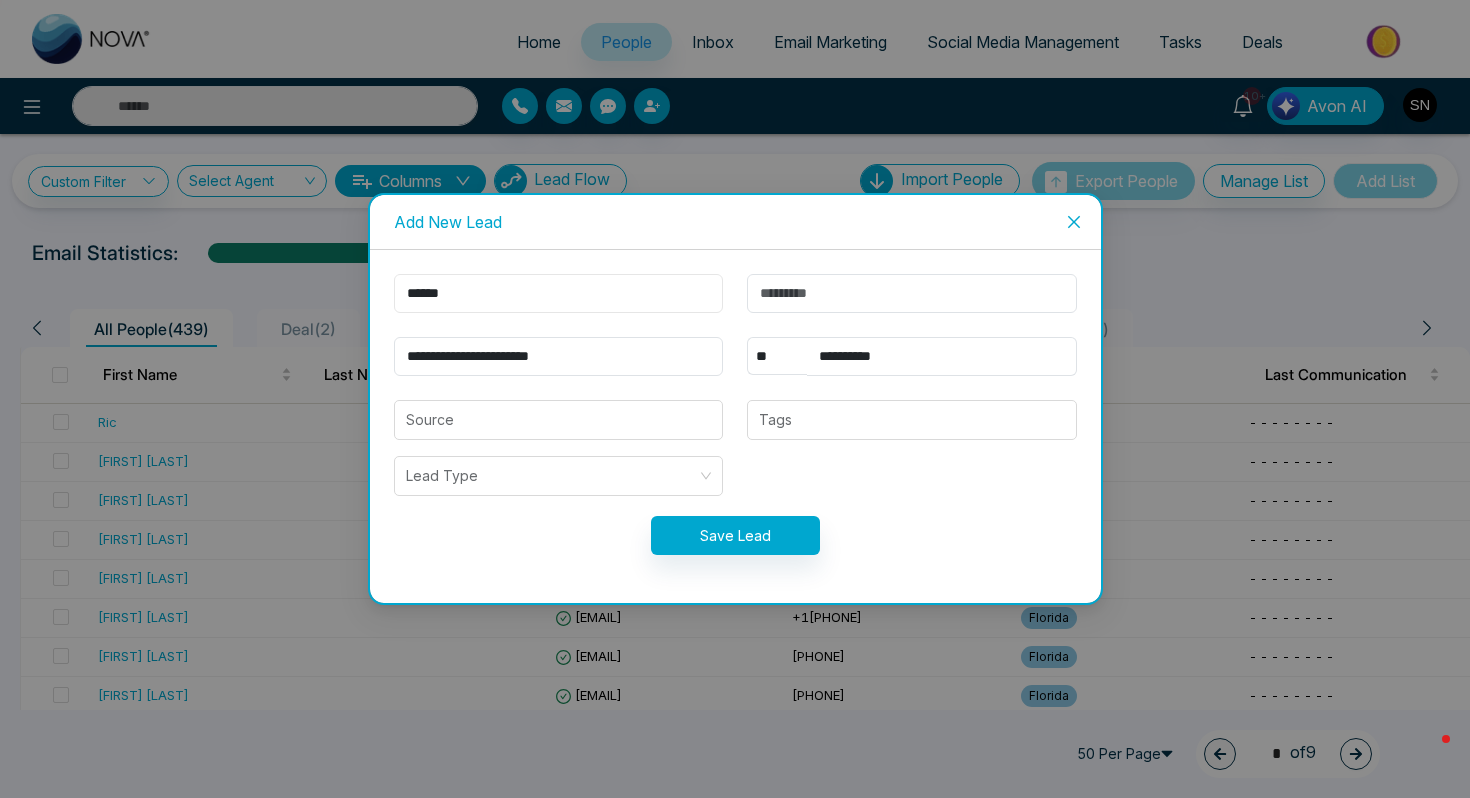 type on "*****" 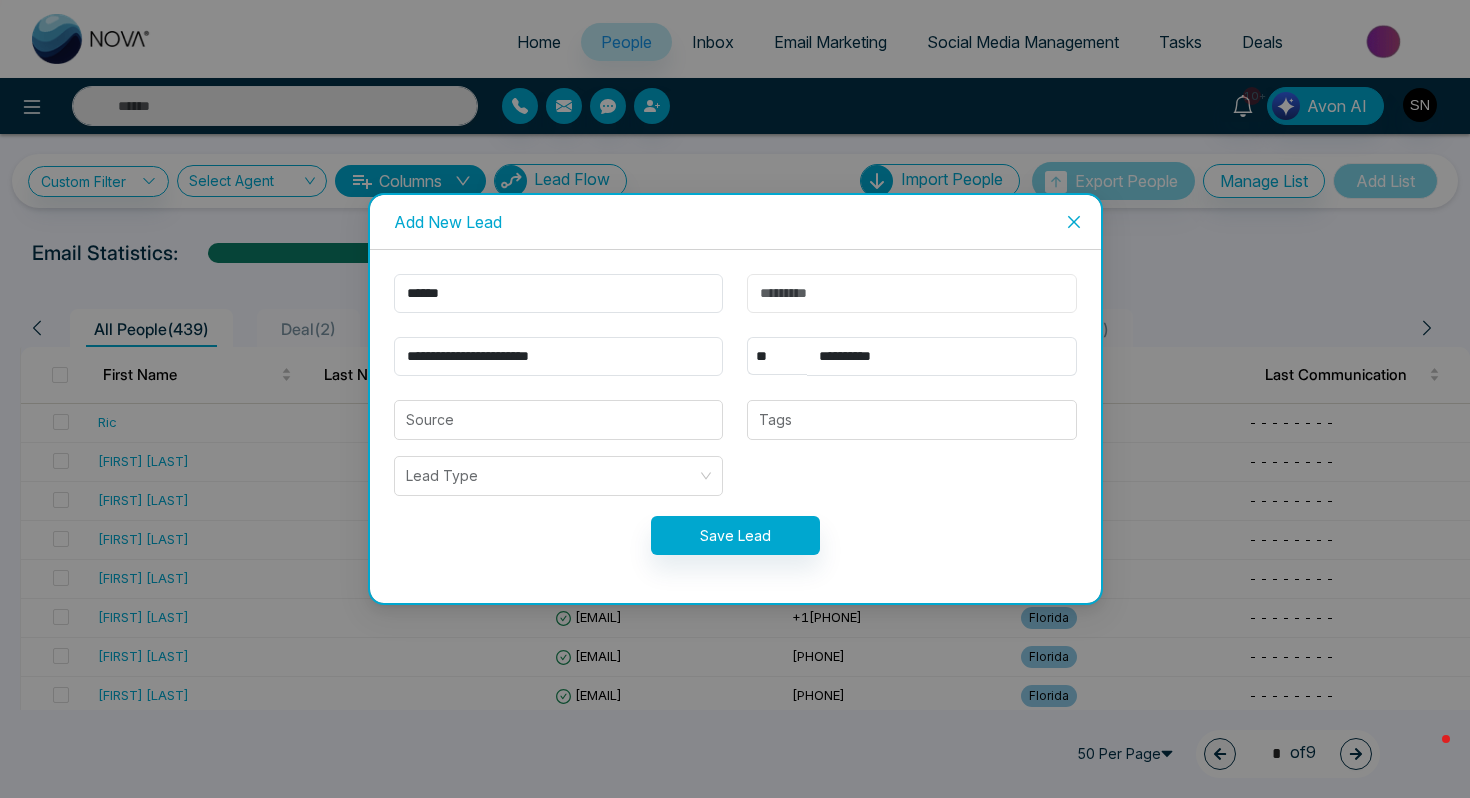 click at bounding box center (912, 293) 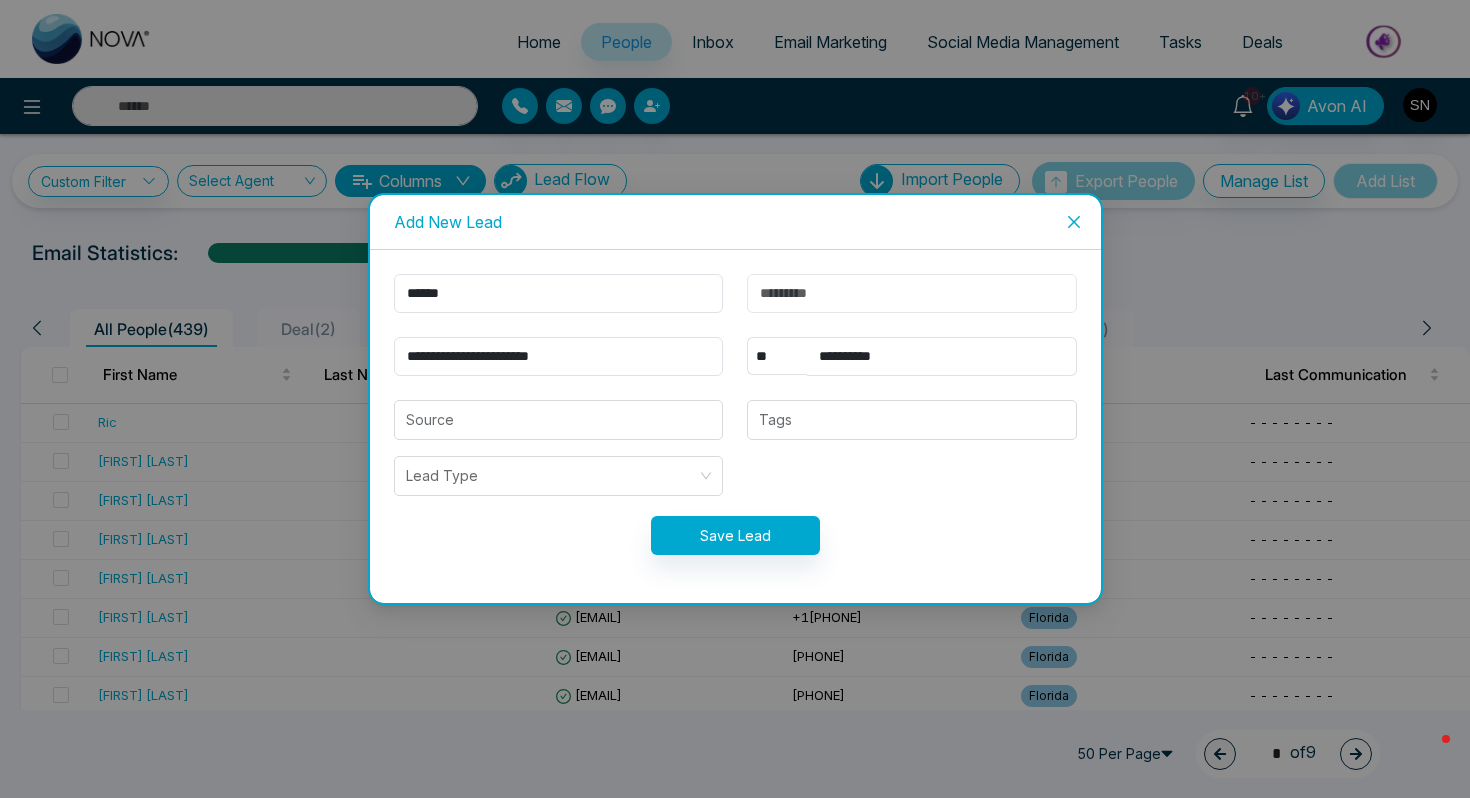 paste on "**********" 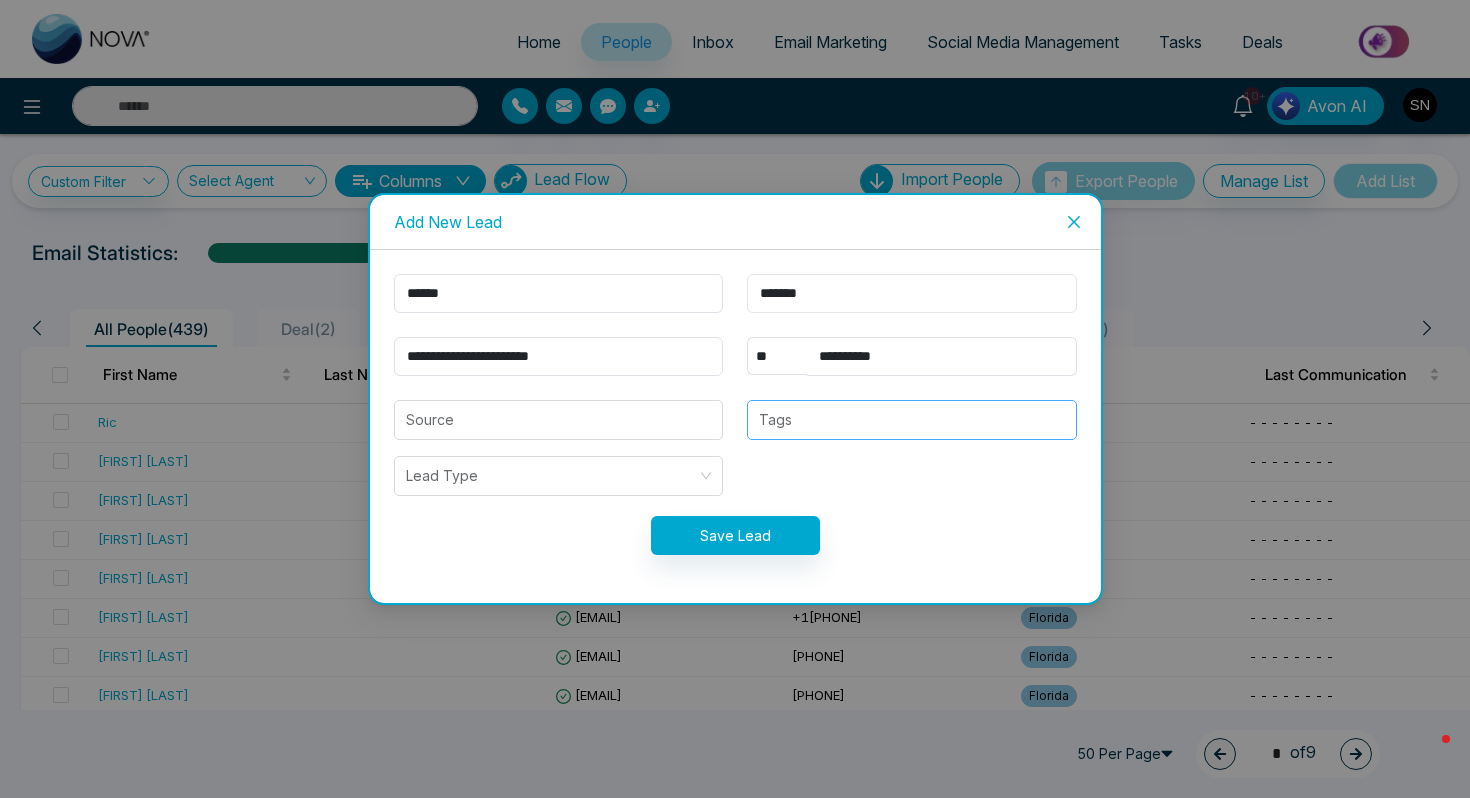 click at bounding box center (912, 420) 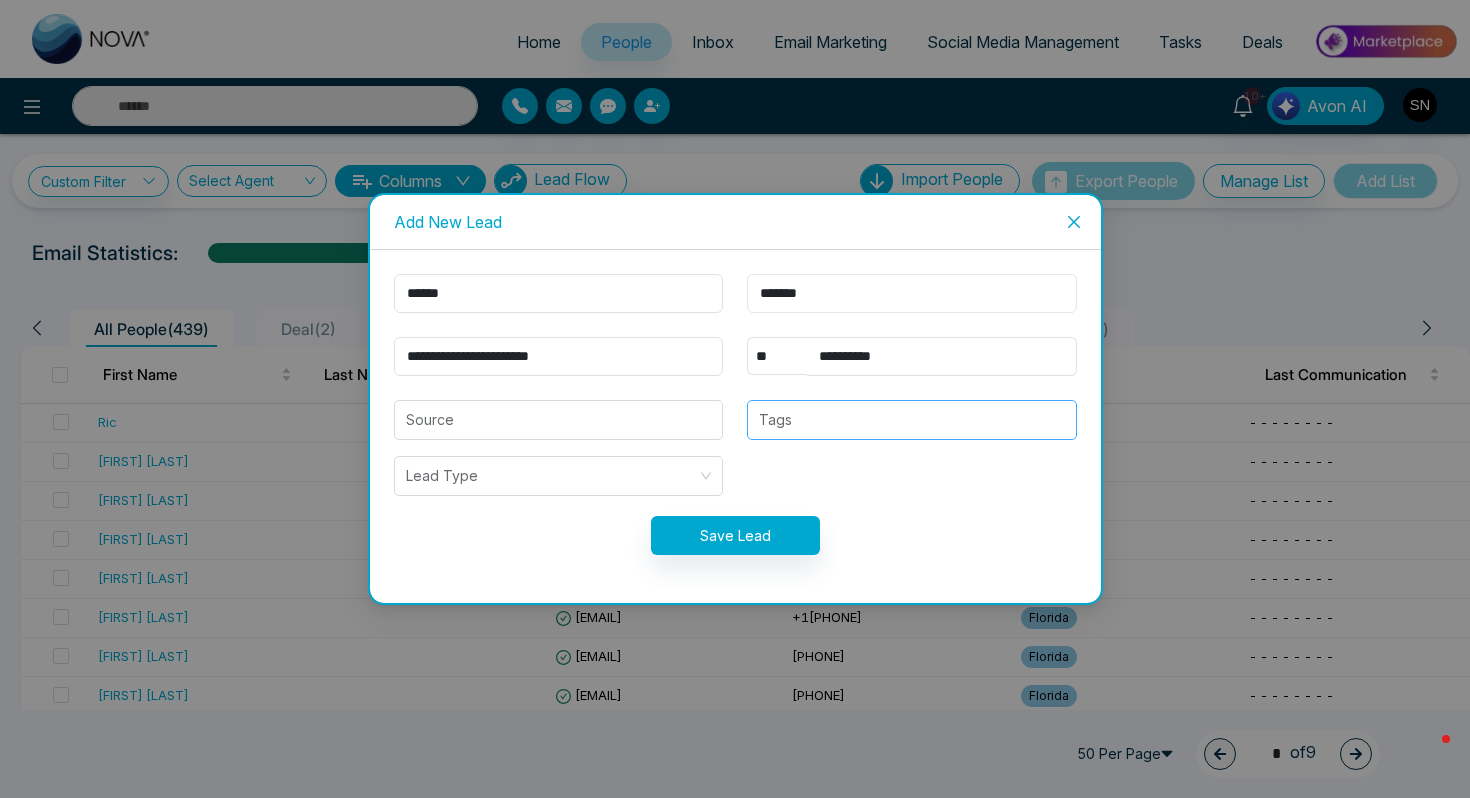 type on "*******" 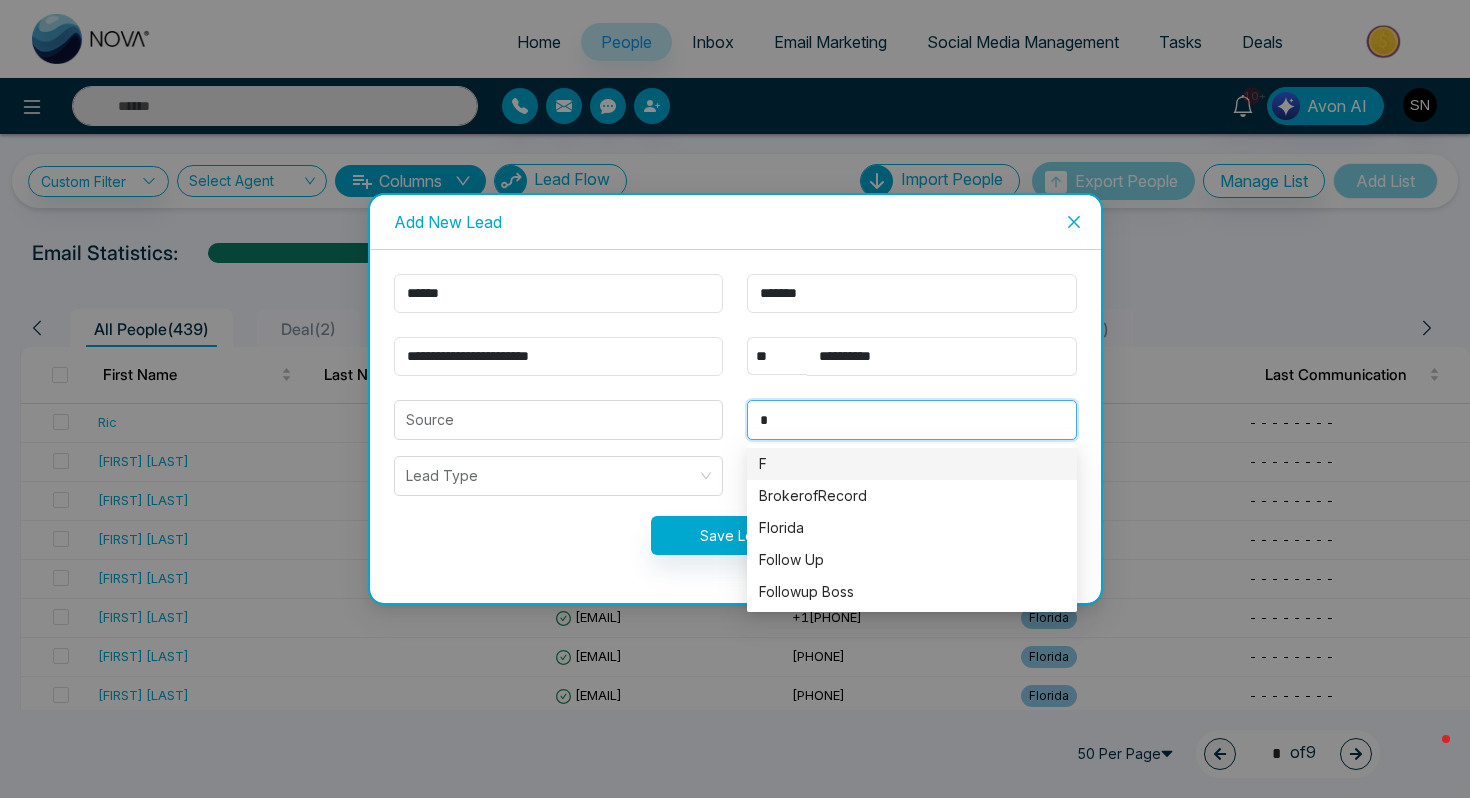 type on "**" 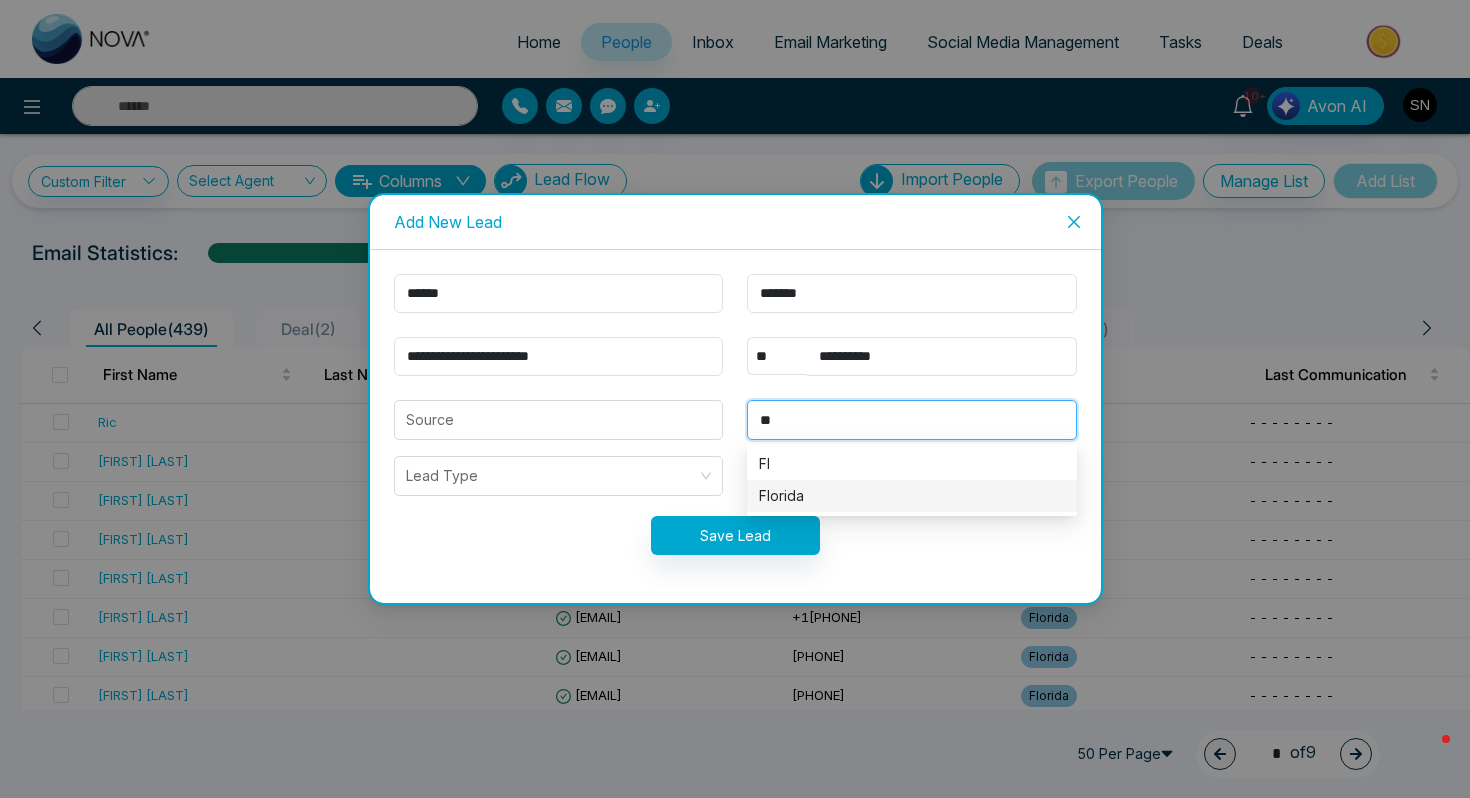 click on "Florida" at bounding box center [912, 496] 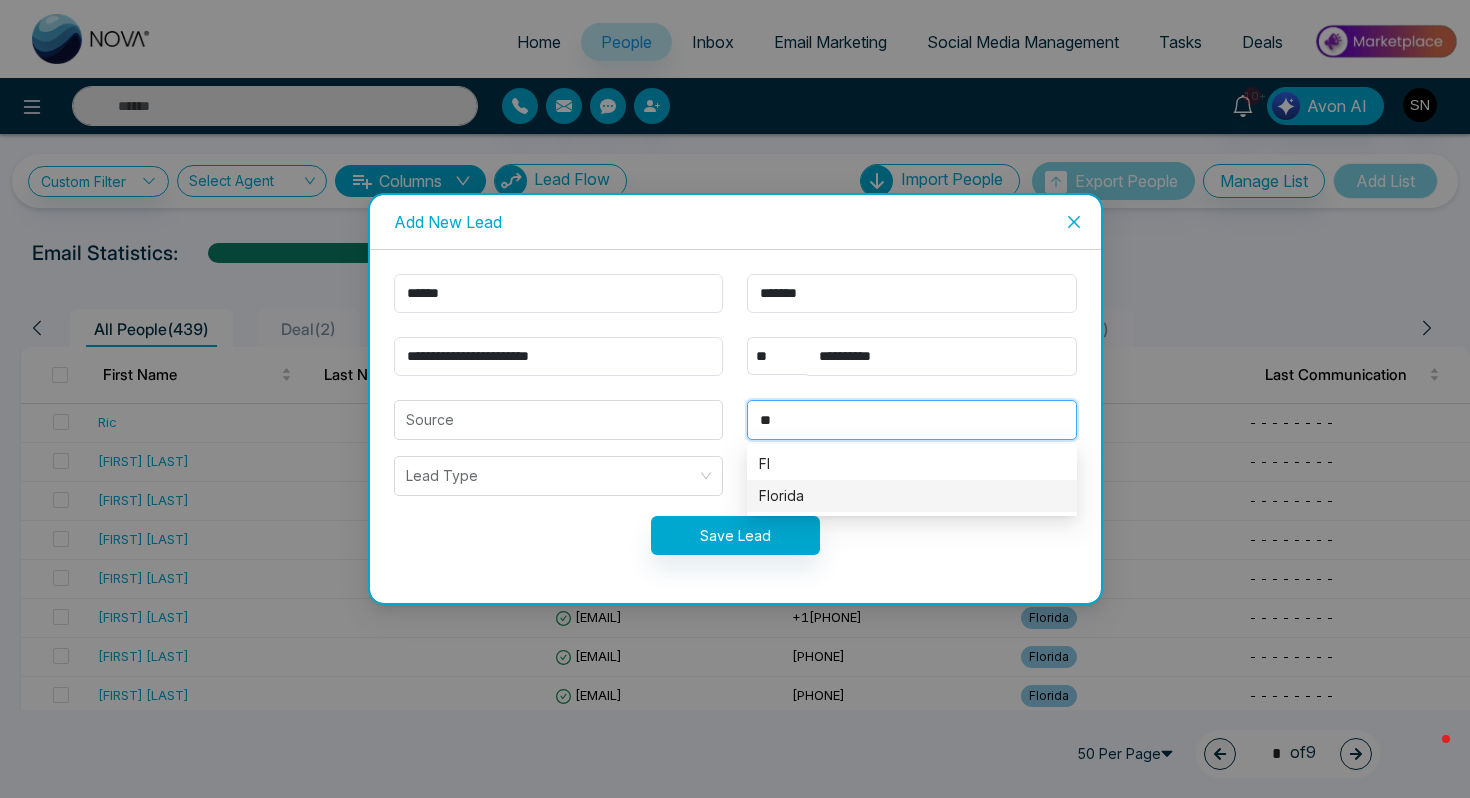 type 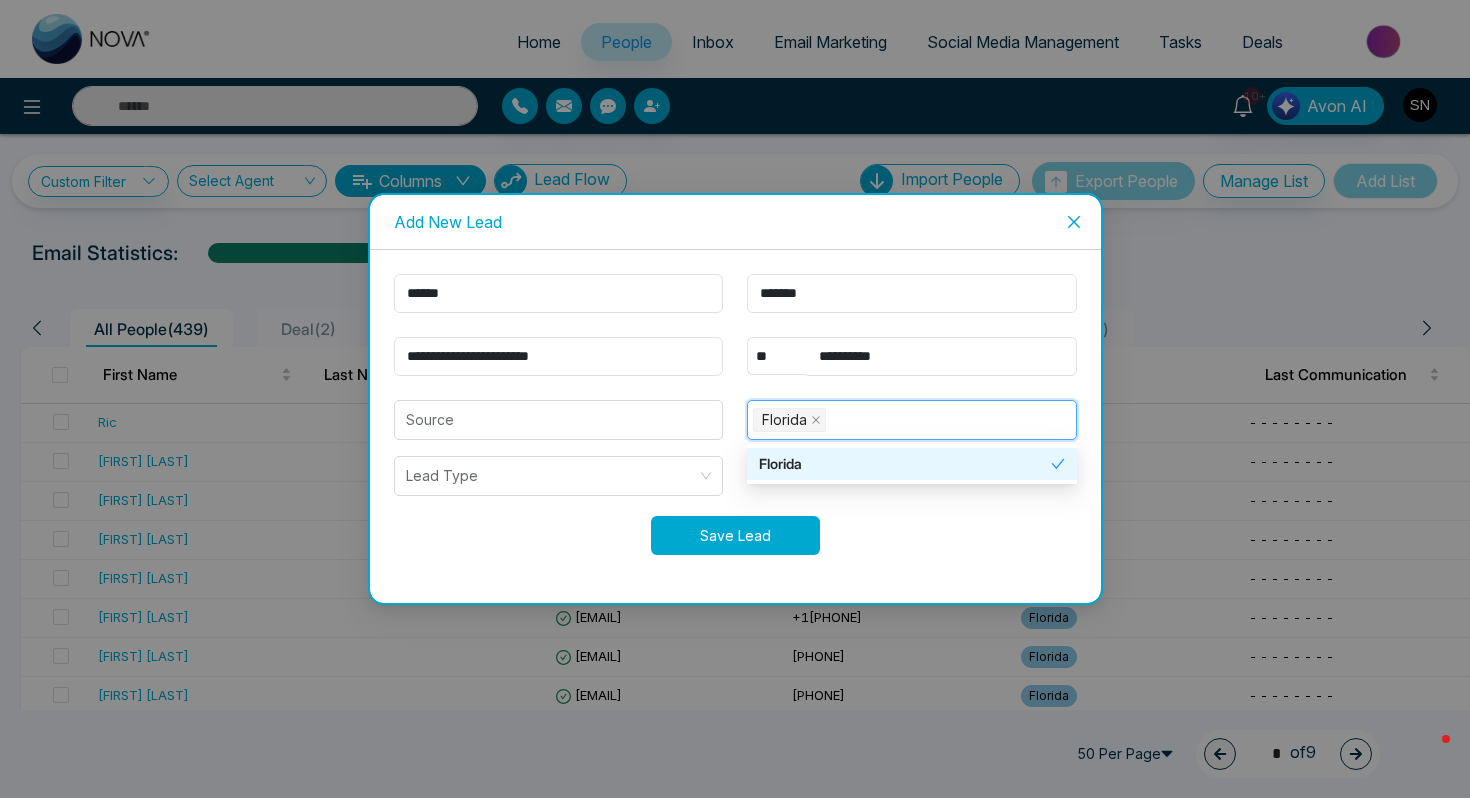 click on "Save Lead" at bounding box center (735, 535) 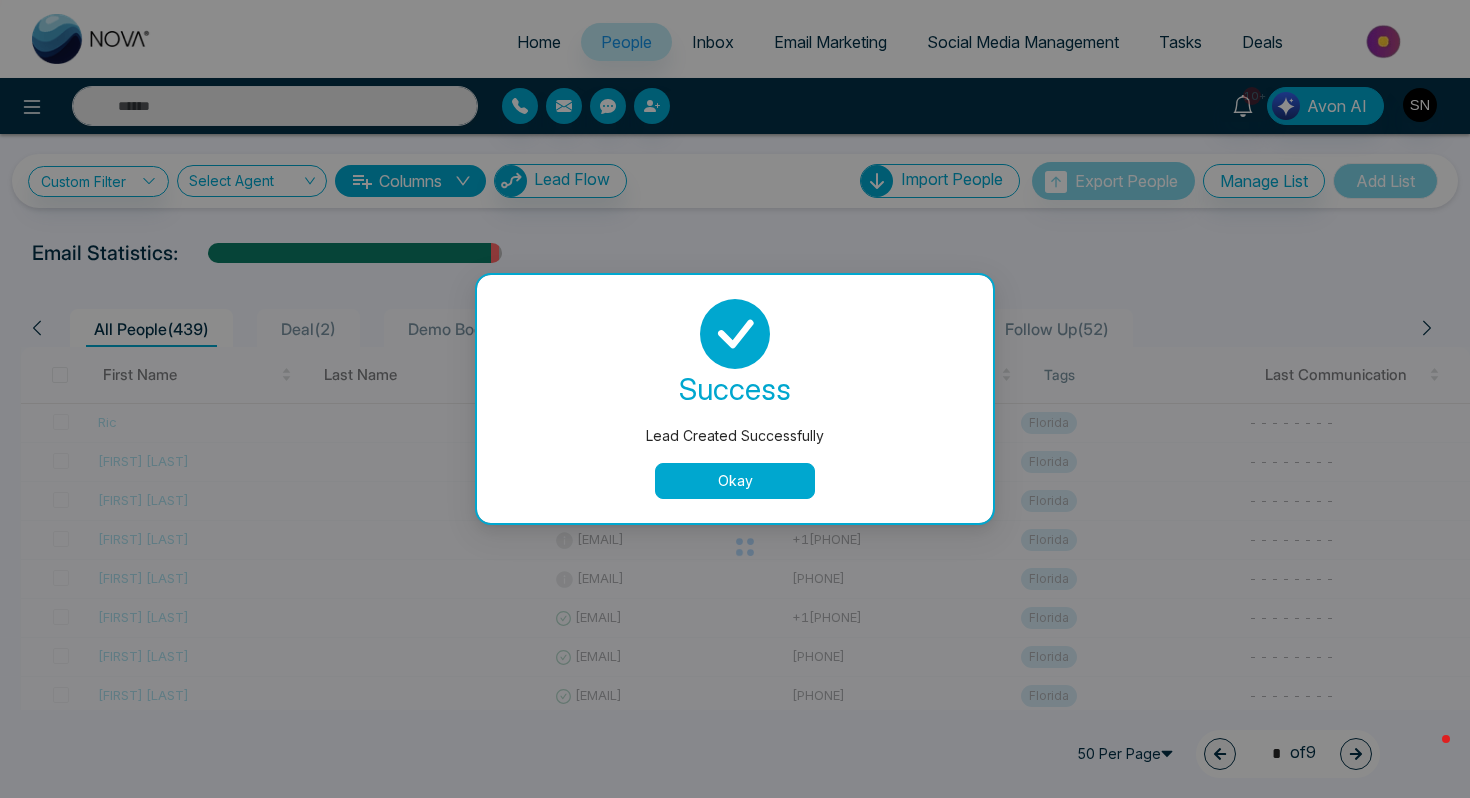 click on "Okay" at bounding box center (735, 481) 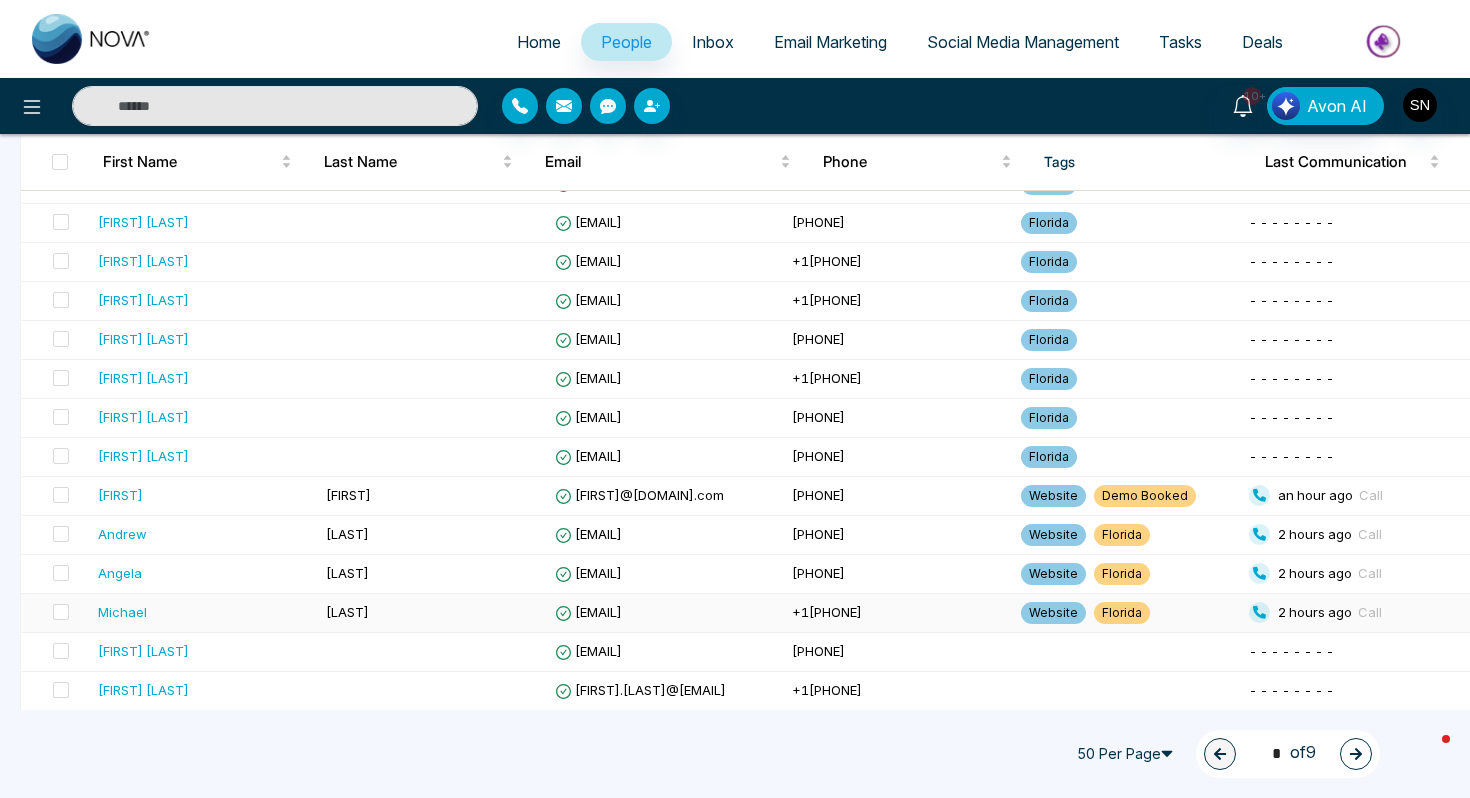 scroll, scrollTop: 274, scrollLeft: 0, axis: vertical 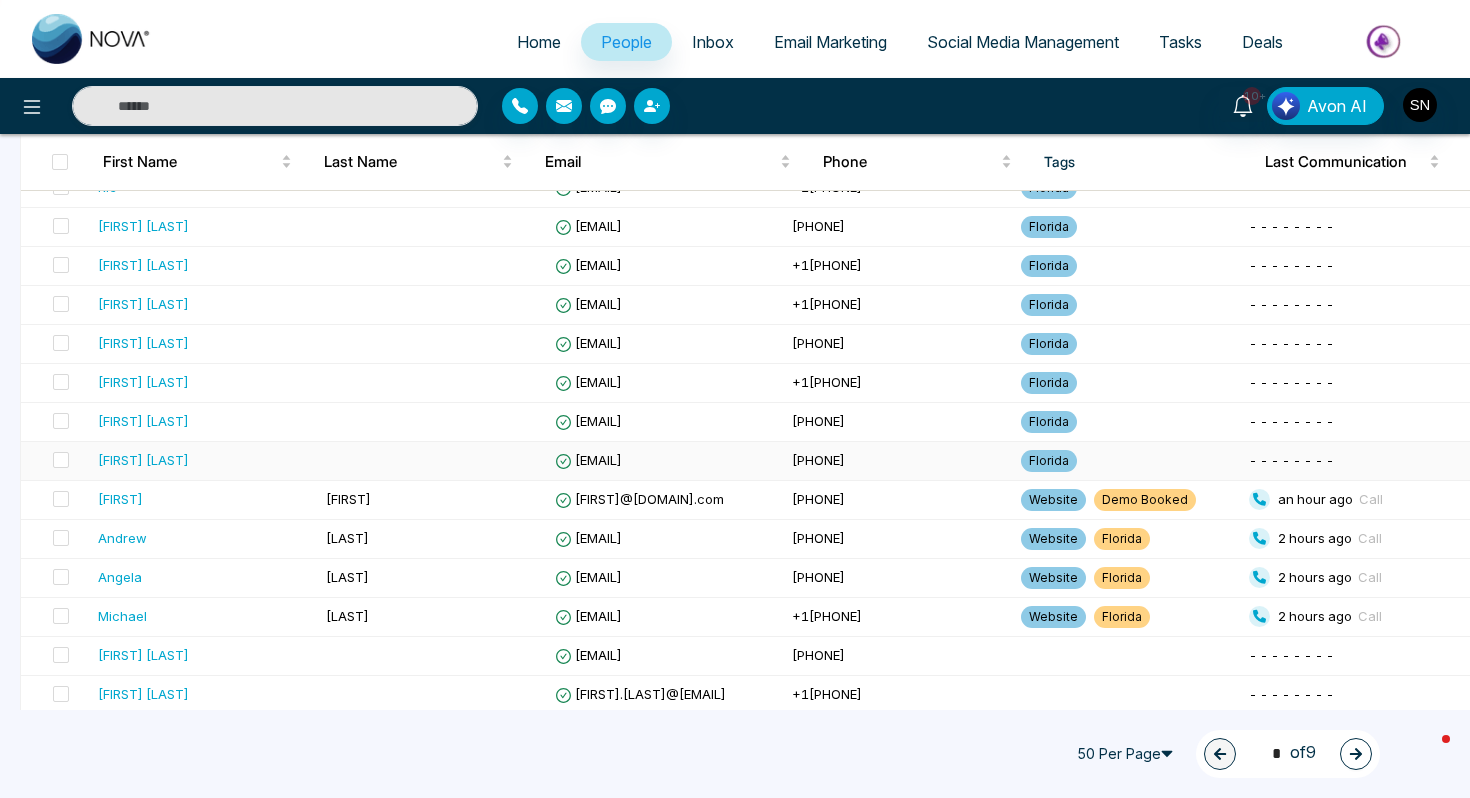 click on "[EMAIL]" at bounding box center (665, 461) 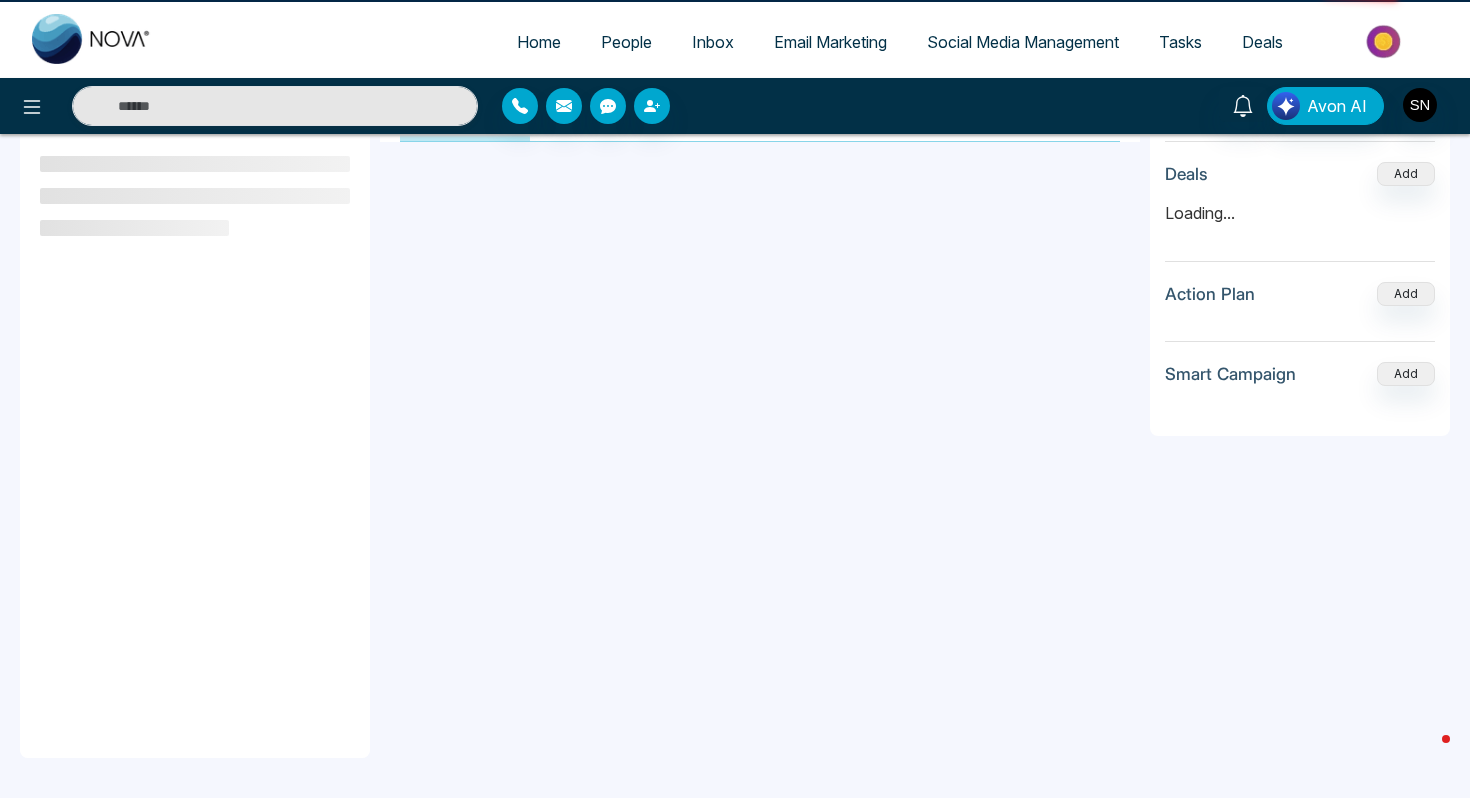 scroll, scrollTop: 0, scrollLeft: 0, axis: both 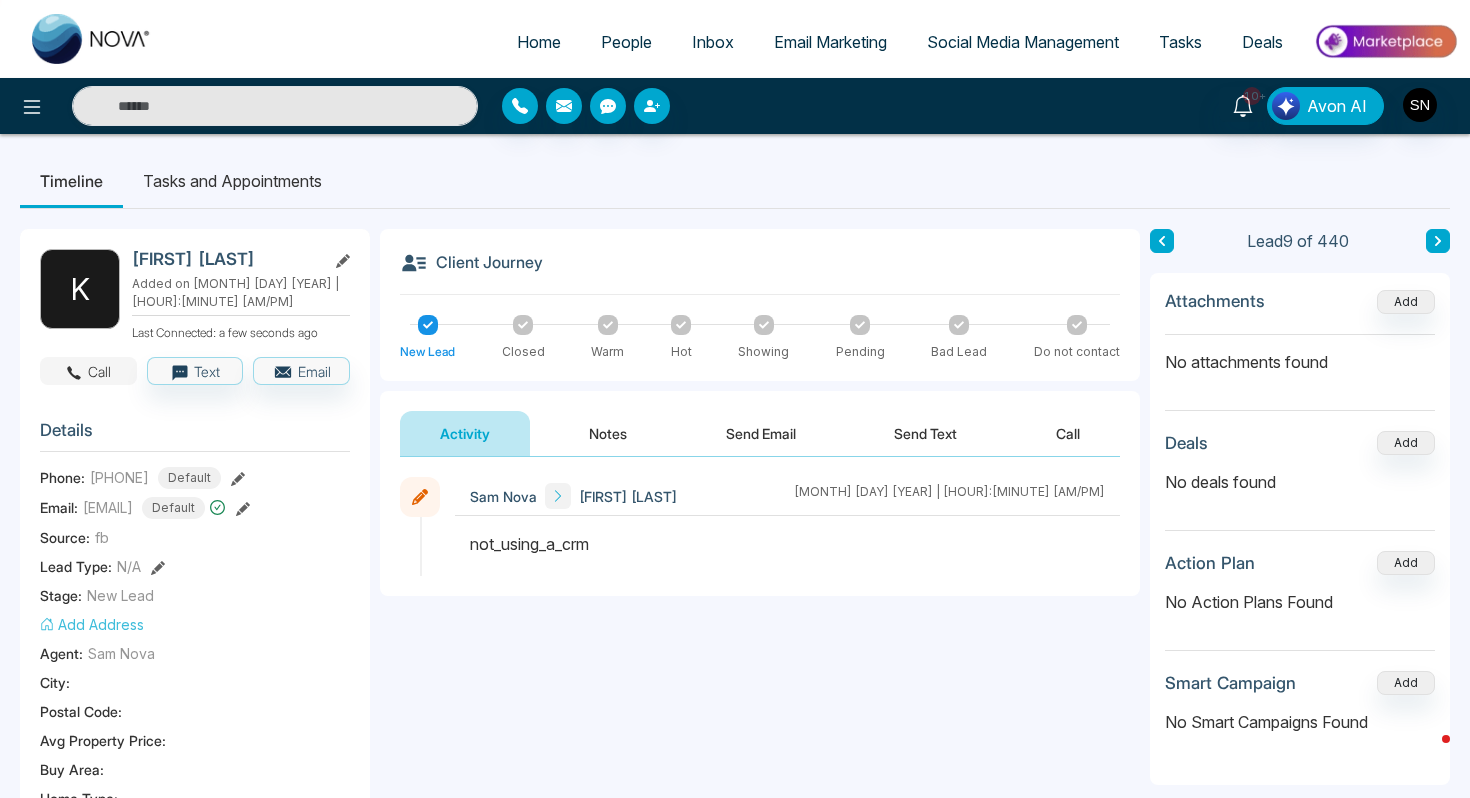 click on "Call" at bounding box center (88, 371) 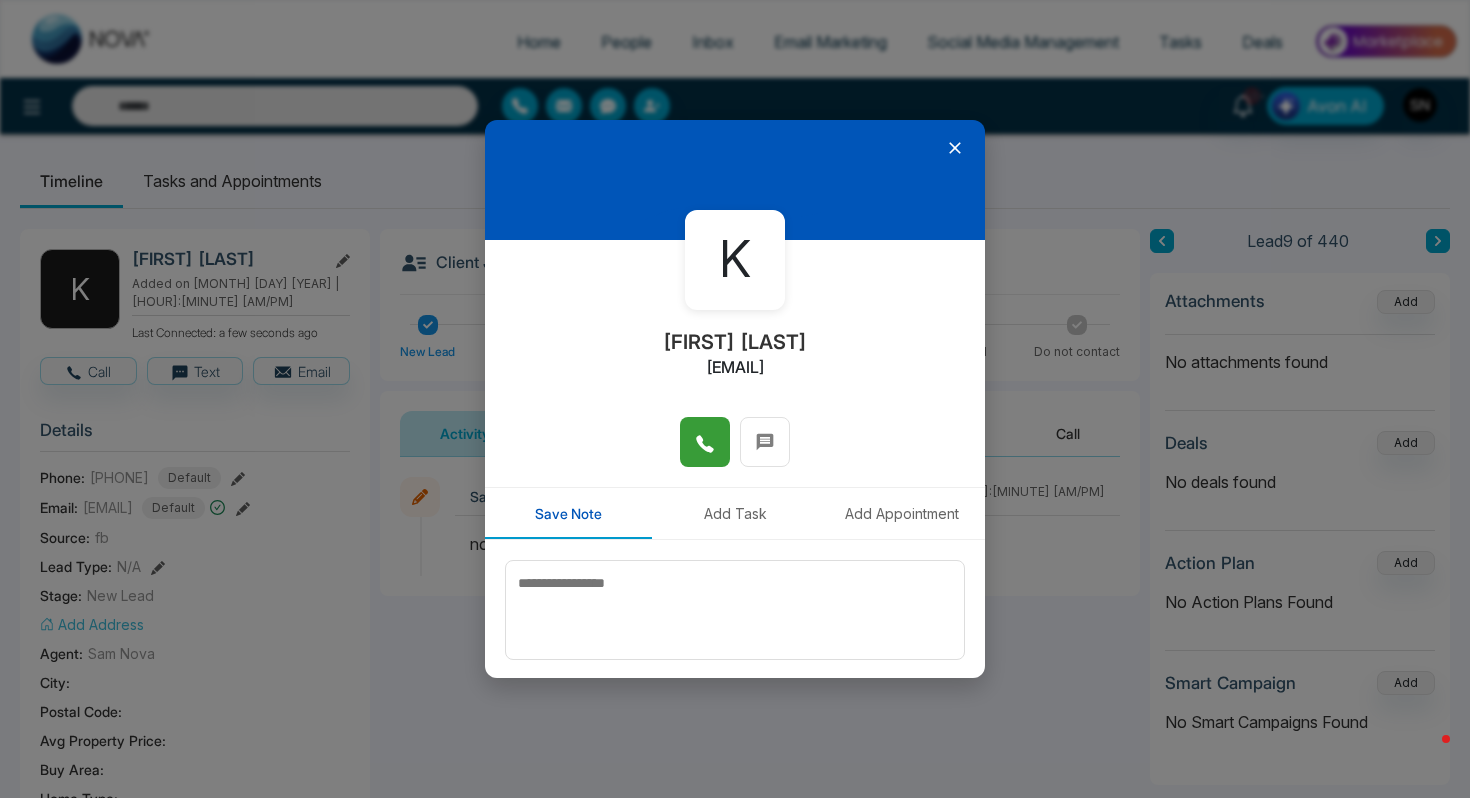 click at bounding box center (705, 442) 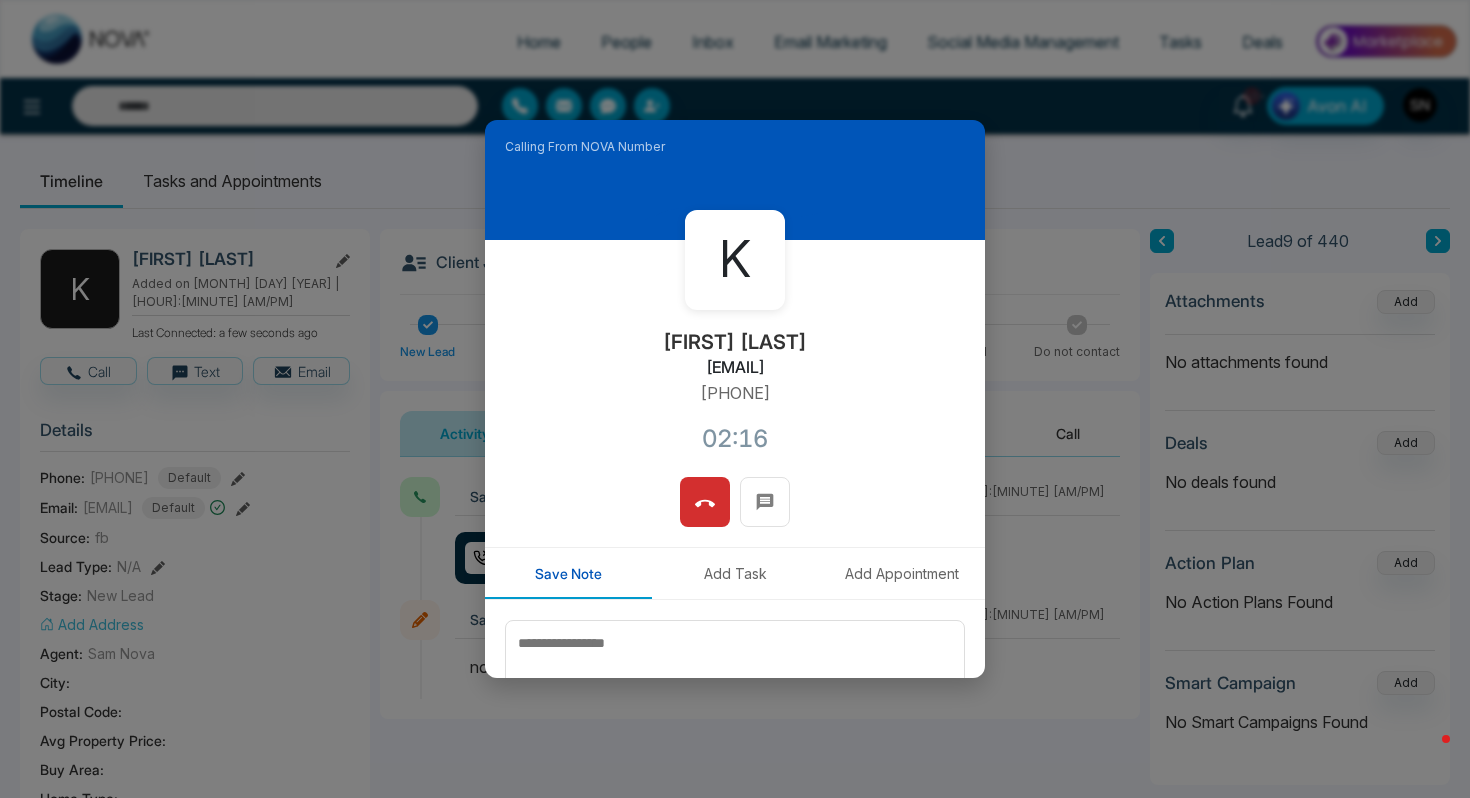 drag, startPoint x: 634, startPoint y: 366, endPoint x: 838, endPoint y: 367, distance: 204.00246 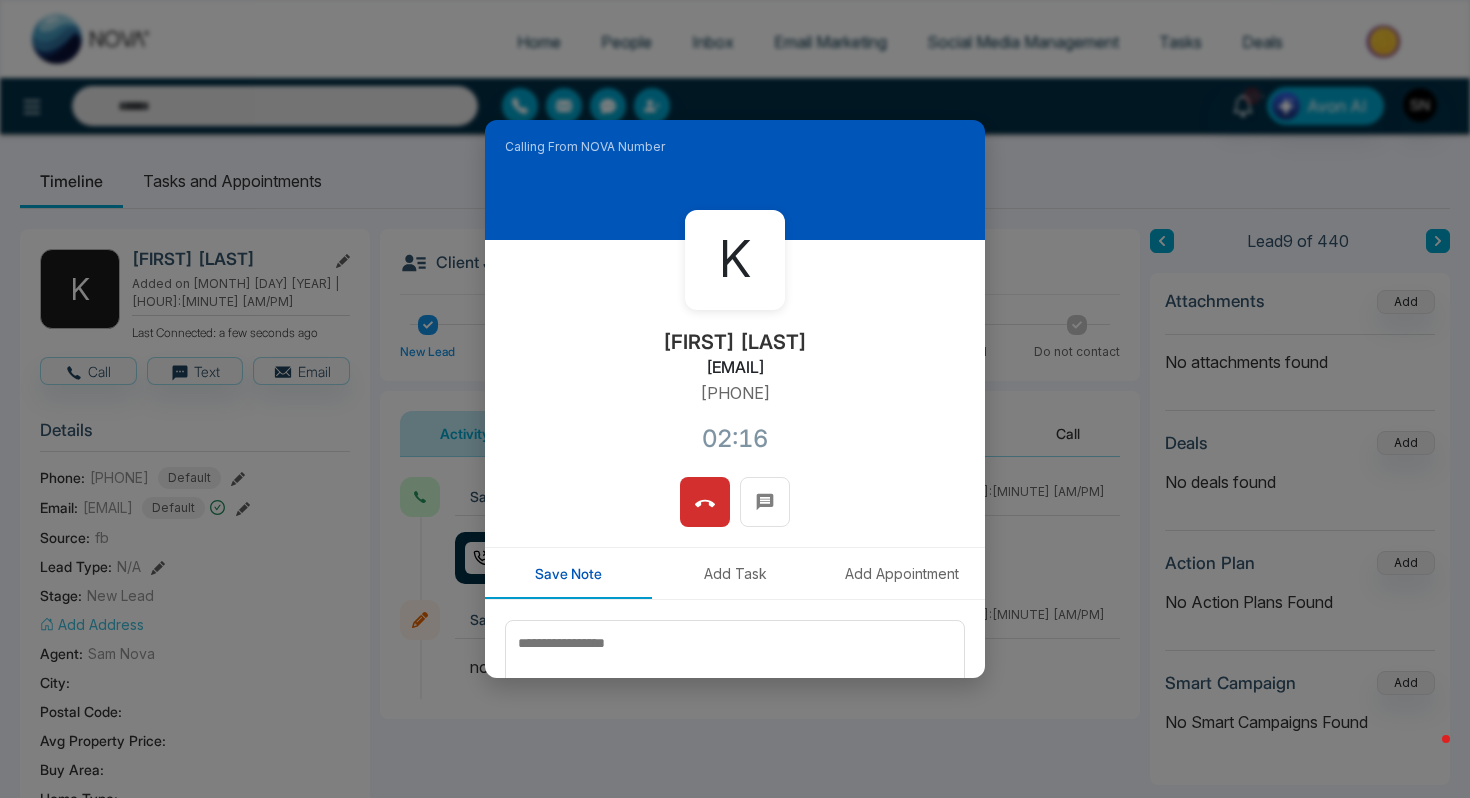 click on "[FIRST] [LAST] [EMAIL] [PHONE] 02:16" at bounding box center [735, 358] 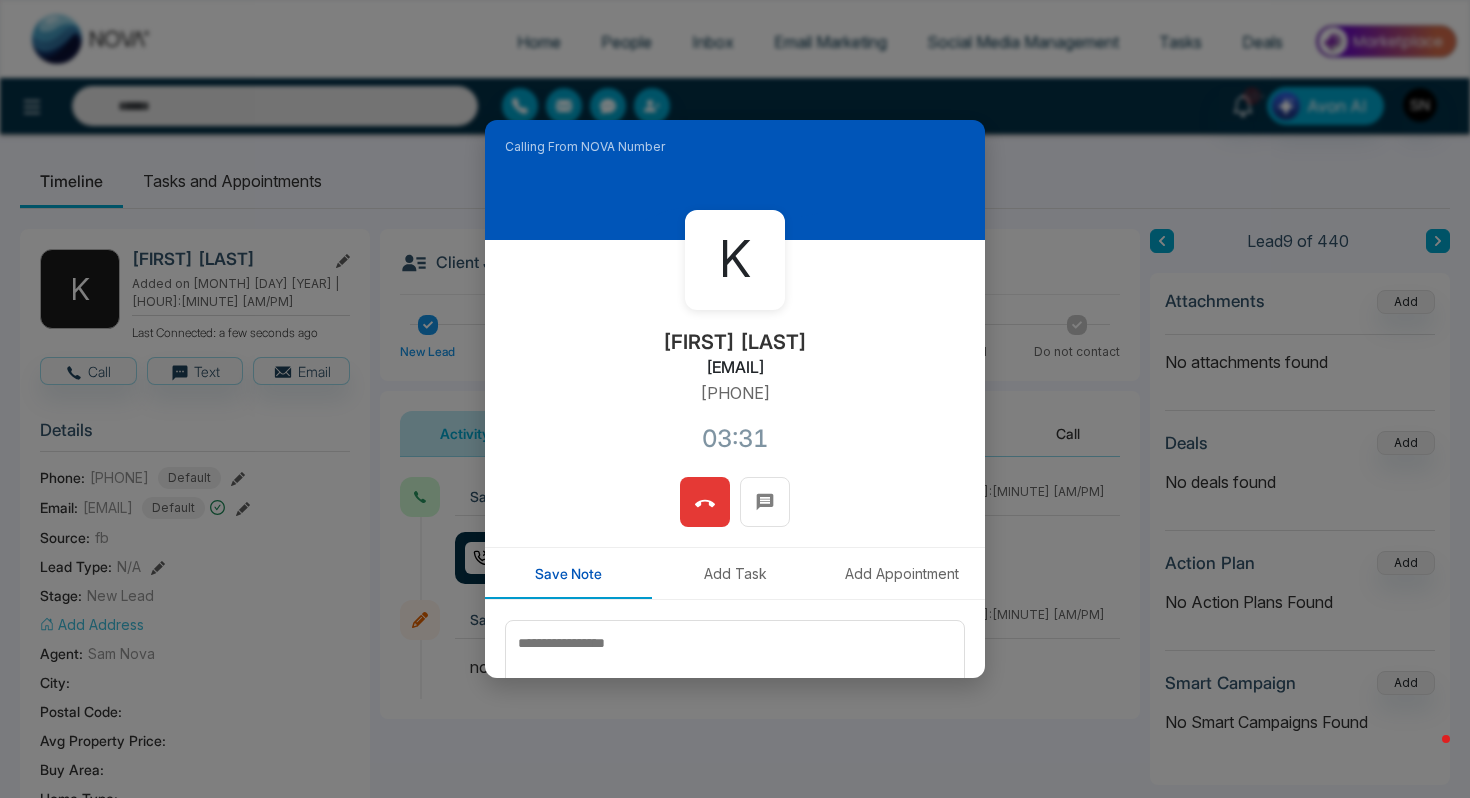 click at bounding box center [705, 502] 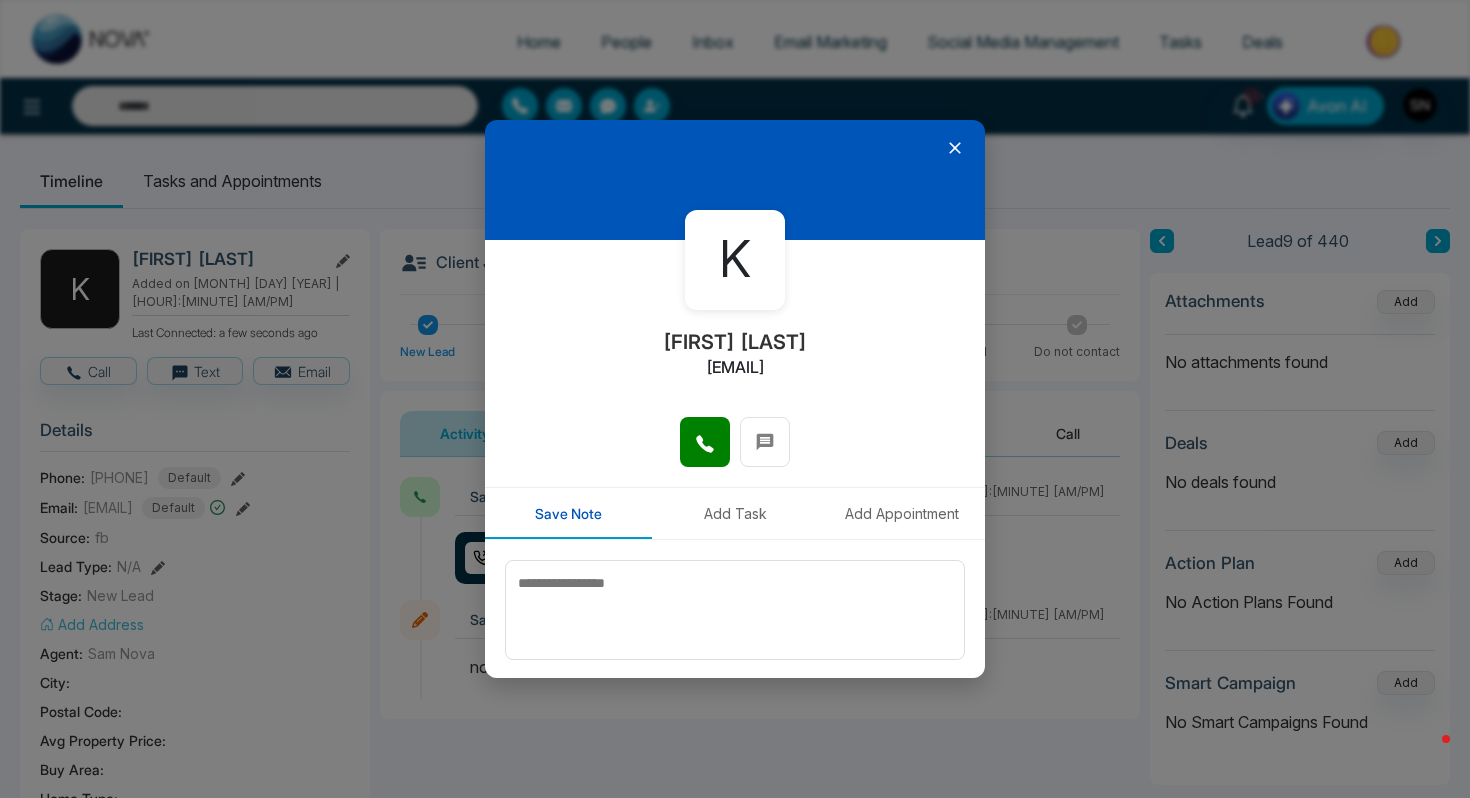type 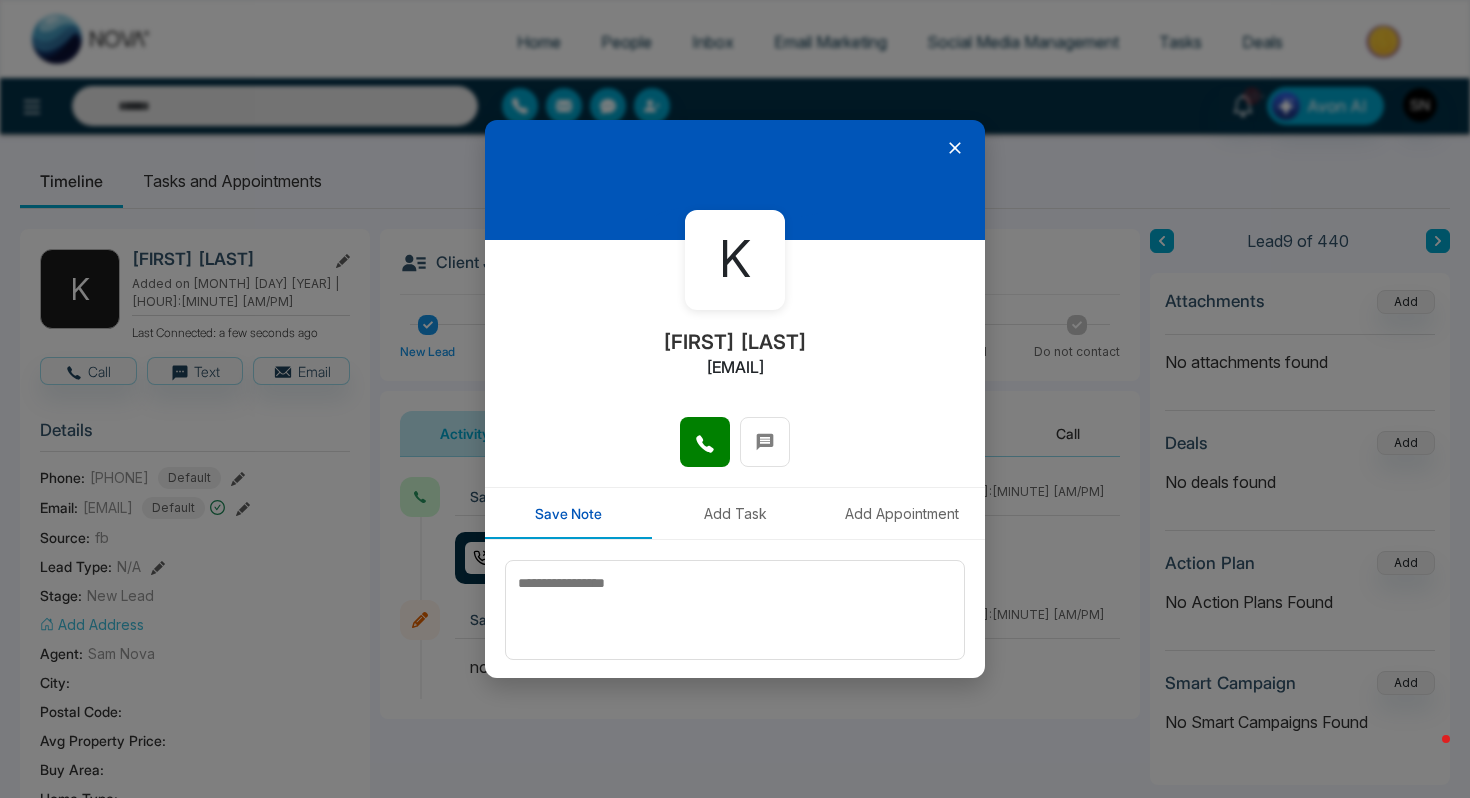 copy on "[EMAIL]" 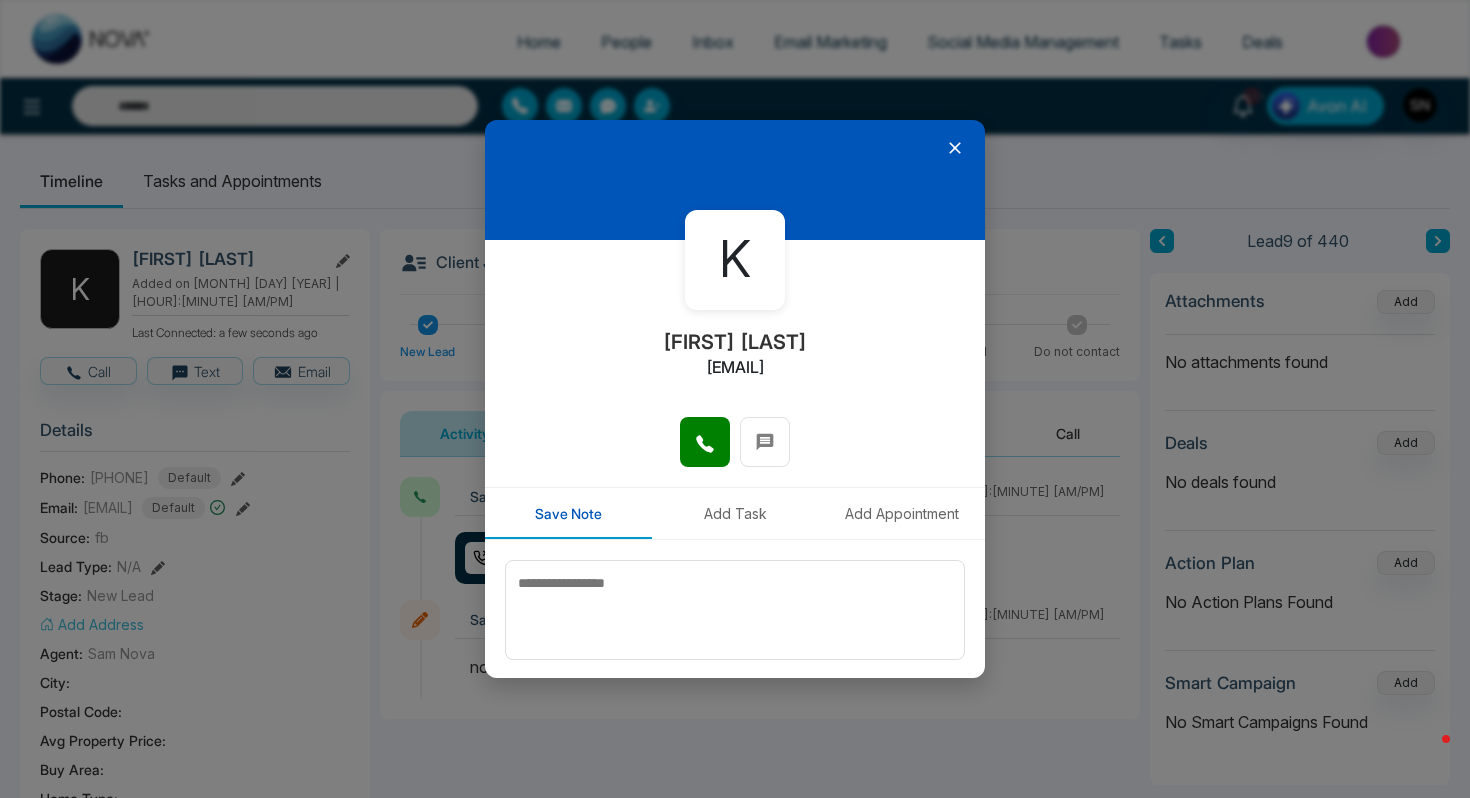 click 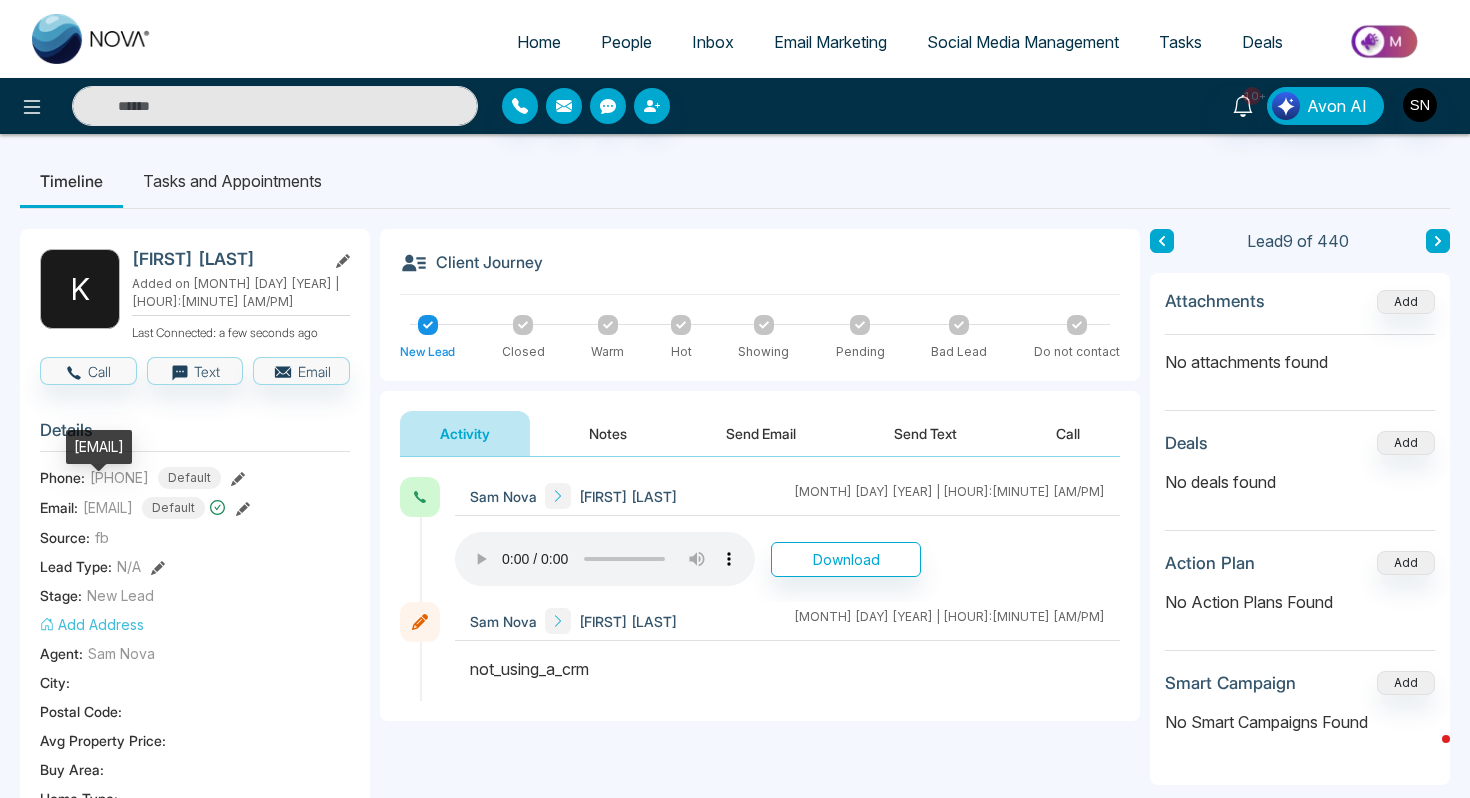 drag, startPoint x: 76, startPoint y: 448, endPoint x: 238, endPoint y: 444, distance: 162.04938 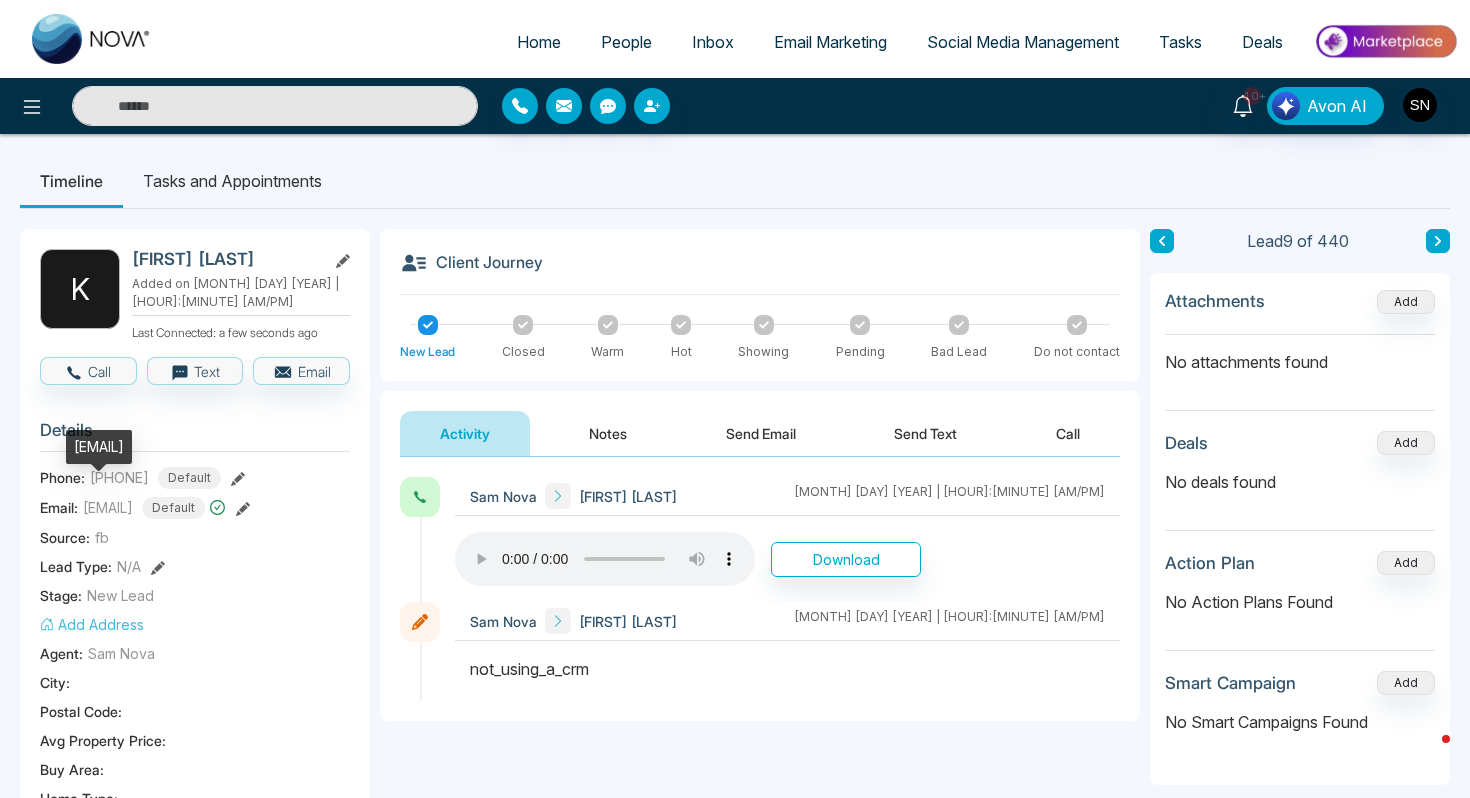 click on "[EMAIL]" at bounding box center (99, 447) 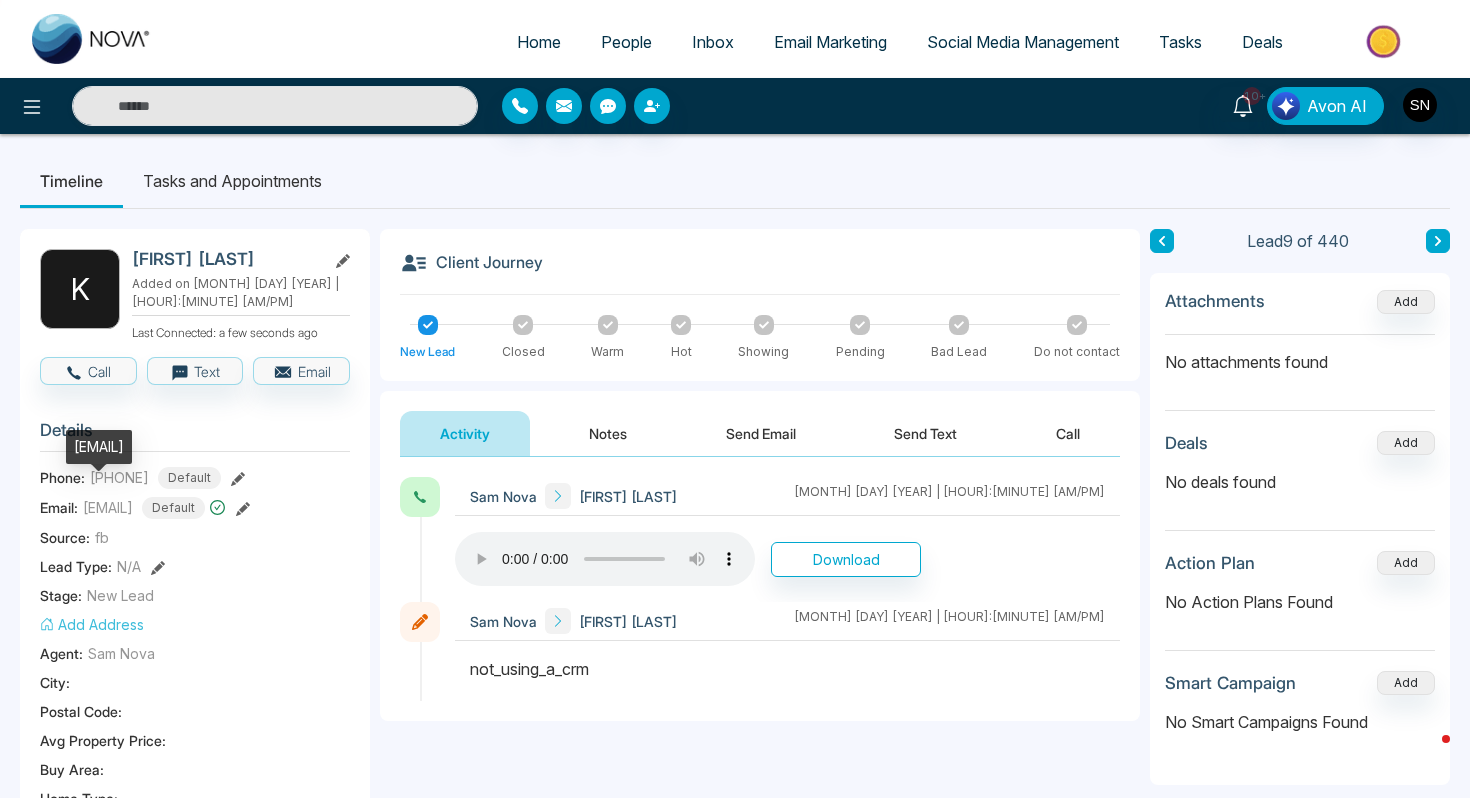 copy on "[EMAIL]" 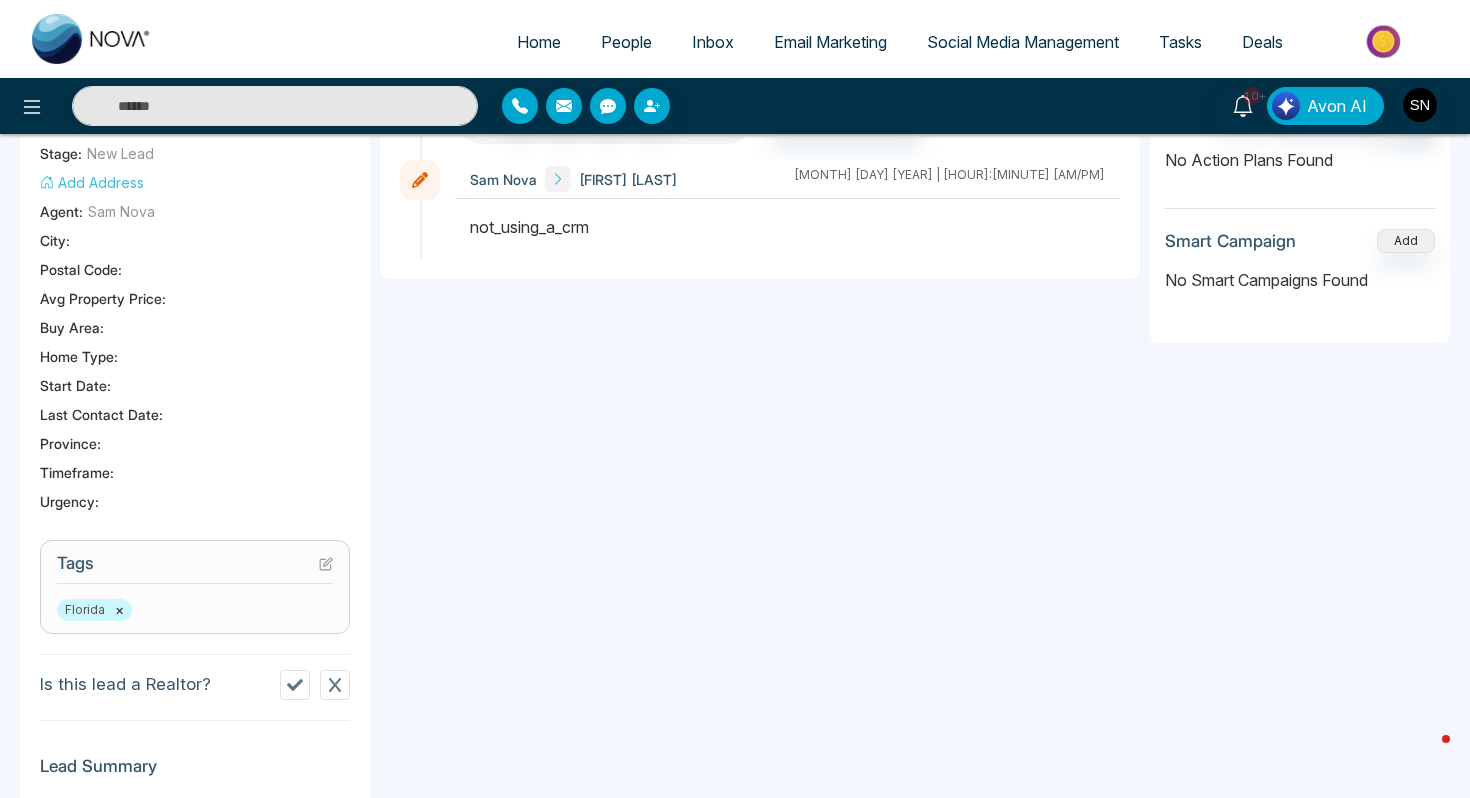 scroll, scrollTop: 453, scrollLeft: 0, axis: vertical 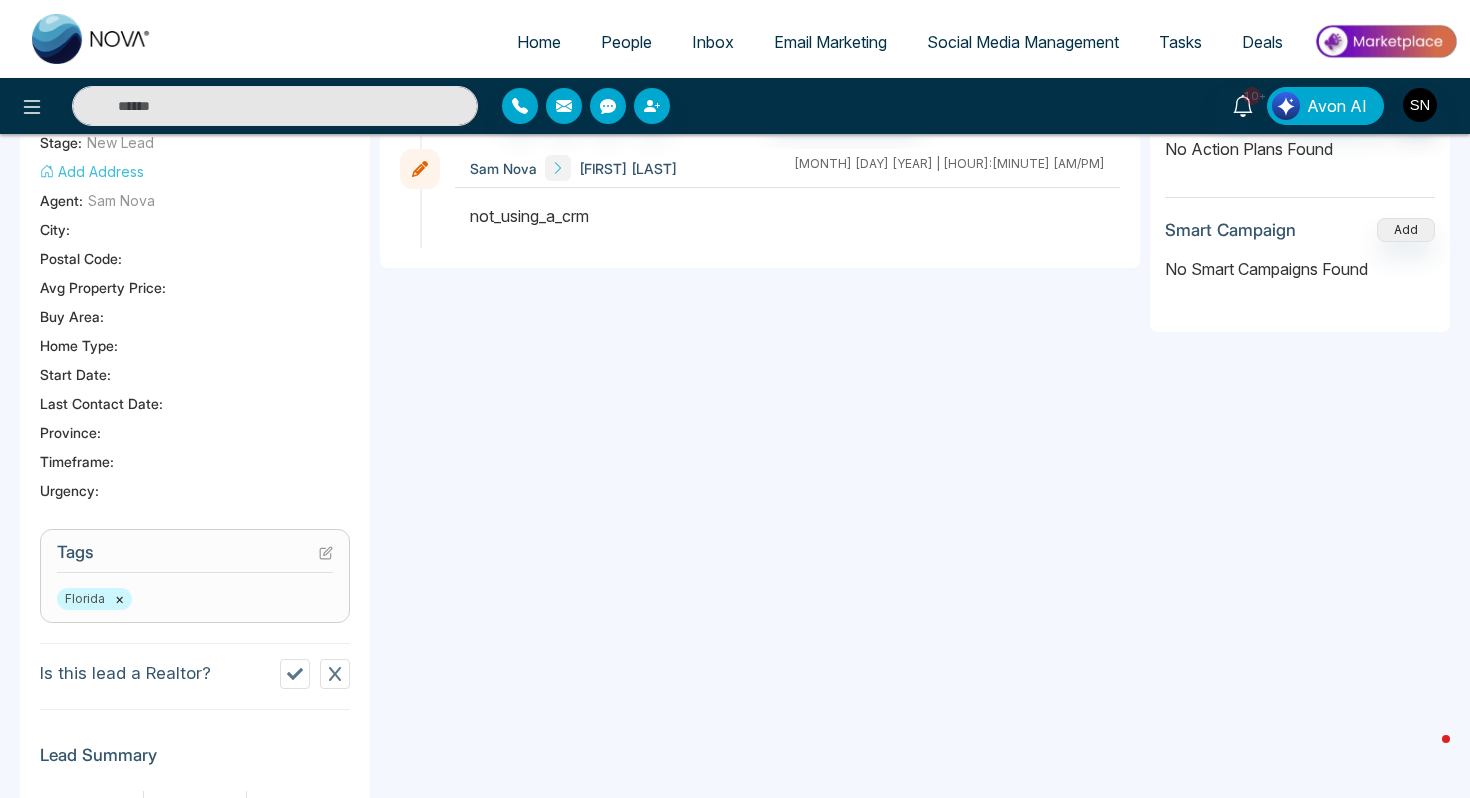 click 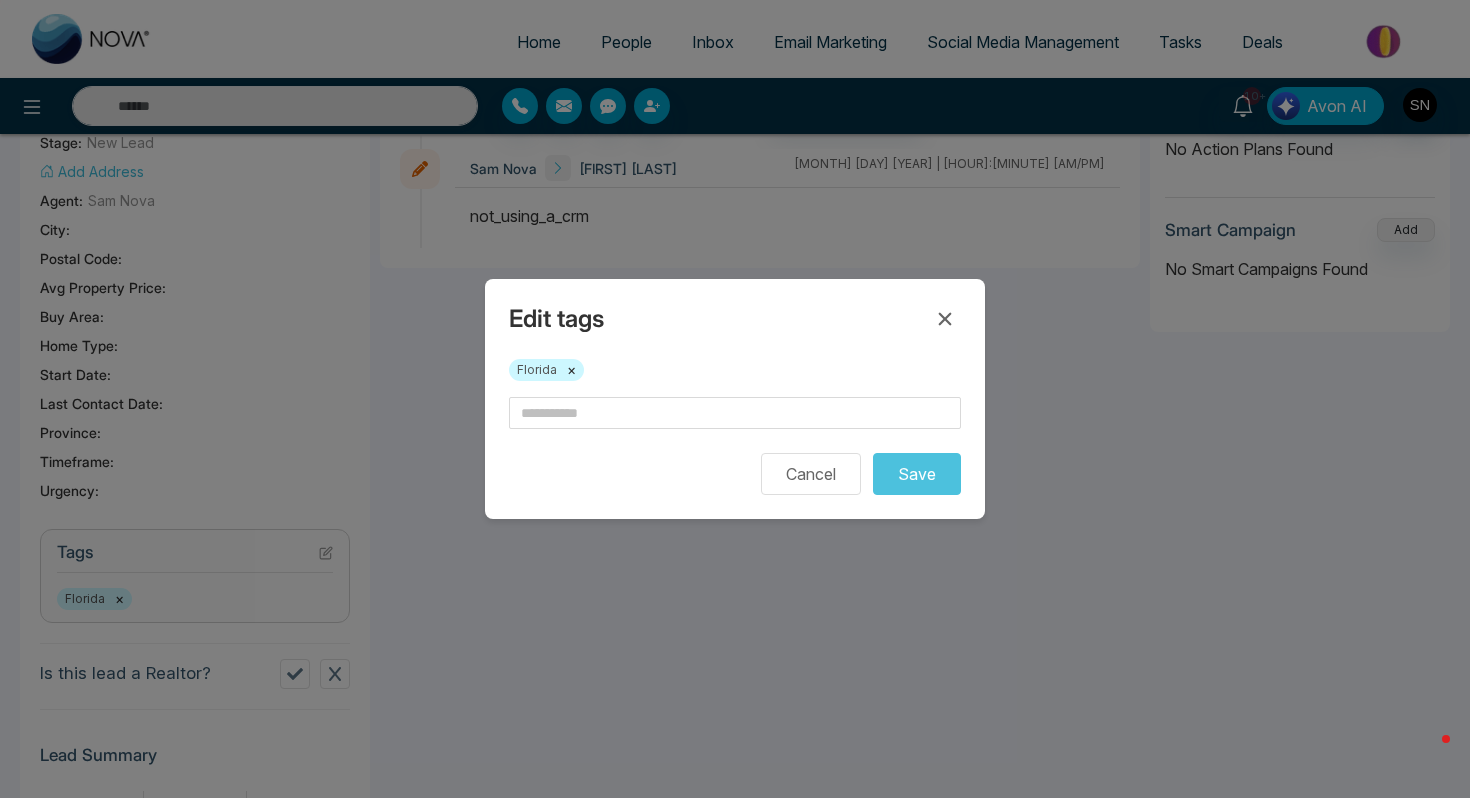 click on "[CITY]" at bounding box center [735, 378] 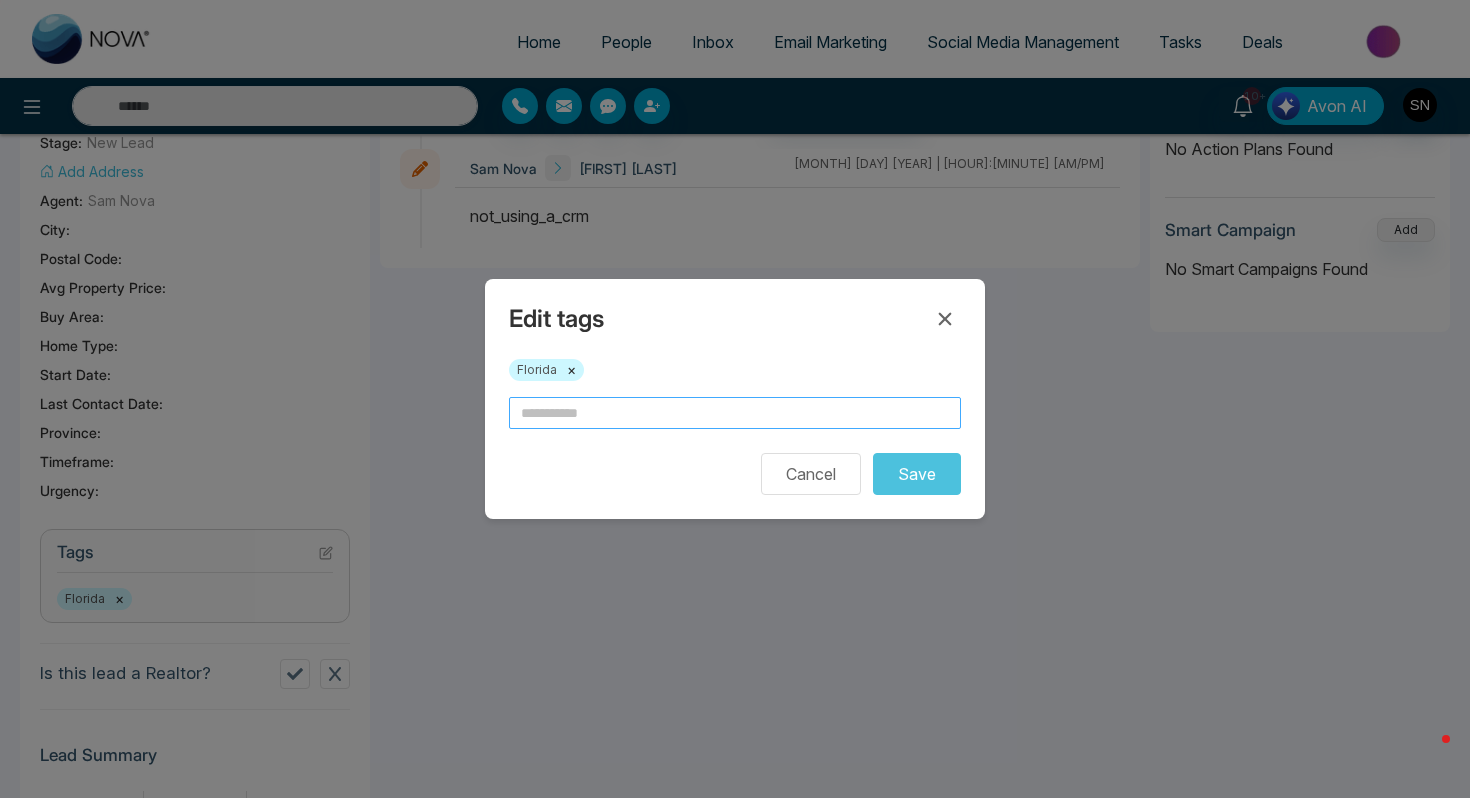 click at bounding box center (735, 413) 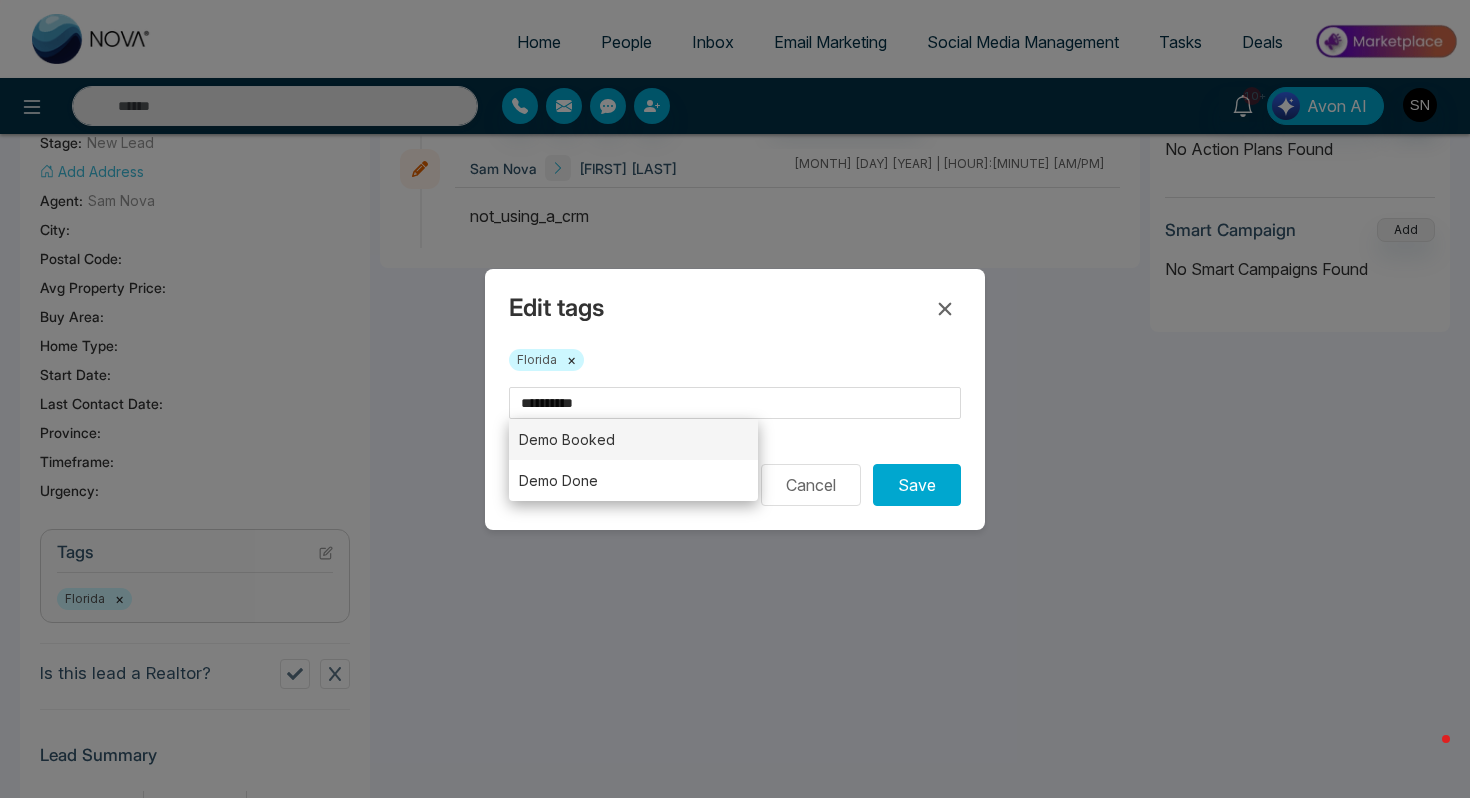 click on "Demo Booked" at bounding box center (633, 439) 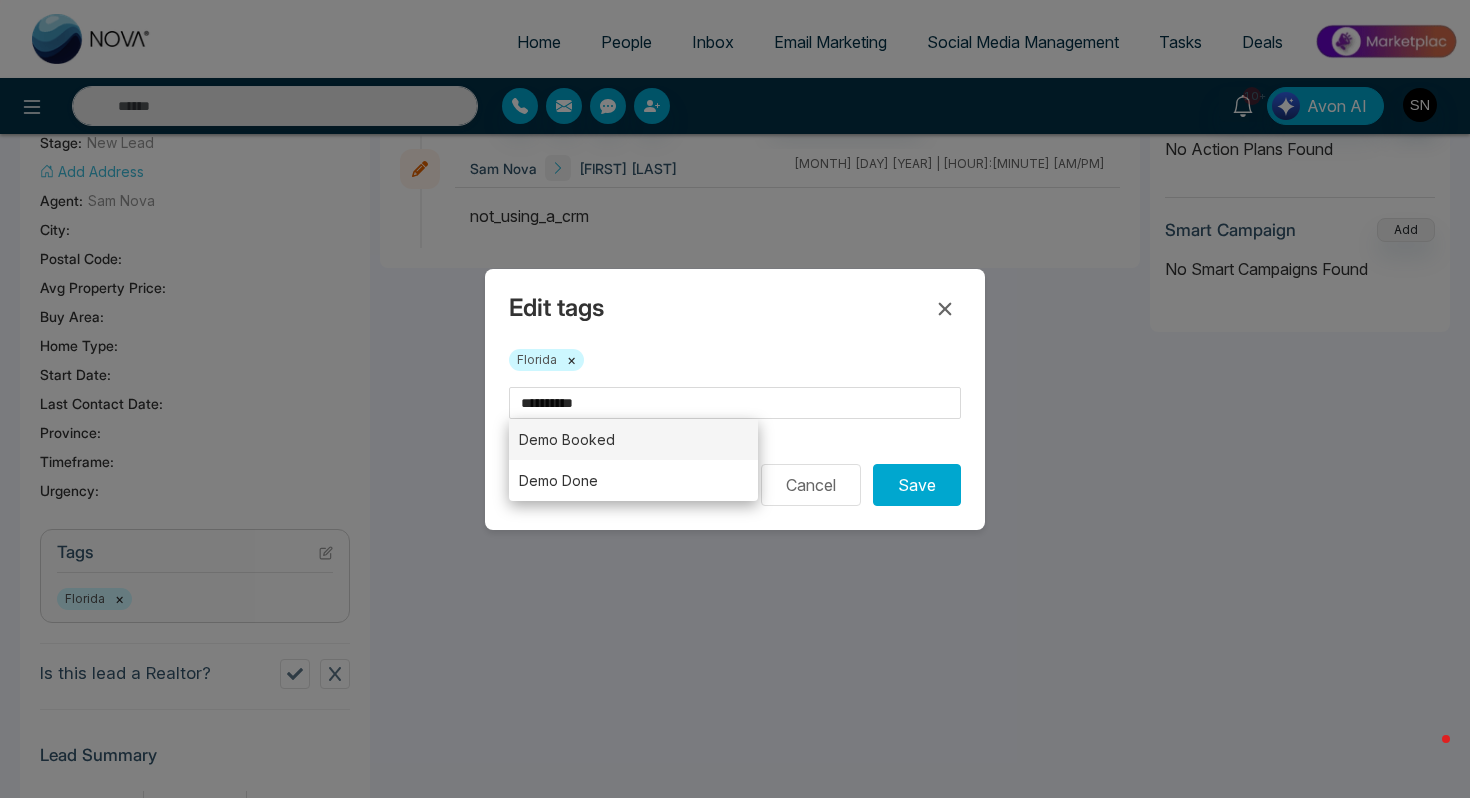 type on "**********" 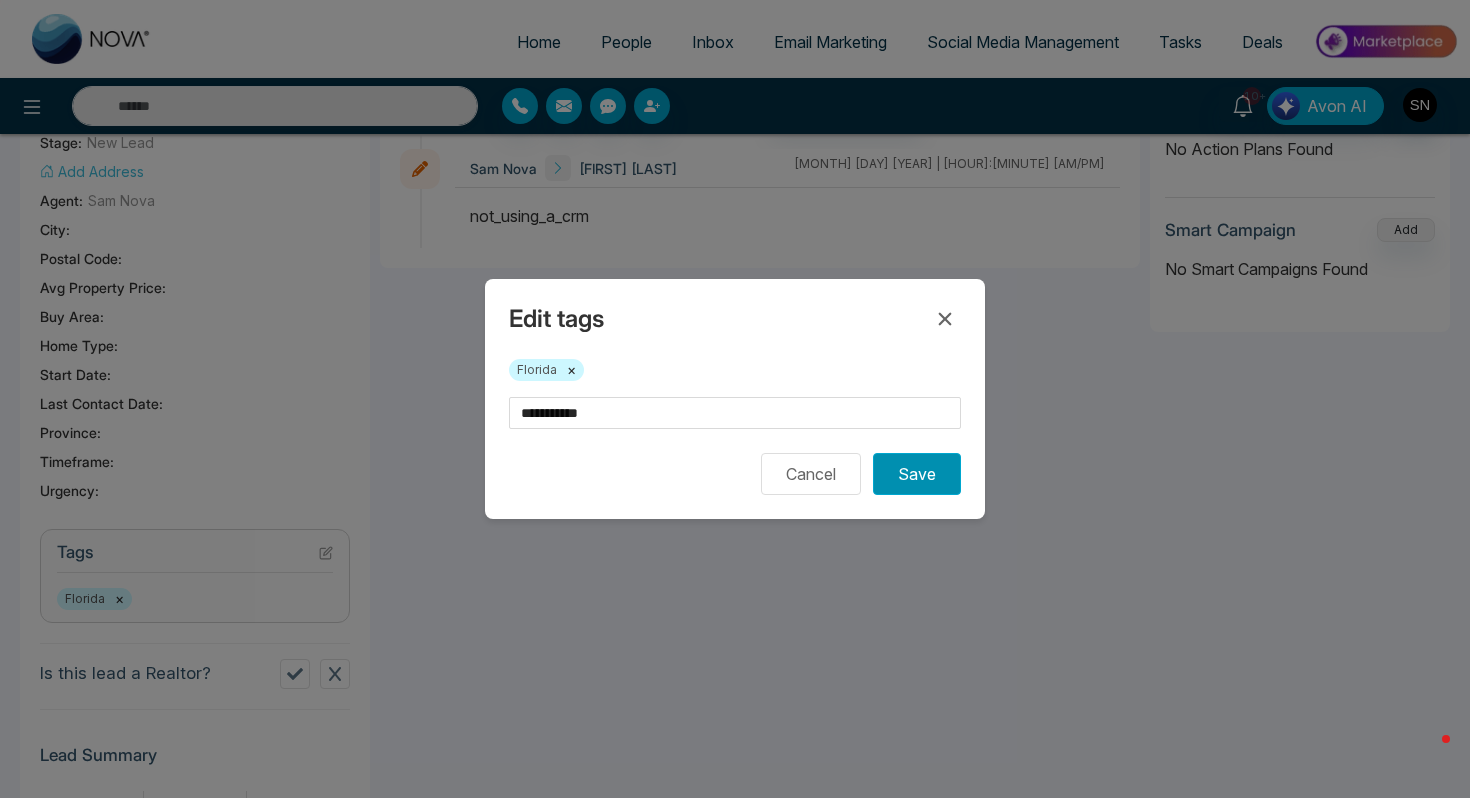 click on "Save" at bounding box center (917, 474) 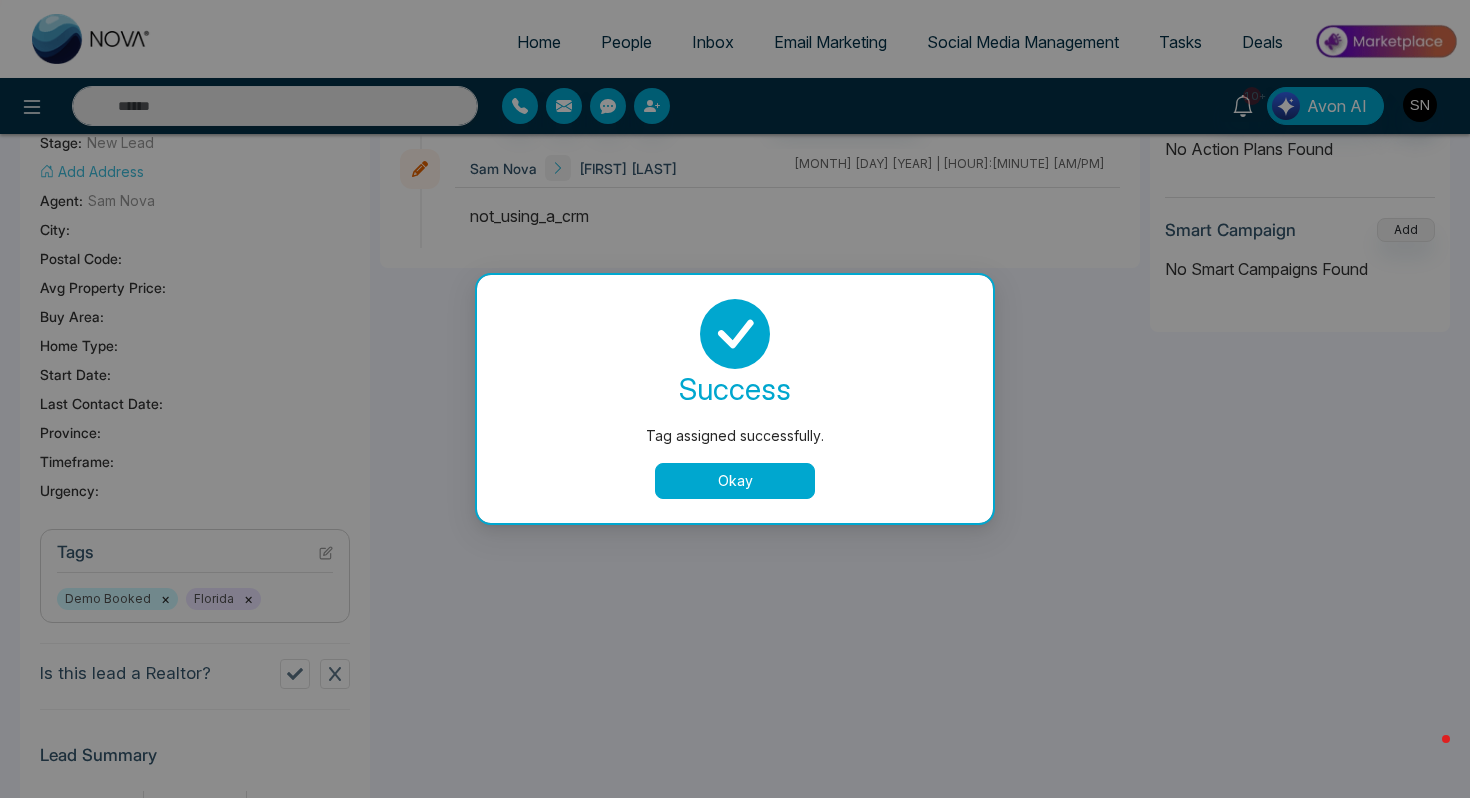 click on "Okay" at bounding box center (735, 481) 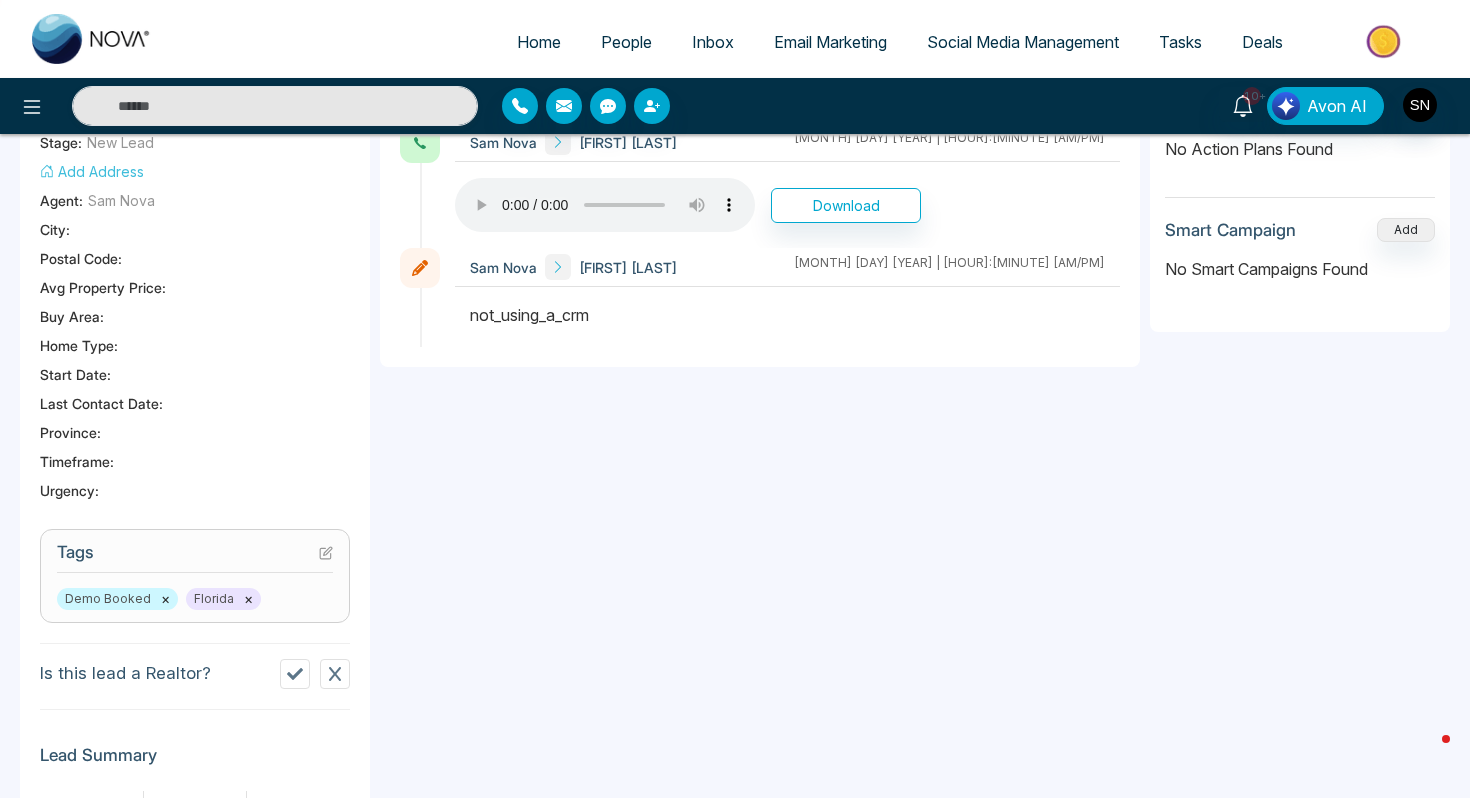 click on "People" at bounding box center [626, 42] 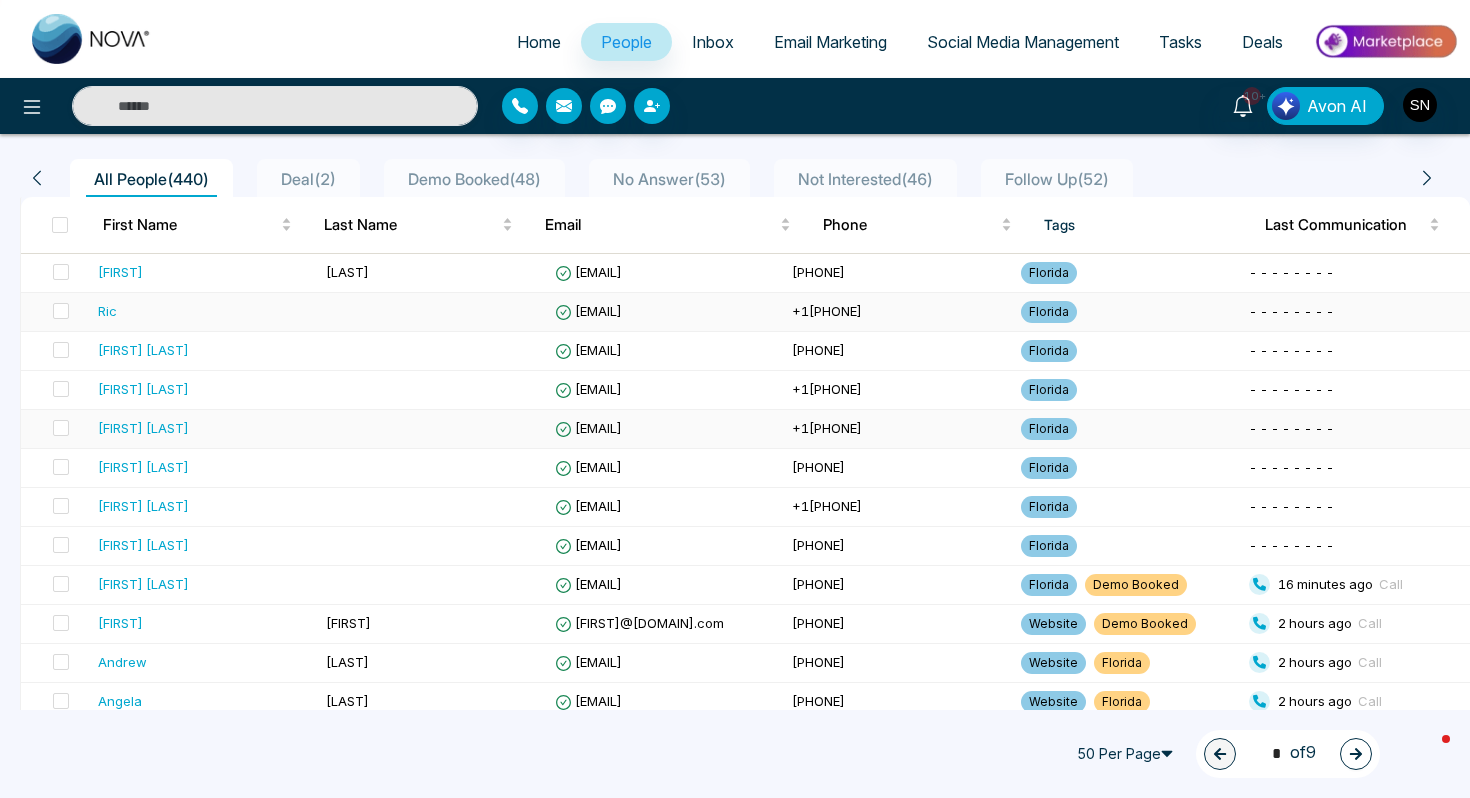 scroll, scrollTop: 159, scrollLeft: 0, axis: vertical 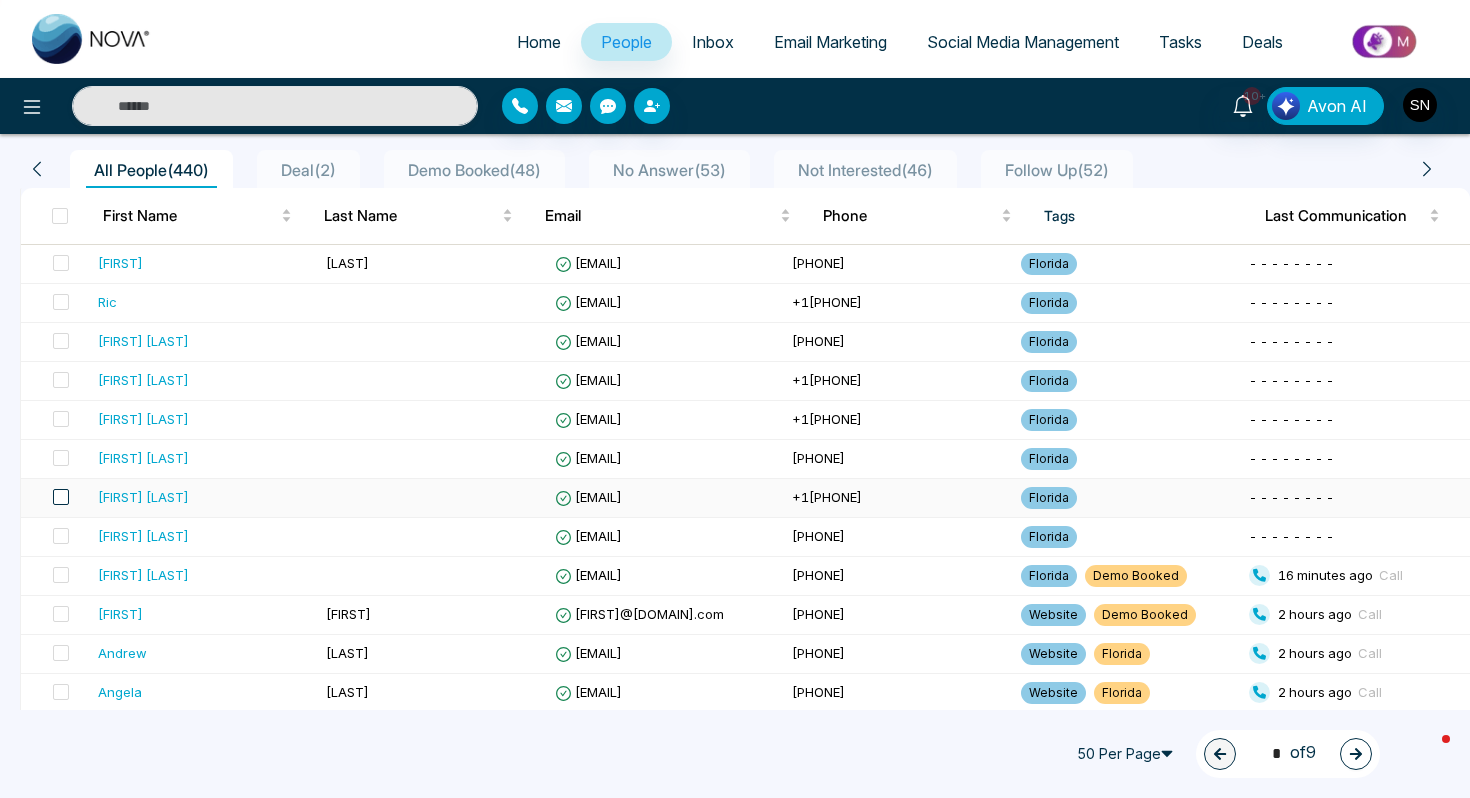 click at bounding box center [61, 497] 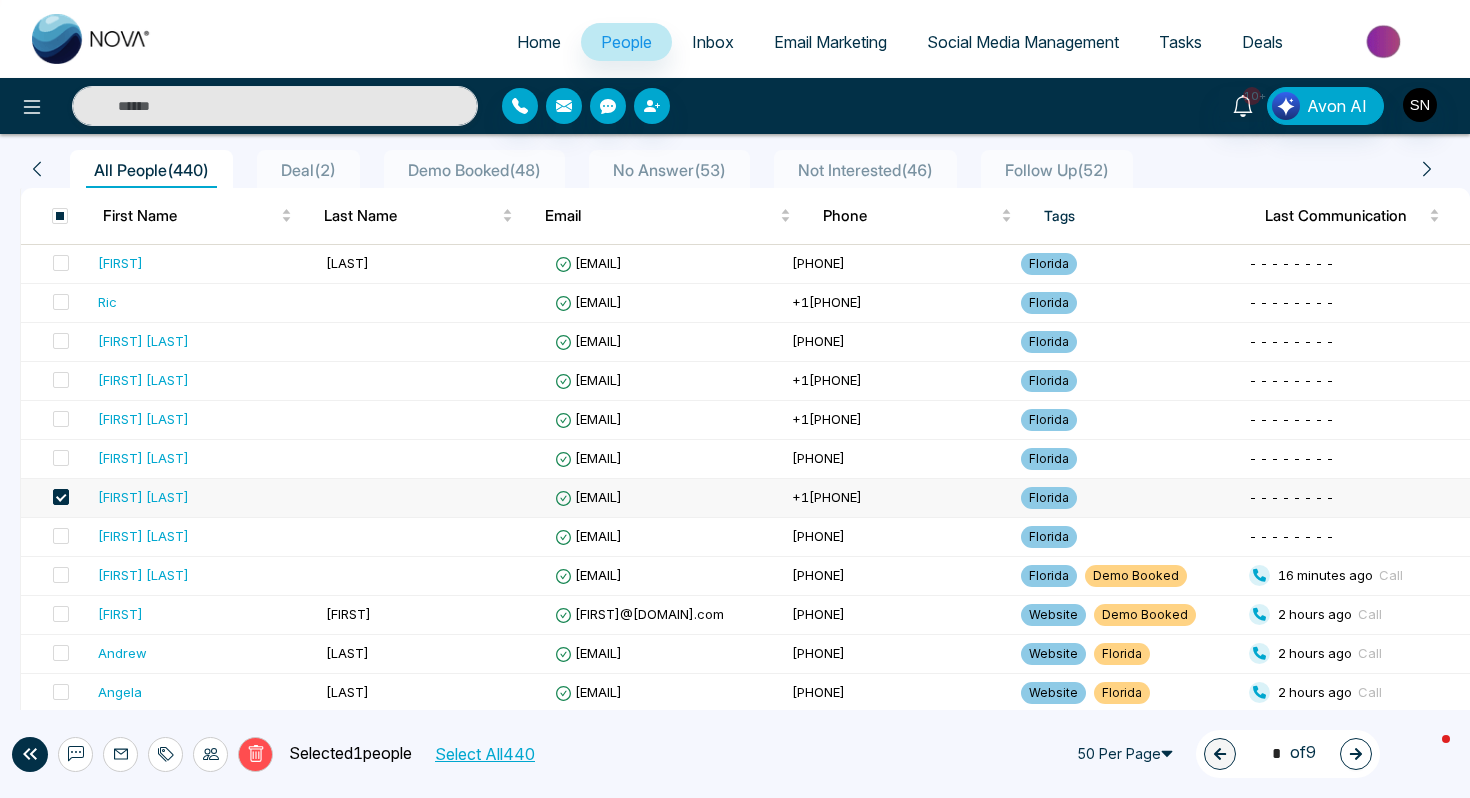 click 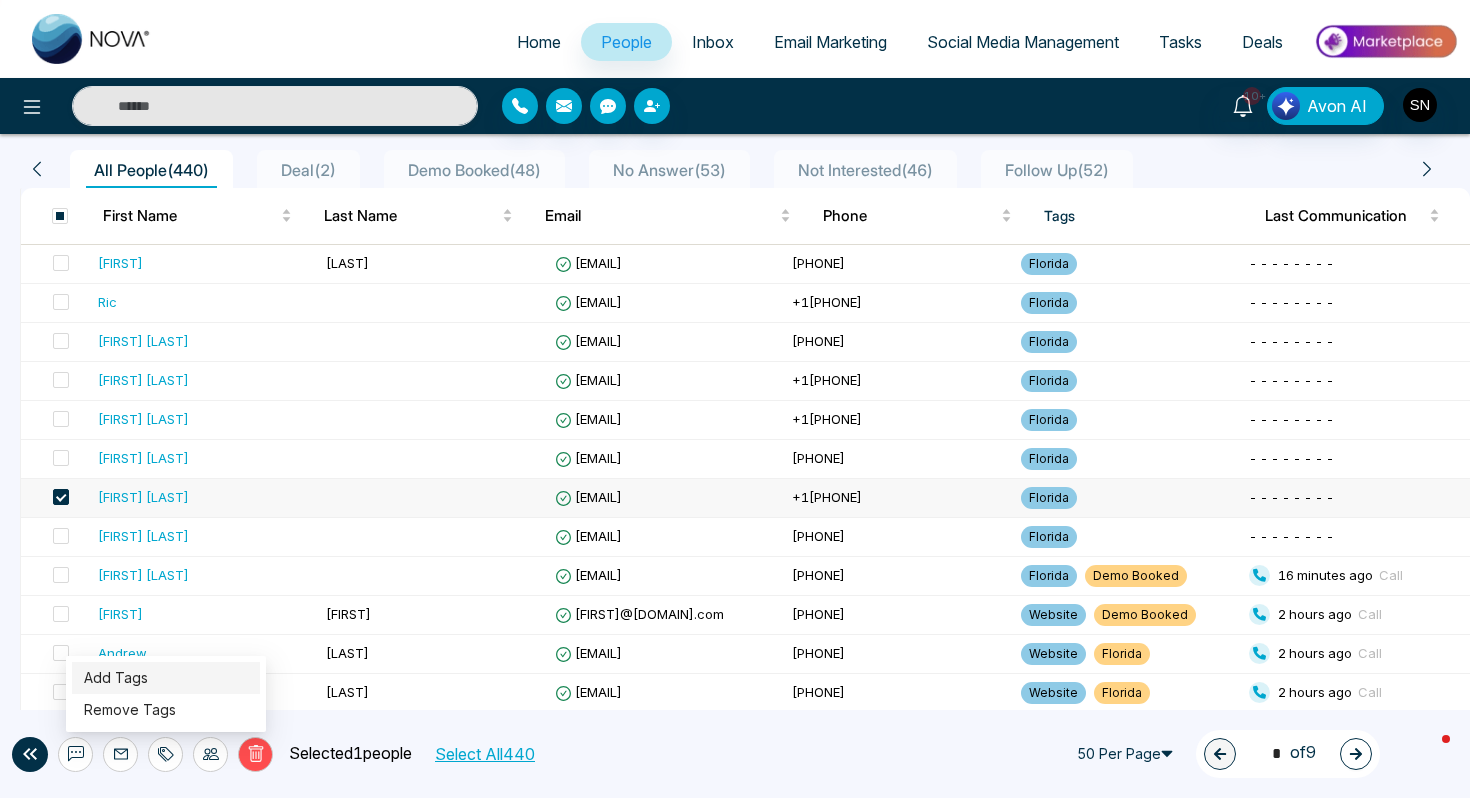 click on "Add Tags" at bounding box center (116, 677) 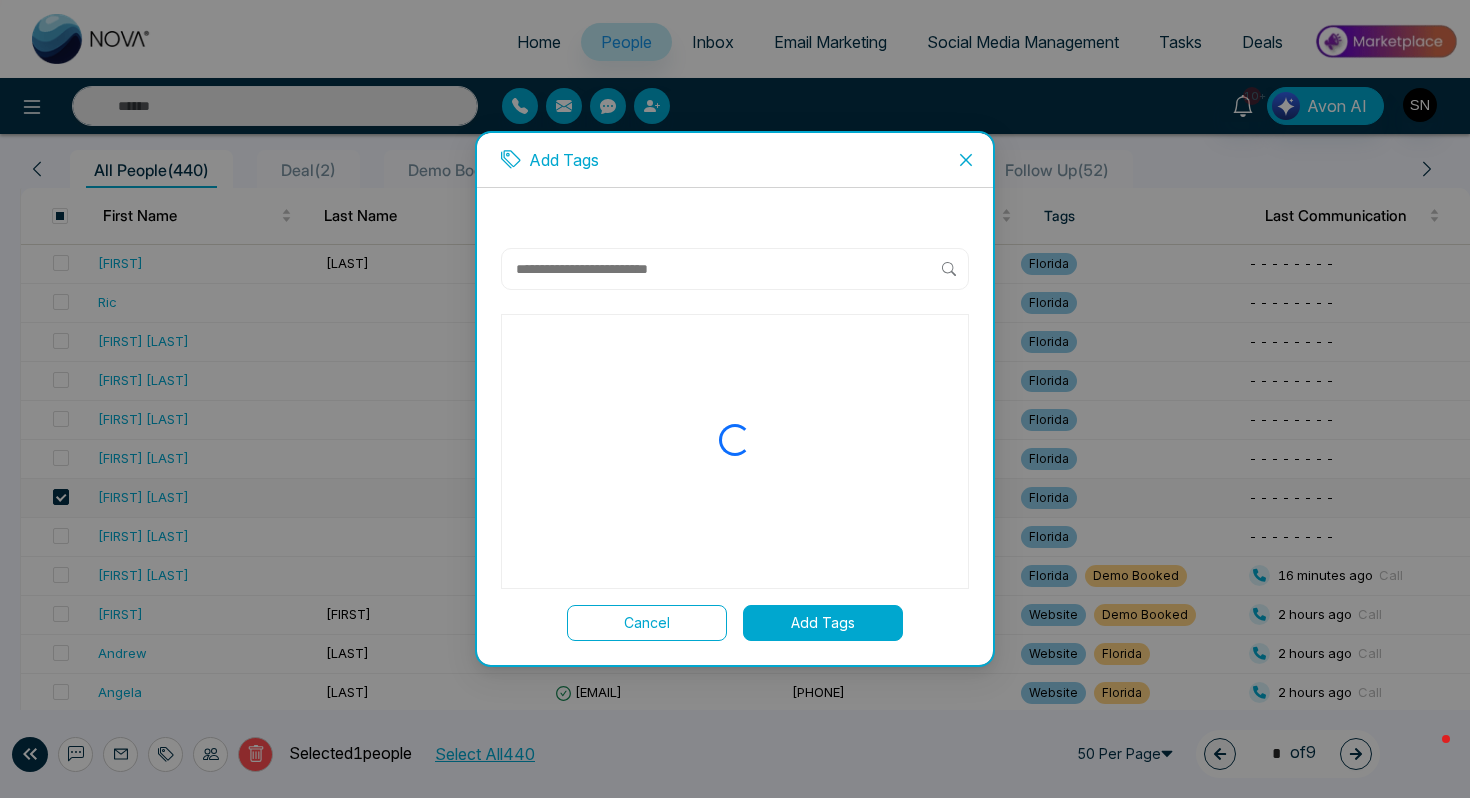 click at bounding box center [728, 269] 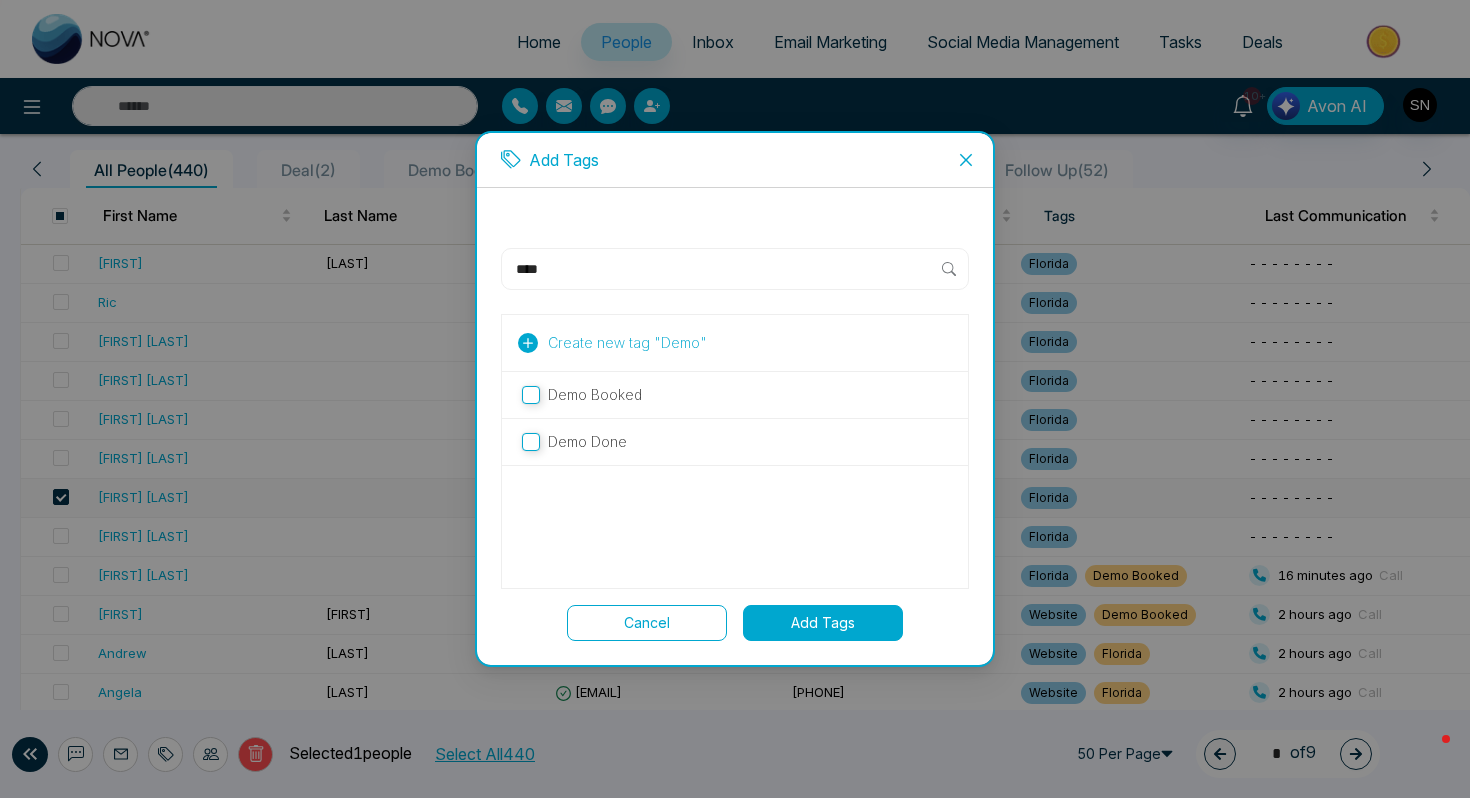 type on "****" 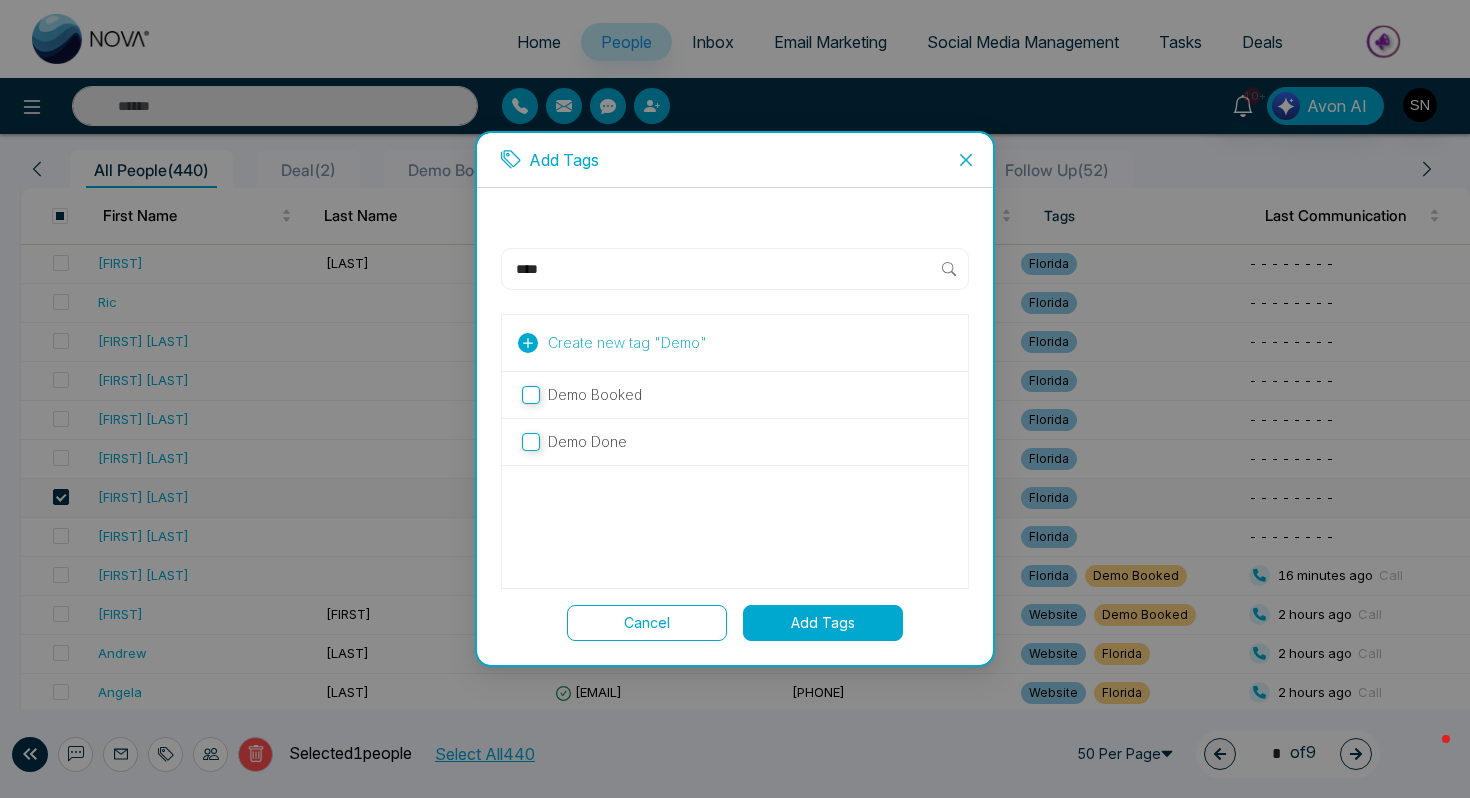 click on "Demo Booked" at bounding box center (735, 395) 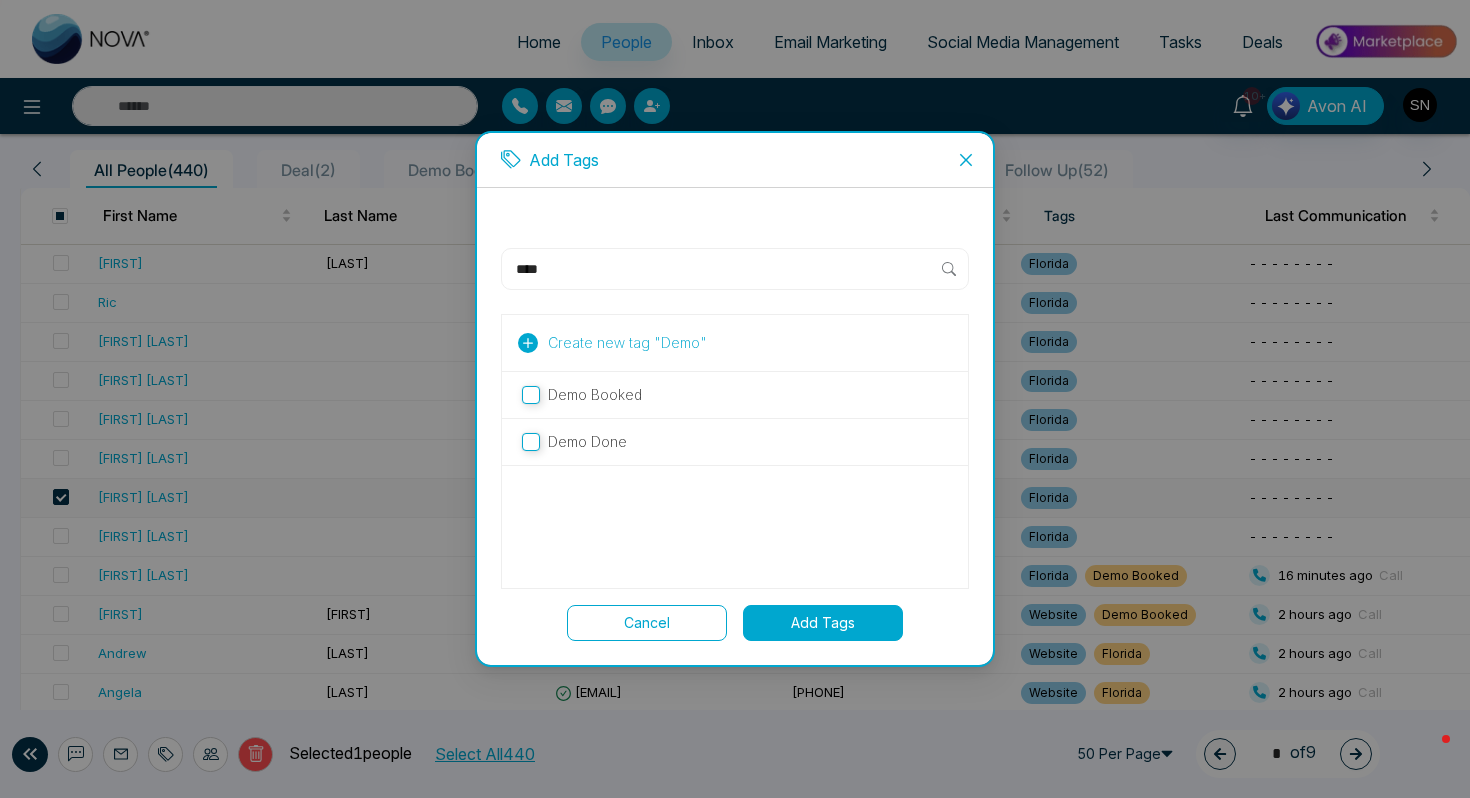 click on "Demo Booked" at bounding box center [595, 395] 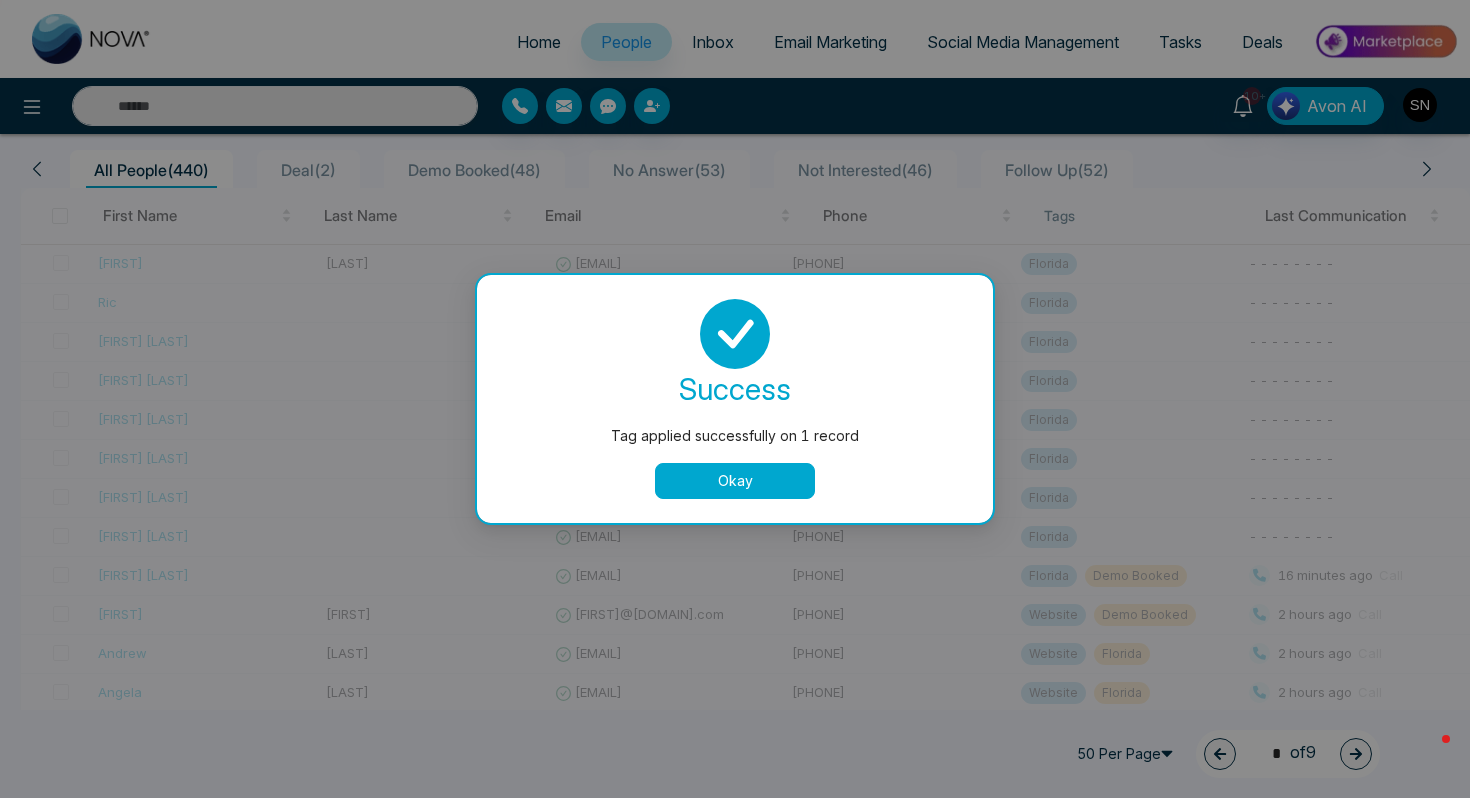 click on "Okay" at bounding box center [735, 481] 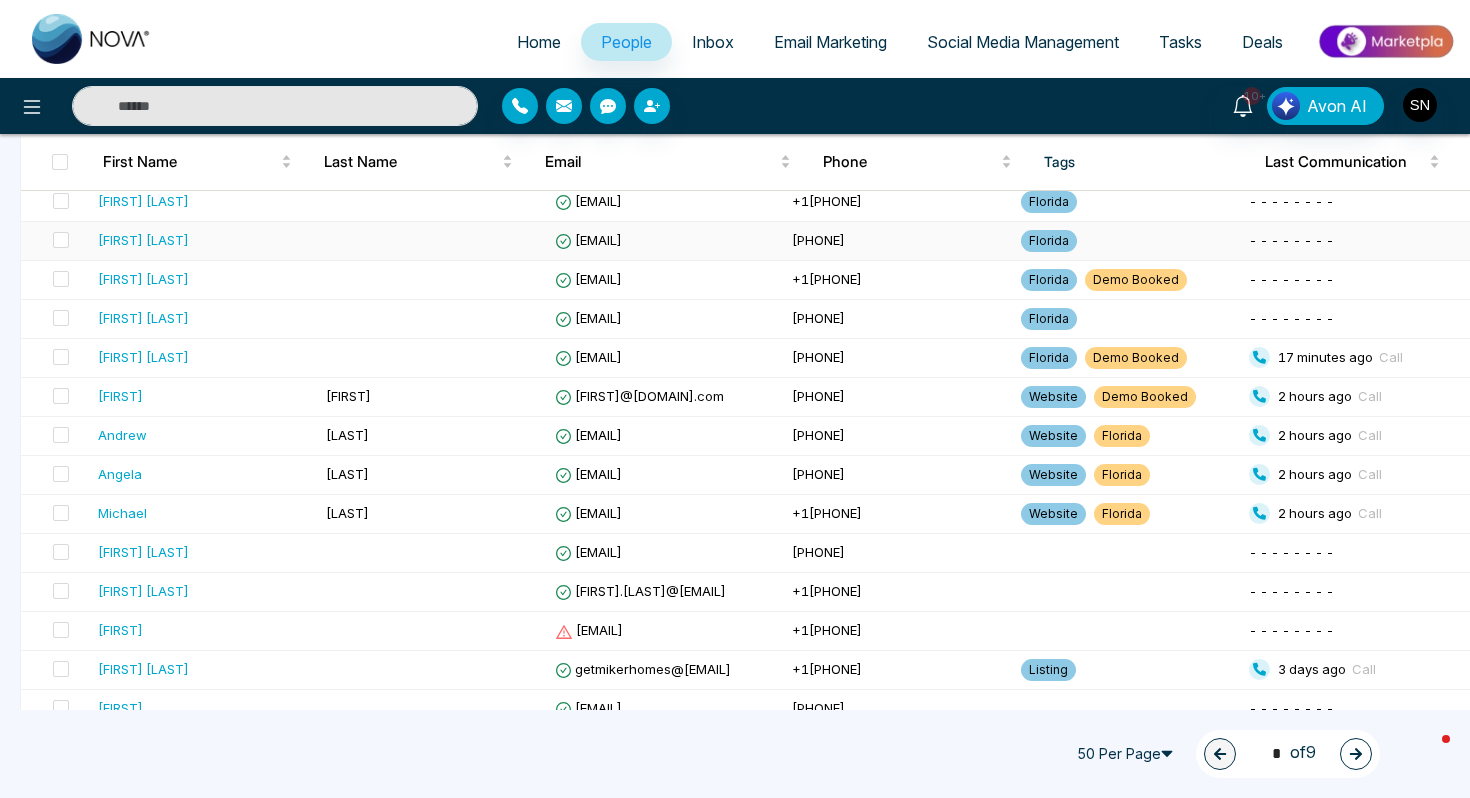 scroll, scrollTop: 381, scrollLeft: 0, axis: vertical 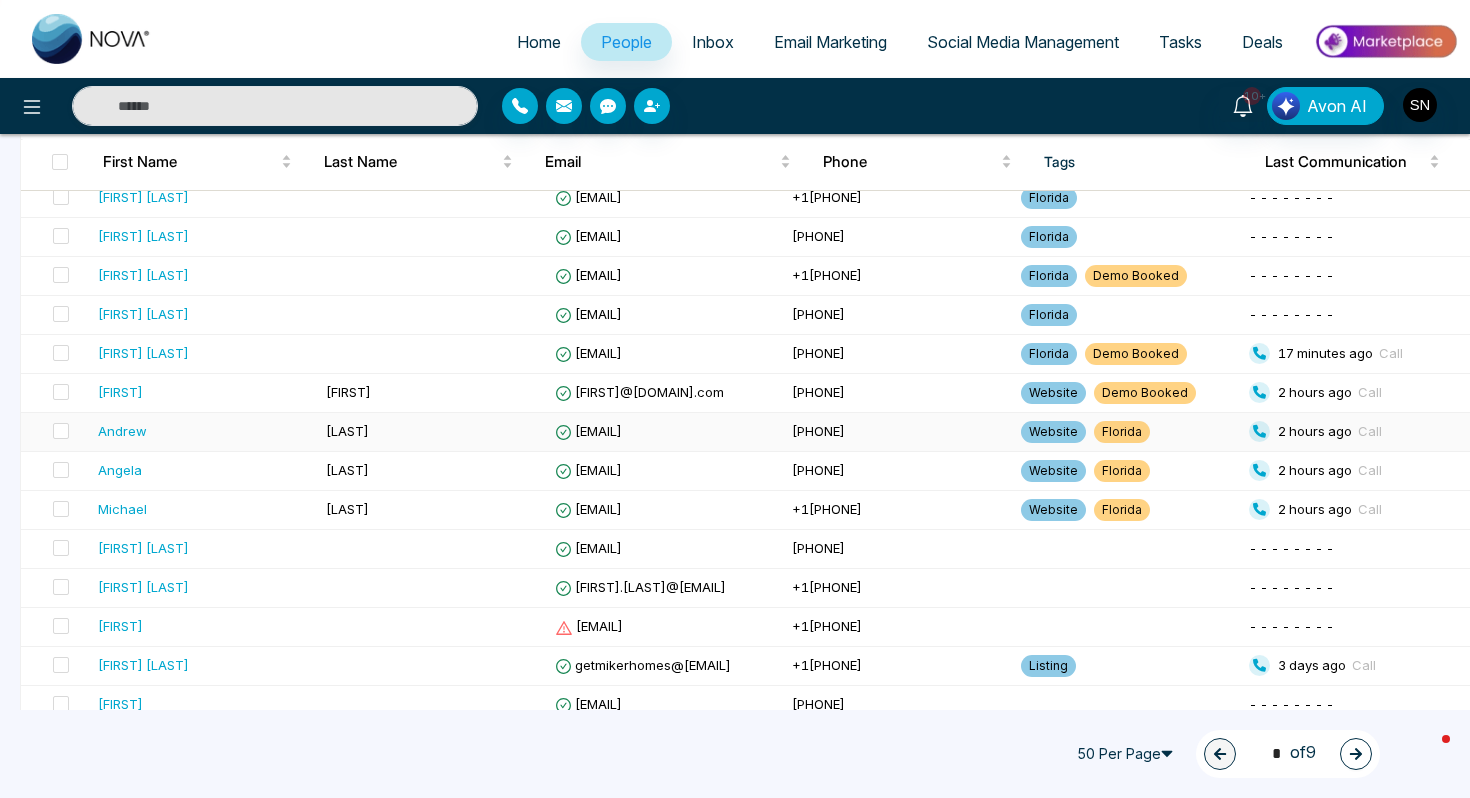 click on "[LAST]" at bounding box center (432, 432) 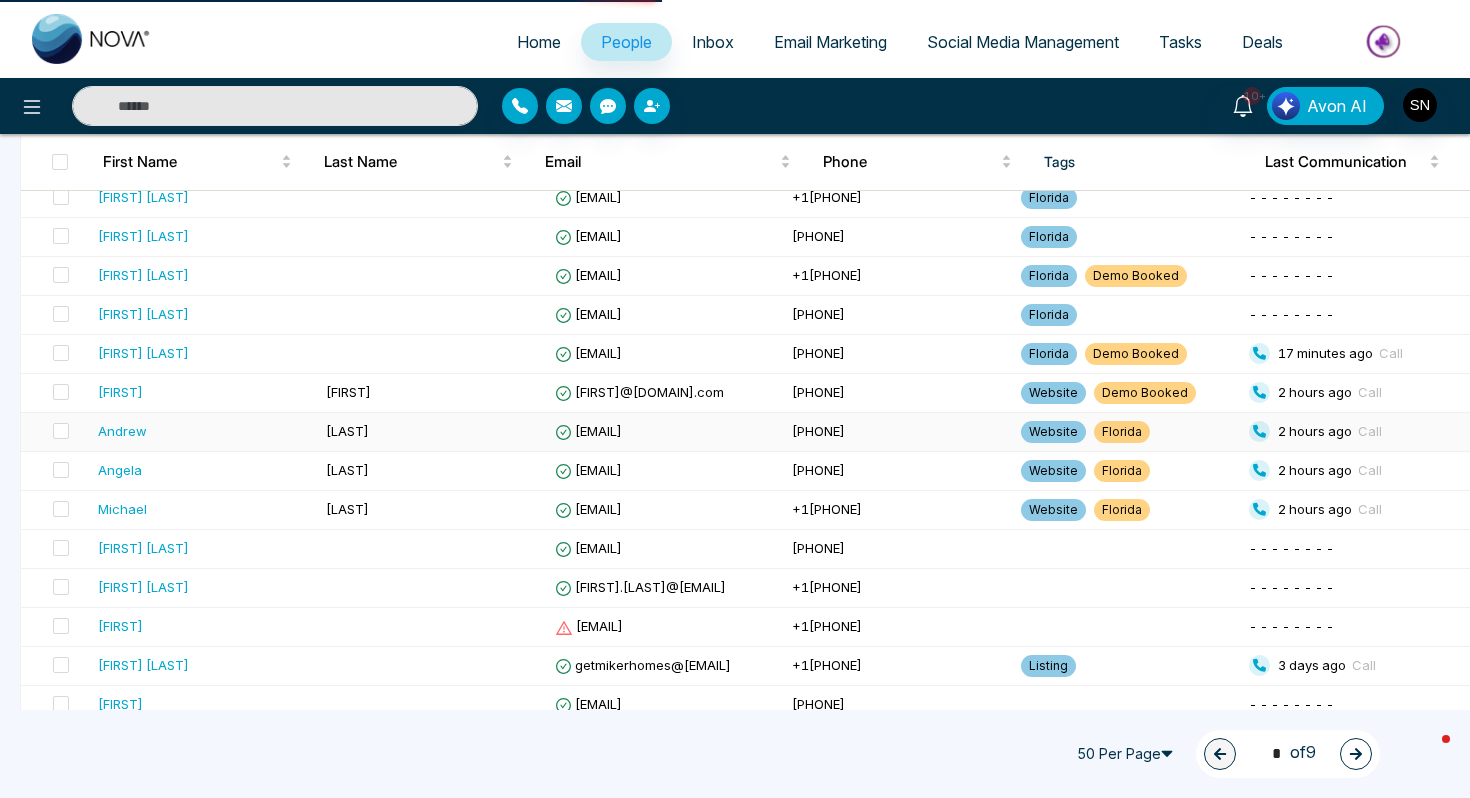 scroll, scrollTop: 0, scrollLeft: 0, axis: both 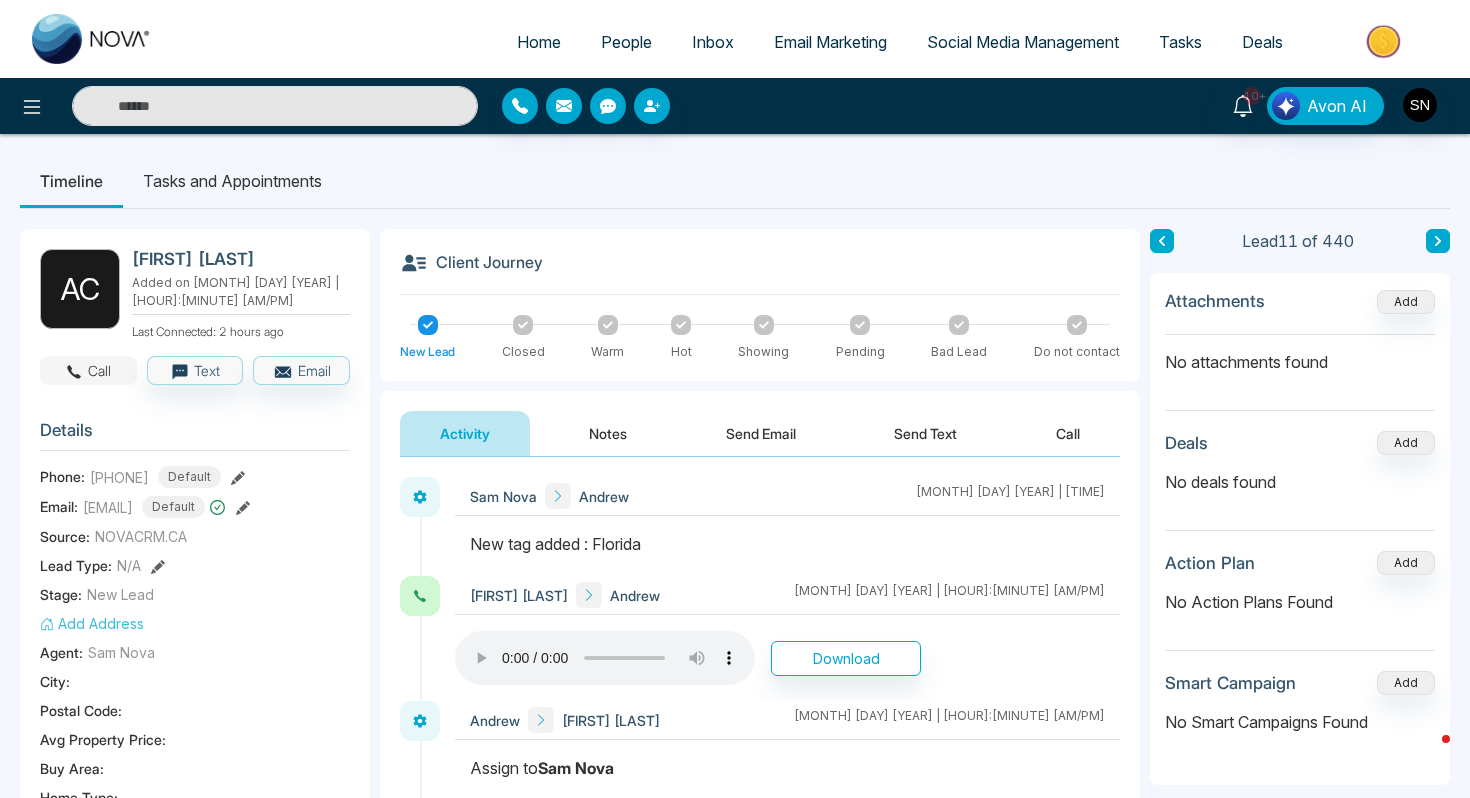 click 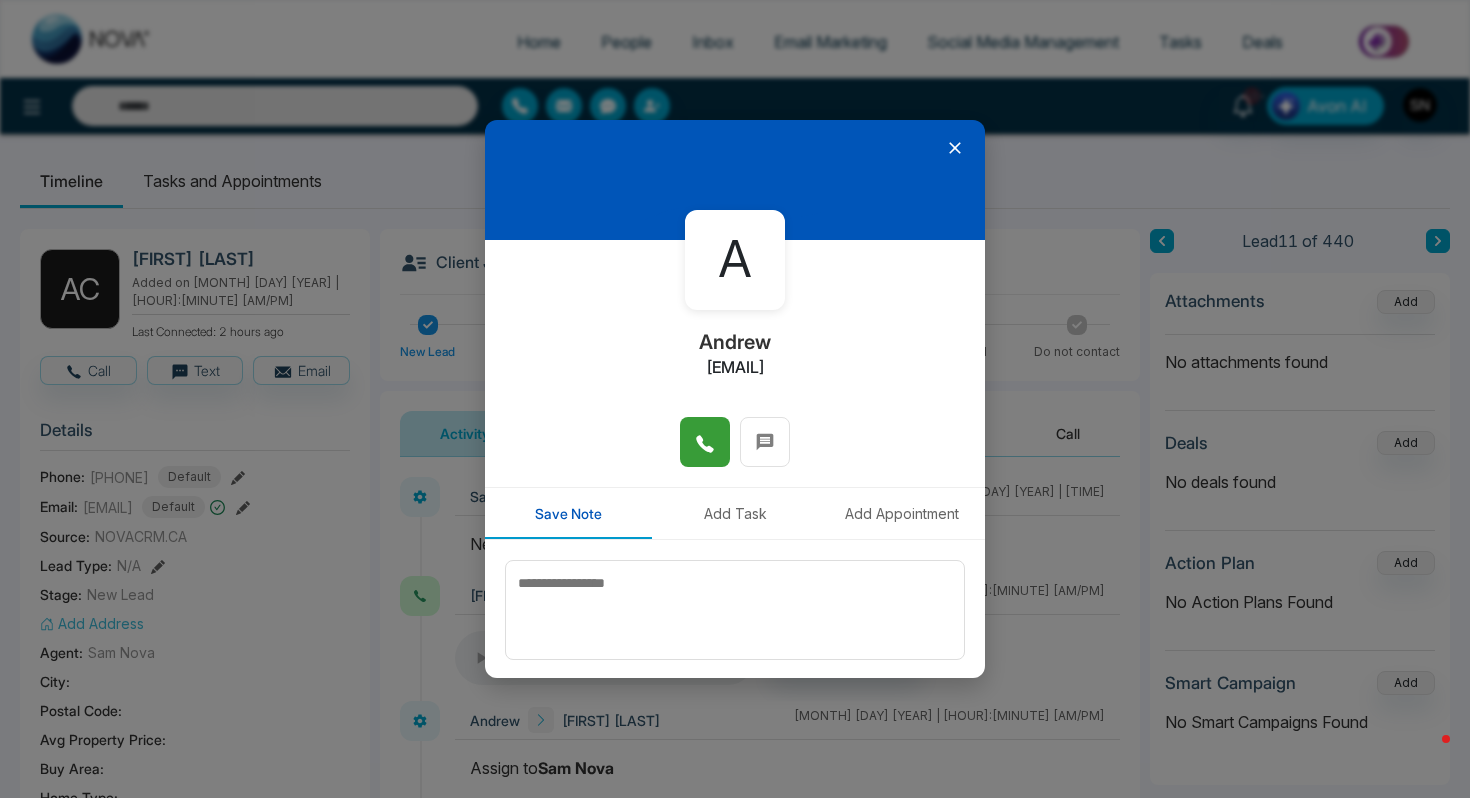 click 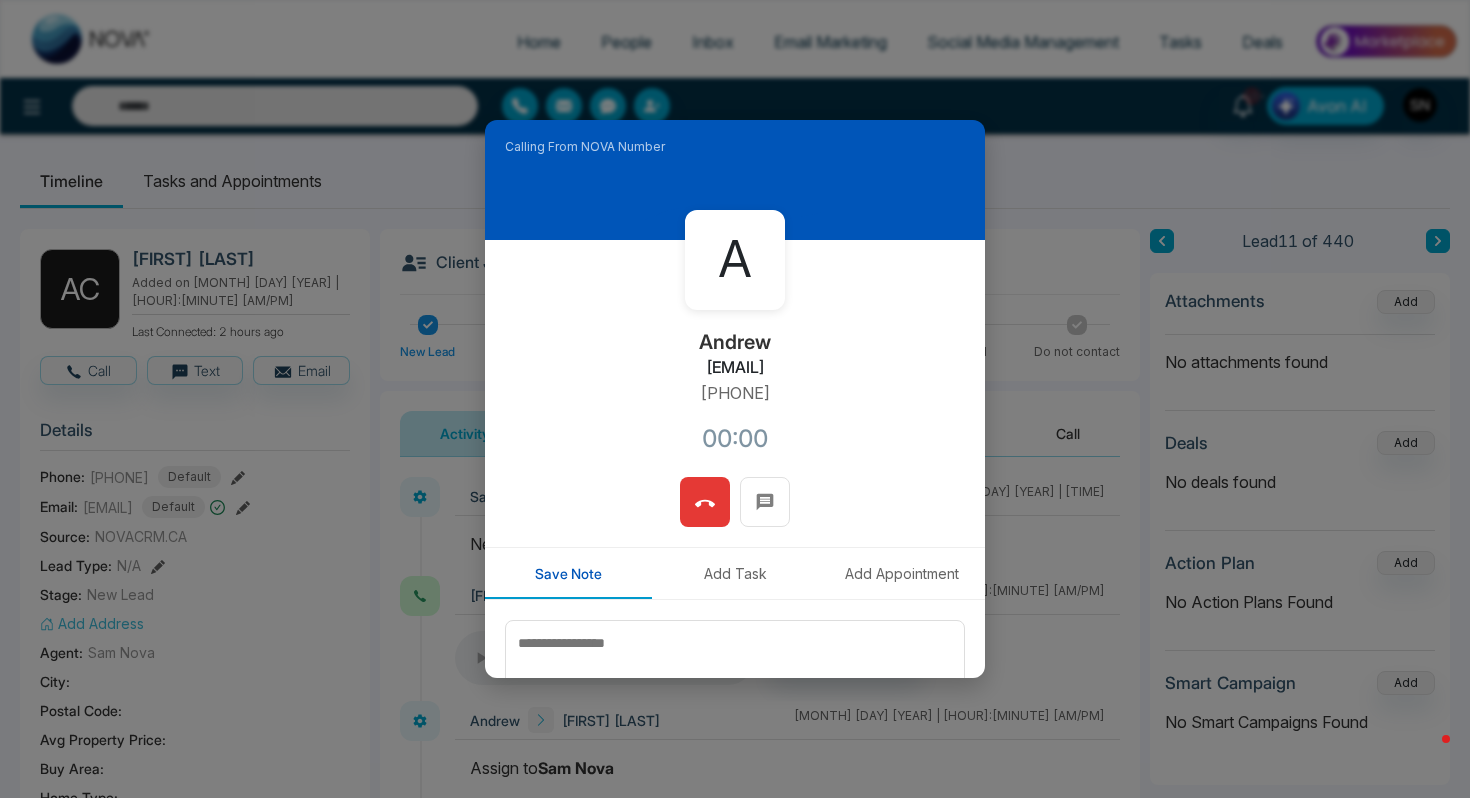 drag, startPoint x: 626, startPoint y: 367, endPoint x: 840, endPoint y: 368, distance: 214.00233 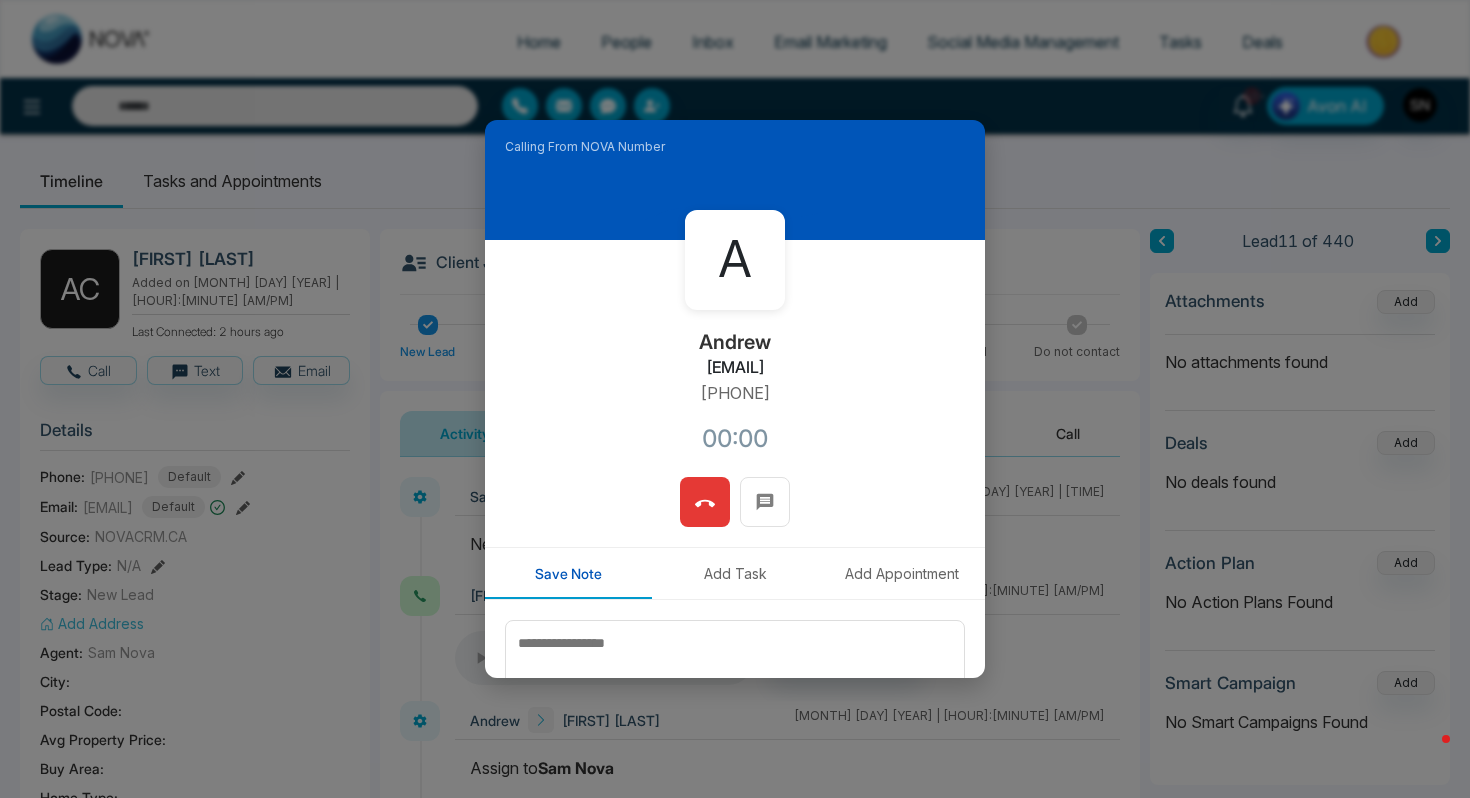 click on "[INITIAL] [FIRST] [EMAIL] [PHONE]" at bounding box center [735, 358] 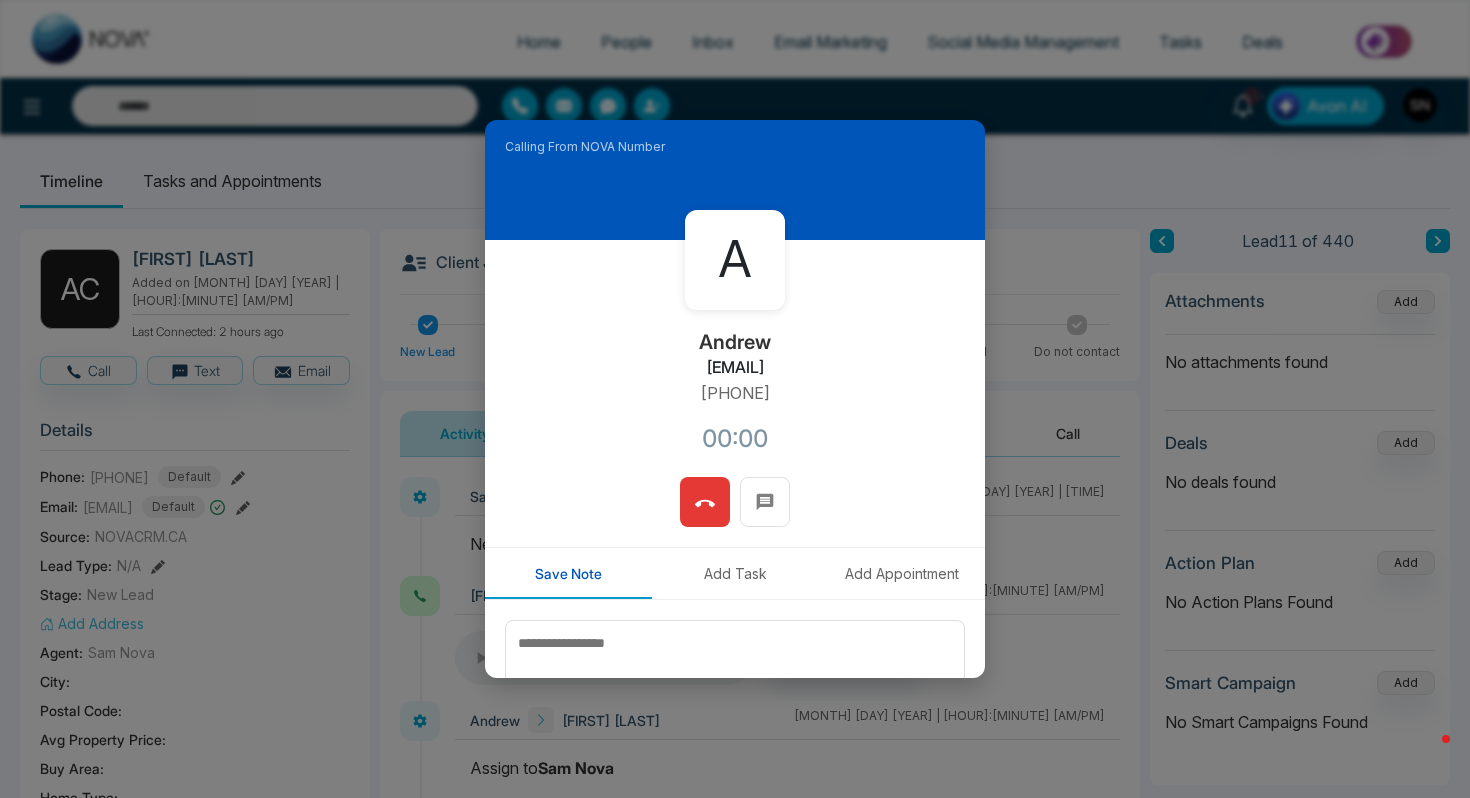 copy on "[EMAIL]" 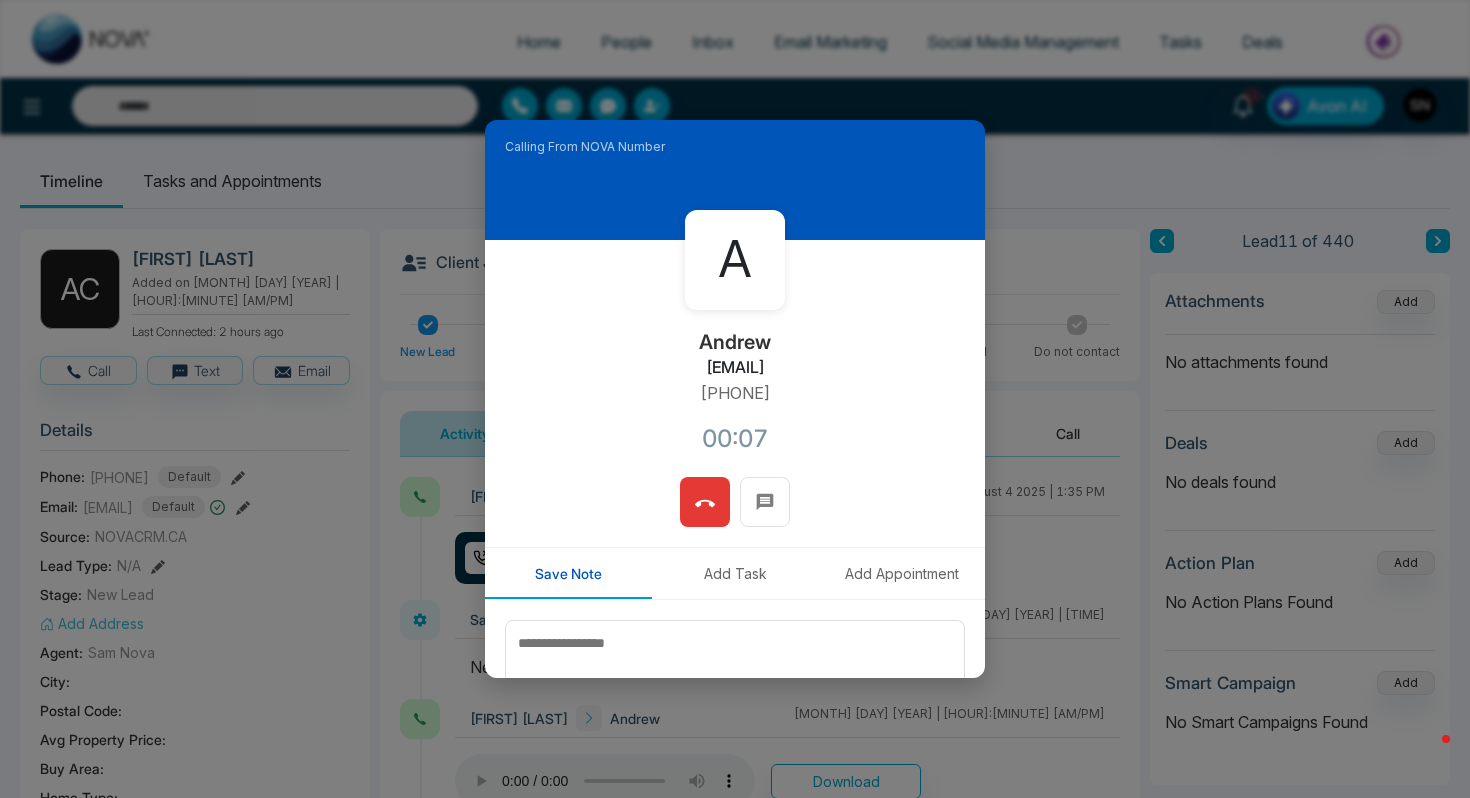click at bounding box center (705, 502) 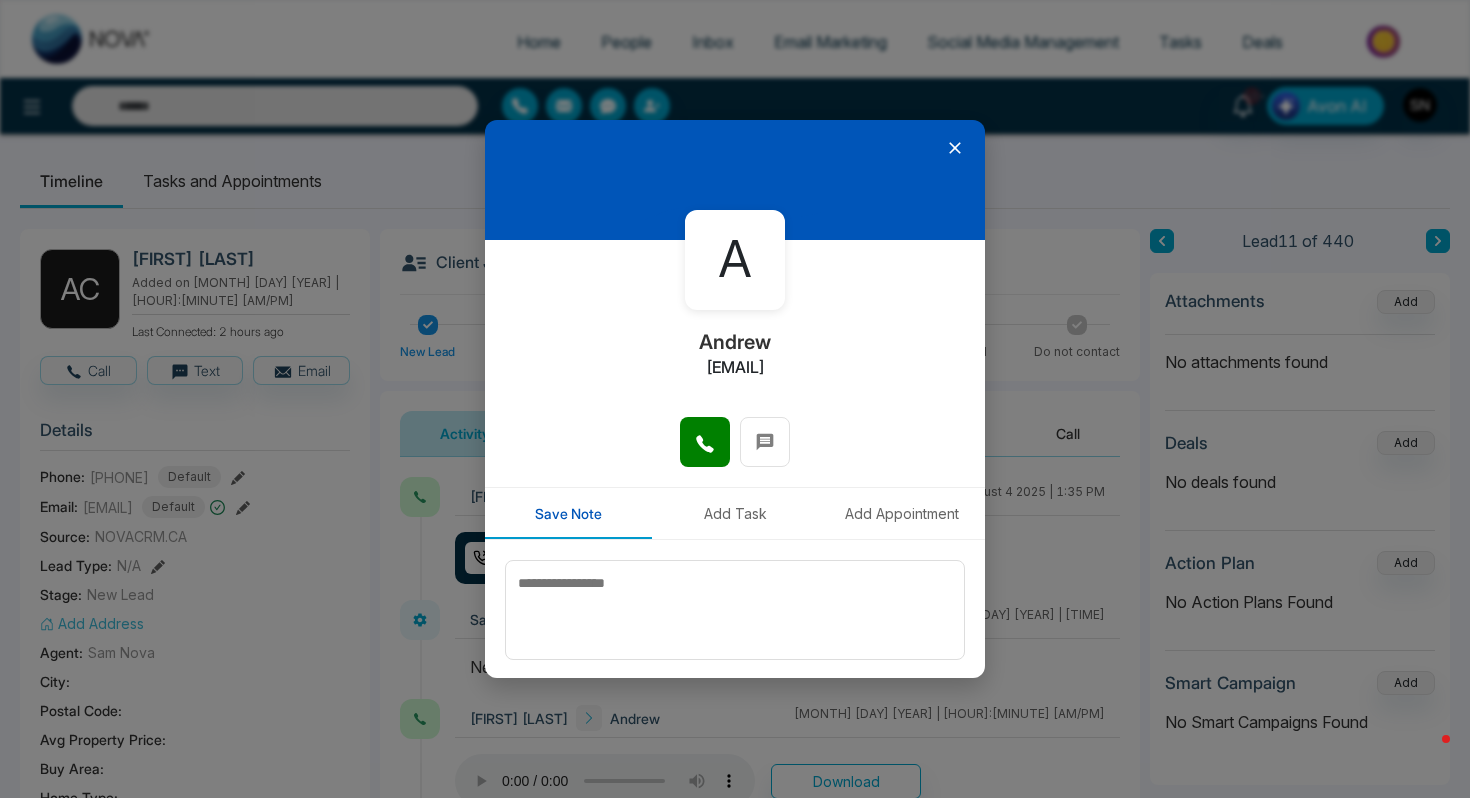 click 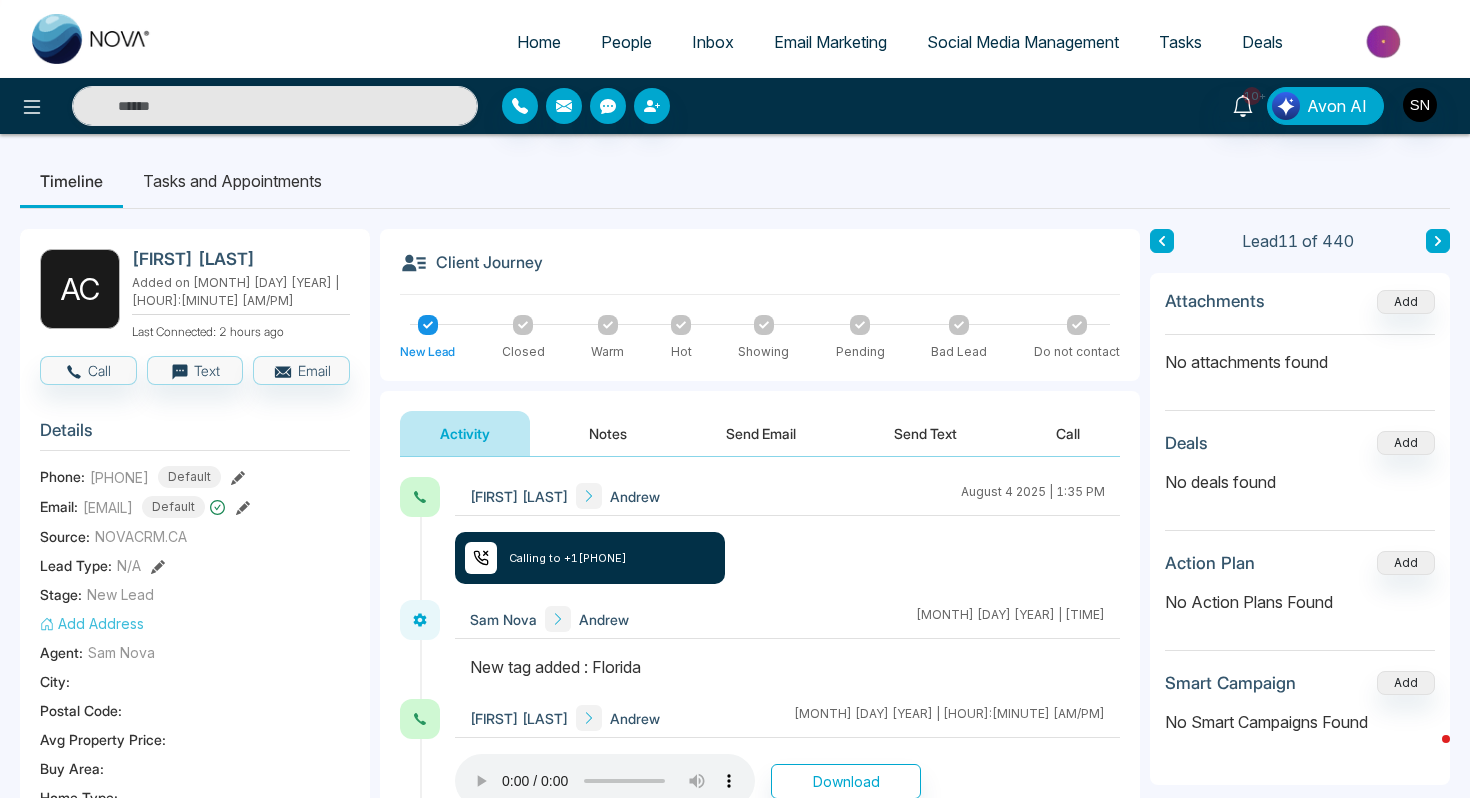 click at bounding box center (1438, 241) 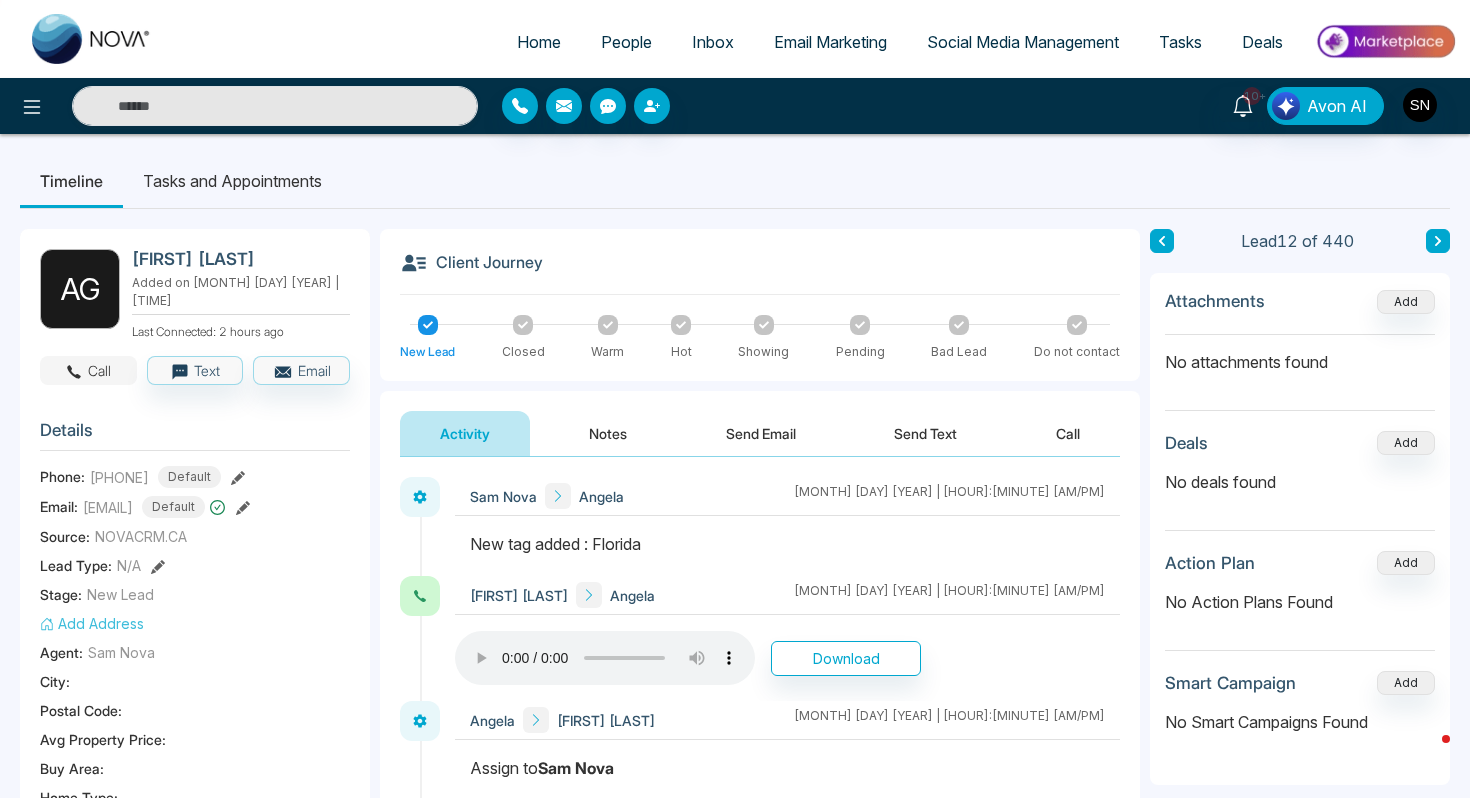 click on "Call" at bounding box center [88, 370] 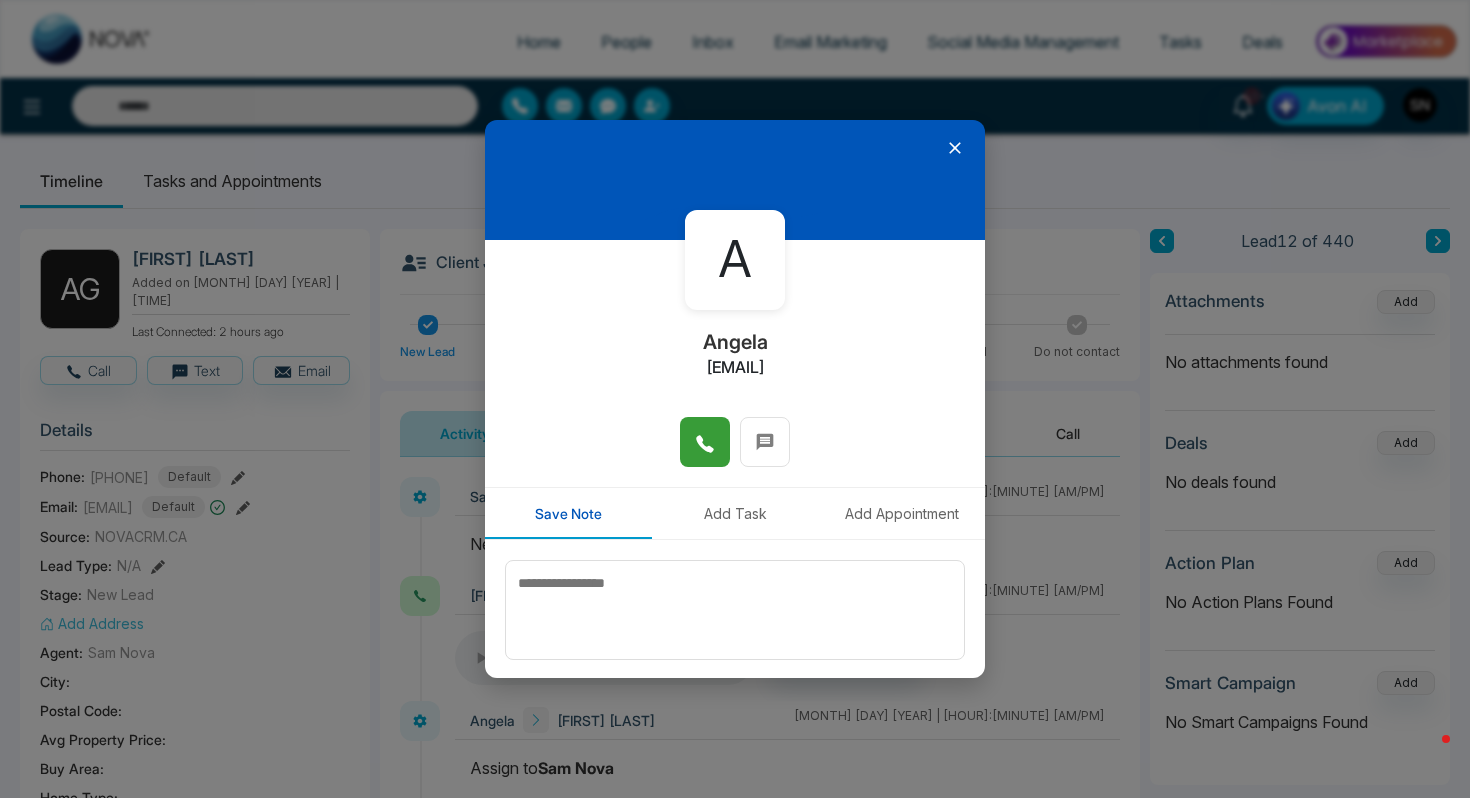 click at bounding box center [705, 442] 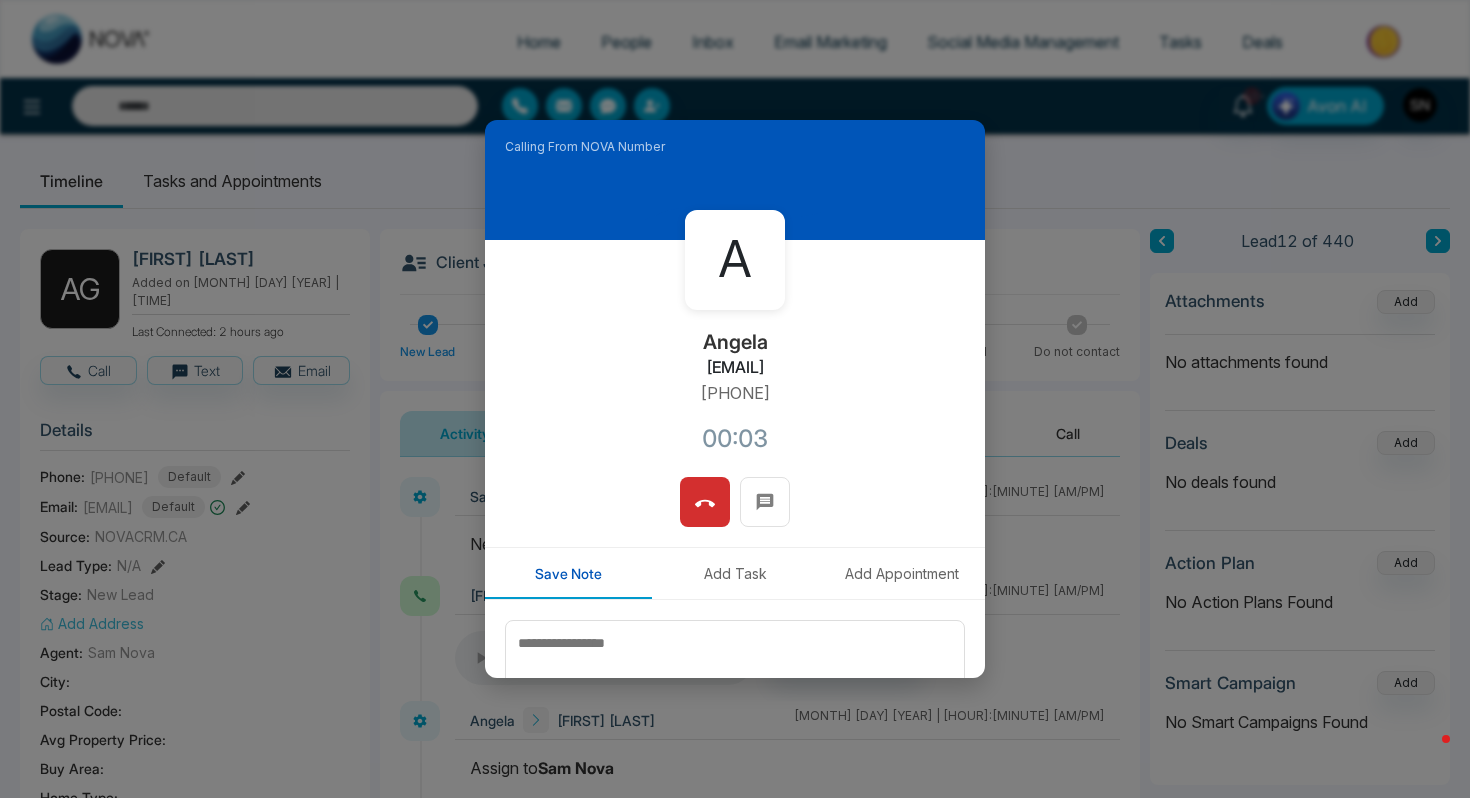 drag, startPoint x: 631, startPoint y: 365, endPoint x: 841, endPoint y: 363, distance: 210.00952 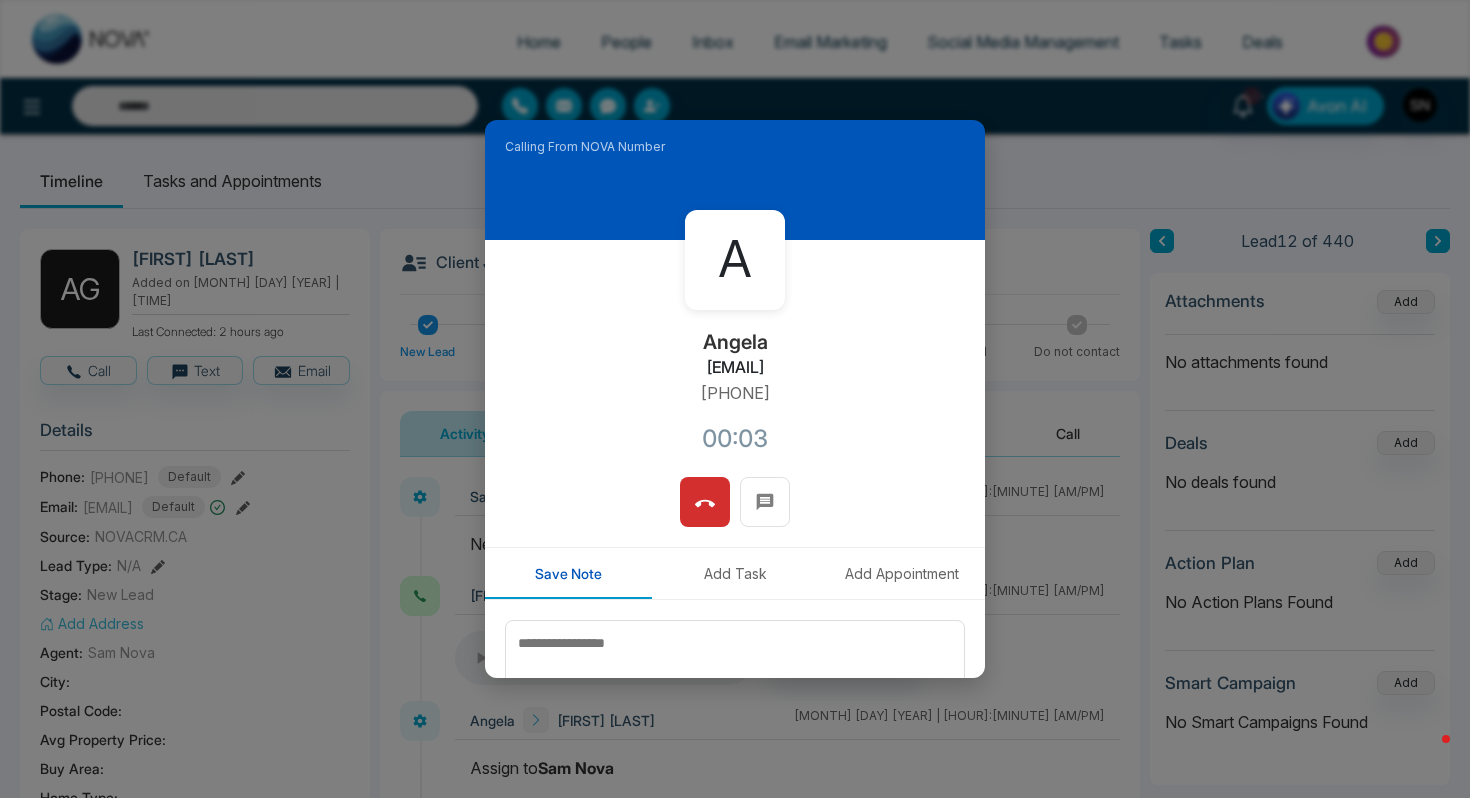 click on "[FIRST] [LAST] [EMAIL] [PHONE] 00:03" at bounding box center [735, 358] 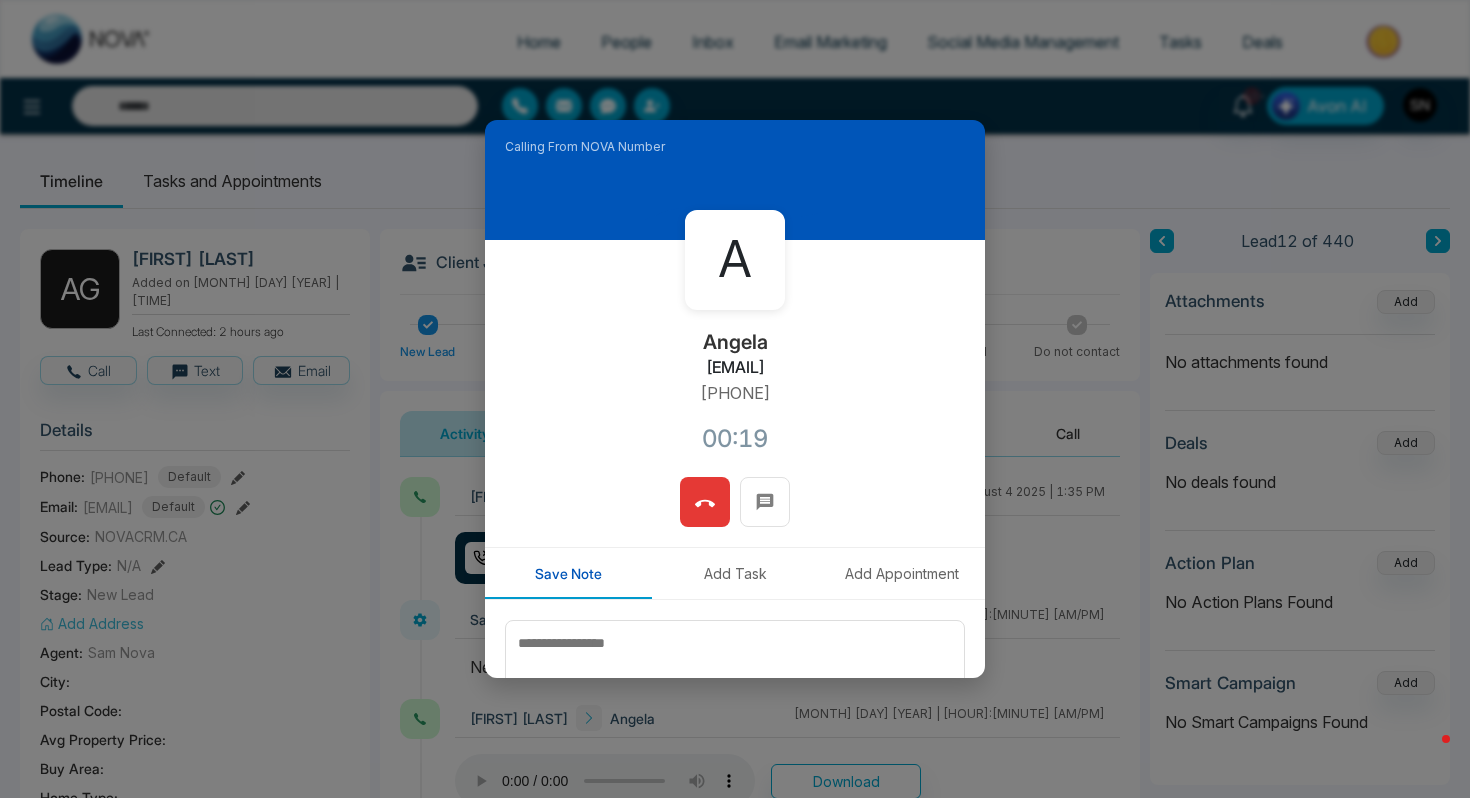 click at bounding box center [705, 502] 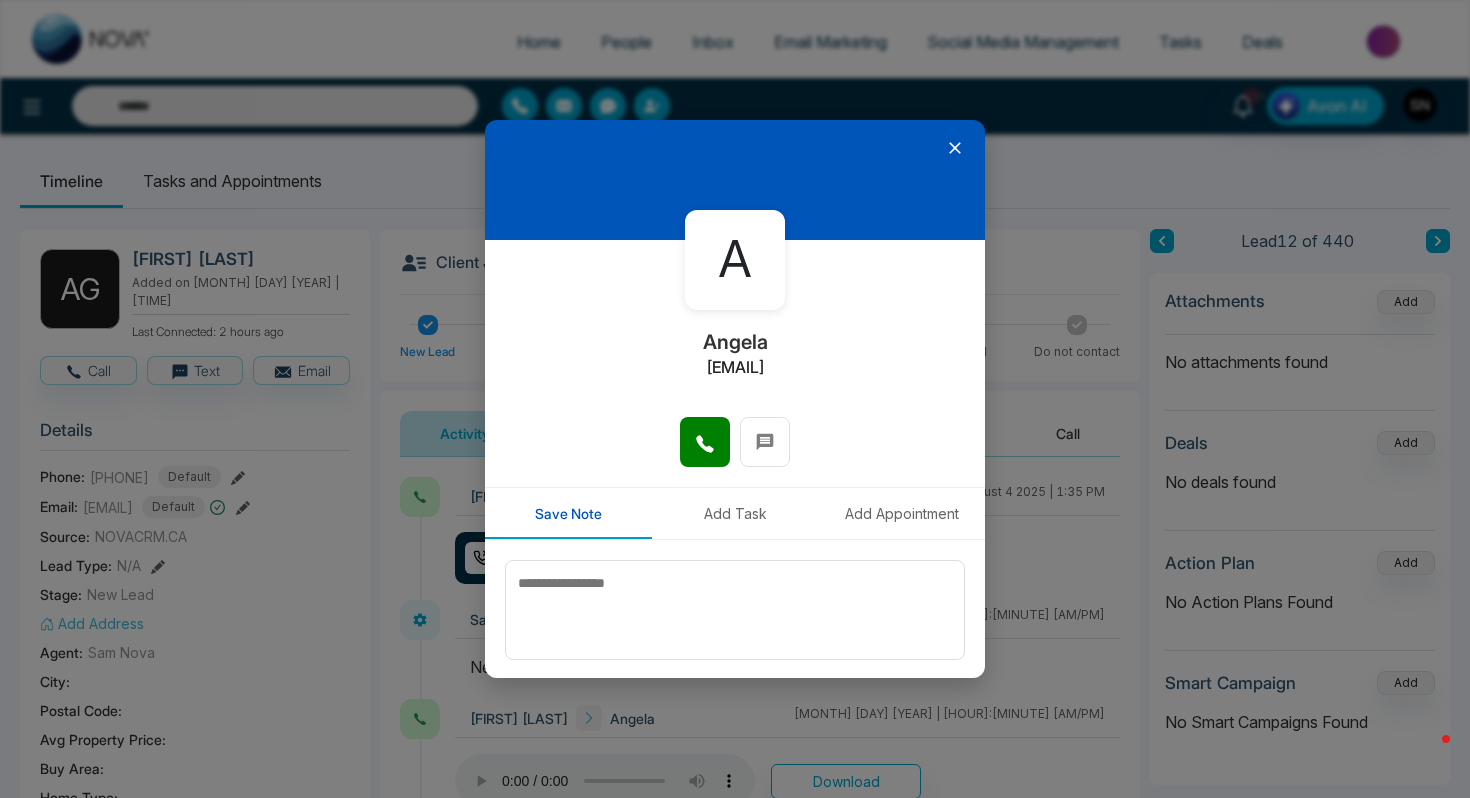 click 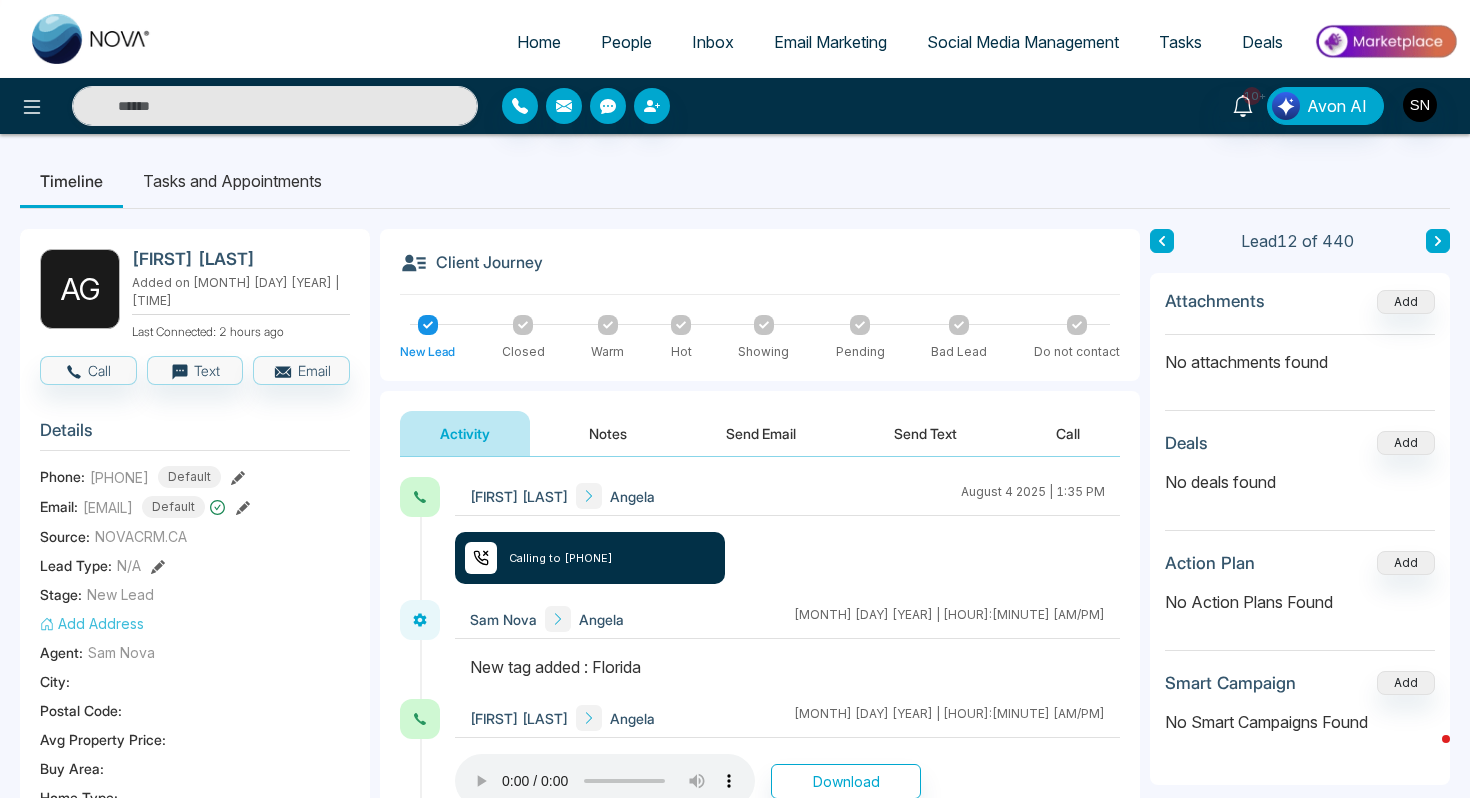 click on "[FIRST] [LAST] Added on   [MONTH] [DAY] [YEAR] | [HOUR]:[MINUTE] [AM/PM] Last Connected:   2 hours ago   Call   Text   Email Details Phone: [PHONE] Default Email: [EMAIL] Default Source: NOVACRM.CA Lead Type: N/A Stage: New Lead Add Address Agent: [FIRST] [LAST] City : Postal Code : Avg Property Price : Buy Area : Home Type : Start Date : Last Contact Date : Province : Timeframe : Urgency : Tags [CITY]   × Website   Lead Summary 1 Calls 0 Texts 0 Emails Social Profile   Not found Not found Not found Custom Lead Data Custom Fields   Client Journey New Lead Closed Warm Hot Showing Pending Bad Lead Do not contact Activity Notes Send Email Send Text Call [FIRST] [LAST] [FIRST] [MONTH] [DAY] [YEAR] | [HOUR]:[MINUTE] [AM/PM] Calling to [PHONE] [FIRST] [LAST] [FIRST] [MONTH] [DAY] [YEAR] | [HOUR]:[MINUTE] [AM/PM] [FIRST] [LAST] [FIRST] [MONTH] [DAY] [YEAR] | [HOUR]:[MINUTE] [AM/PM] Download [FIRST] [LAST] [FIRST] [MONTH] [DAY] [YEAR] | [HOUR]:[MINUTE] [AM/PM] [FIRST] [LAST] [FIRST] [MONTH] [DAY] [YEAR] | [HOUR]:[MINUTE] [AM/PM] Nova AI : Email Generator Create Engaging Emails with Our AI Technology.    Nova AI Email Generator Your tone" at bounding box center [735, 879] 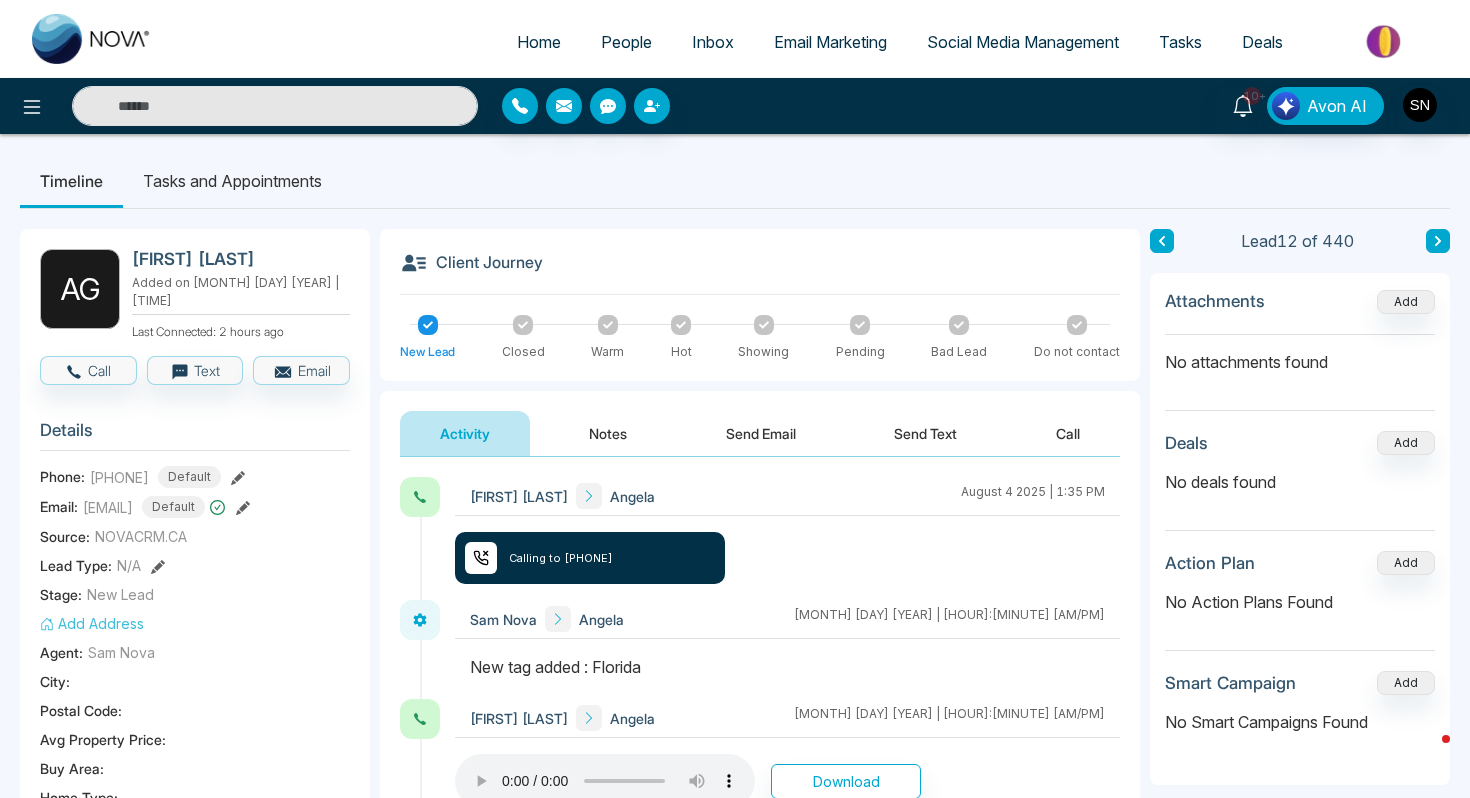 click 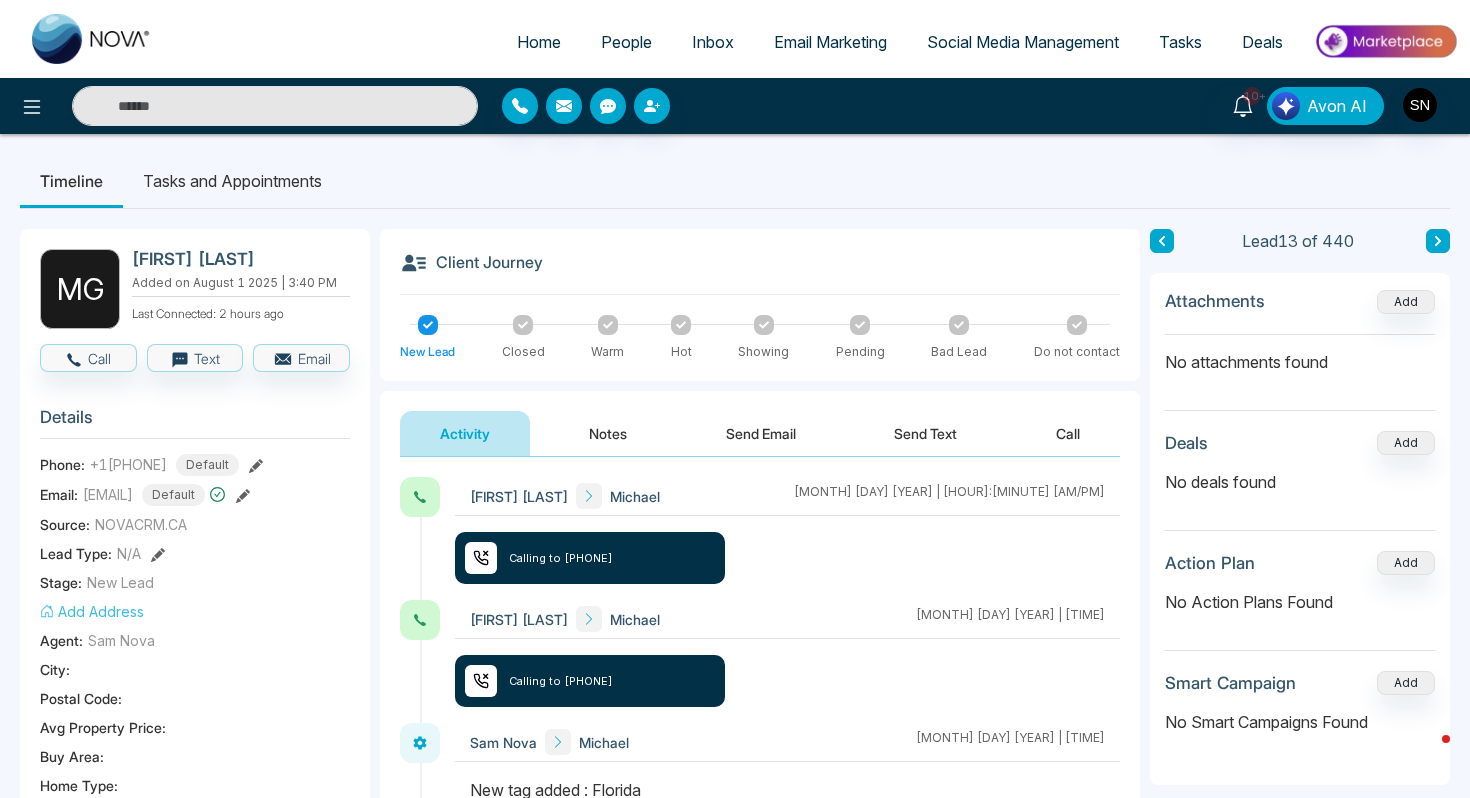 click on "[FIRST] [LAST] Added on   [MONTH] [DAY] [YEAR] | [HOUR]:[MINUTE] [AM/PM] Last Connected:   2 hours ago   Call   Text   Email Details Phone: [PHONE] Default Email: [EMAIL] Default Source: NOVACRM.CA Lead Type: N/A Stage: New Lead Add Address Agent: [FIRST] [LAST] City : Postal Code : Avg Property Price : Buy Area : Home Type : Start Date : Last Contact Date : Province : Timeframe : Urgency : Tags [CITY]   × Website   Lead Summary 2 Calls 0 Texts 0 Emails Social Profile   Not found Not found Not found Custom Lead Data Custom Fields" at bounding box center [195, 873] 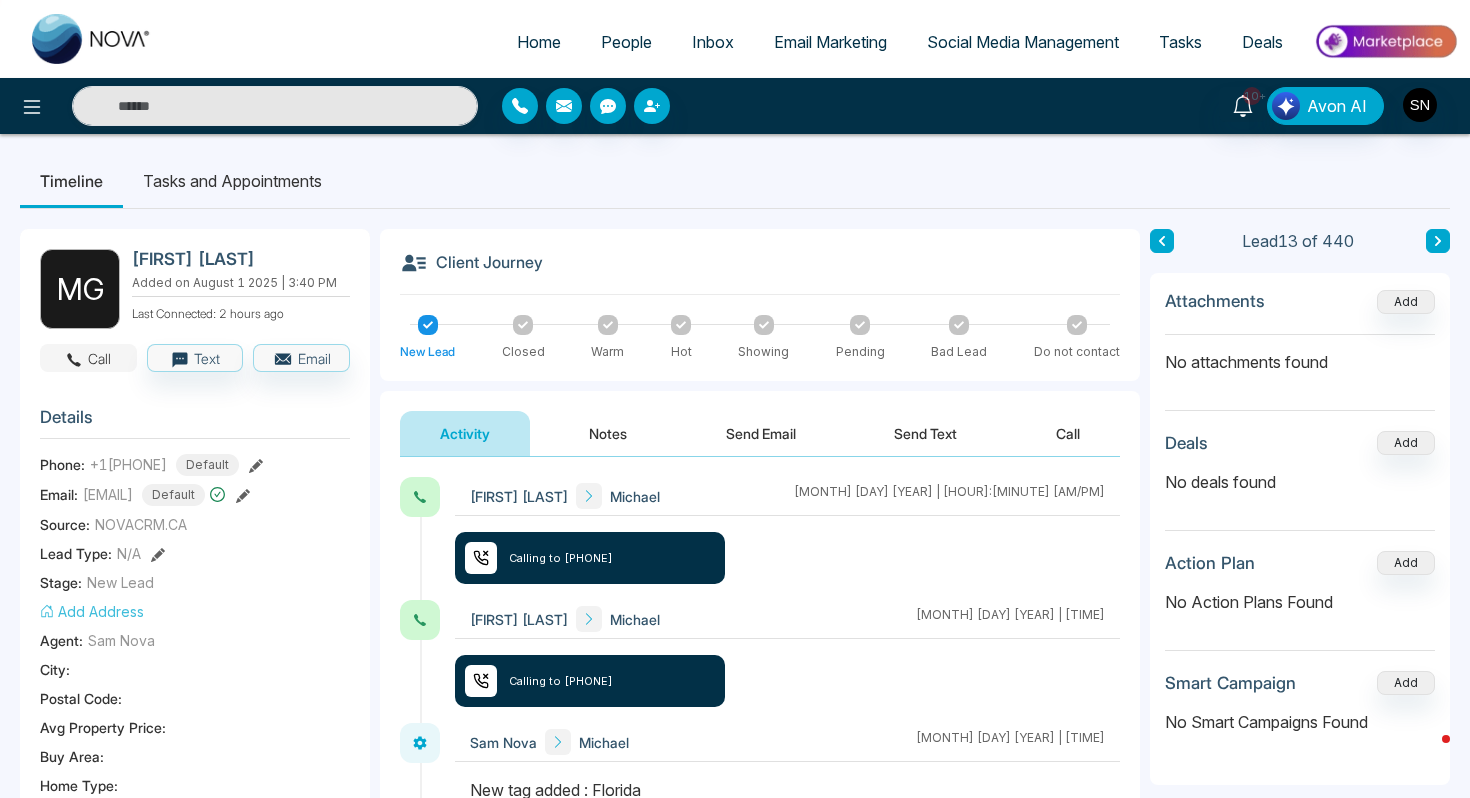 click on "Call" at bounding box center [88, 358] 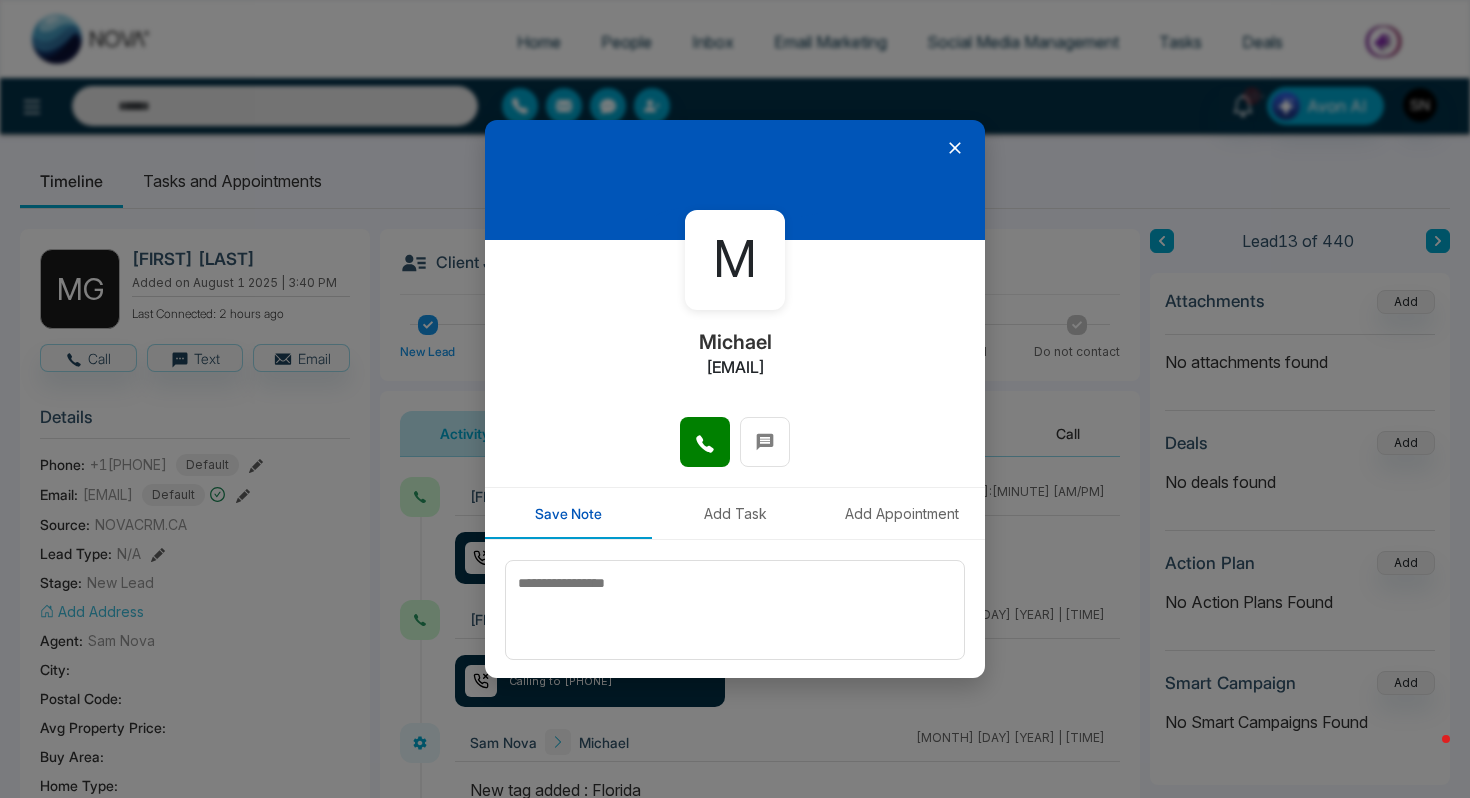 click at bounding box center [735, 452] 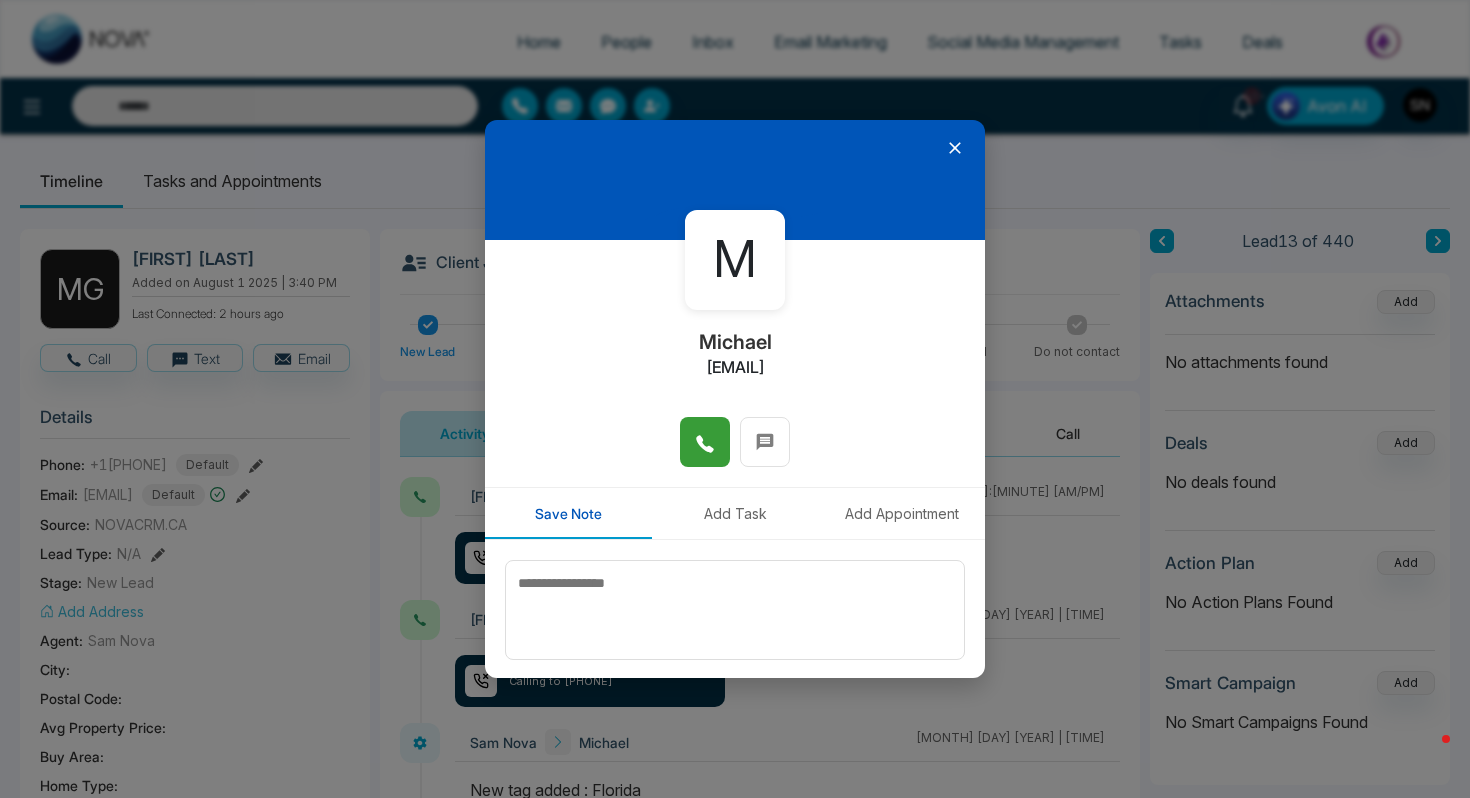 click at bounding box center (705, 442) 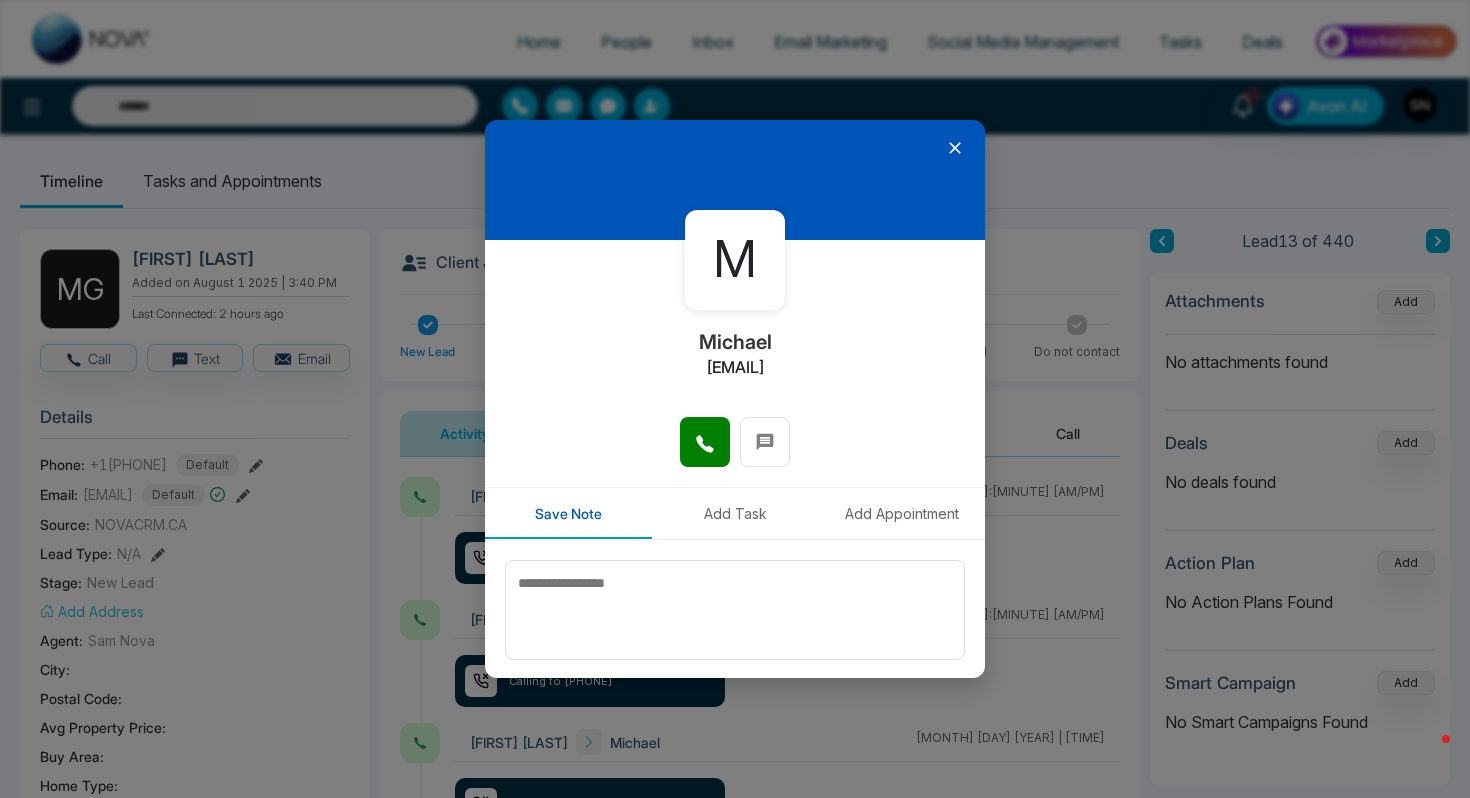 drag, startPoint x: 658, startPoint y: 365, endPoint x: 812, endPoint y: 357, distance: 154.20766 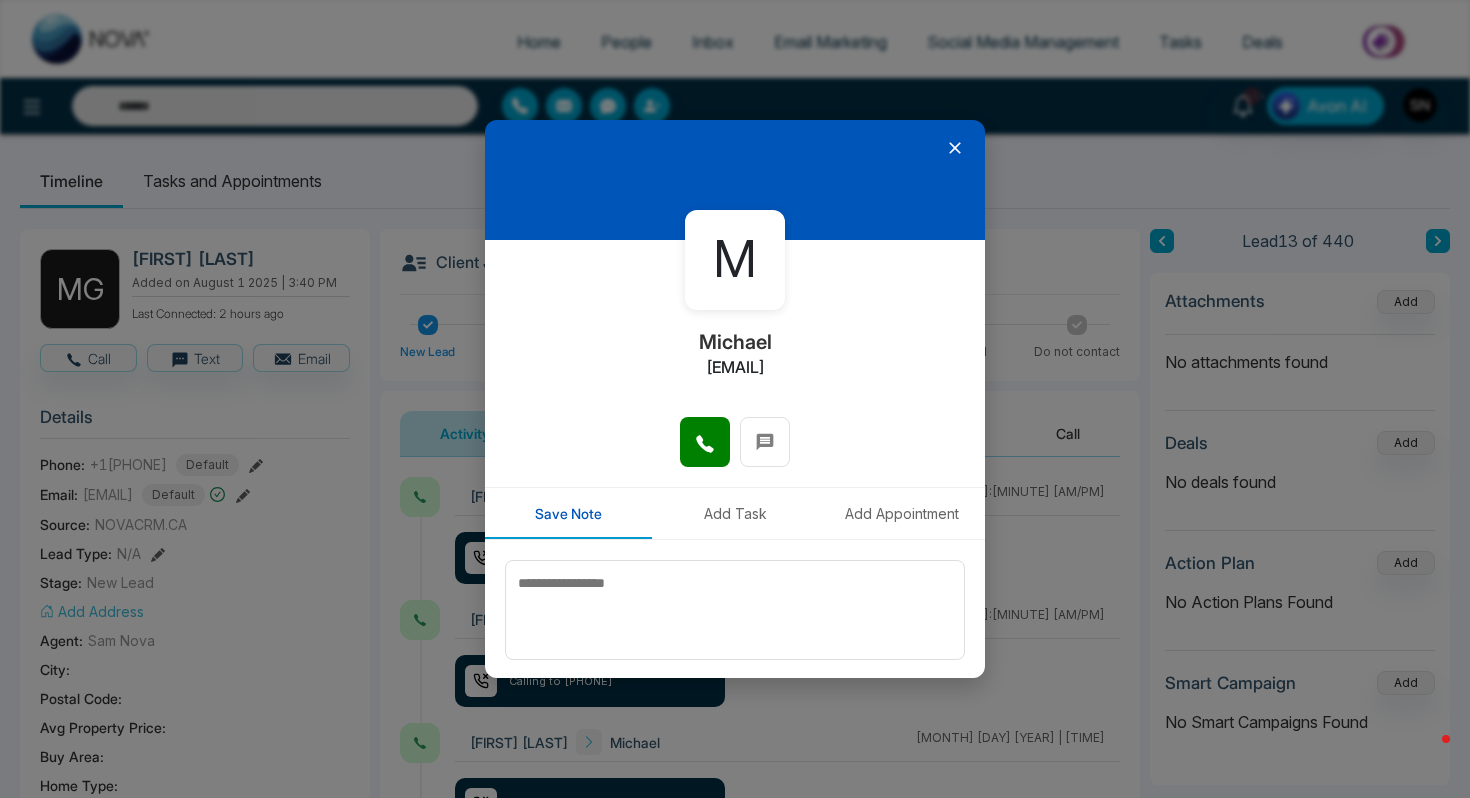 click on "[INITIAL] [FIRST] [LAST] [EMAIL]" at bounding box center [735, 328] 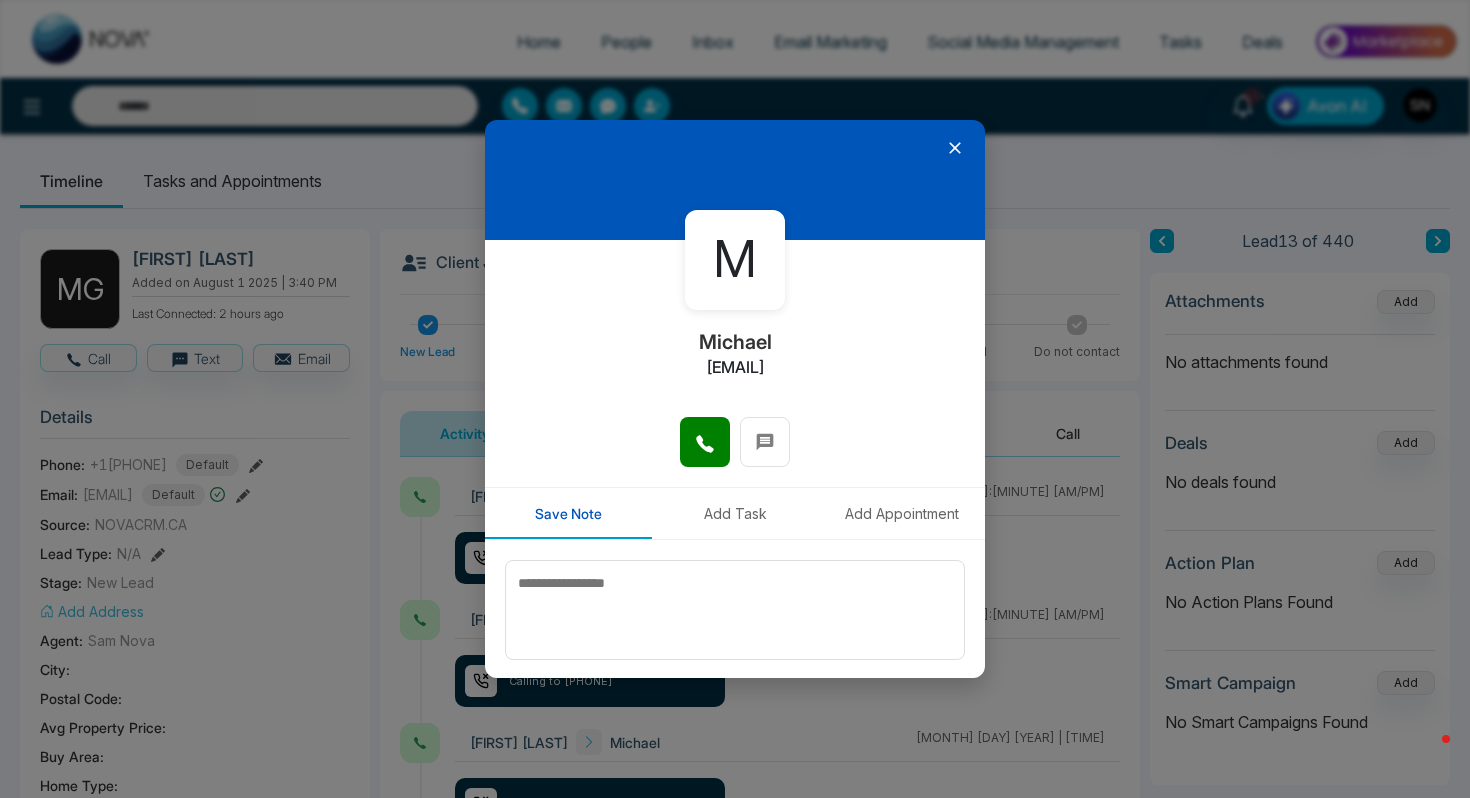 click 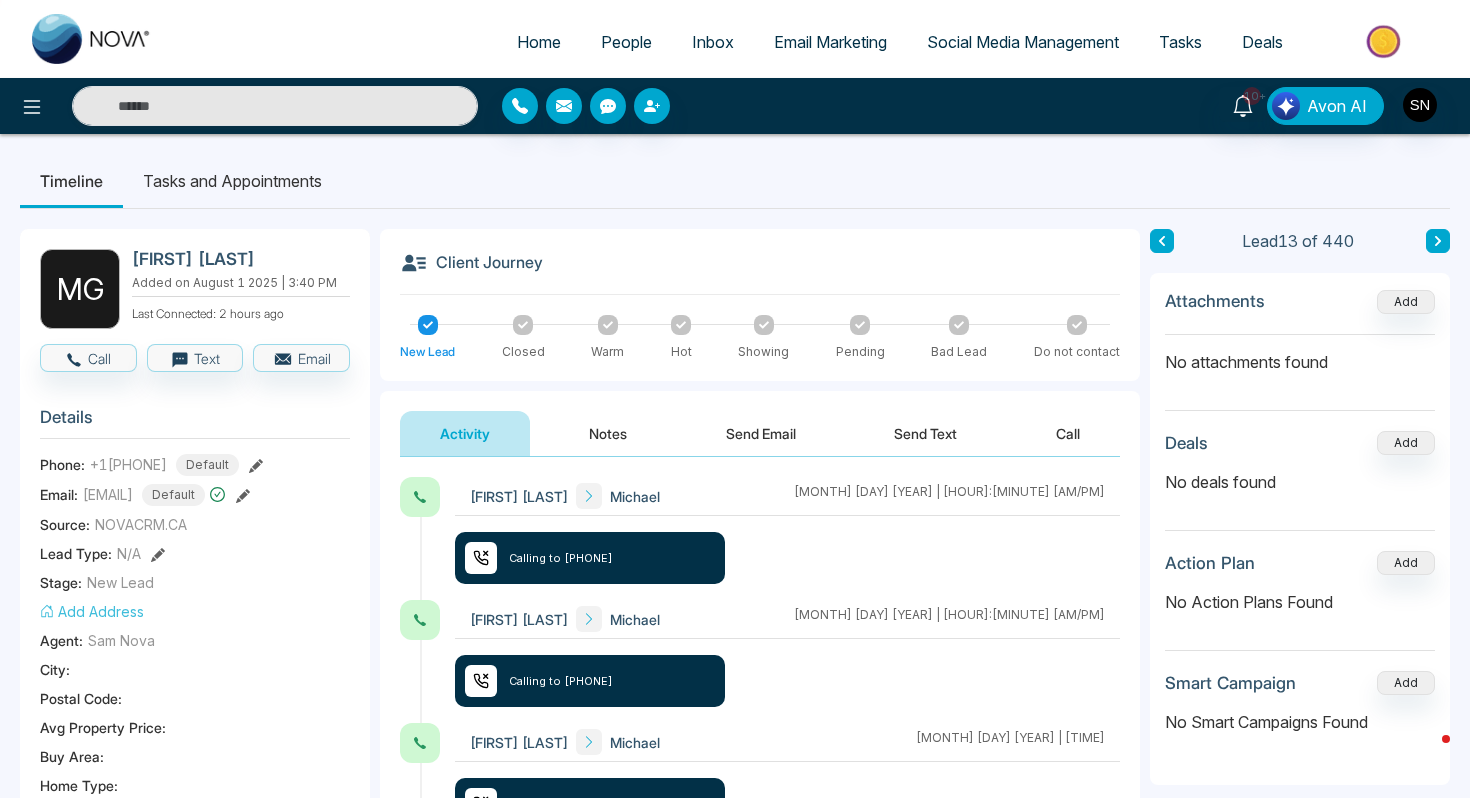 click on "Notes" at bounding box center [608, 433] 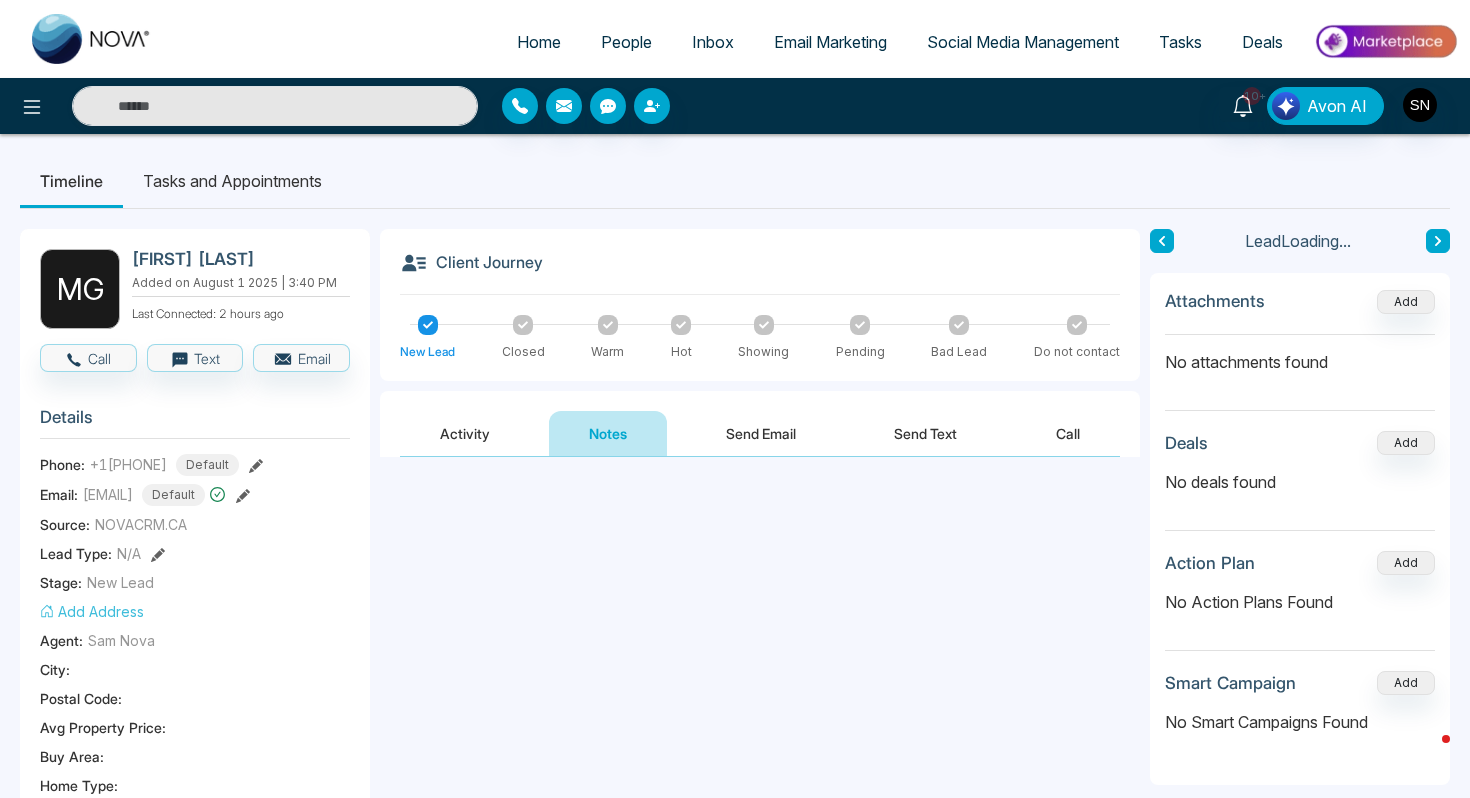 click at bounding box center (760, 542) 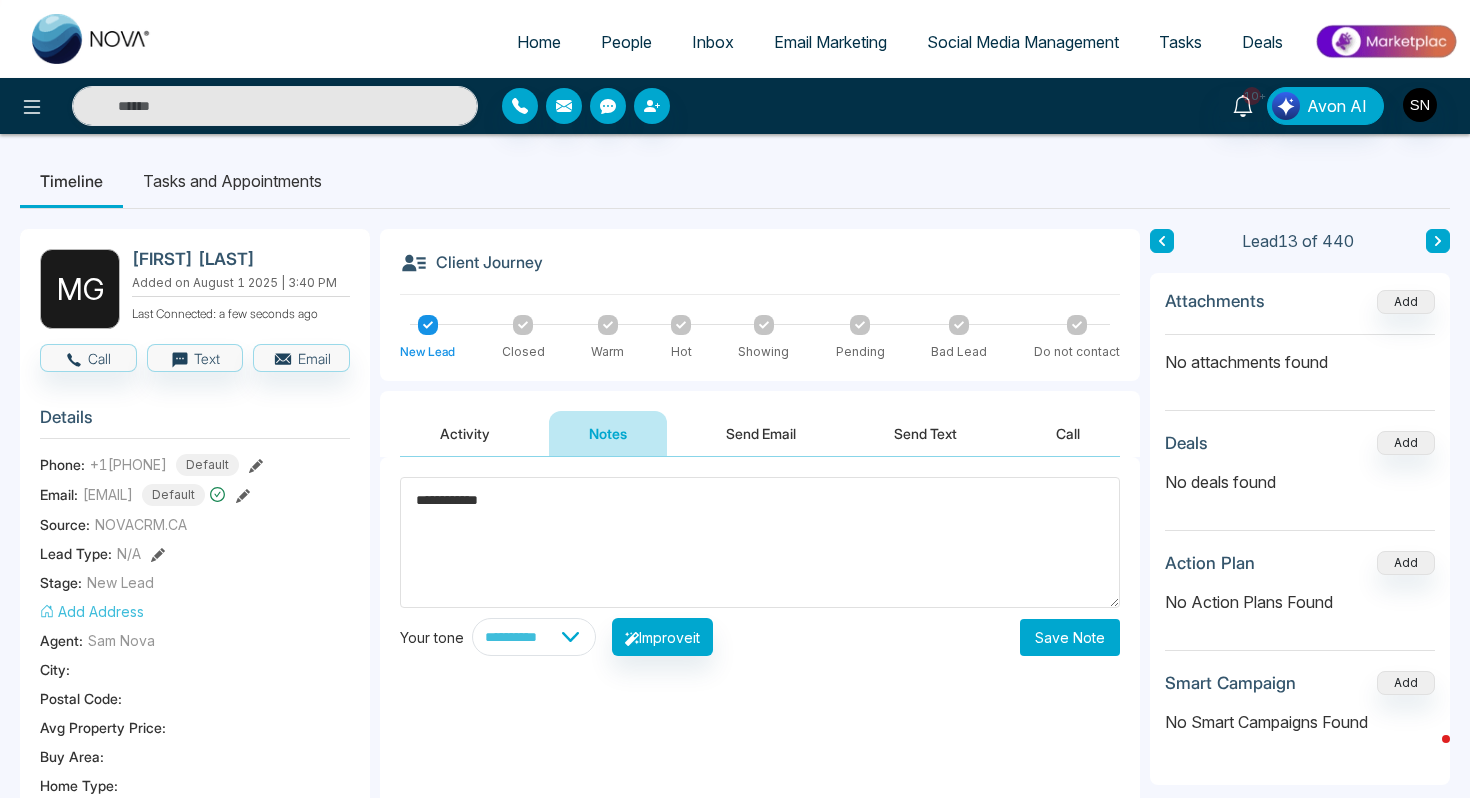 type on "**********" 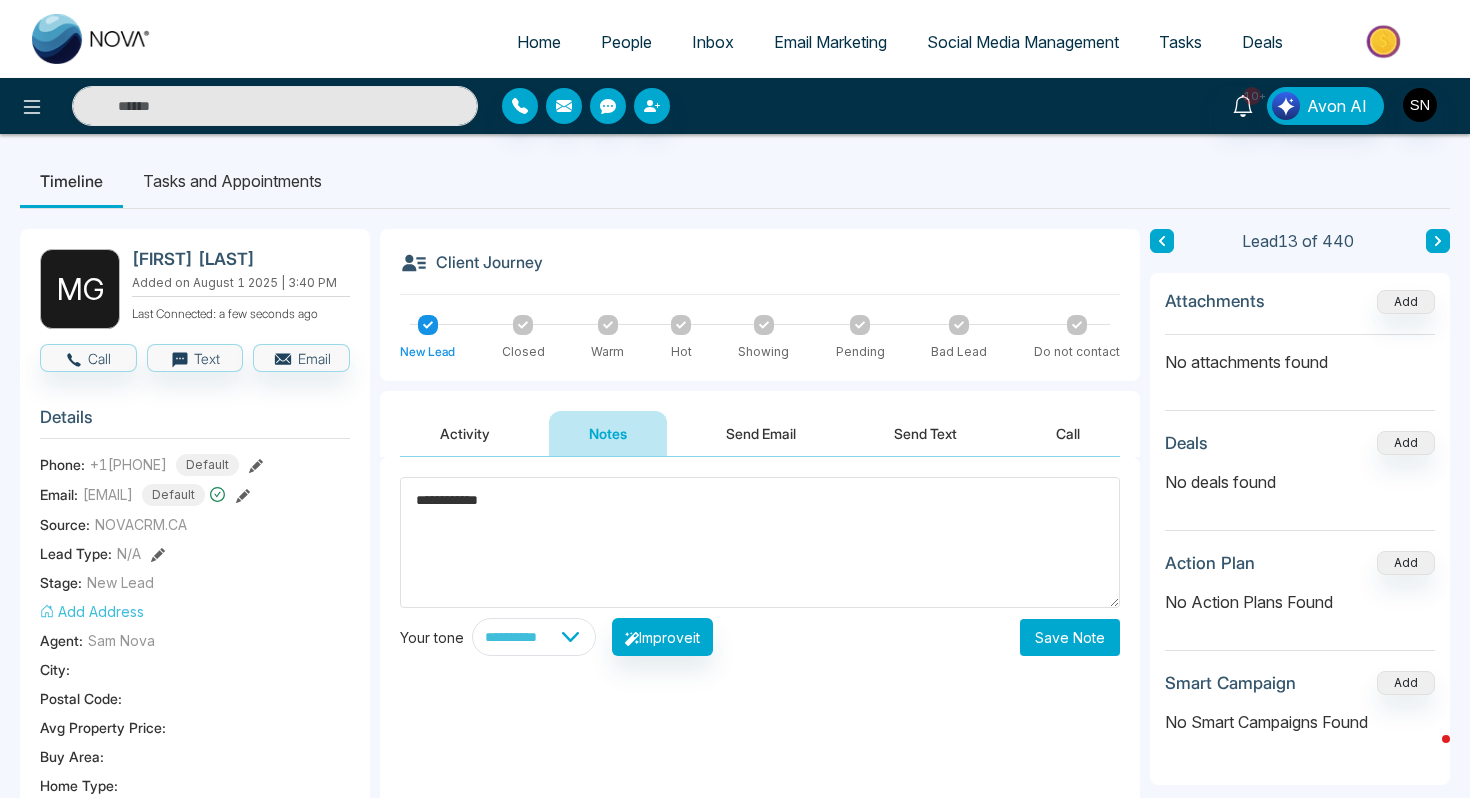 click on "Save Note" at bounding box center [1070, 637] 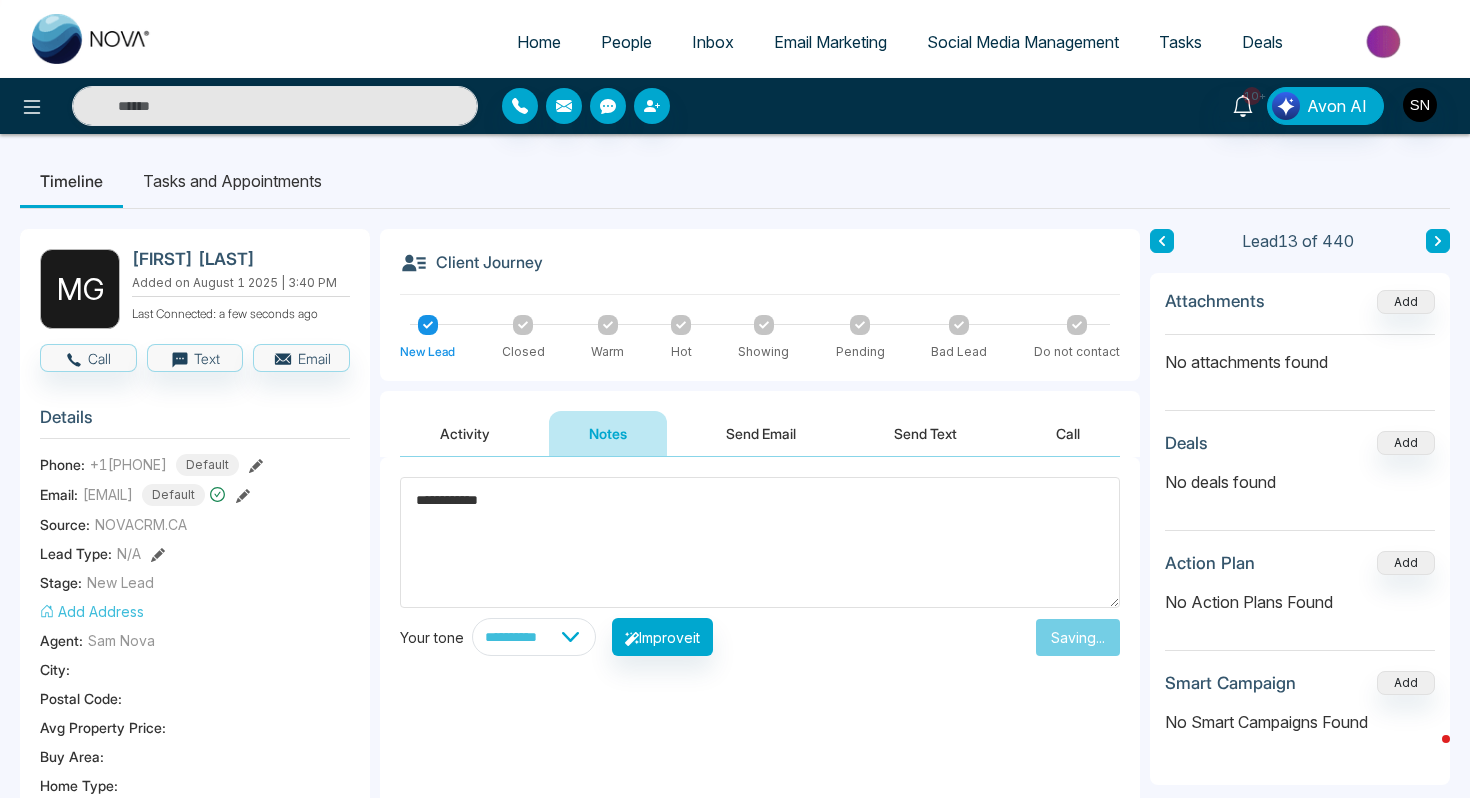 type 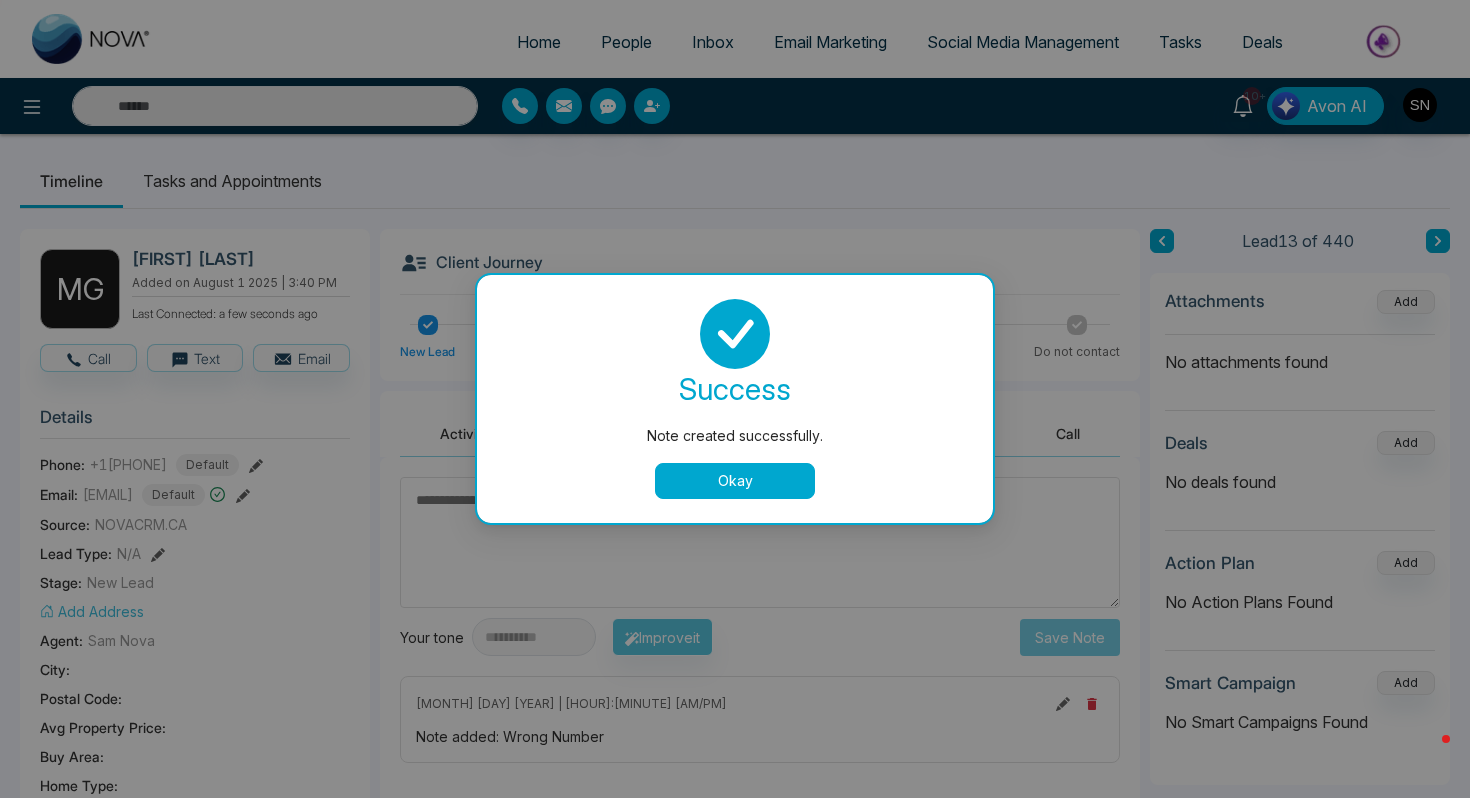 click on "Okay" at bounding box center (735, 481) 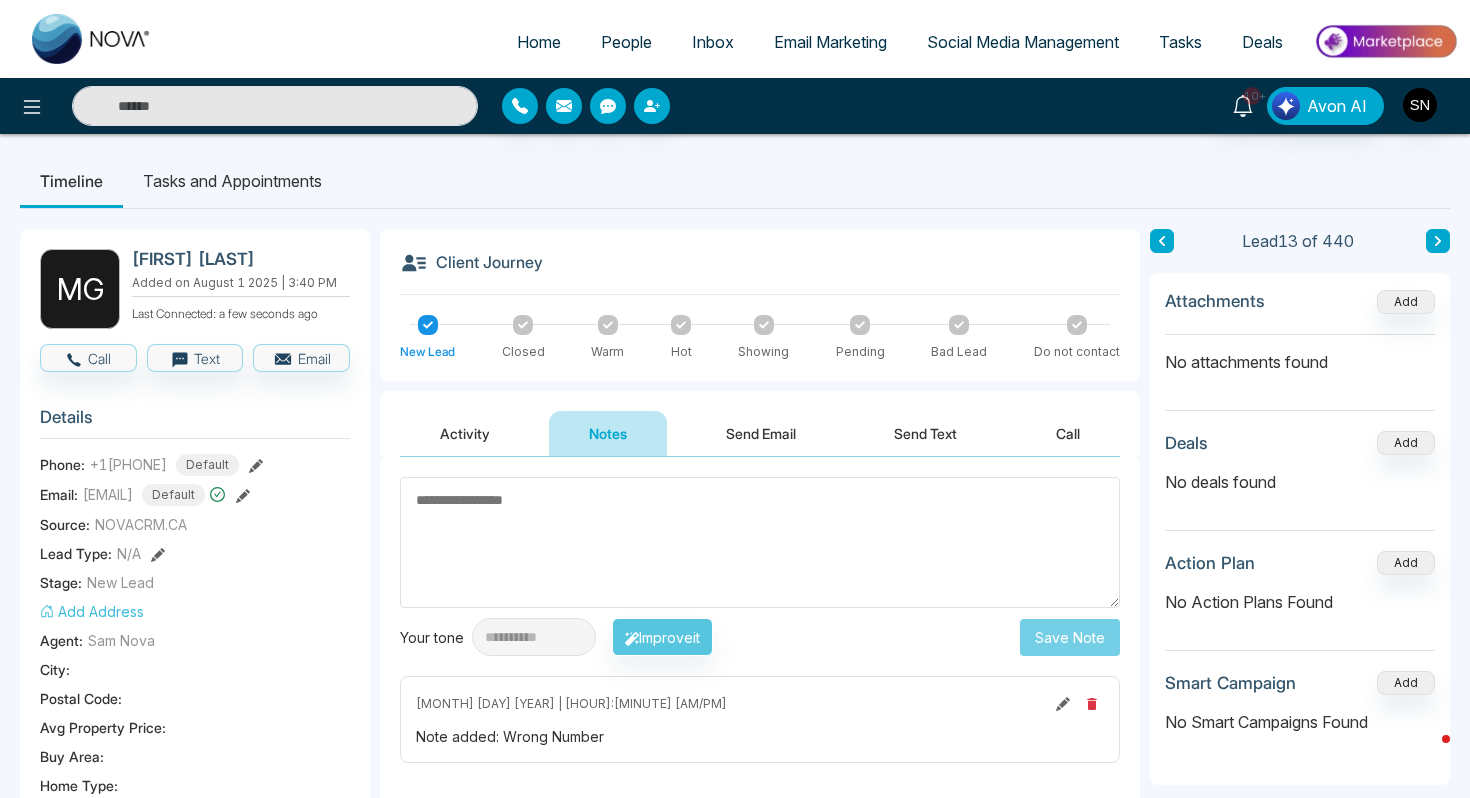 drag, startPoint x: 128, startPoint y: 257, endPoint x: 275, endPoint y: 263, distance: 147.12239 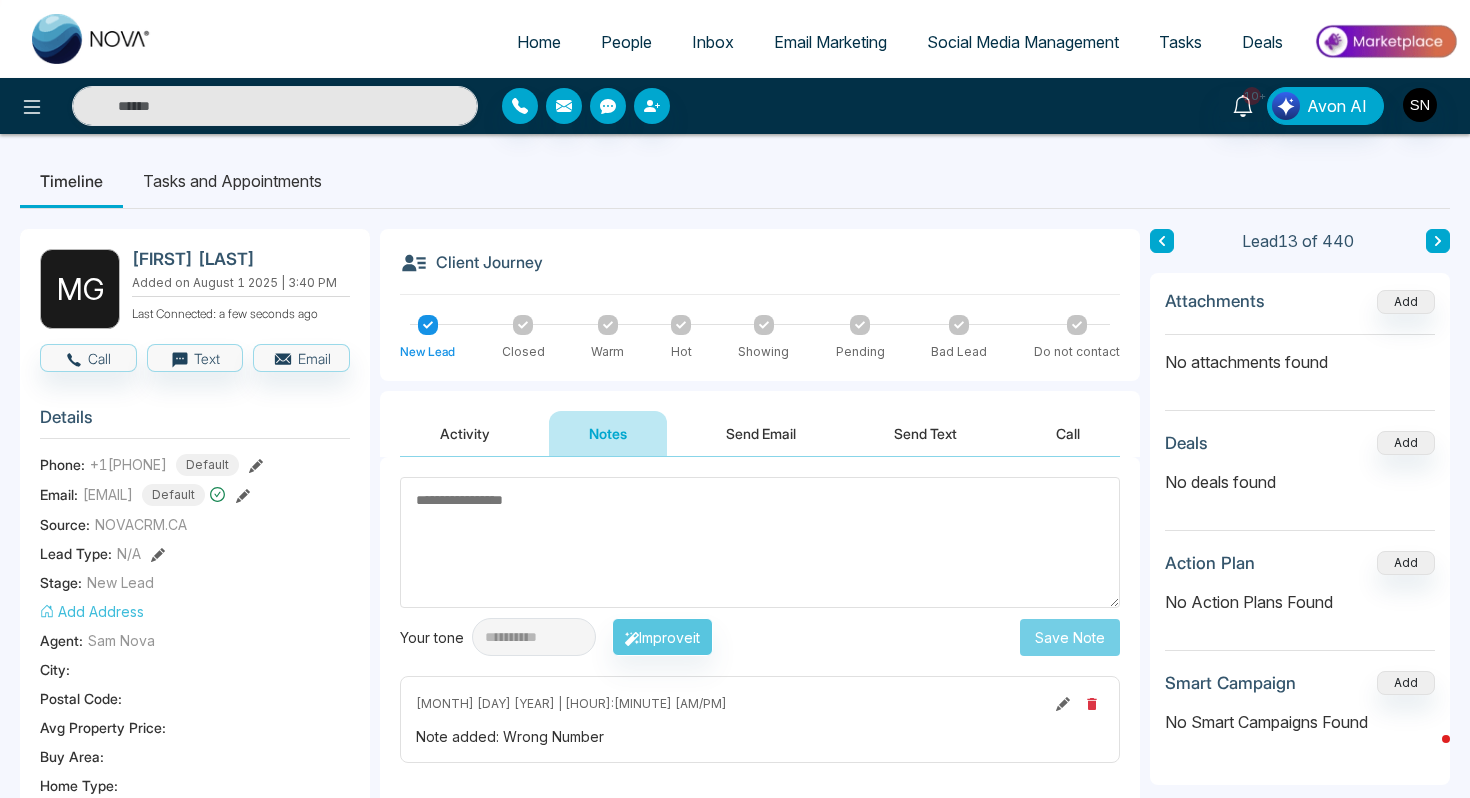 click on "[INITIAL] [FIRST] [LAST] Added on [MONTH] [DAY] [YEAR] | [TIME] Last Connected: [TIME] ago" at bounding box center [195, 289] 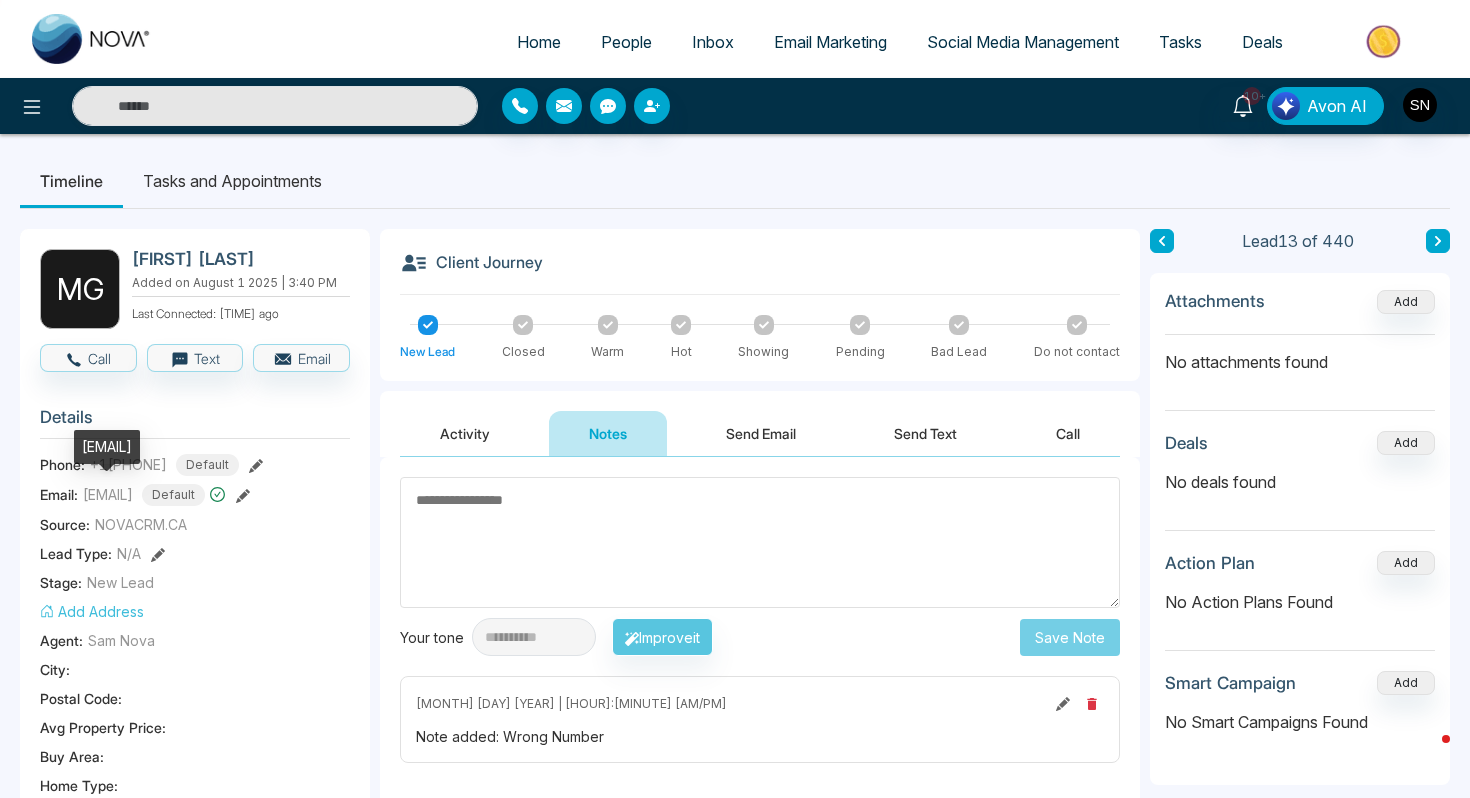 drag, startPoint x: 211, startPoint y: 452, endPoint x: 86, endPoint y: 452, distance: 125 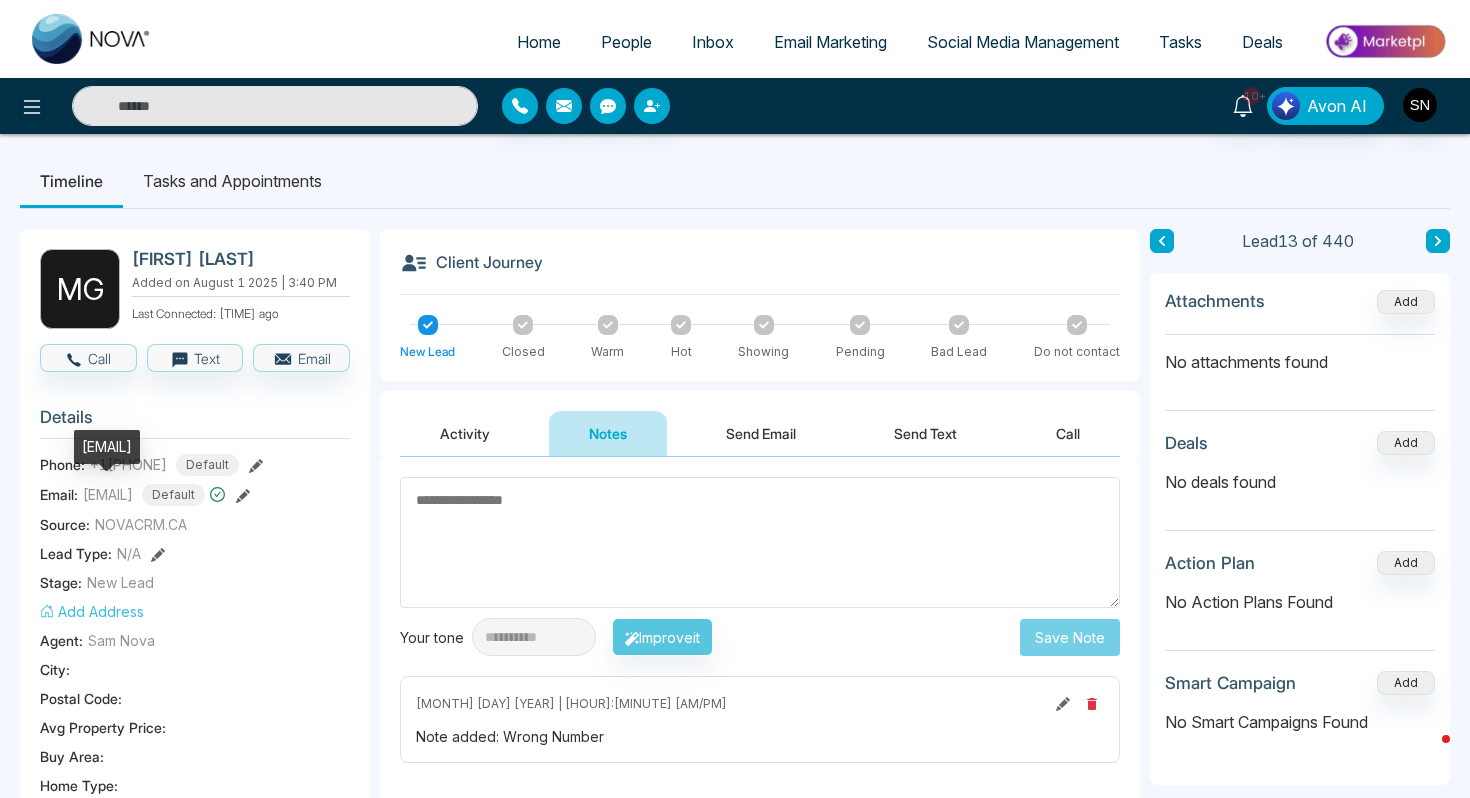 click on "[EMAIL]" at bounding box center (107, 447) 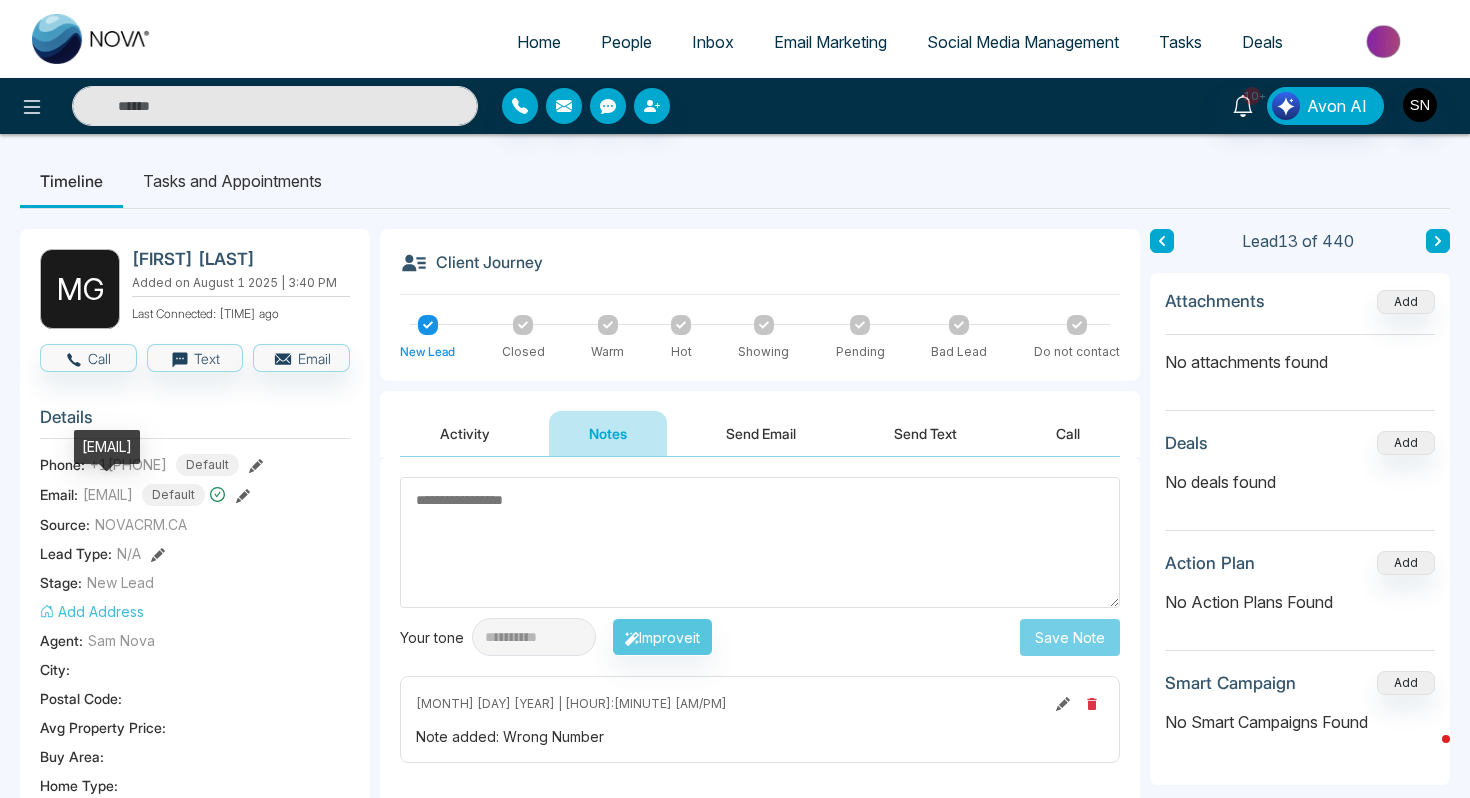 click on "[EMAIL]" at bounding box center [107, 447] 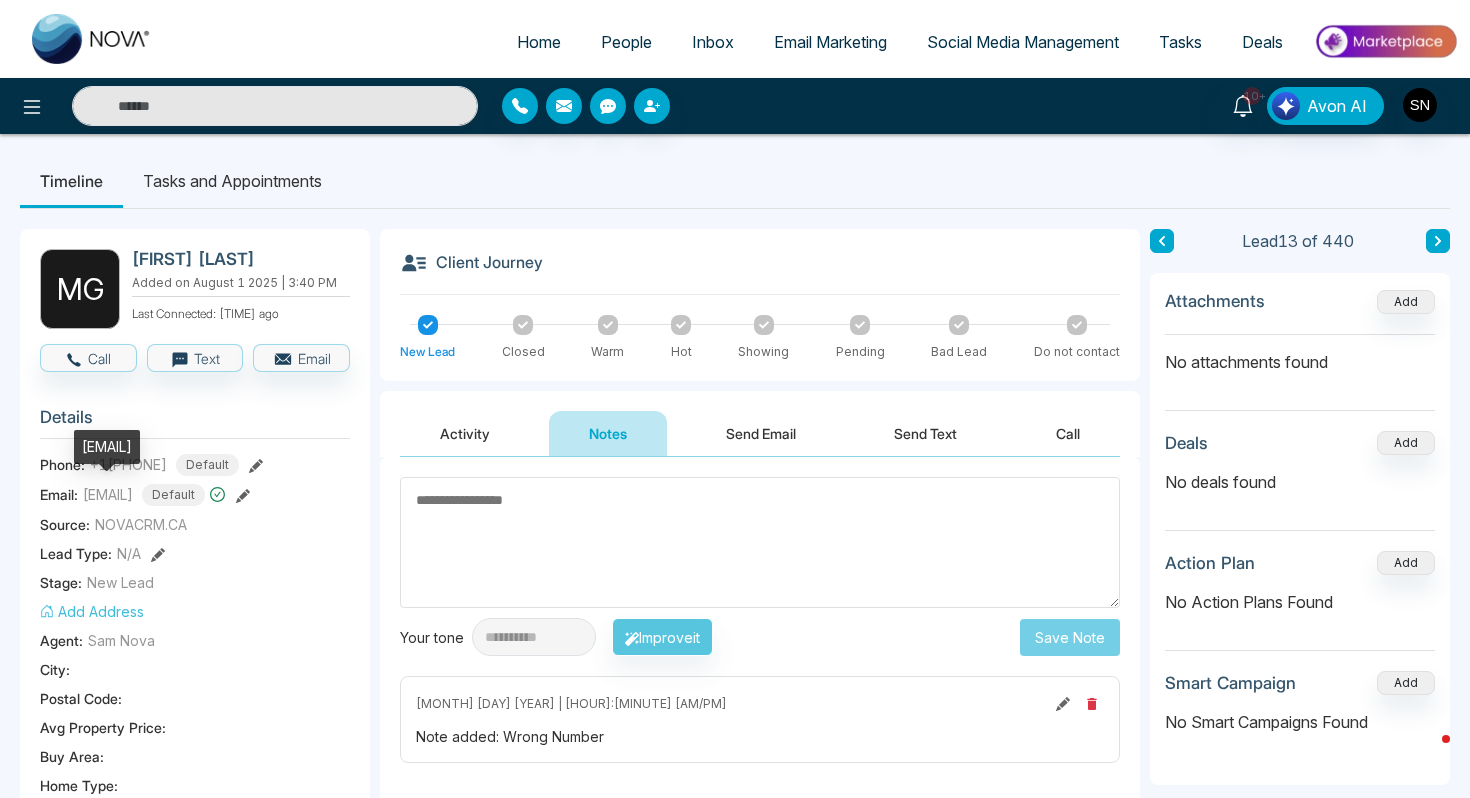 drag, startPoint x: 82, startPoint y: 450, endPoint x: 216, endPoint y: 454, distance: 134.0597 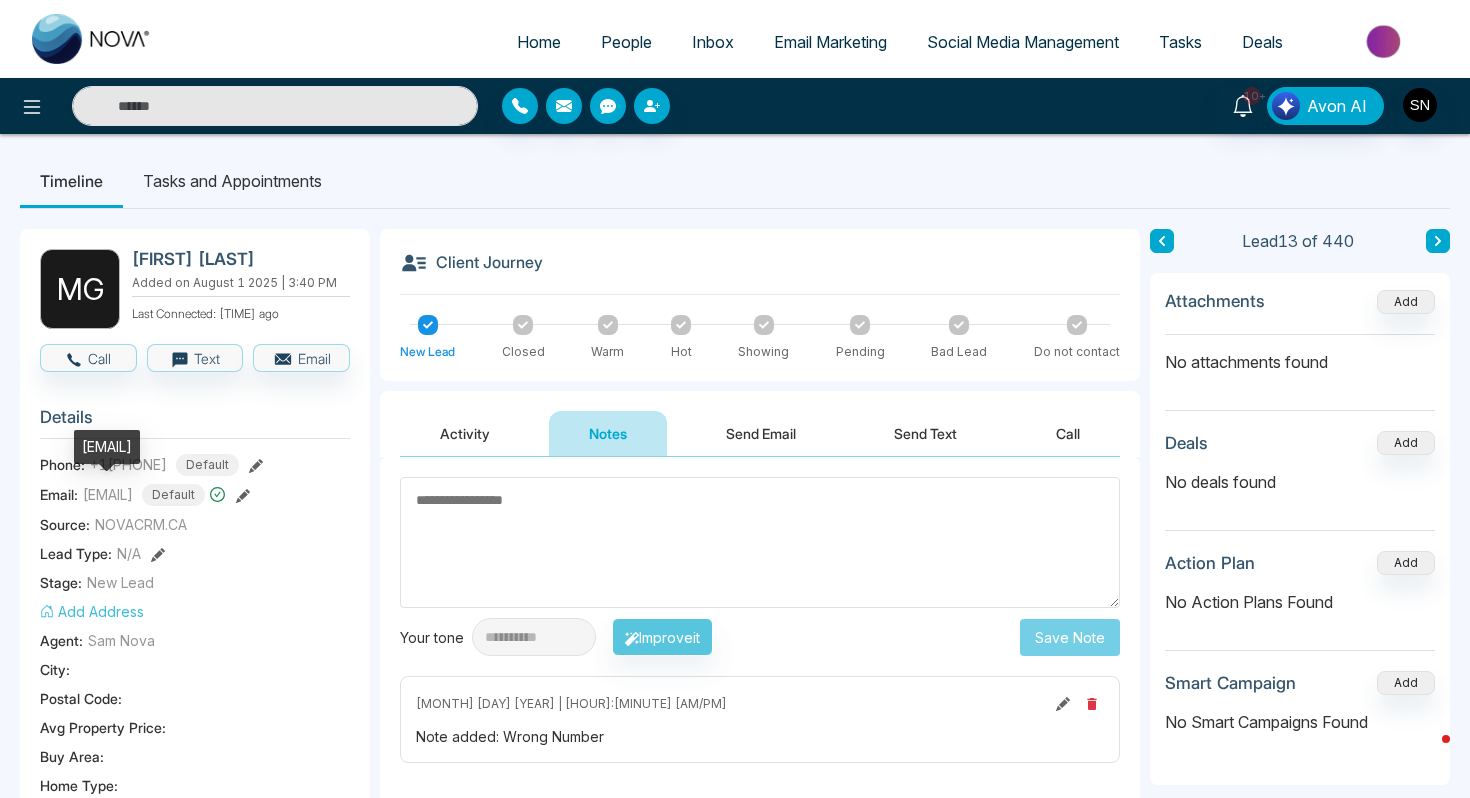 click on "[EMAIL]" at bounding box center (107, 447) 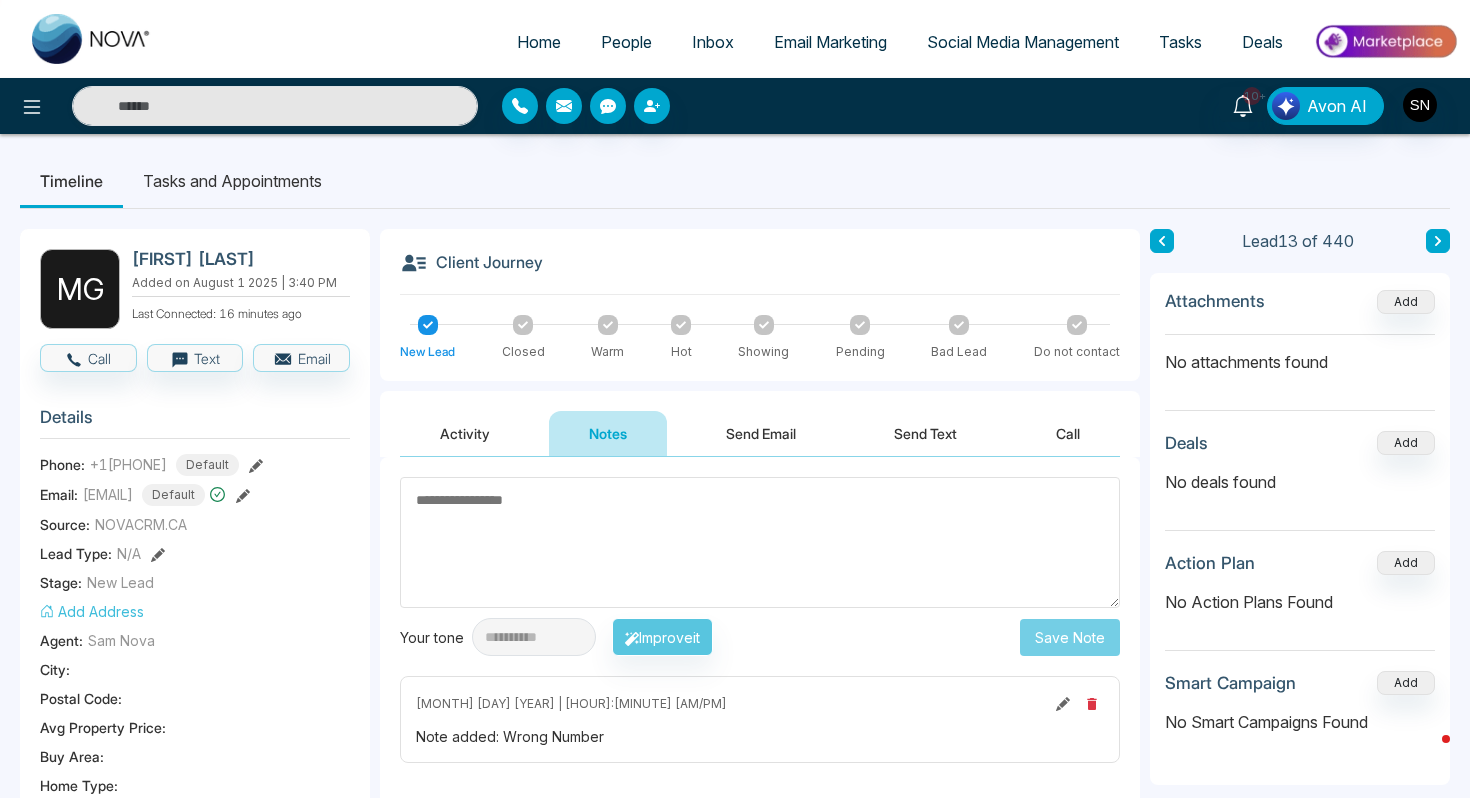 drag, startPoint x: 132, startPoint y: 254, endPoint x: 274, endPoint y: 261, distance: 142.17242 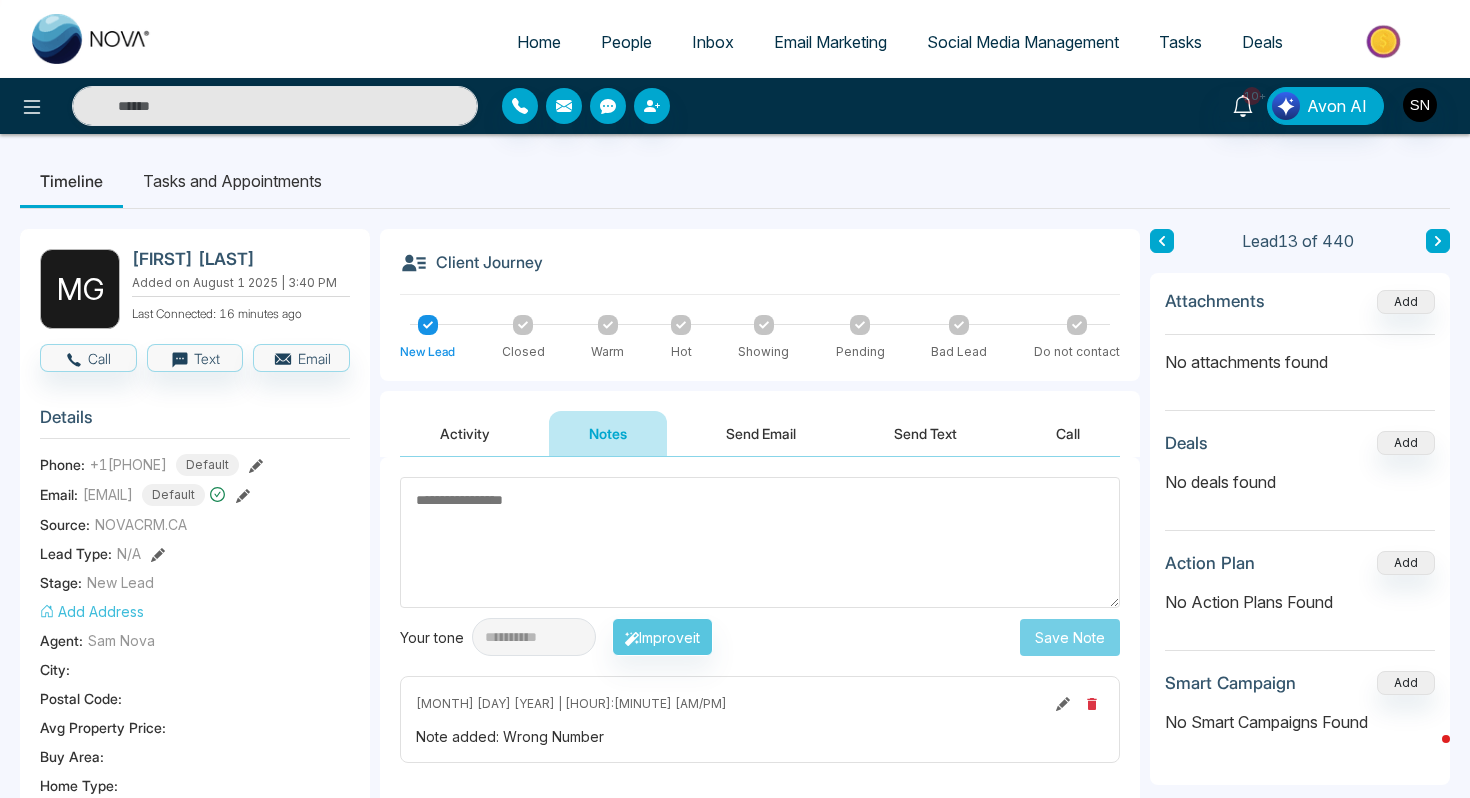 click on "[FIRST] [LAST]" at bounding box center (237, 259) 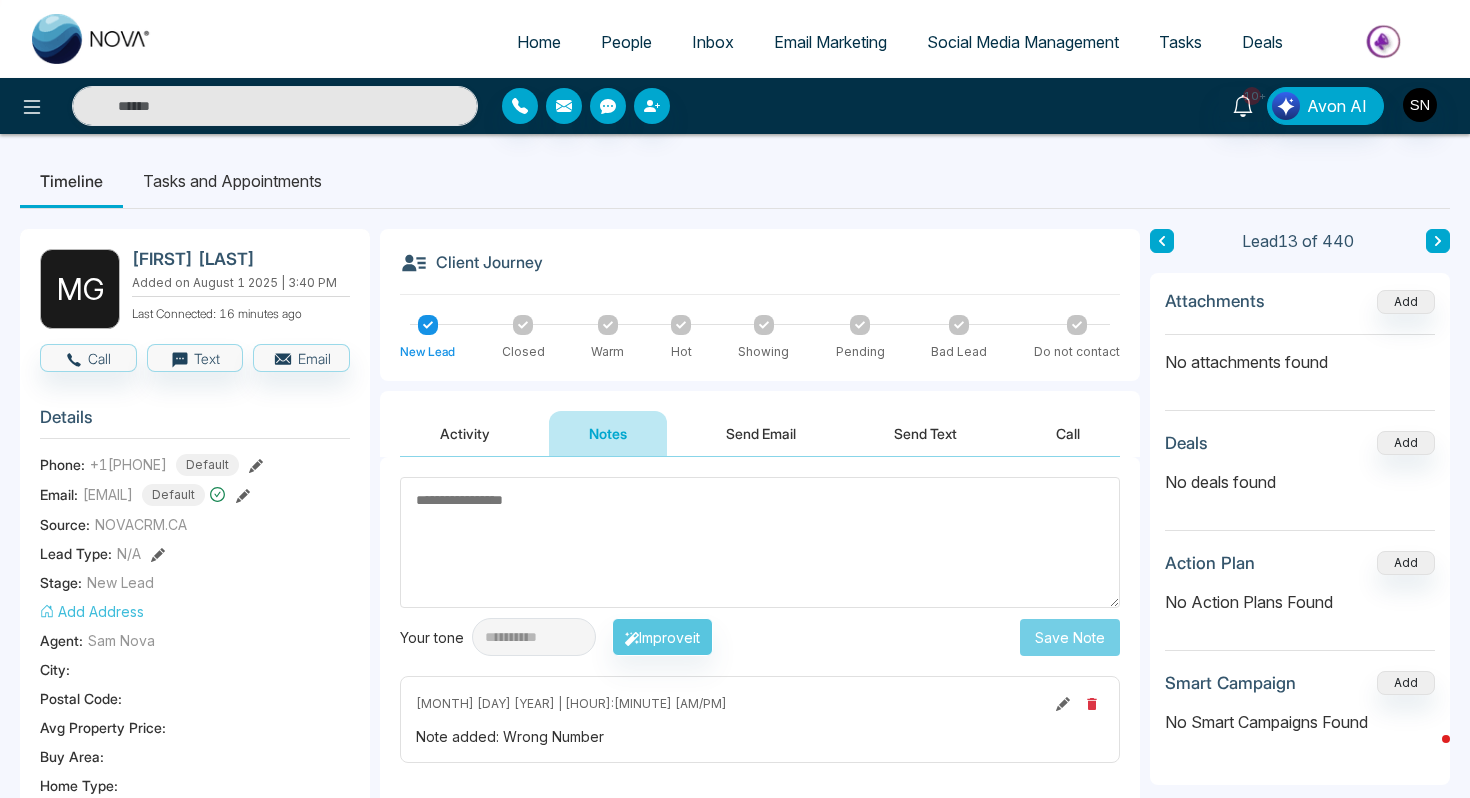 drag, startPoint x: 85, startPoint y: 458, endPoint x: 201, endPoint y: 455, distance: 116.03879 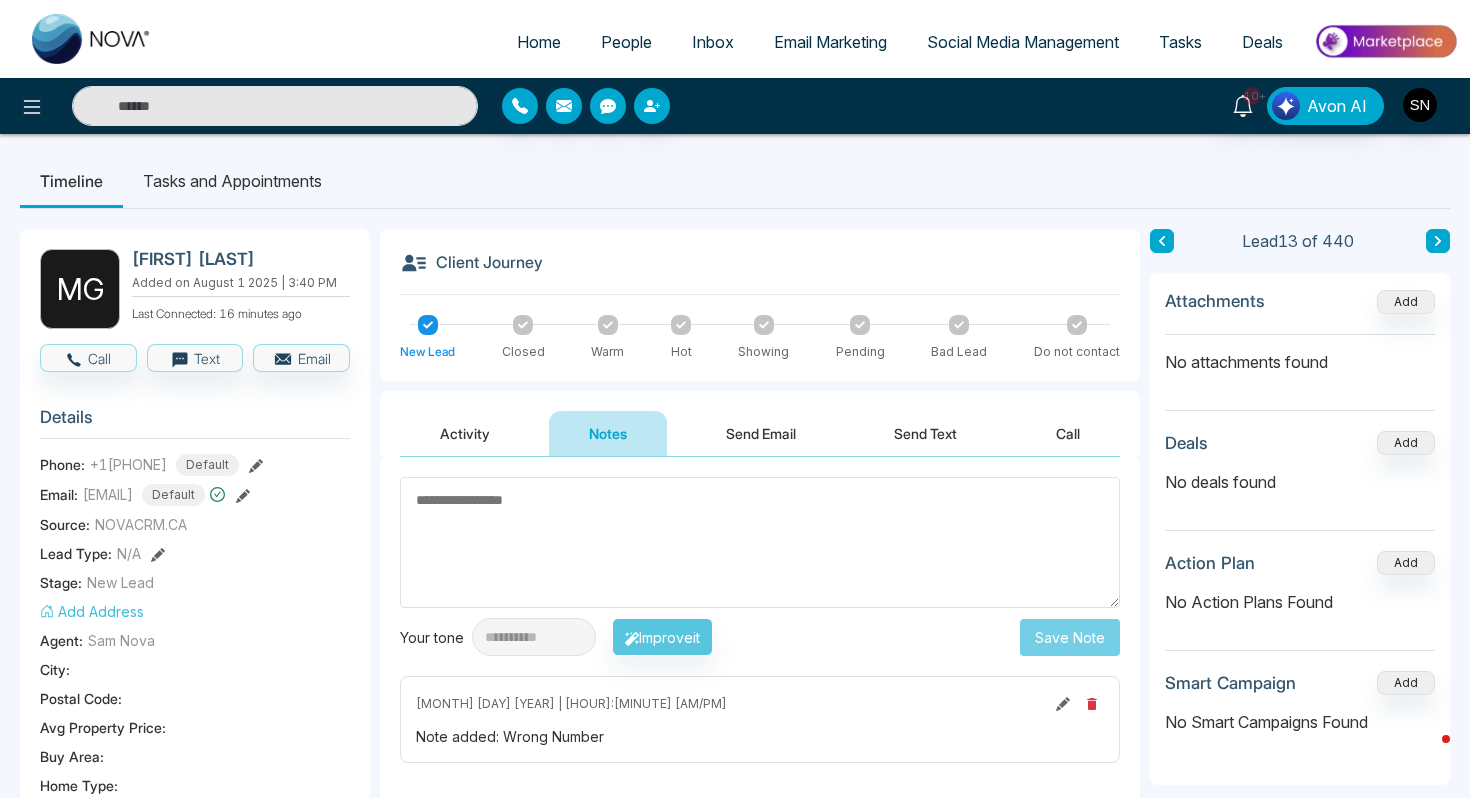 click on "Phone: +1[PHONE] Default" at bounding box center (195, 465) 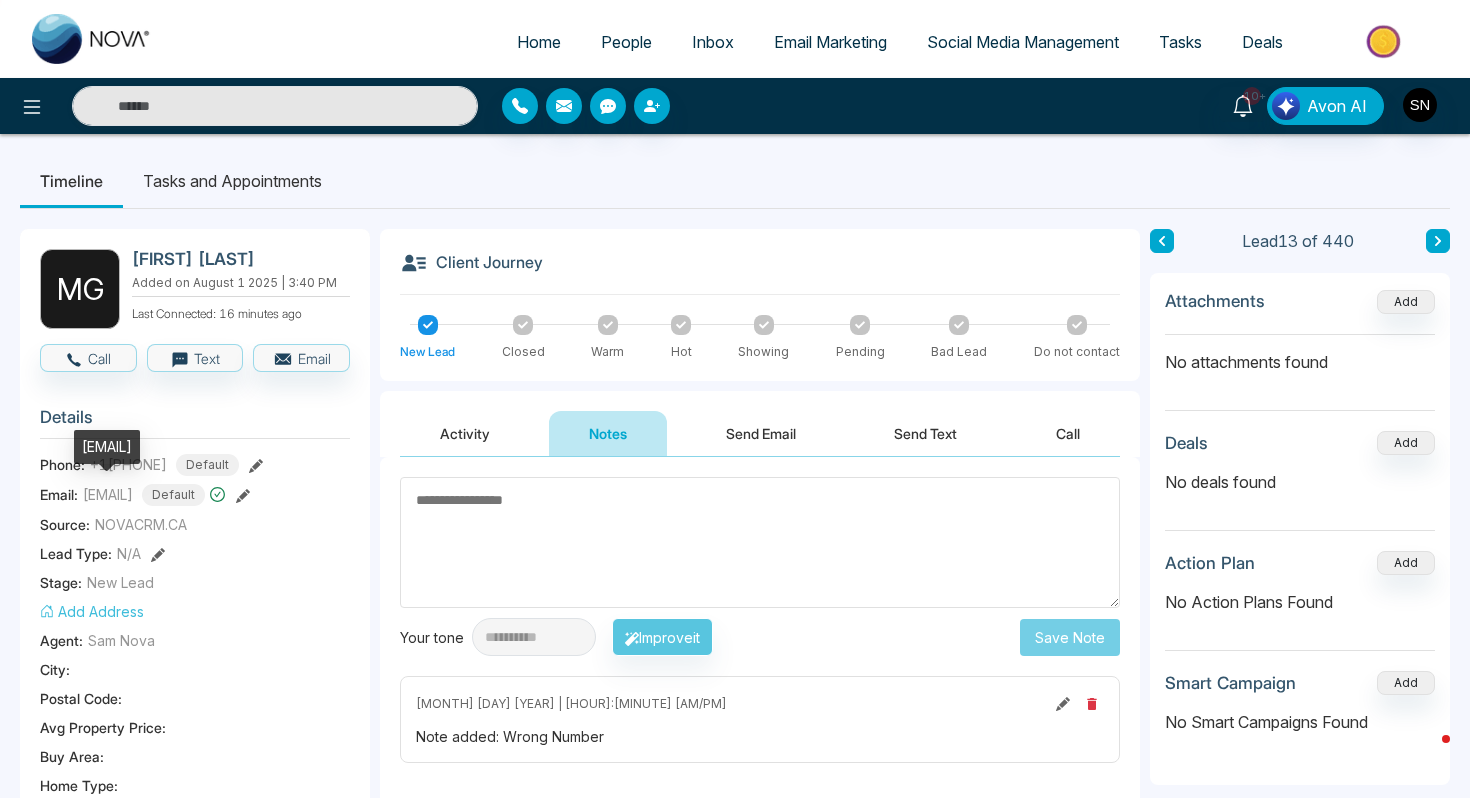 drag, startPoint x: 83, startPoint y: 494, endPoint x: 209, endPoint y: 494, distance: 126 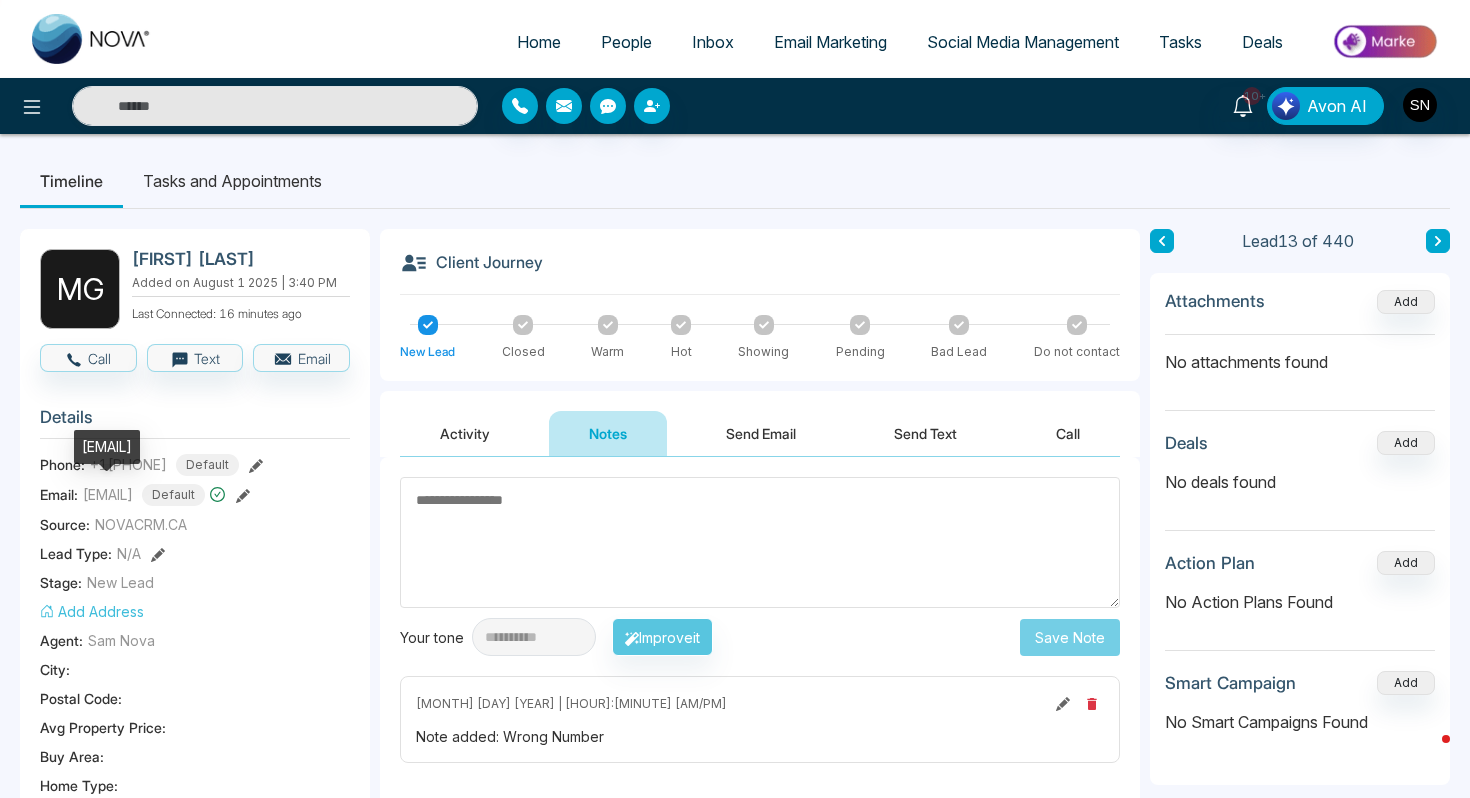 click on "[EMAIL]" at bounding box center (108, 494) 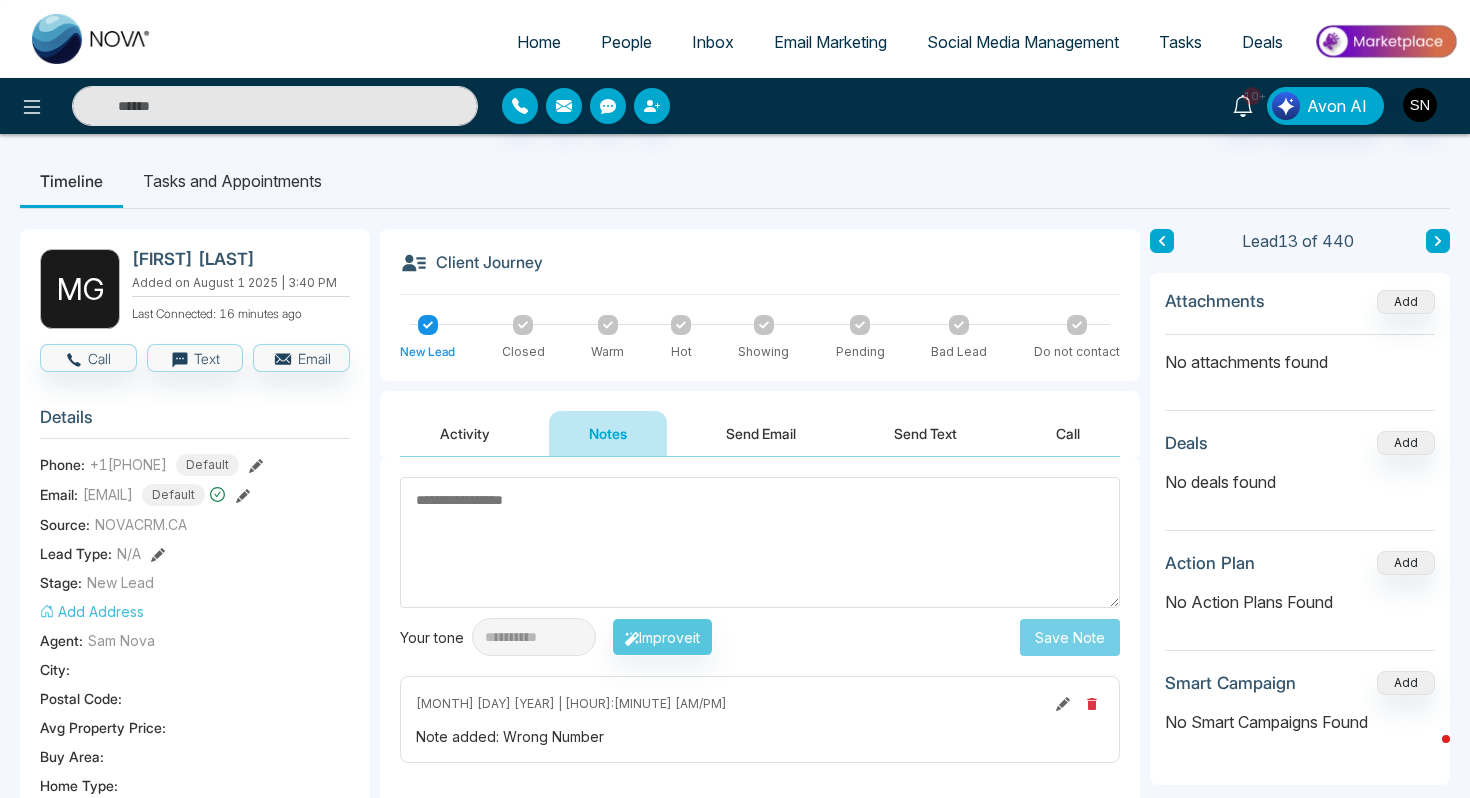 drag, startPoint x: 94, startPoint y: 457, endPoint x: 197, endPoint y: 459, distance: 103.01942 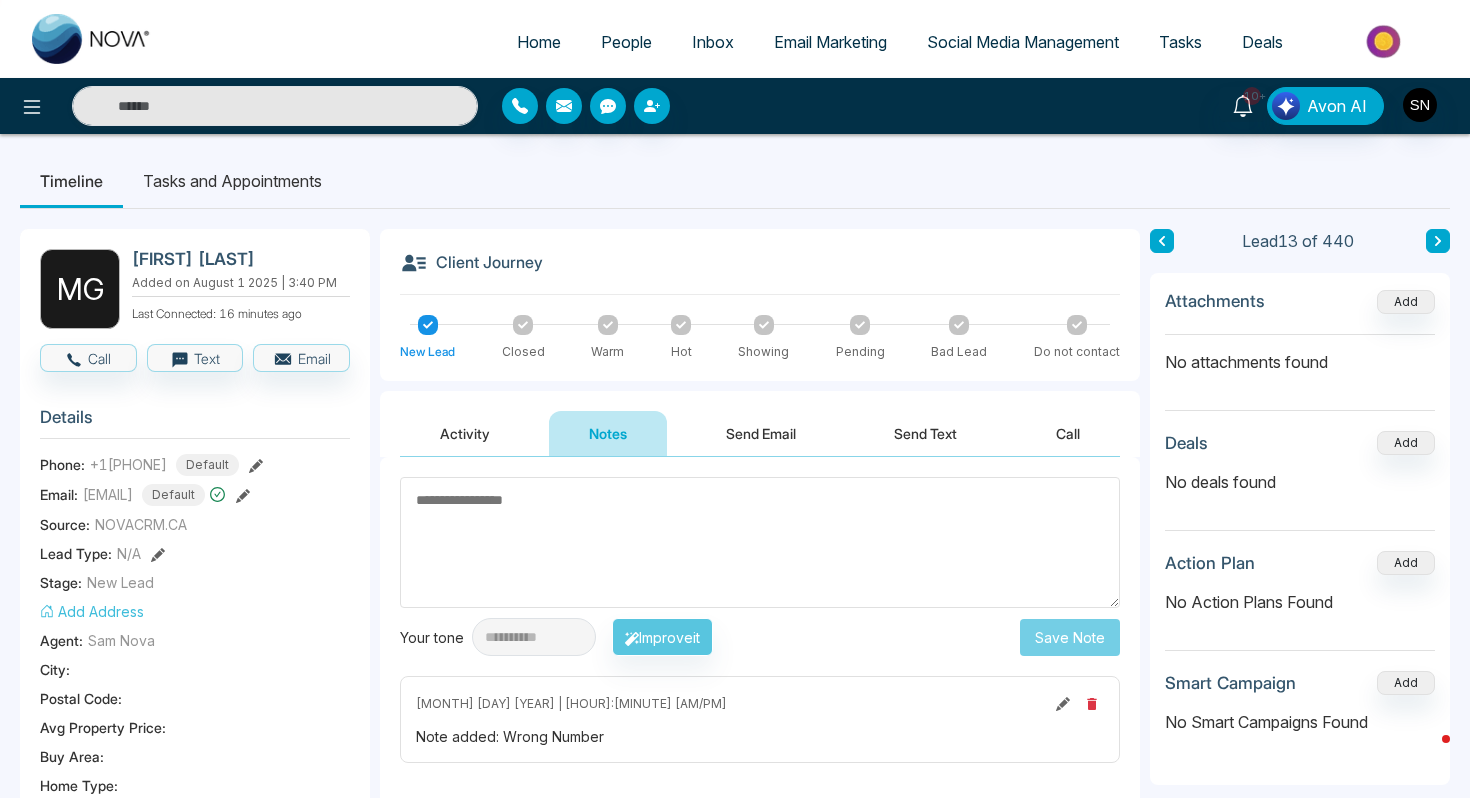click on "+1[PHONE]" at bounding box center (128, 464) 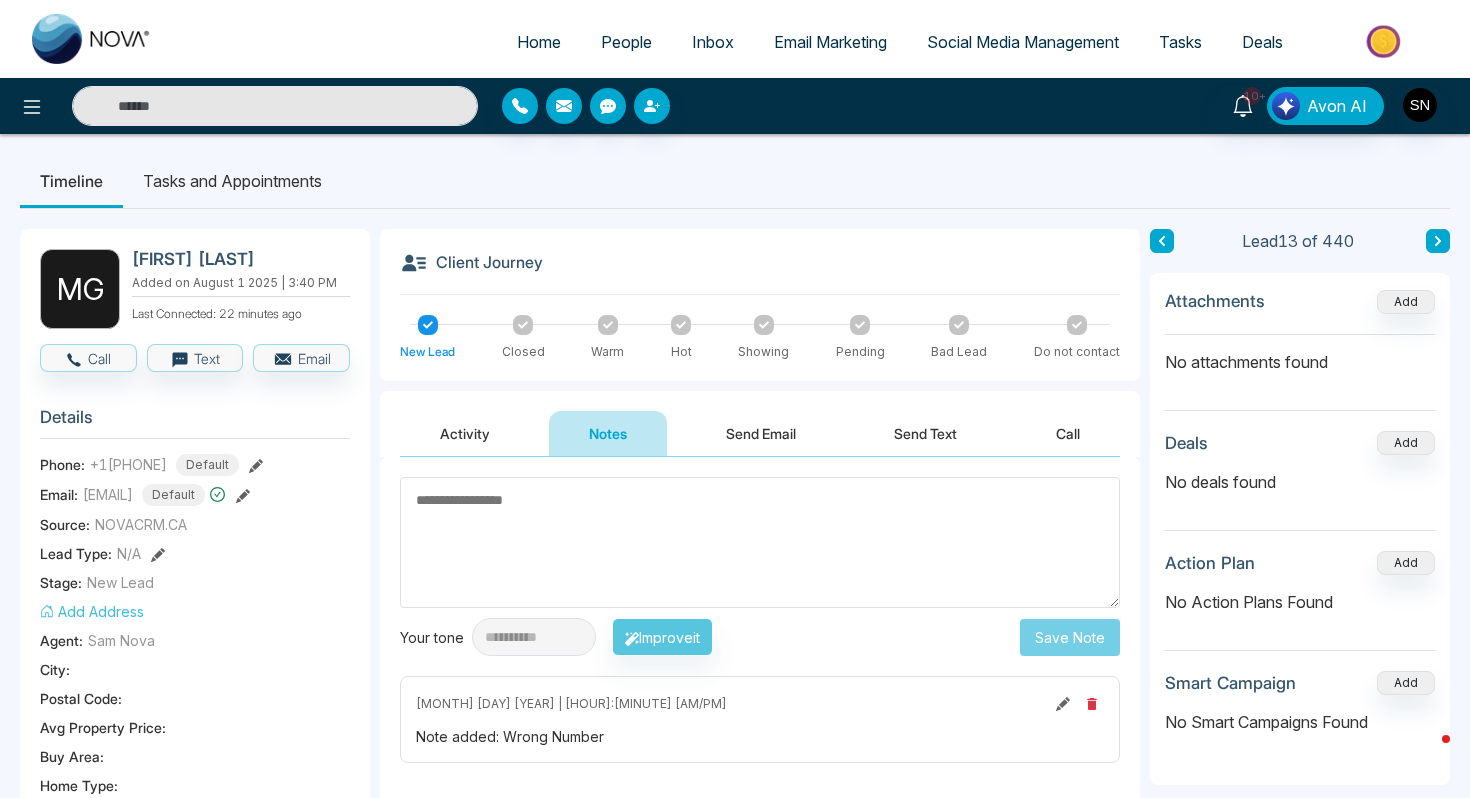click at bounding box center [275, 106] 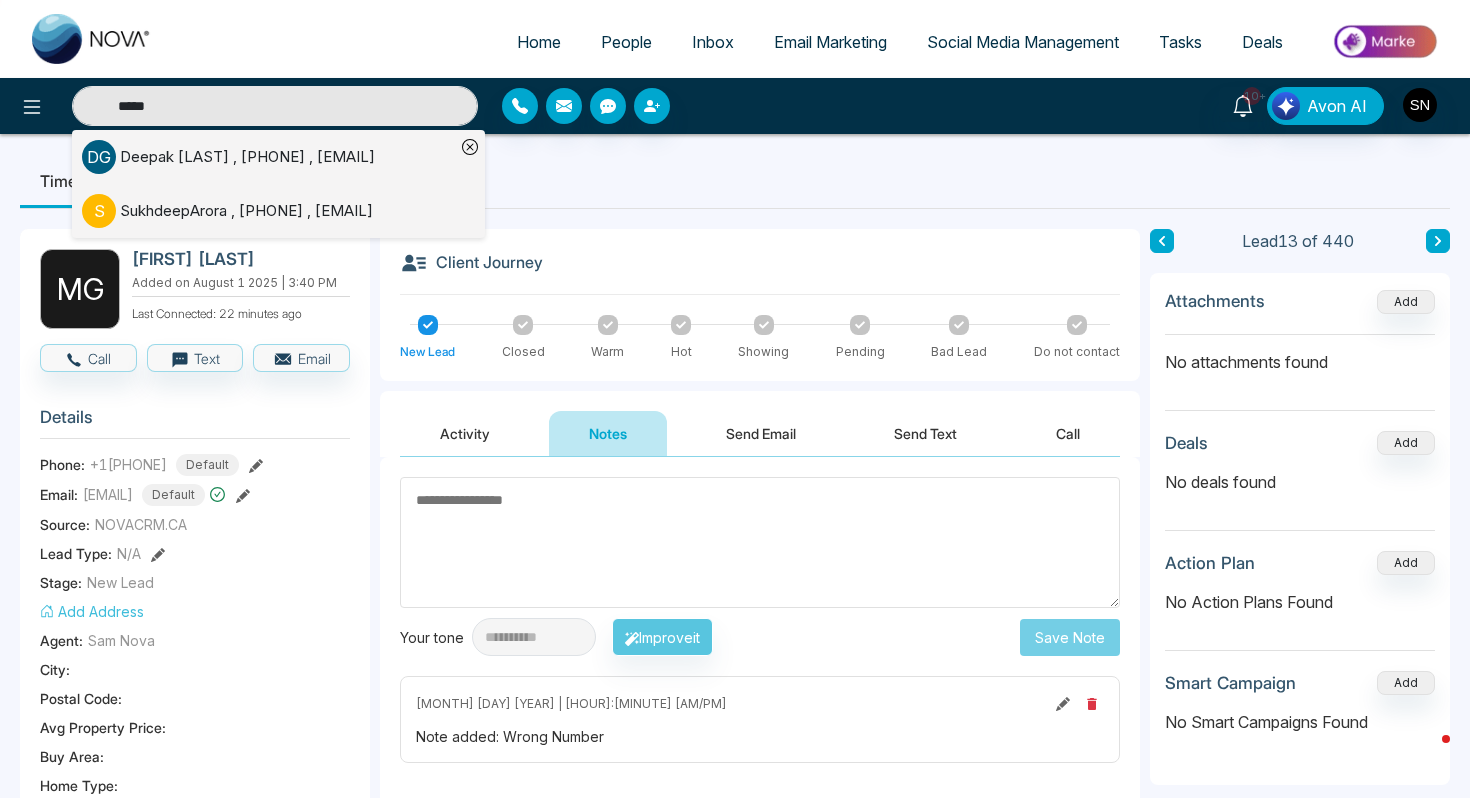 type on "*****" 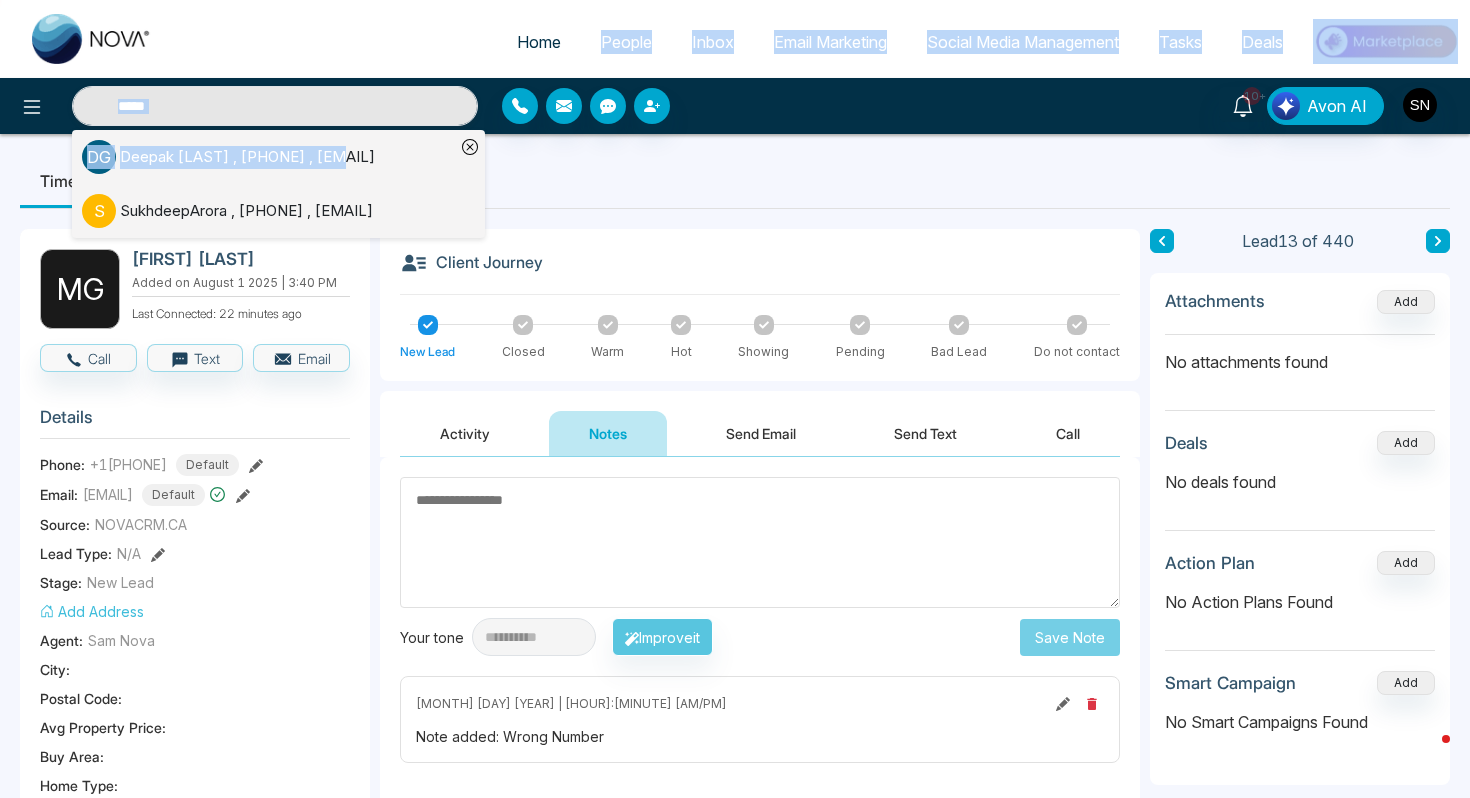 drag, startPoint x: 148, startPoint y: 173, endPoint x: 355, endPoint y: 69, distance: 231.65707 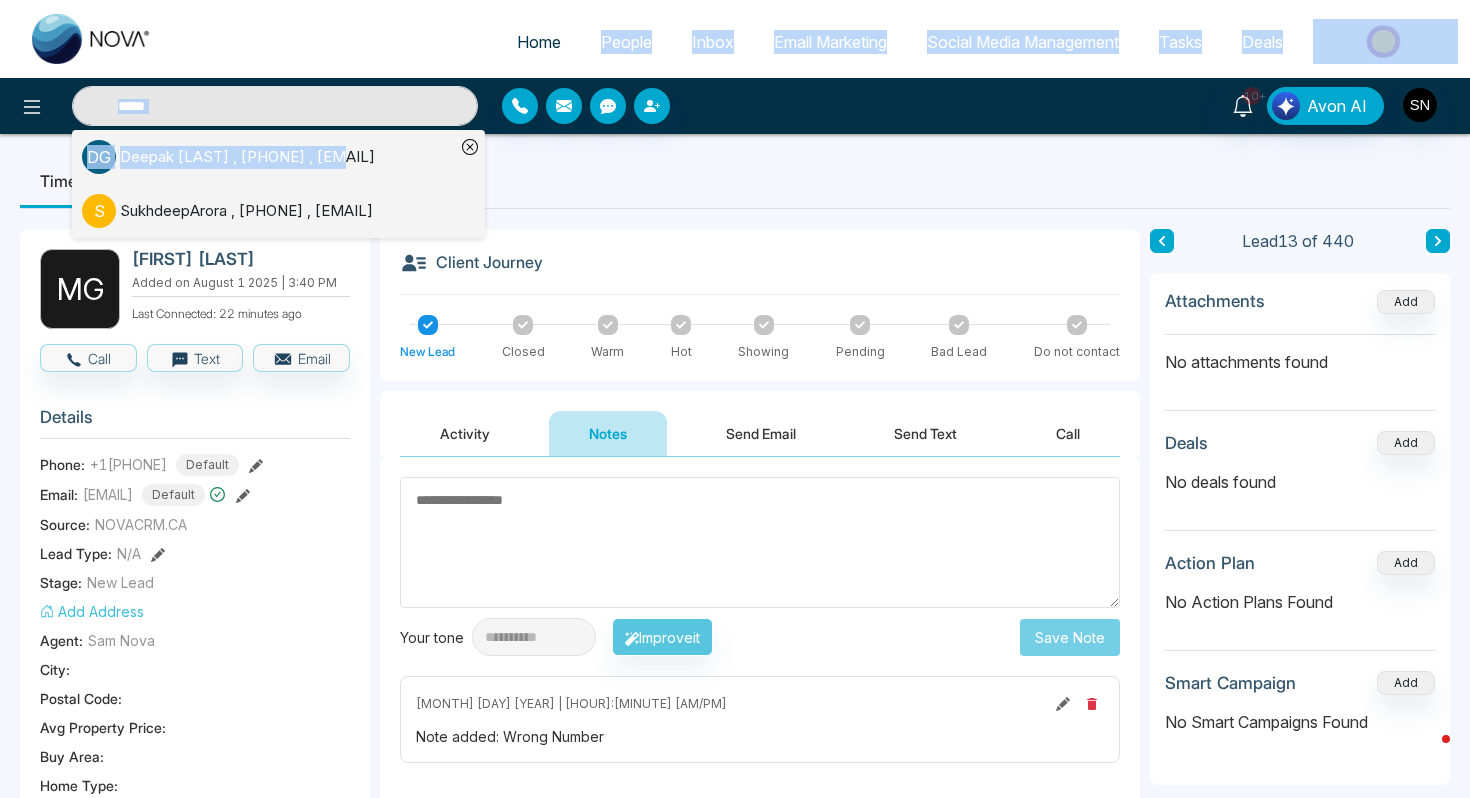 click on "Home People Inbox Email Marketing Social Media Management Tasks Deals ***** D G [FIRST] [LAST] , +1[PHONE] , [EMAIL] S [FIRST] , +1[PHONE] , [EMAIL] 10+ Avon AI" at bounding box center [735, 67] 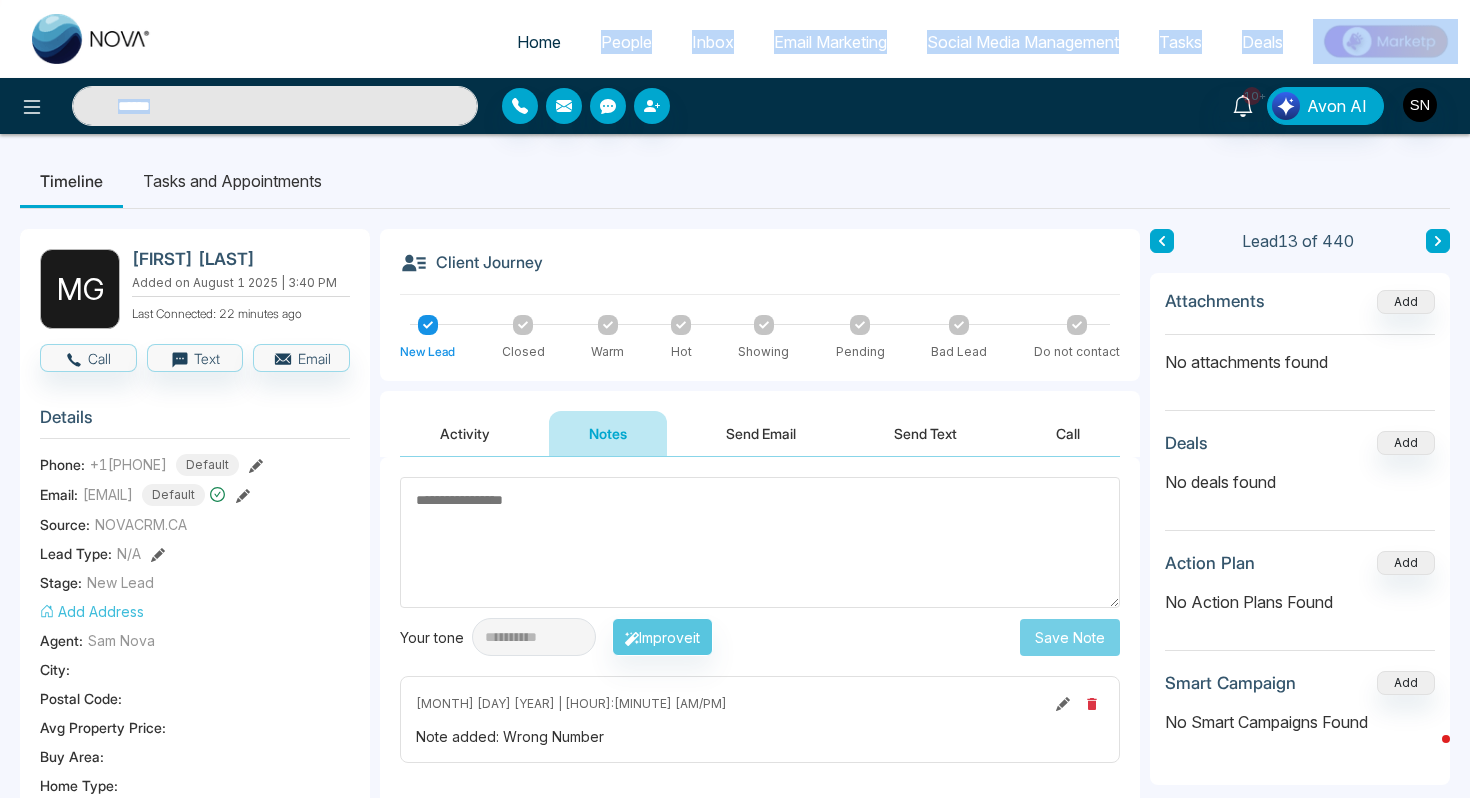 click at bounding box center [275, 106] 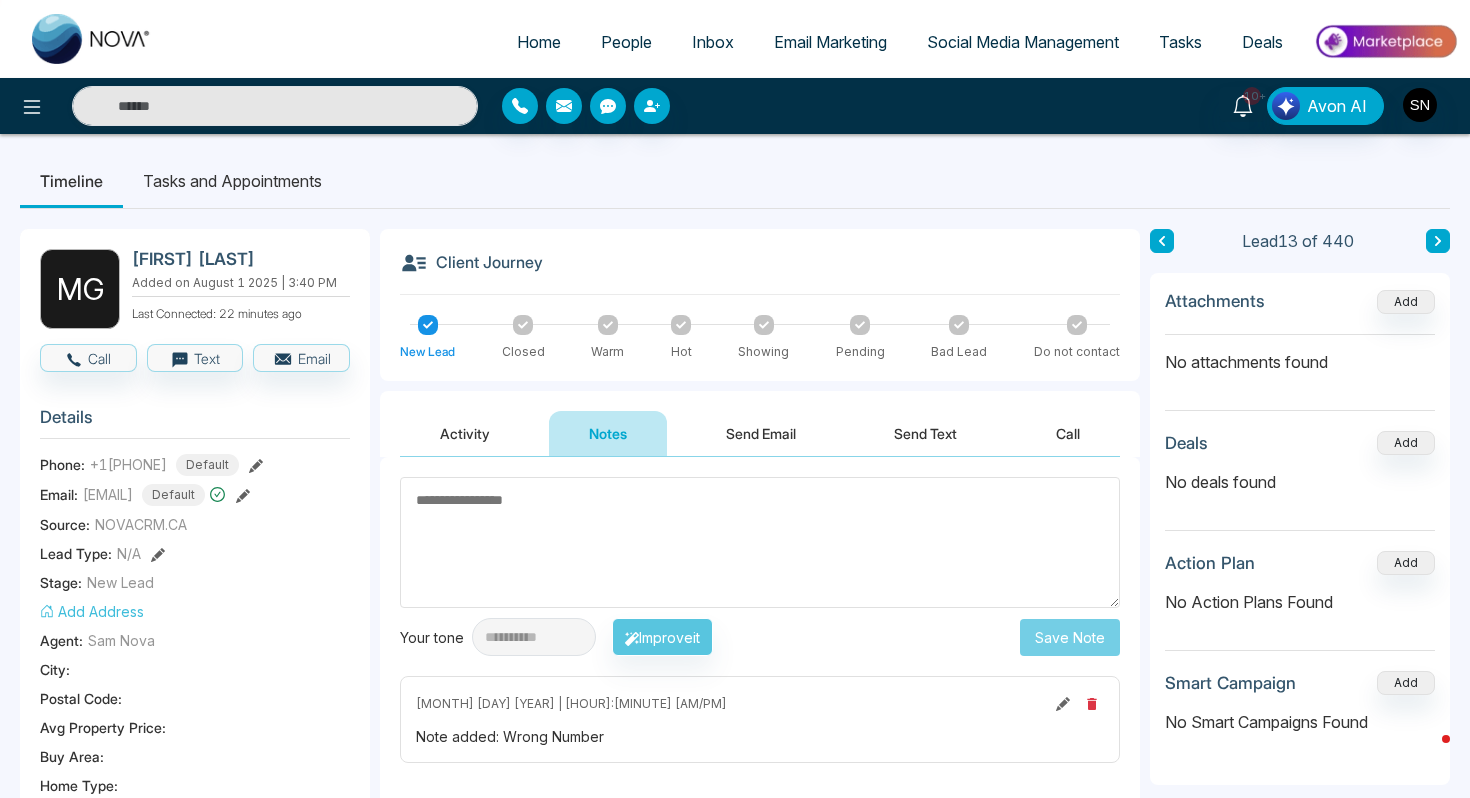 click on "10+ Avon AI" at bounding box center (735, 106) 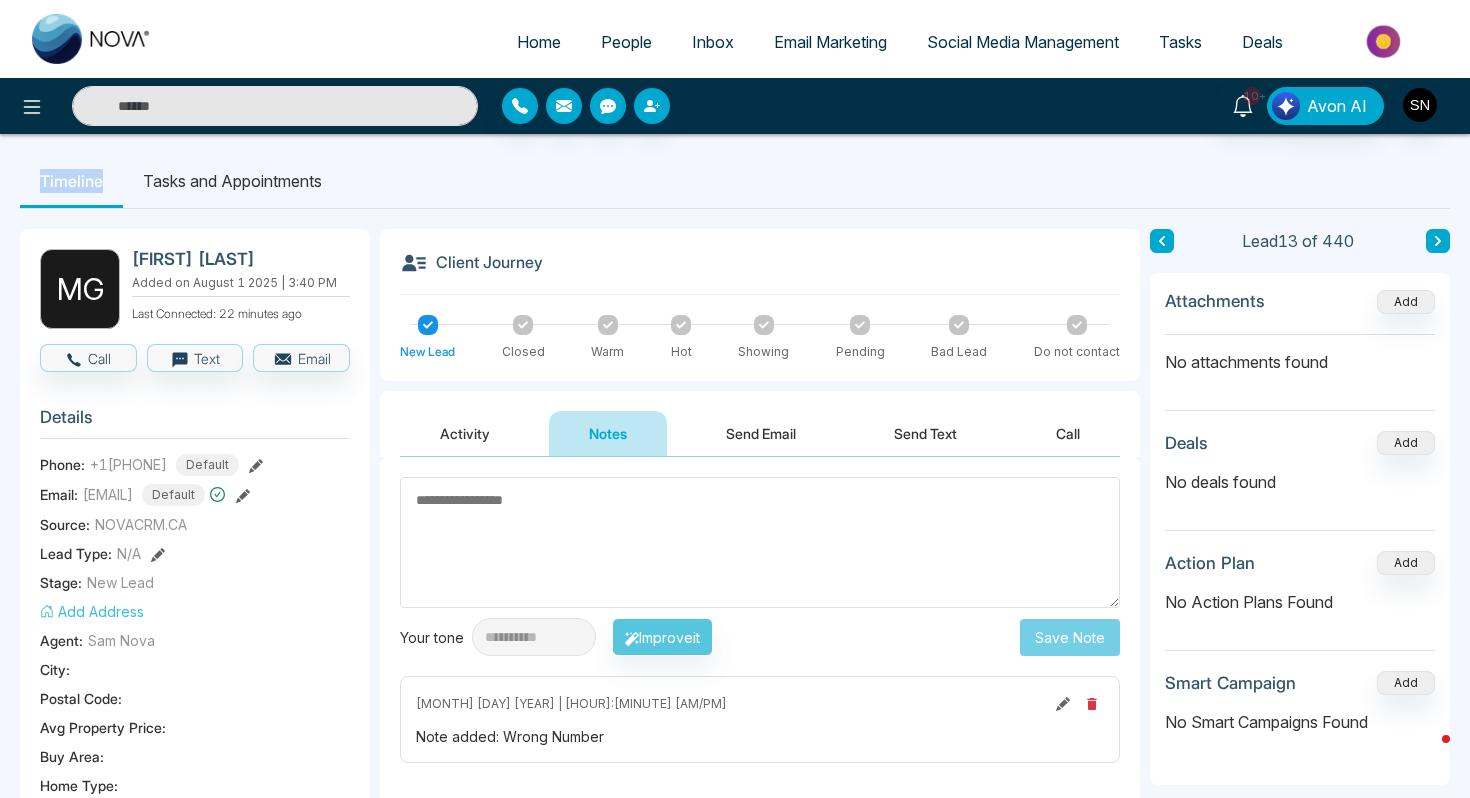 click on "10+ Avon AI" at bounding box center [735, 106] 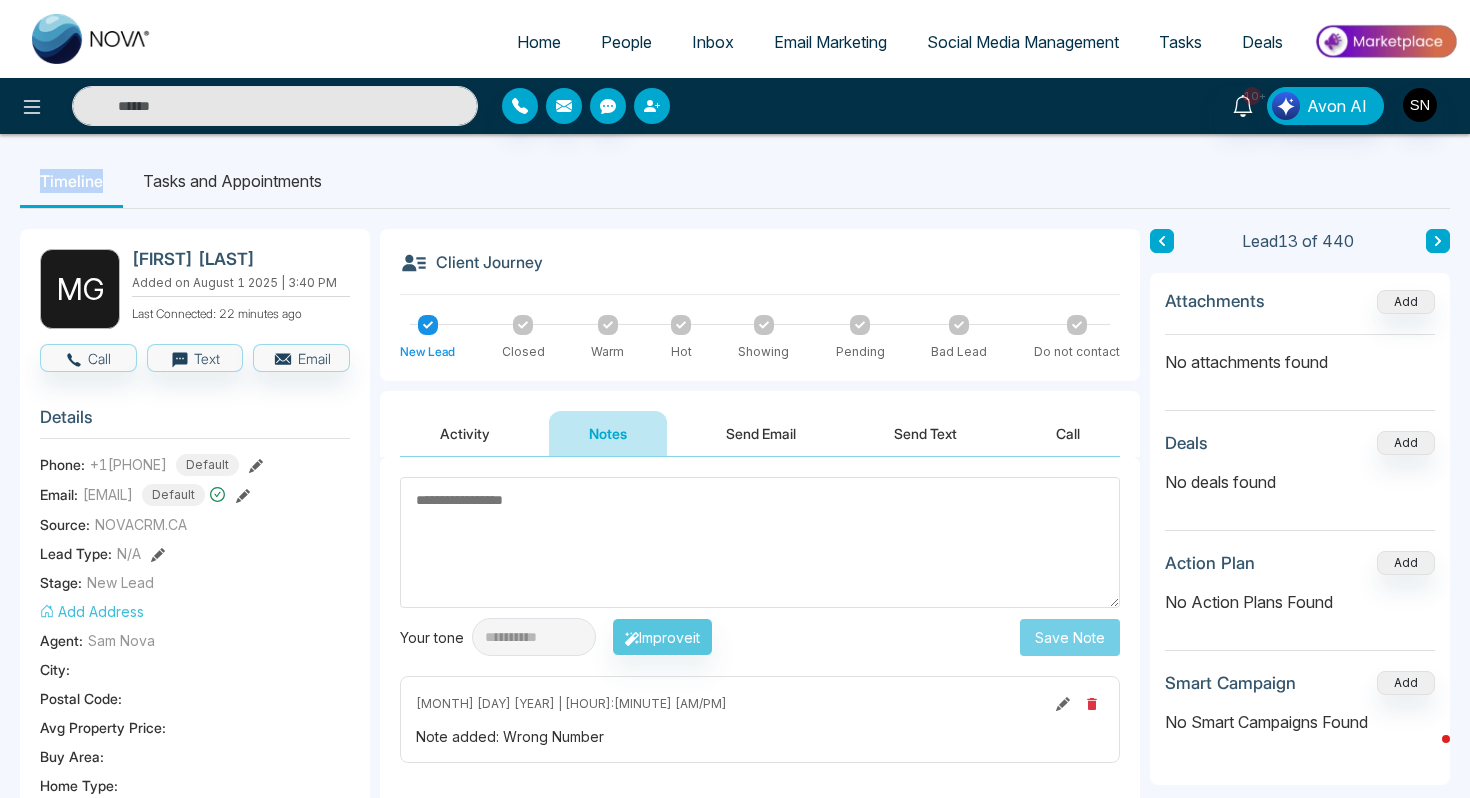 click 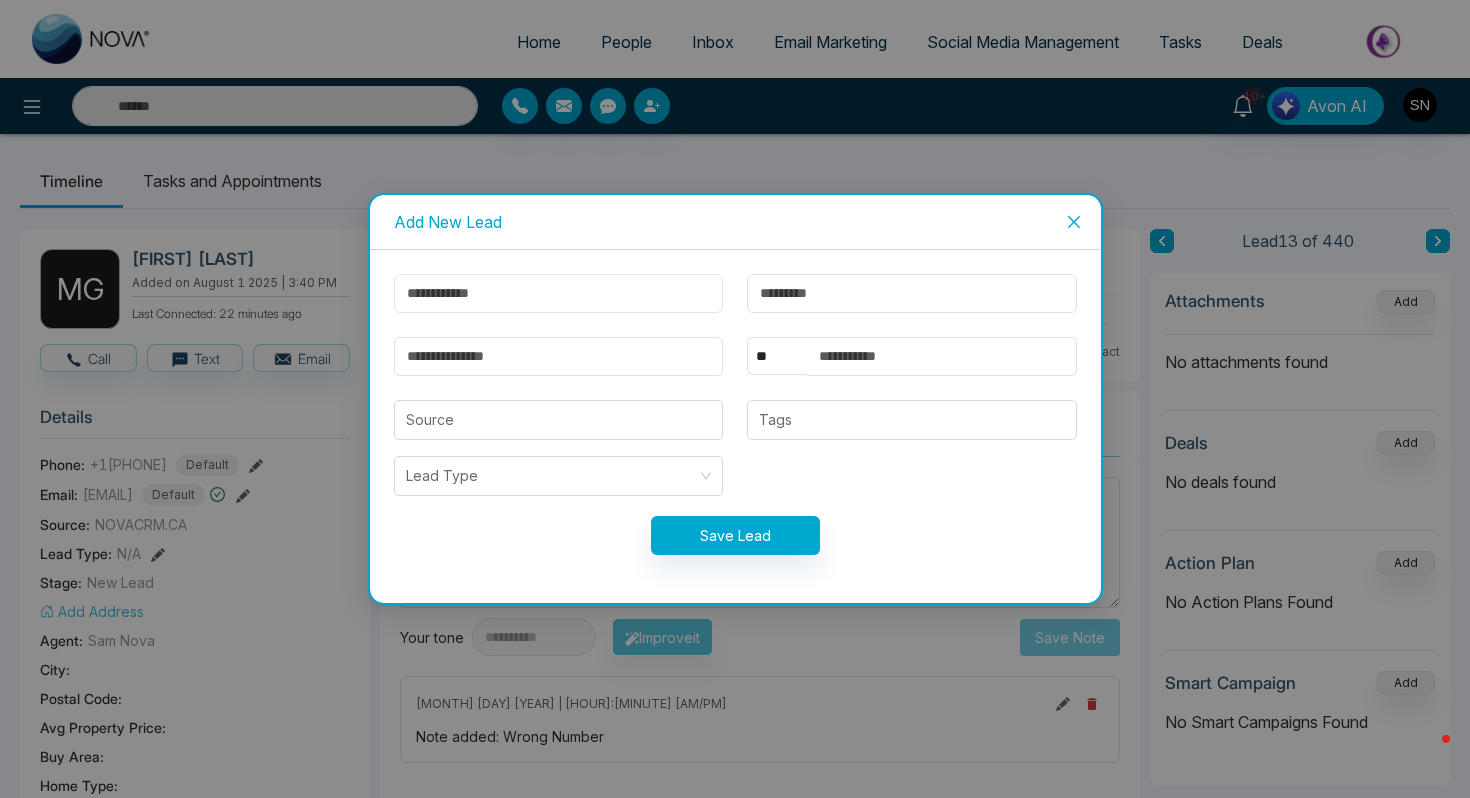click at bounding box center (559, 293) 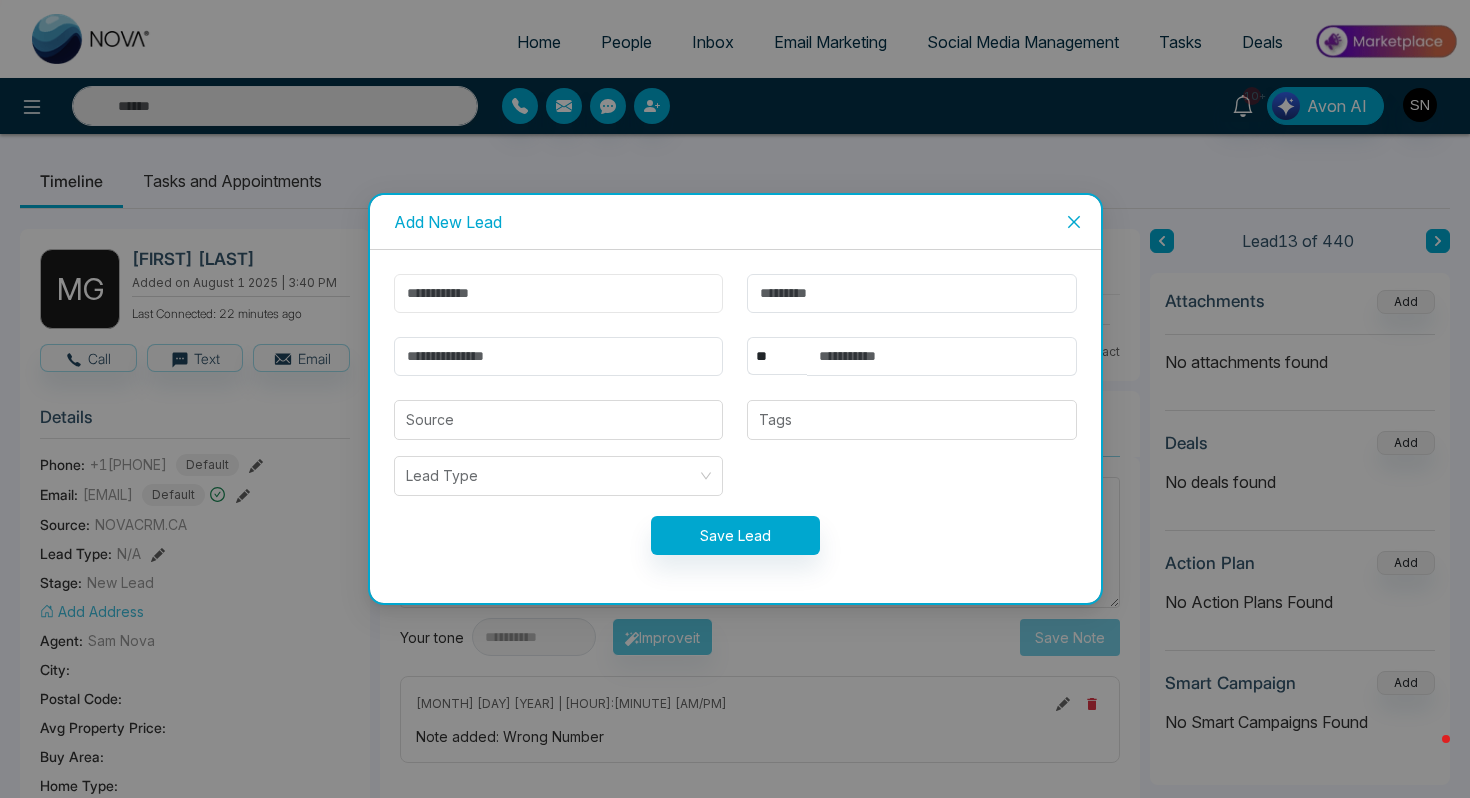 type on "*****" 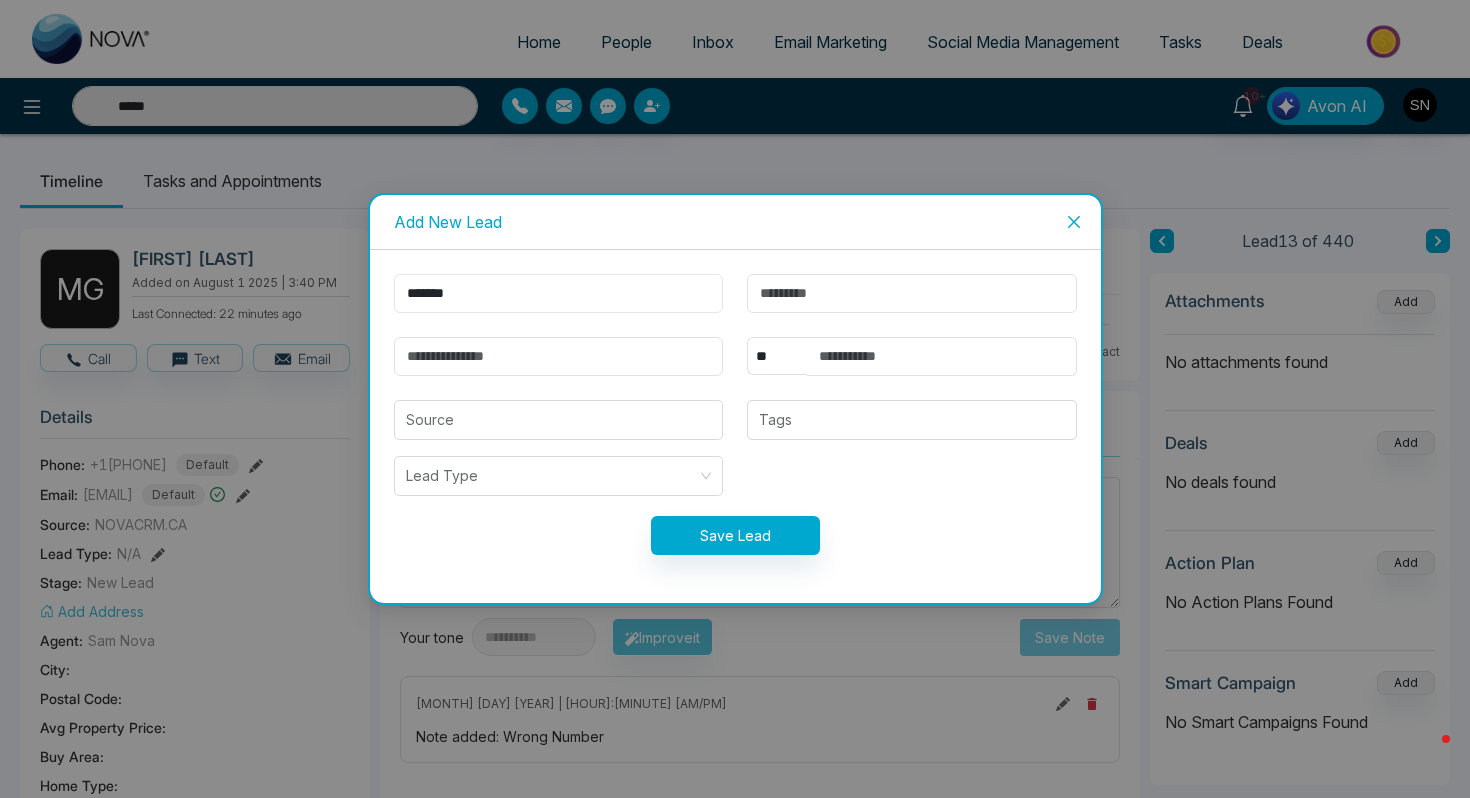 type on "******" 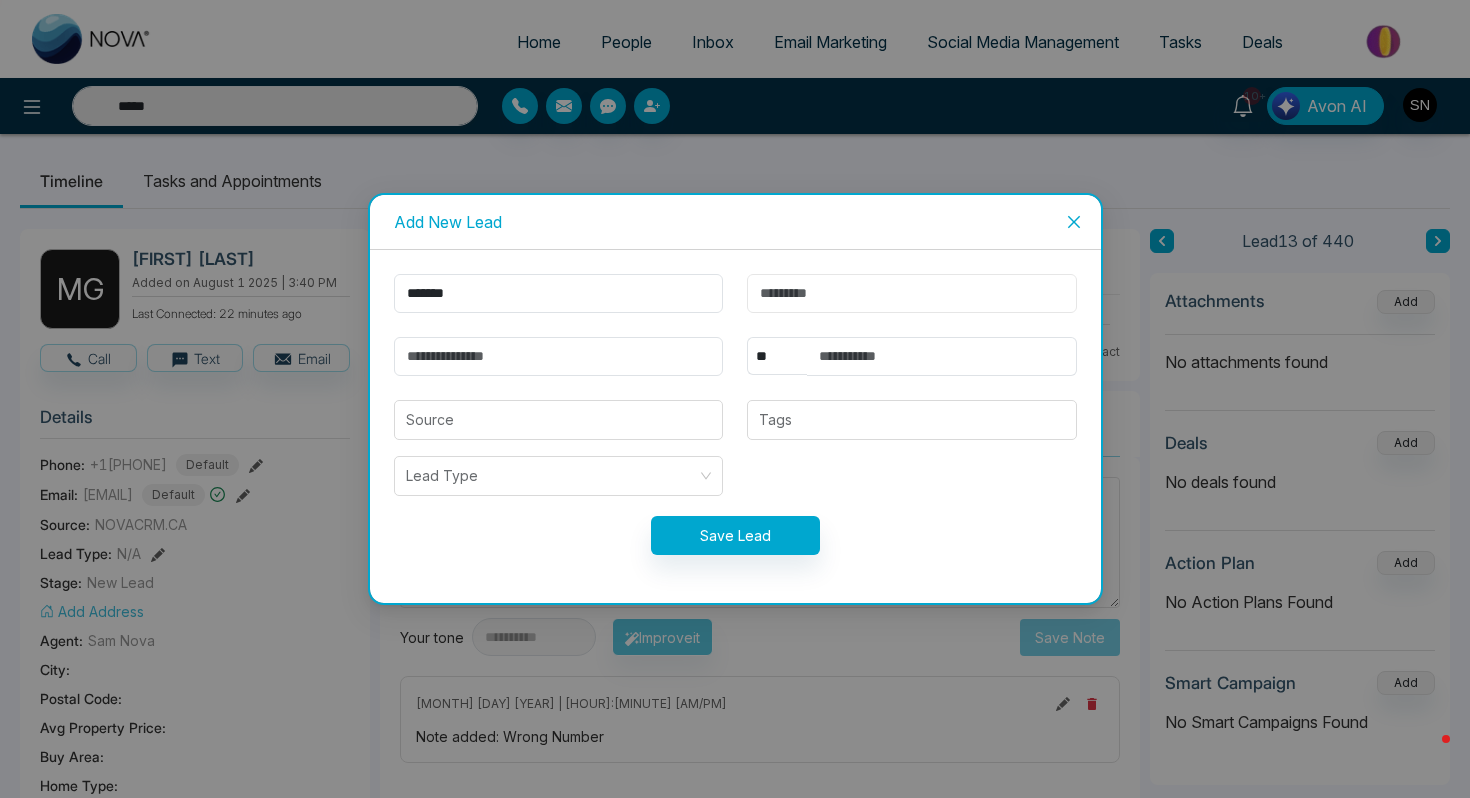 click at bounding box center (912, 293) 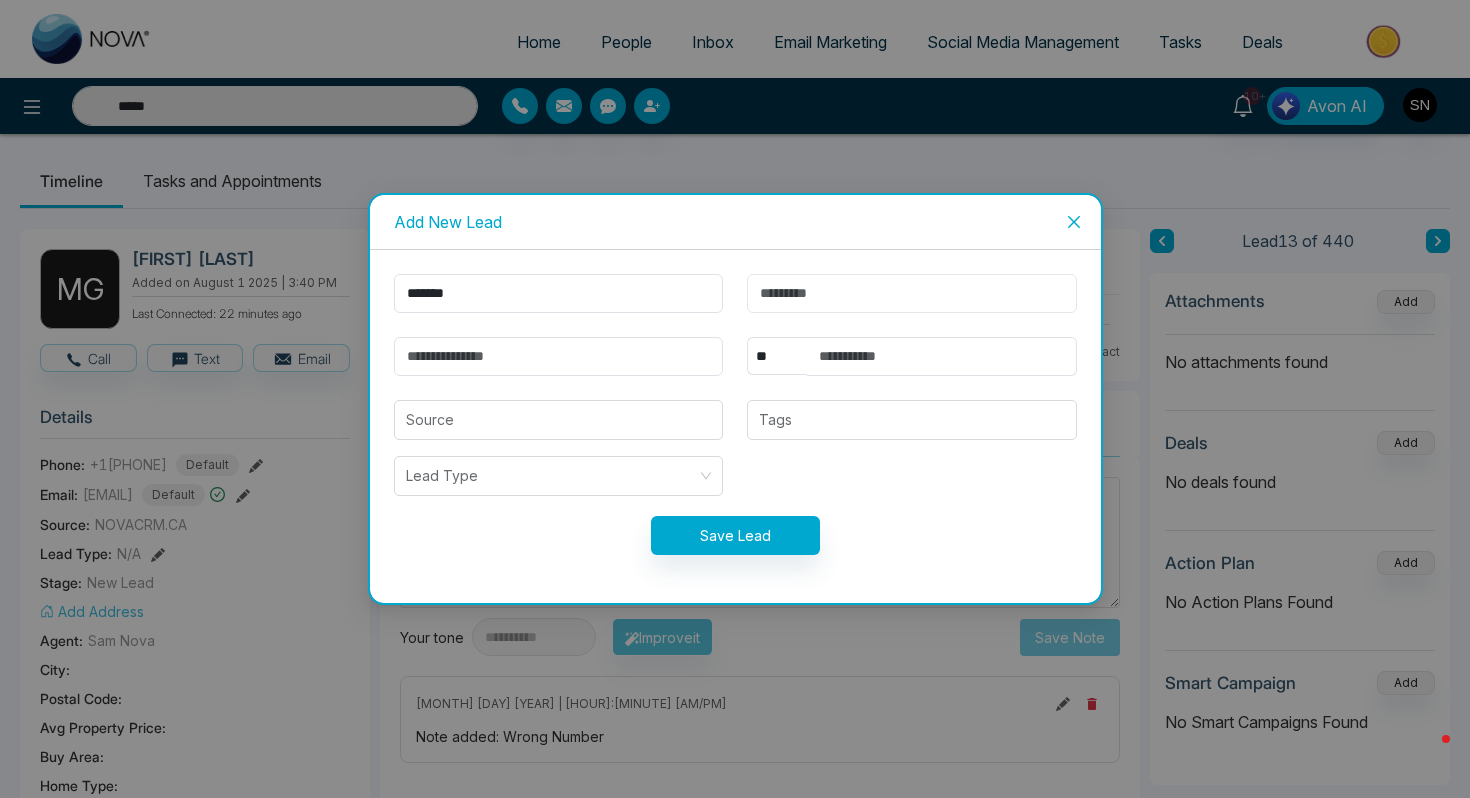 type 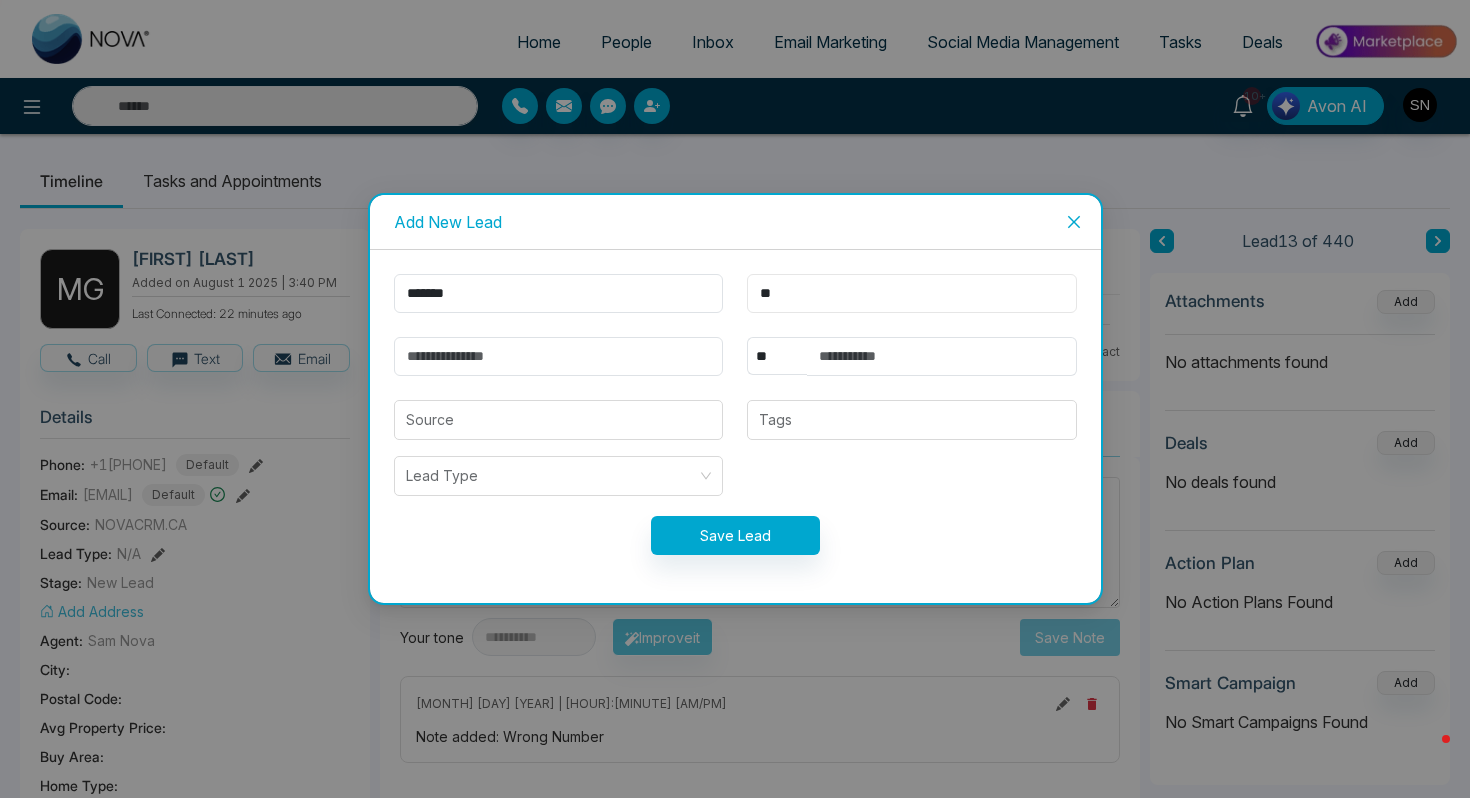 type on "*" 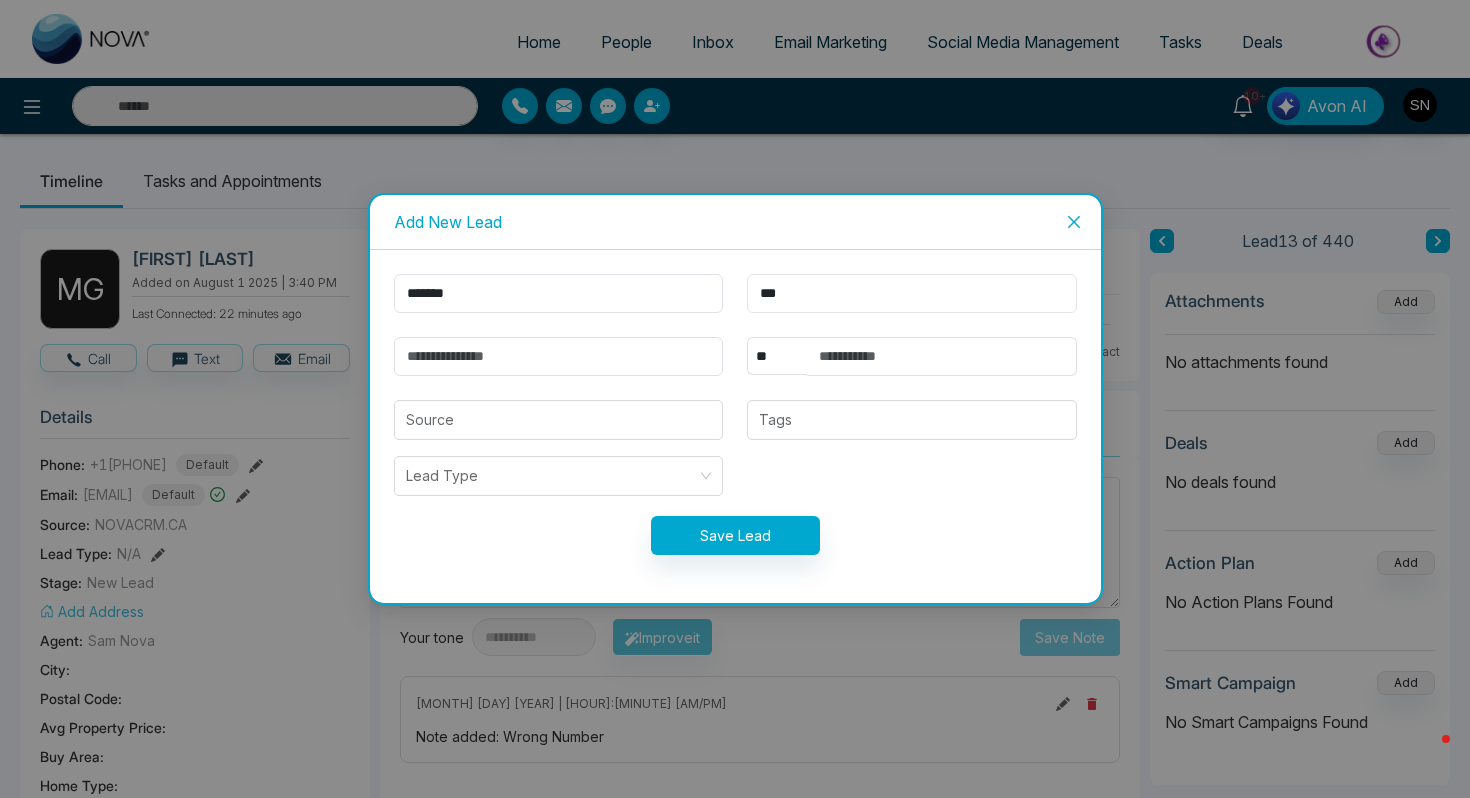 type on "***" 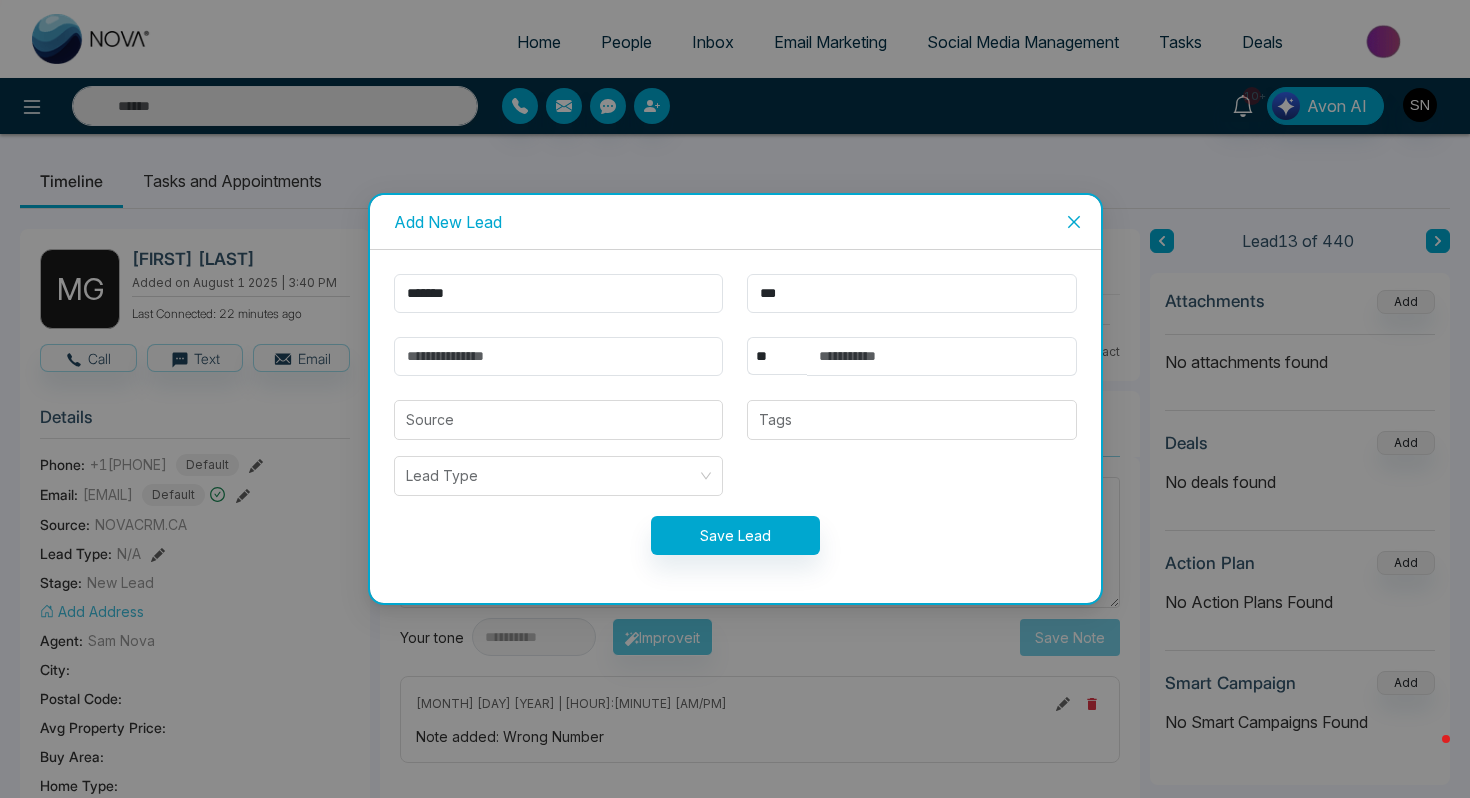 click on "****** *** ** **** *** *** *** **** *** Source   Tags Lead Type Save Lead" at bounding box center (735, 426) 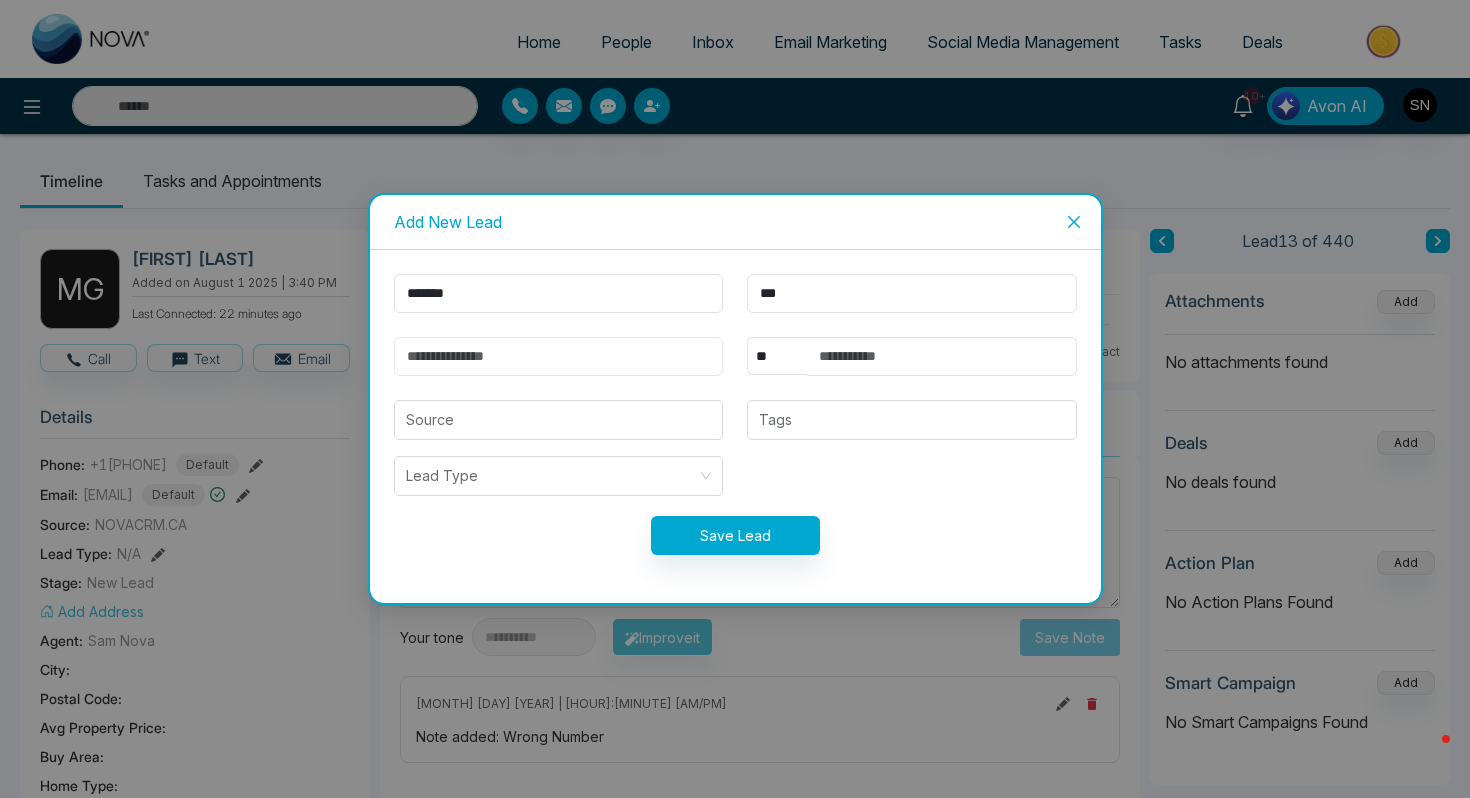 click at bounding box center [559, 356] 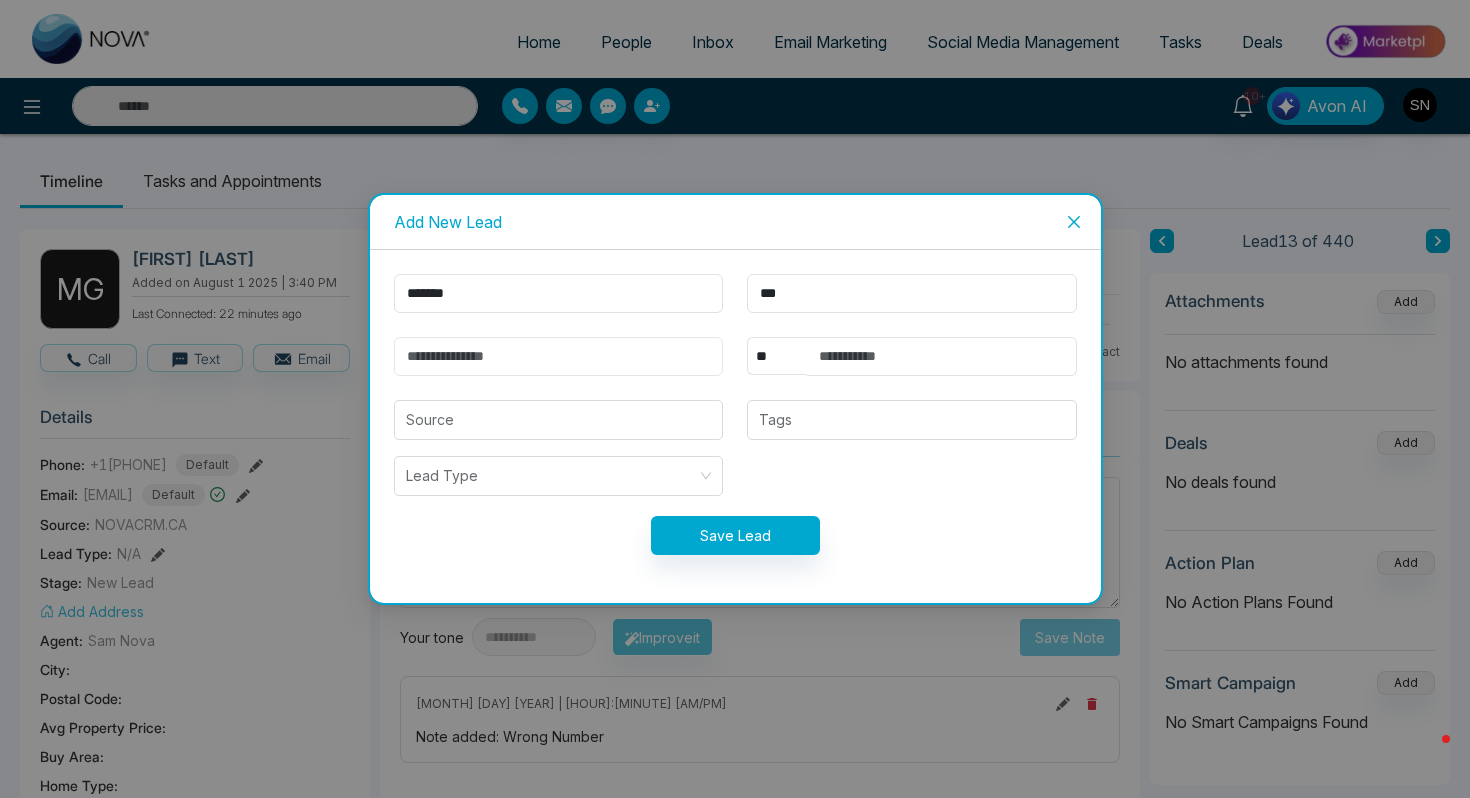 type on "*****" 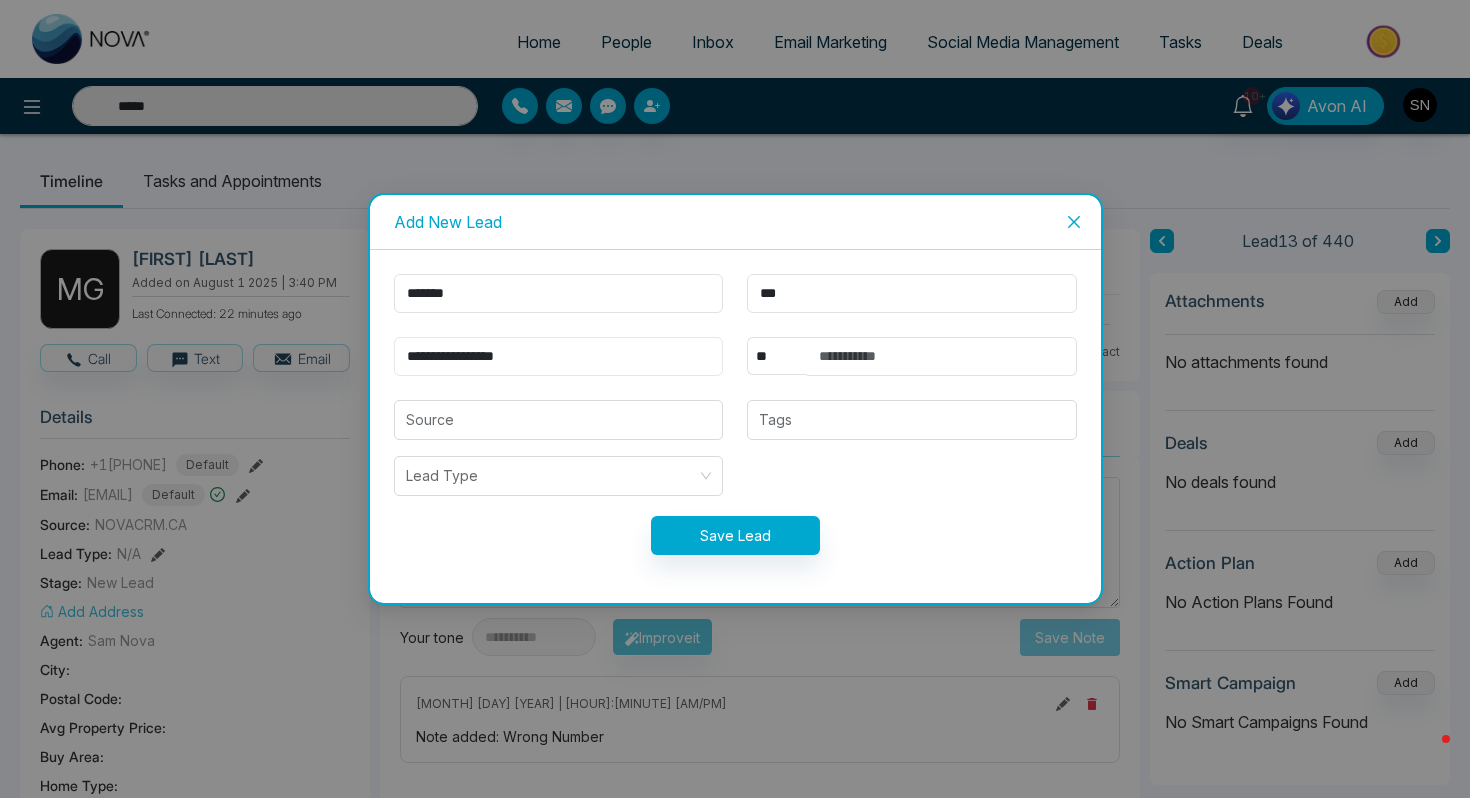 type on "**********" 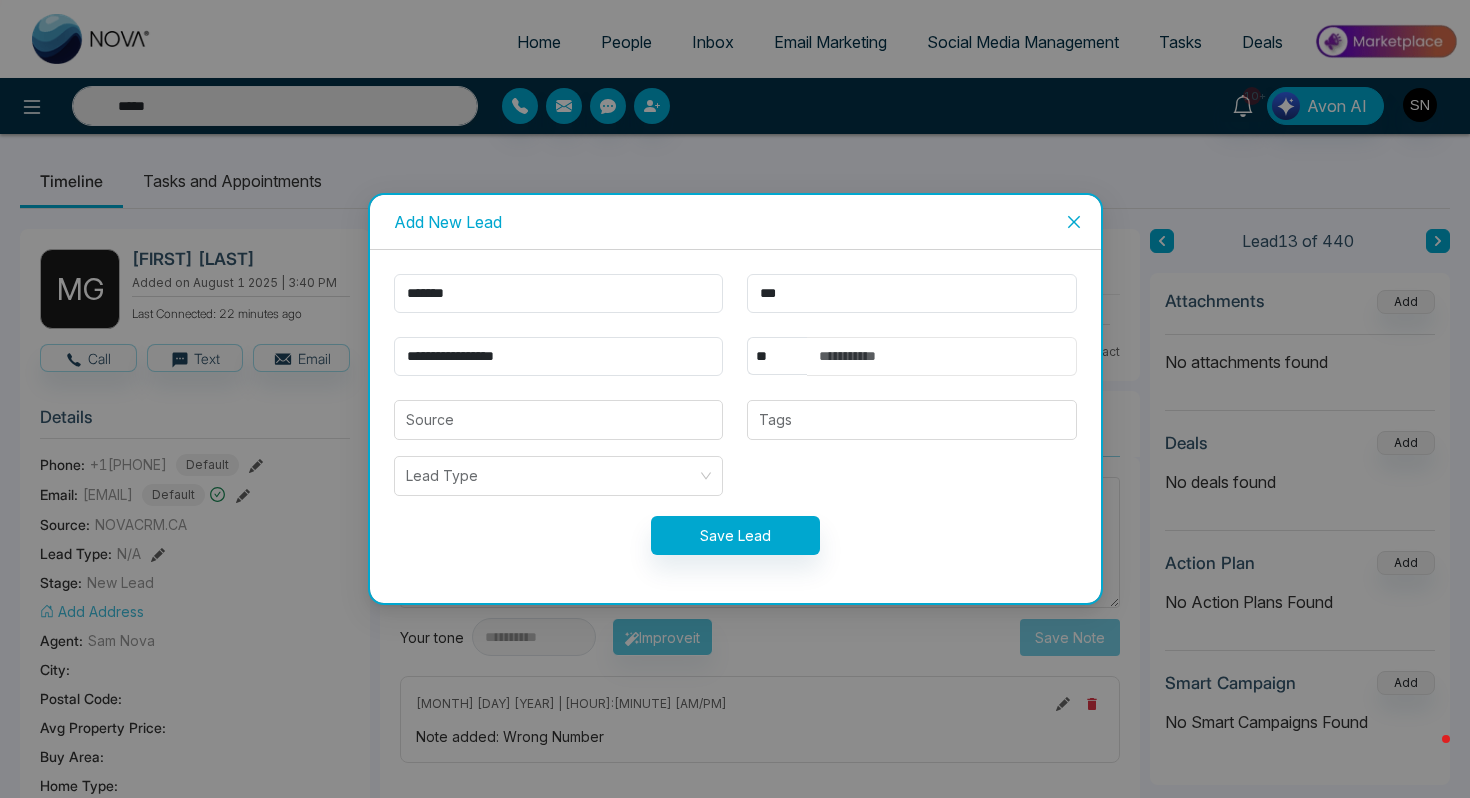 click at bounding box center [942, 356] 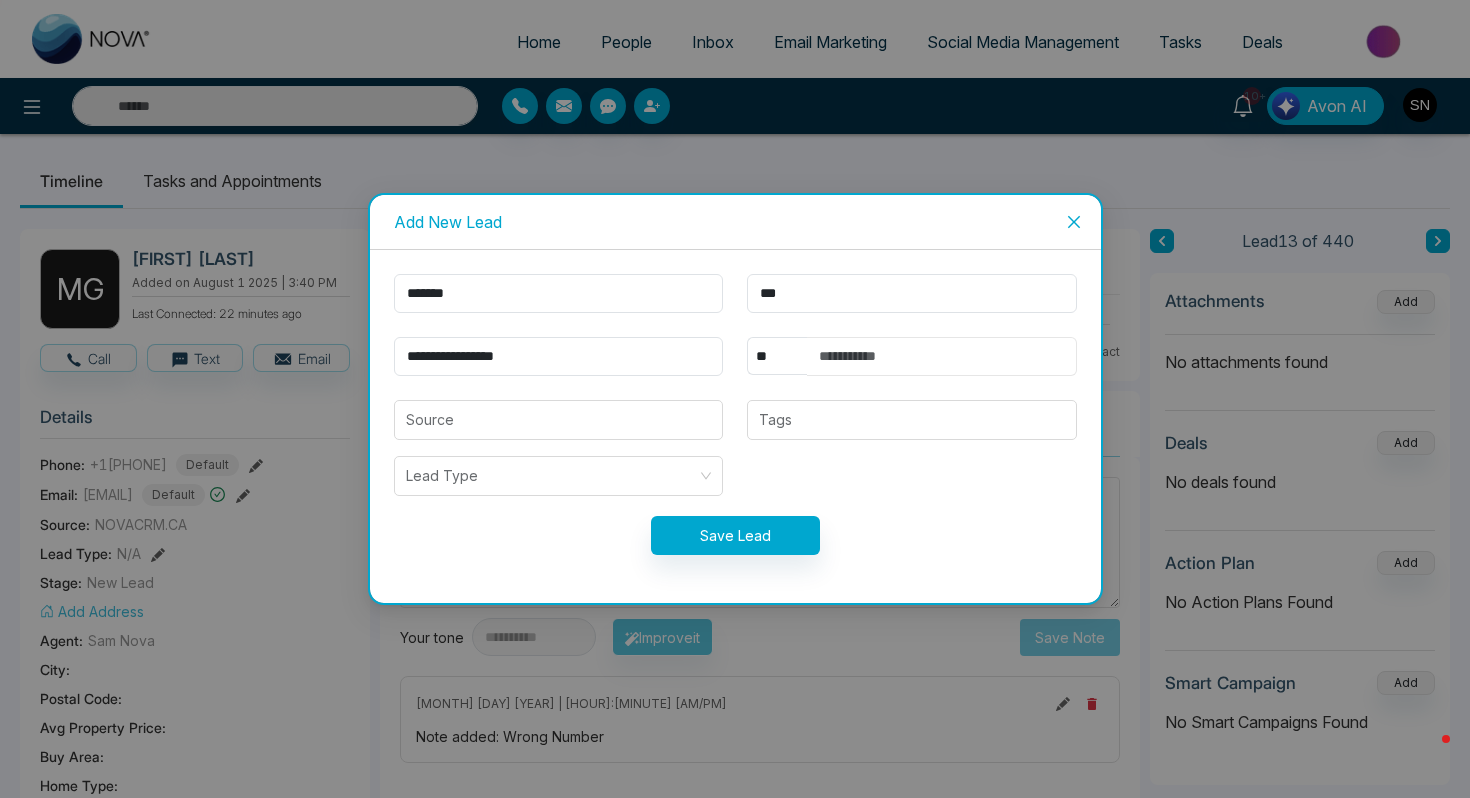 type on "*****" 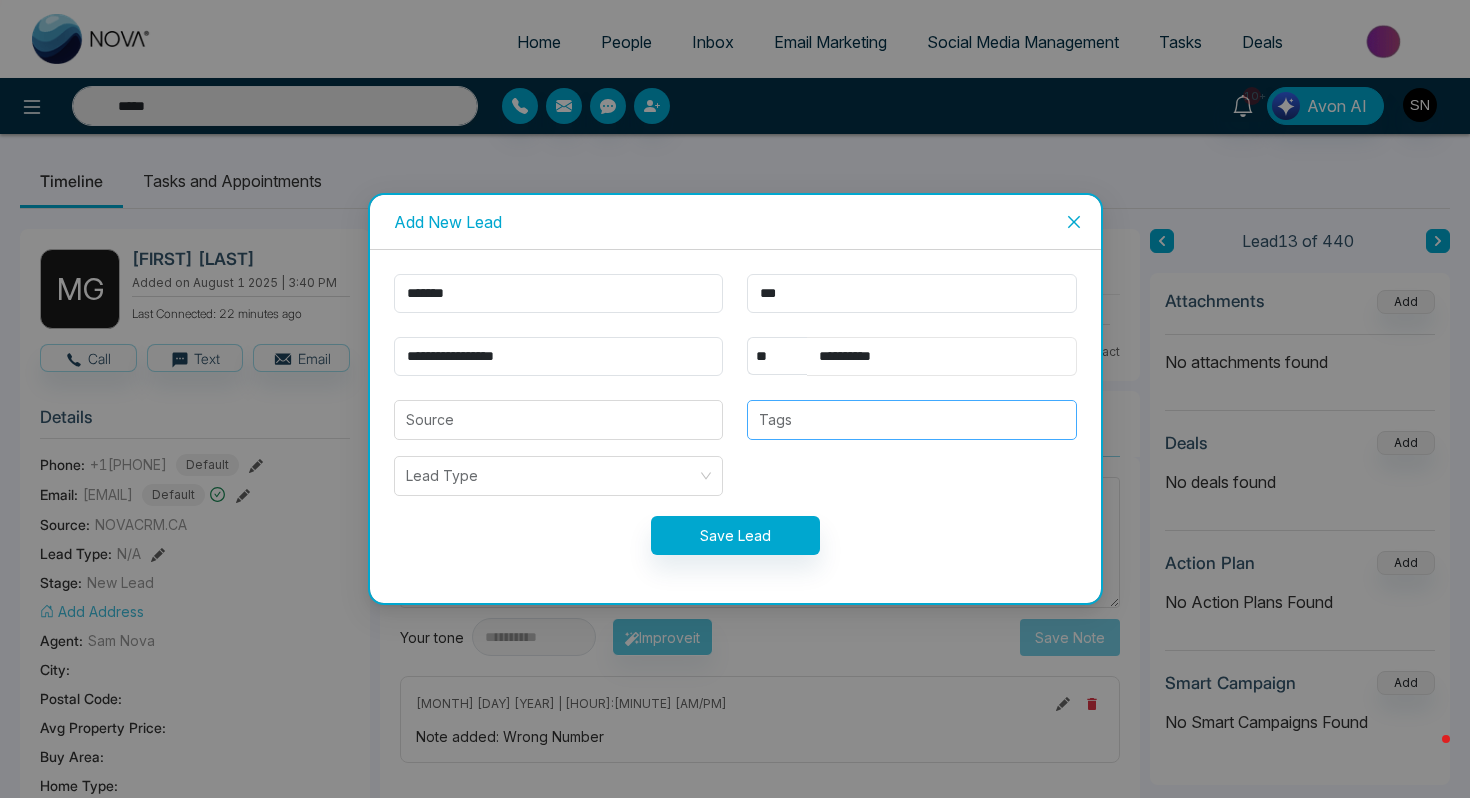 click at bounding box center (912, 420) 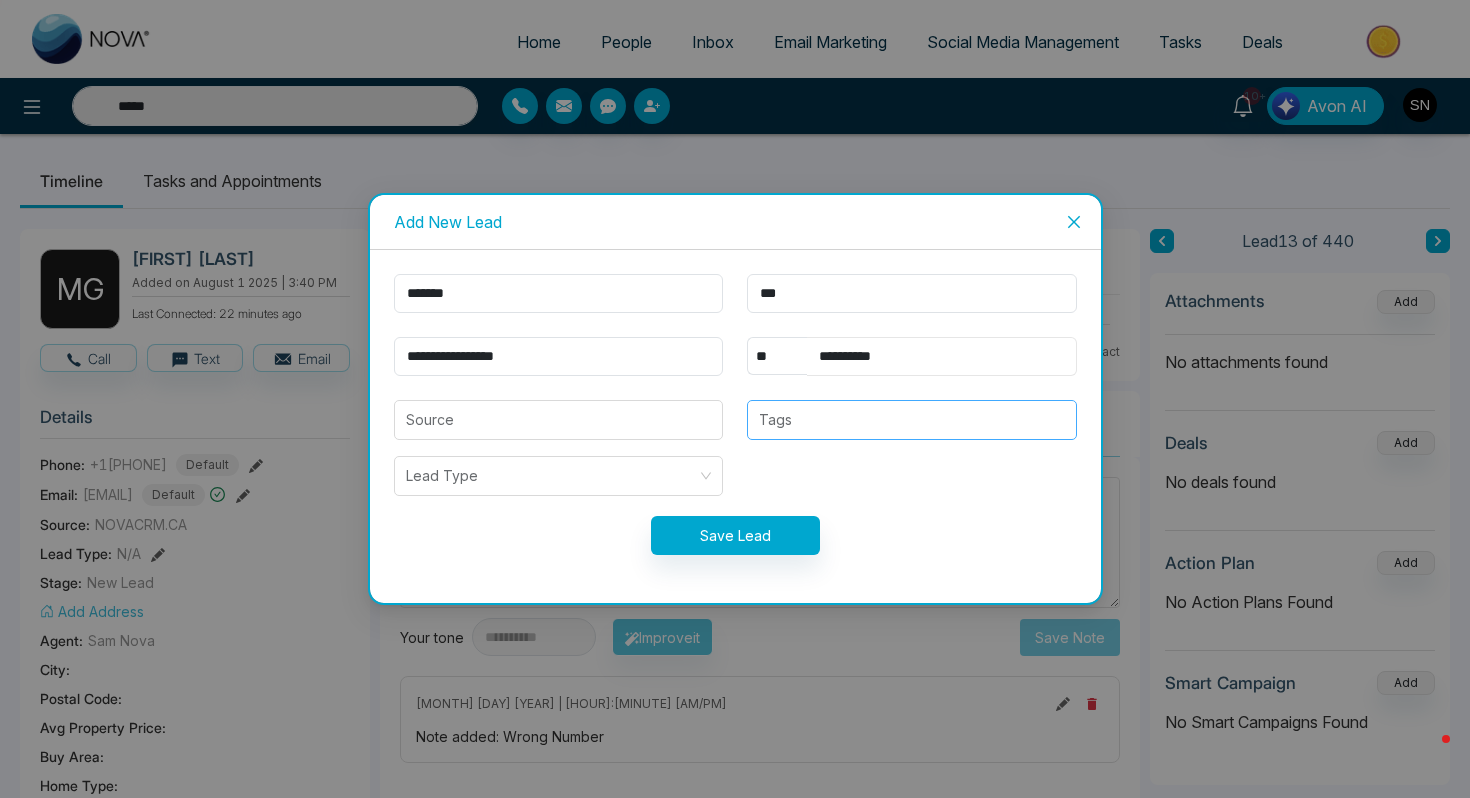type on "**********" 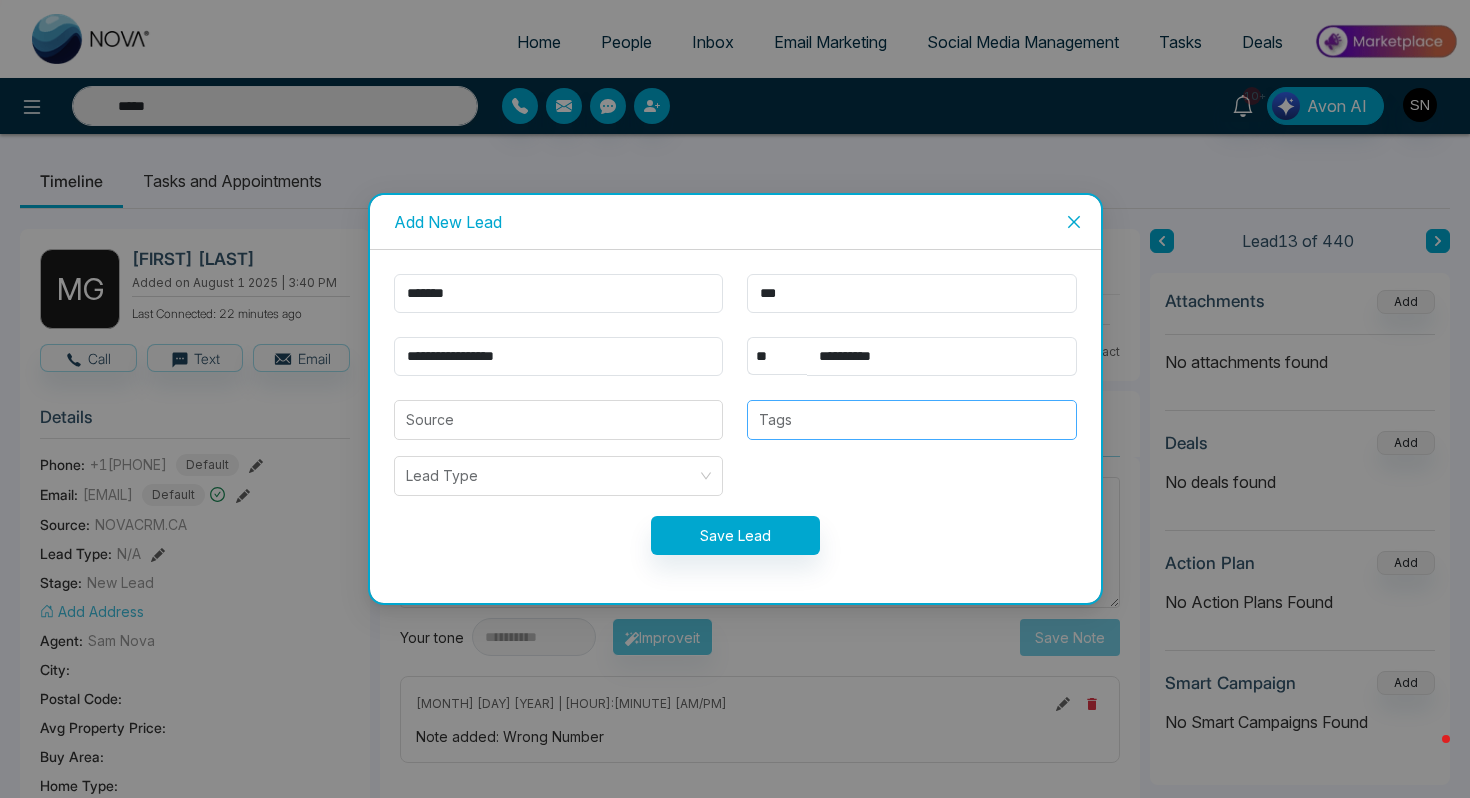 type 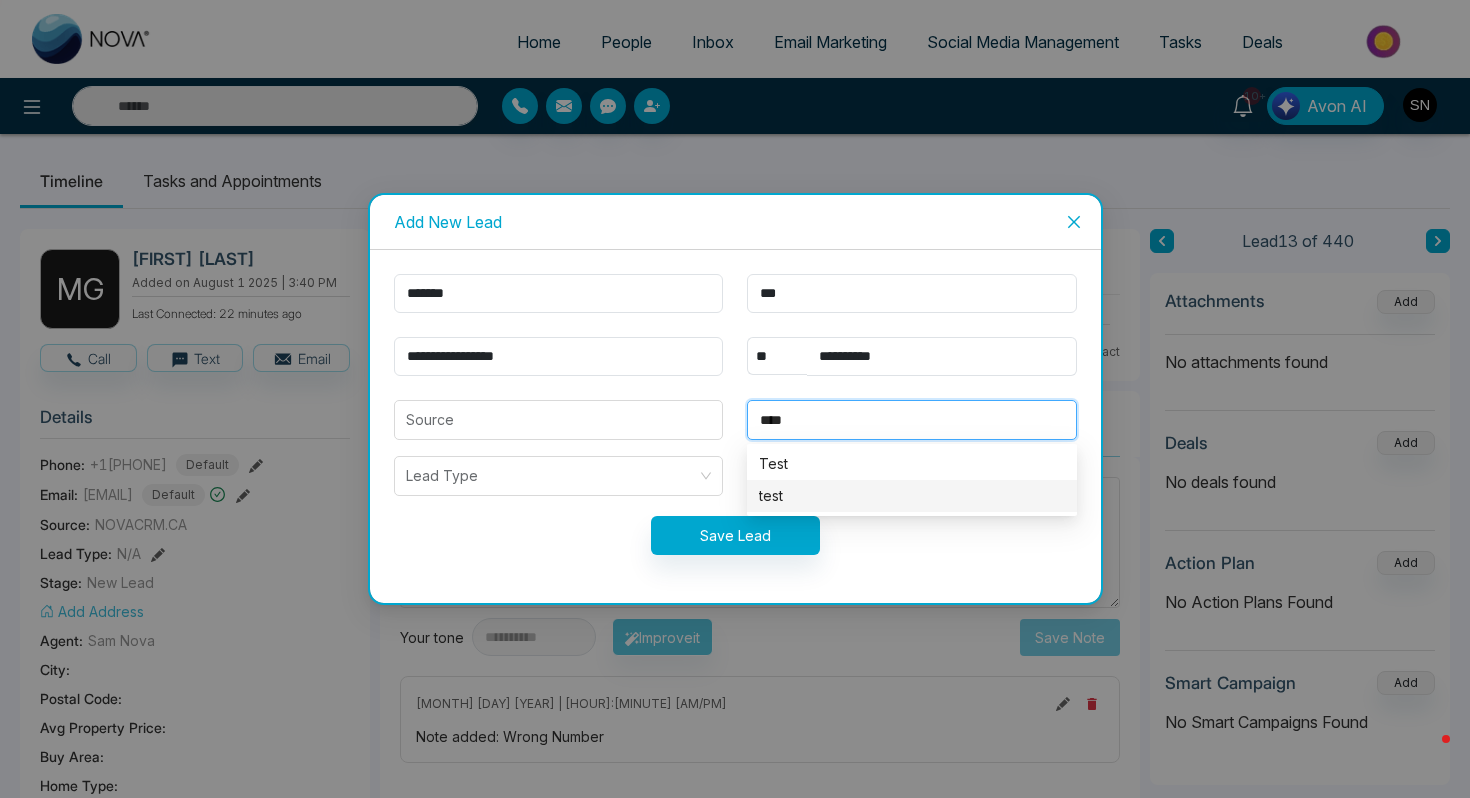 type on "****" 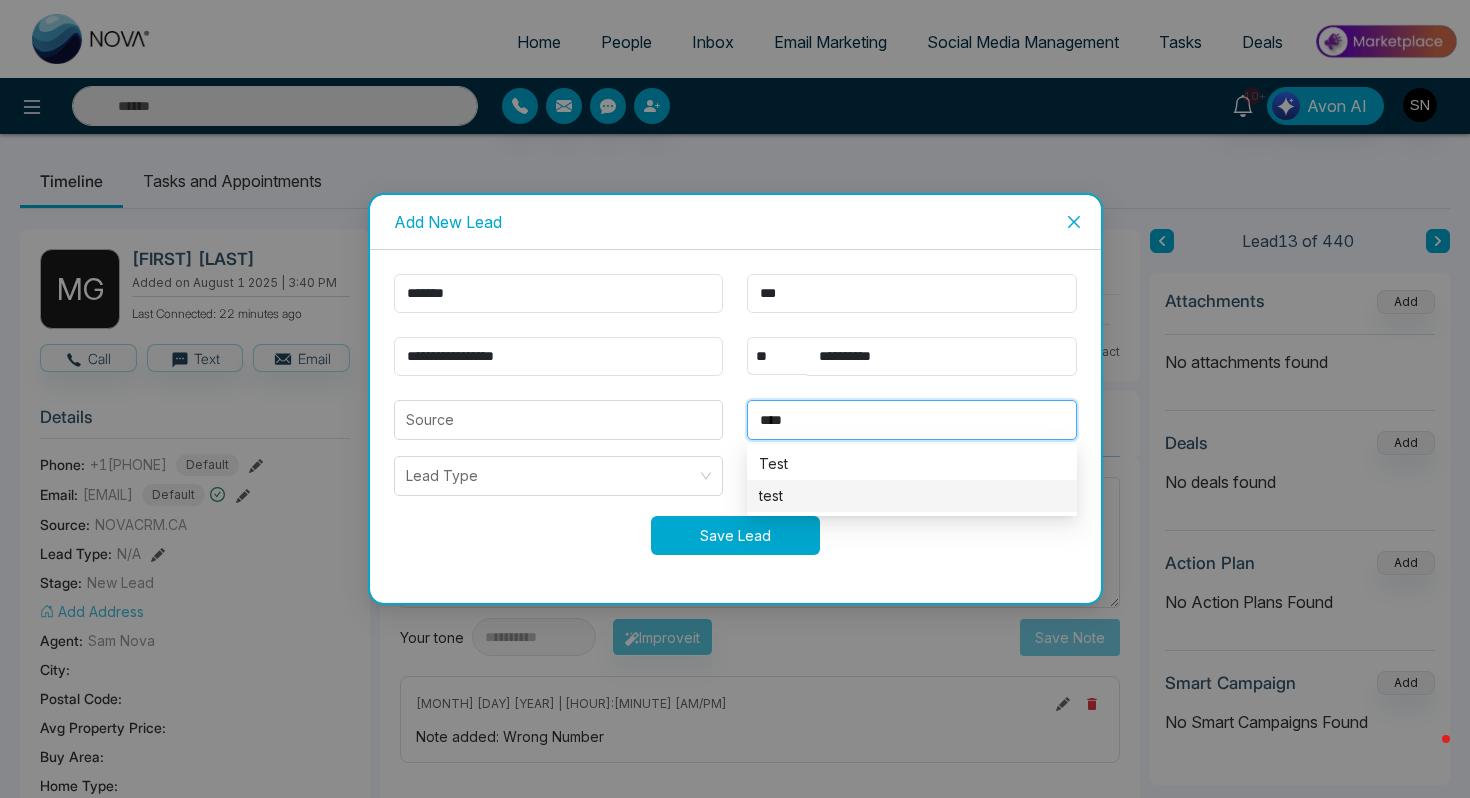 type 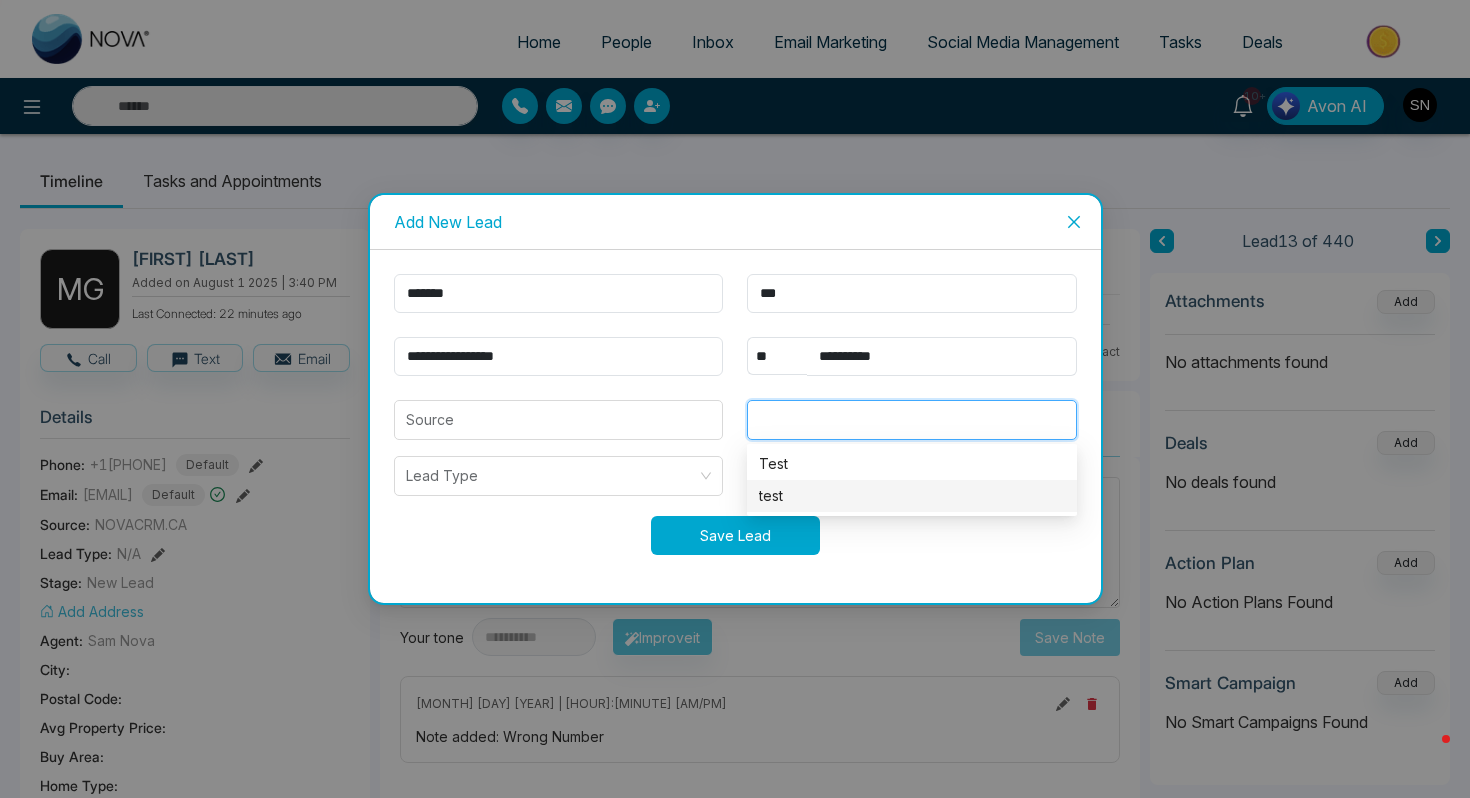 click on "Save Lead" at bounding box center (735, 535) 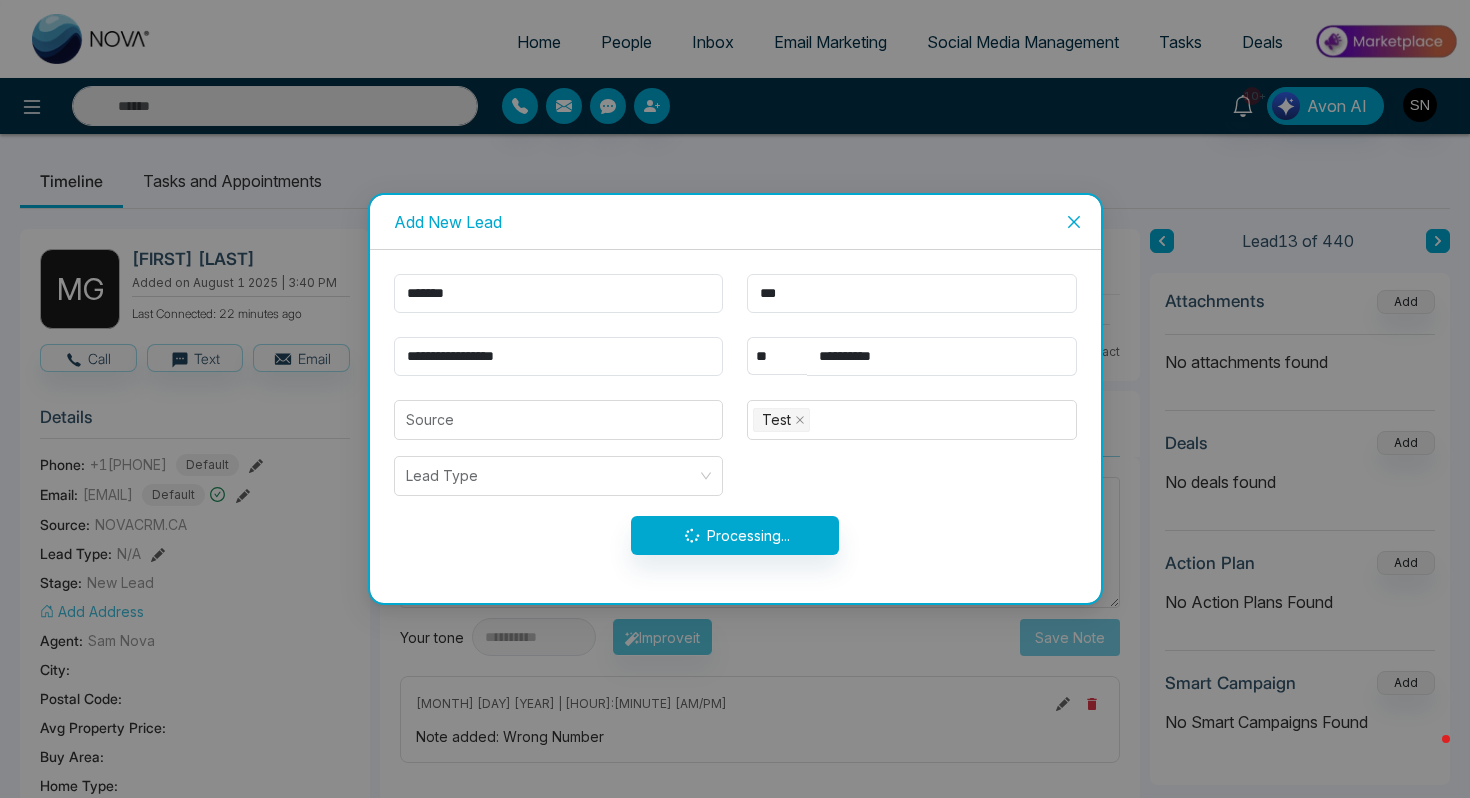 type on "*****" 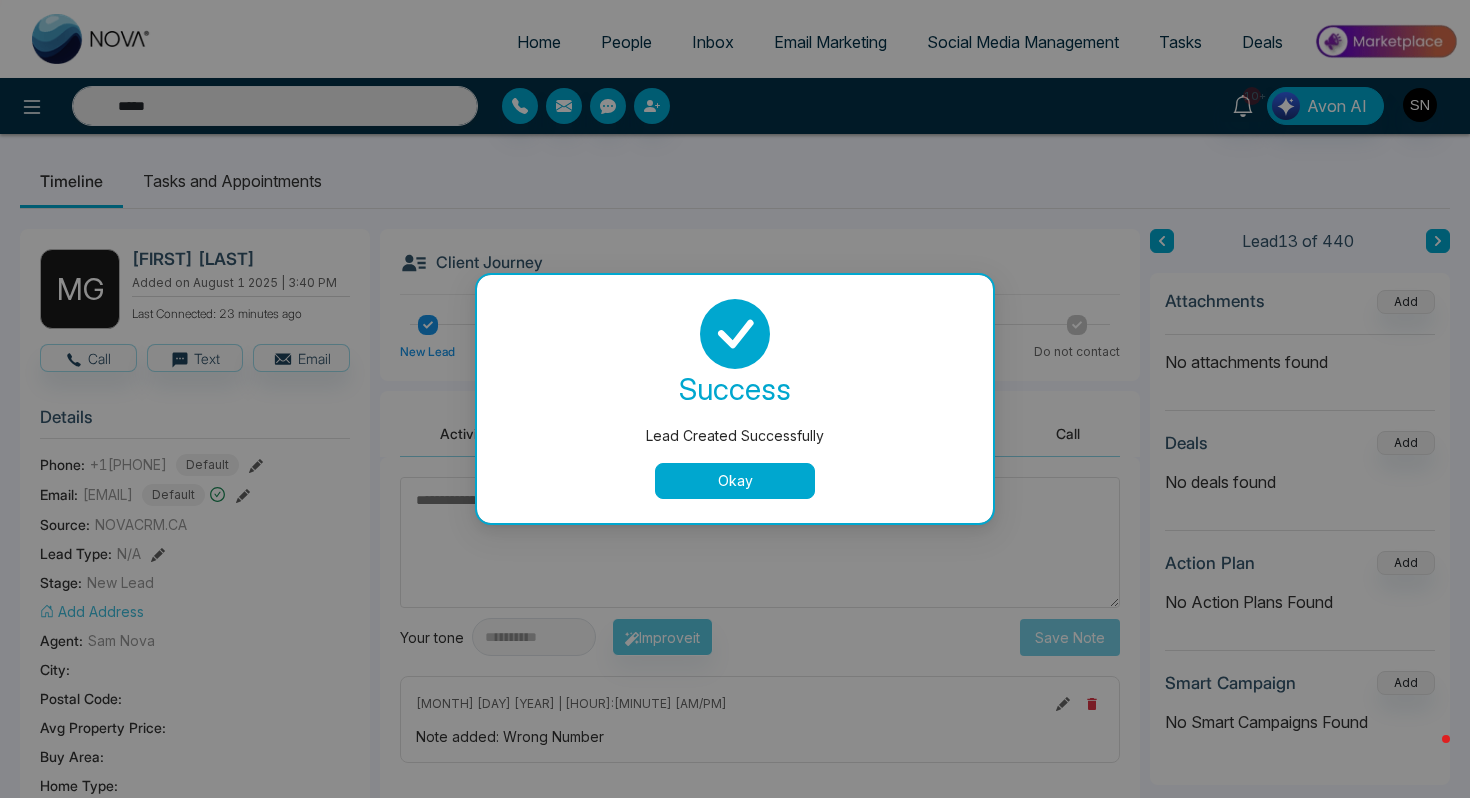 click on "Okay" at bounding box center [735, 481] 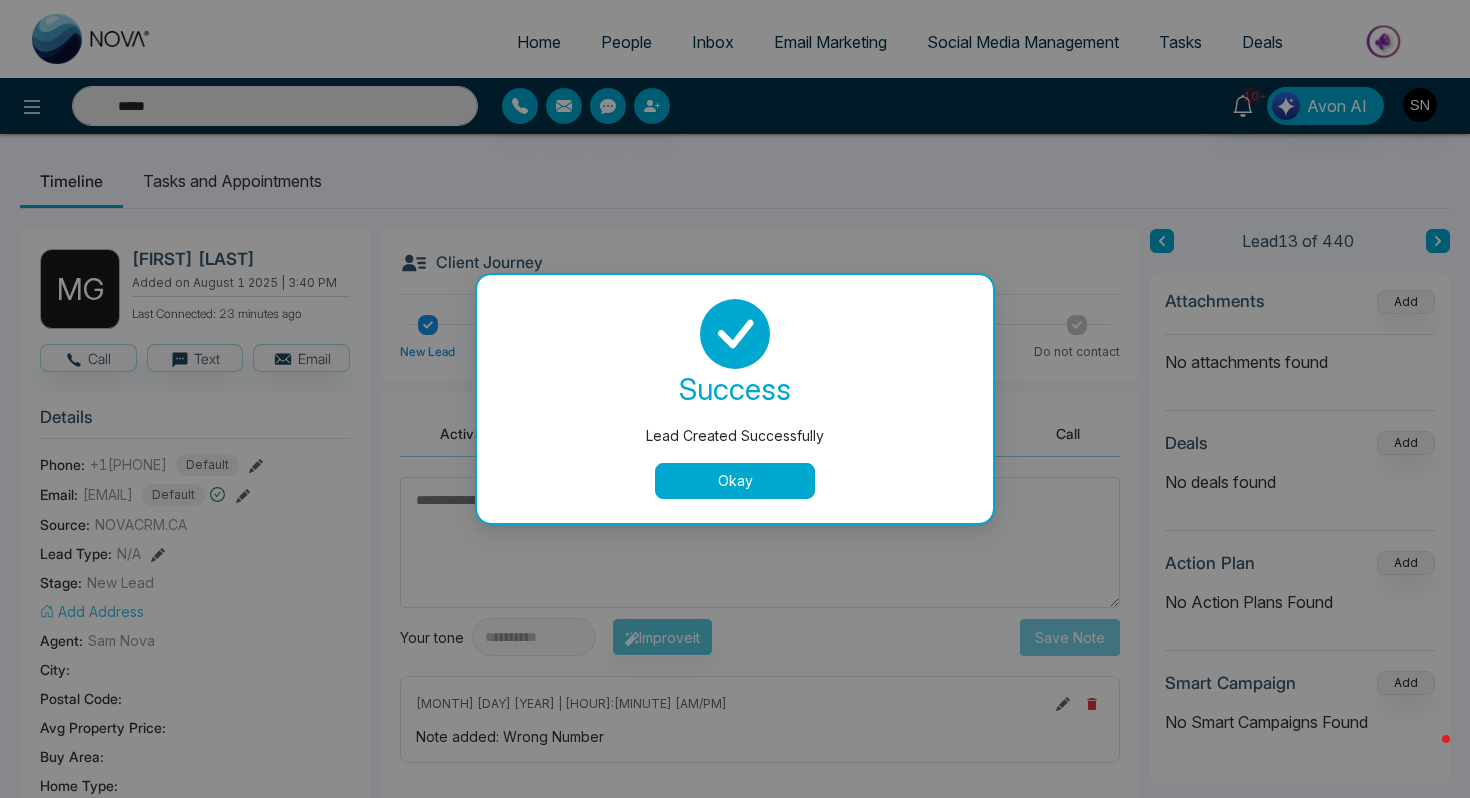 type 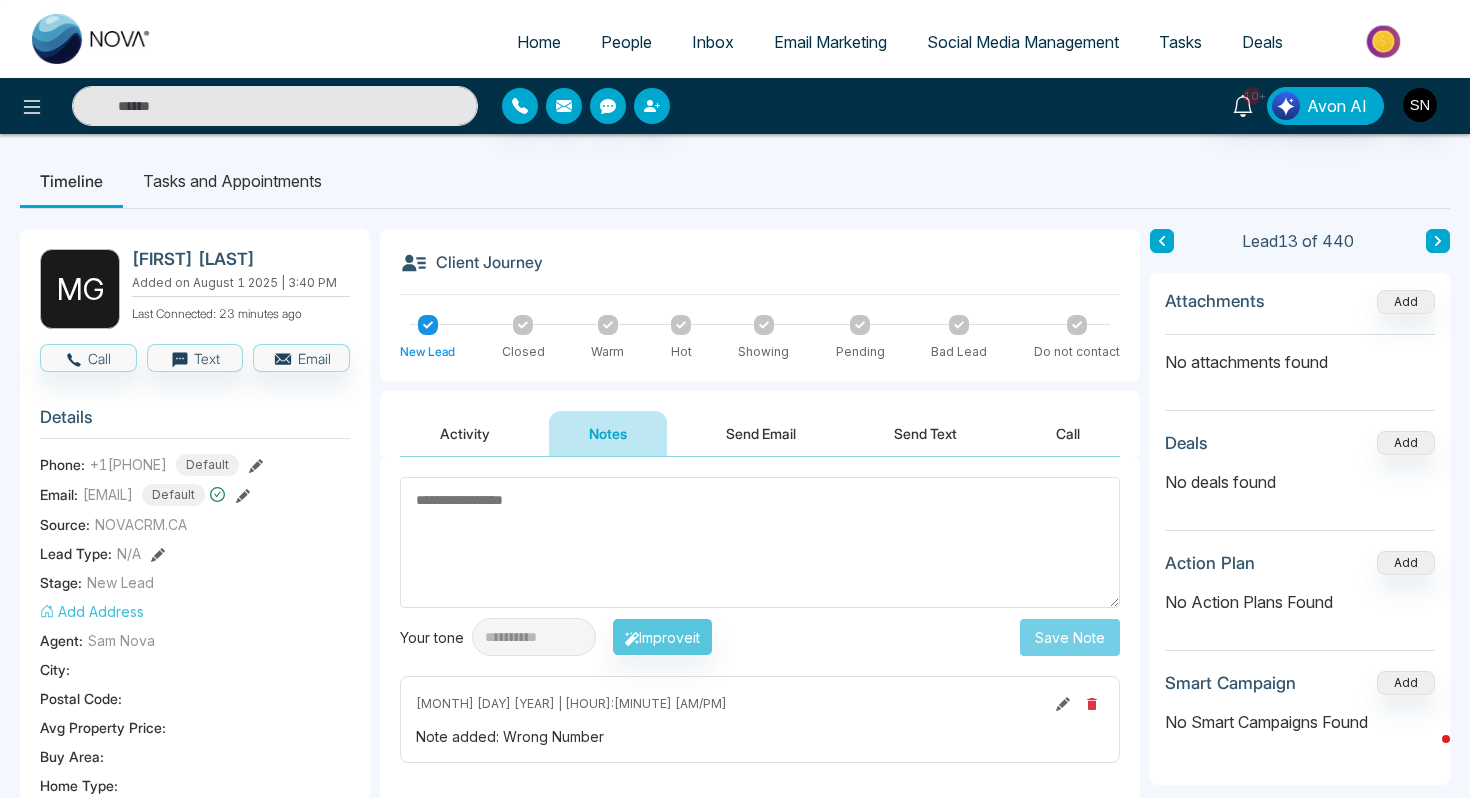 click on "People" at bounding box center [626, 42] 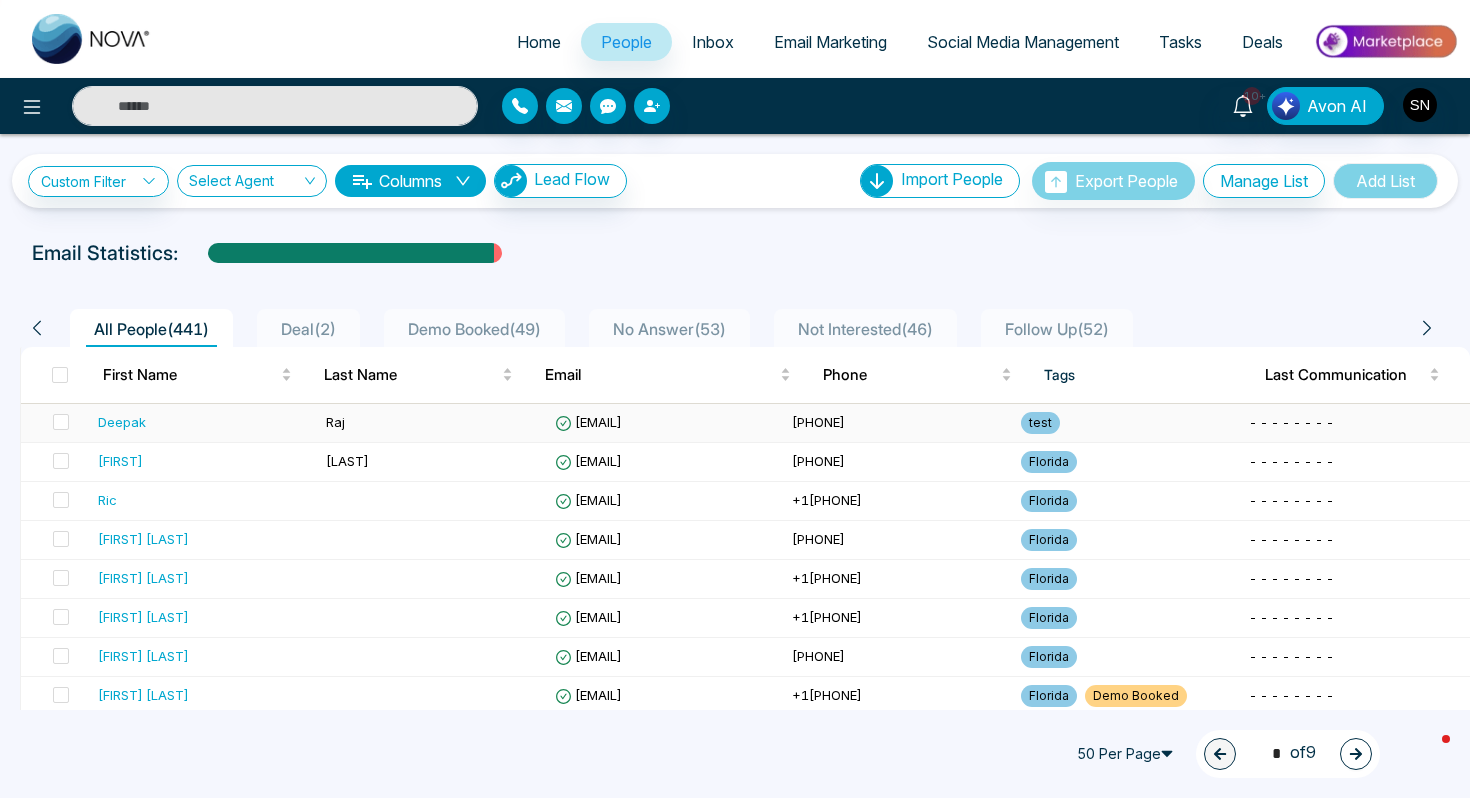 click on "Deepak" at bounding box center [204, 423] 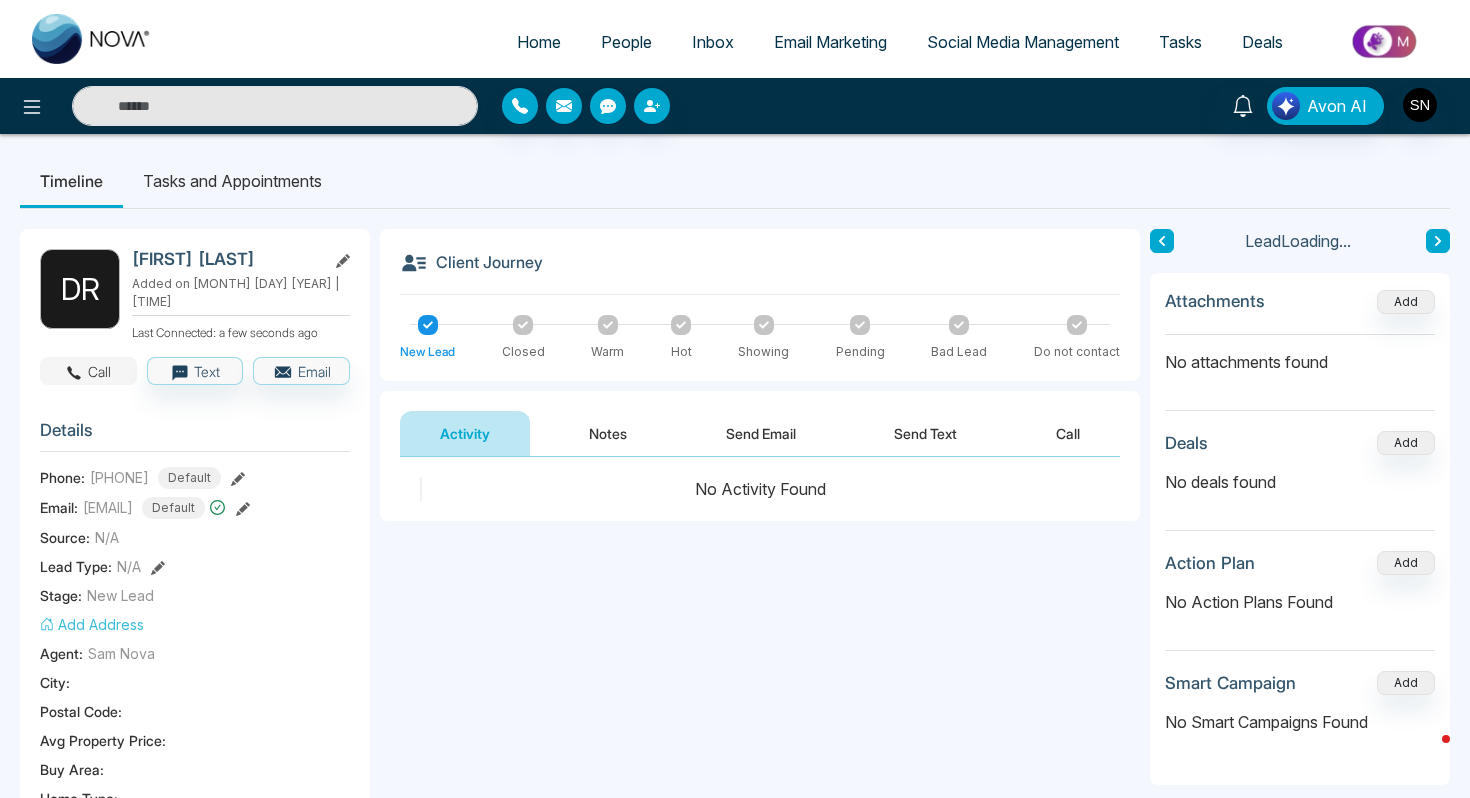 click on "Call" at bounding box center (88, 371) 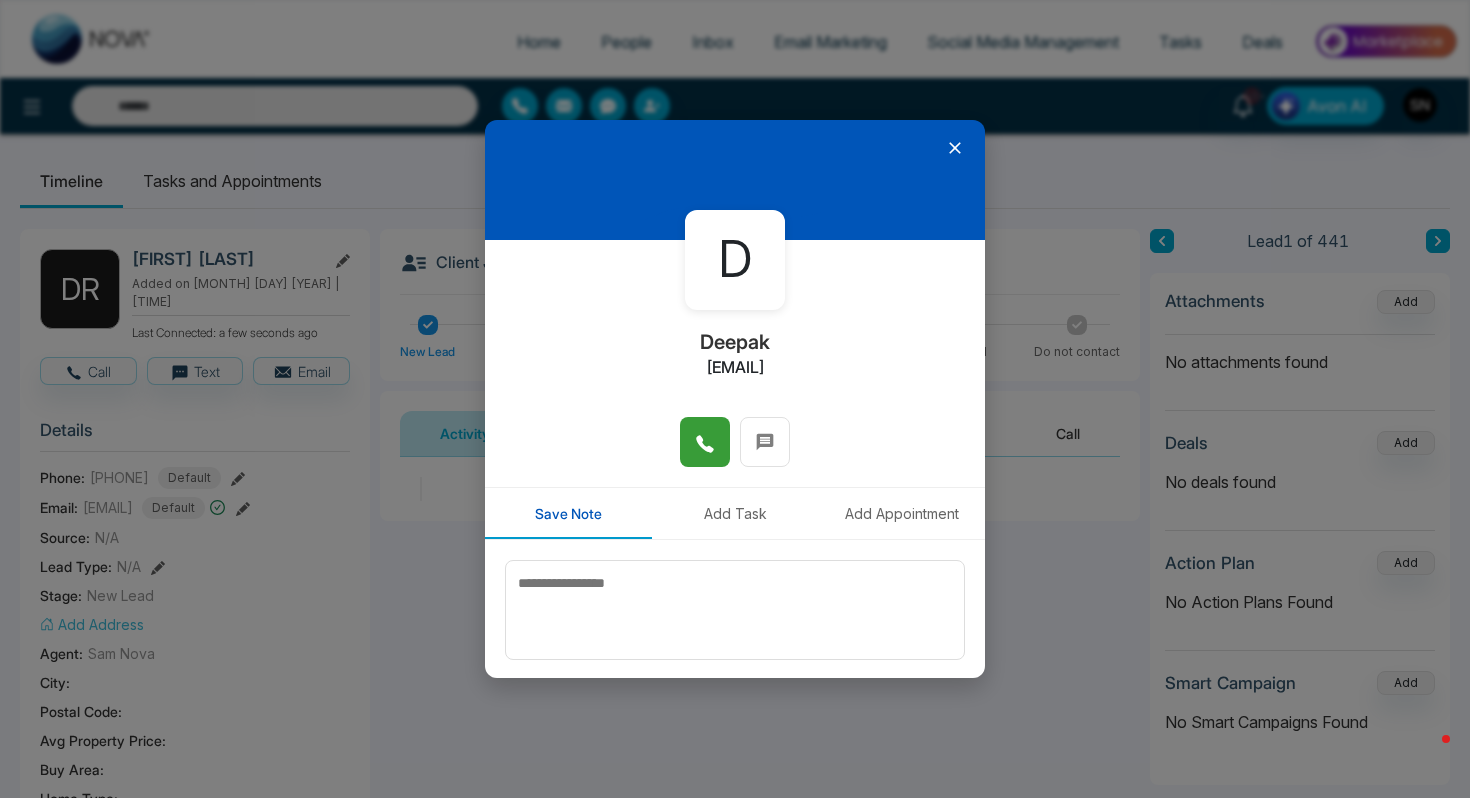 click 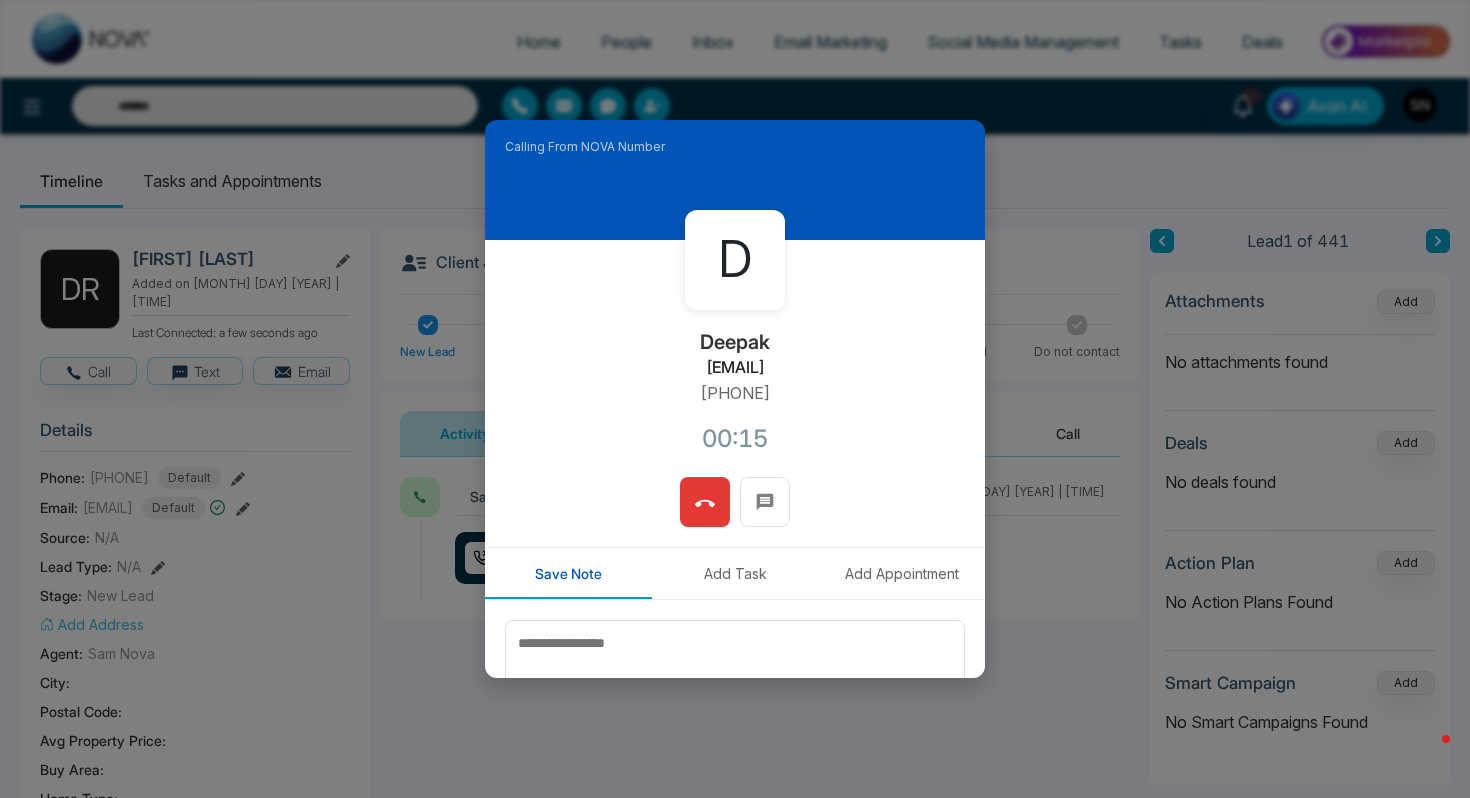 click 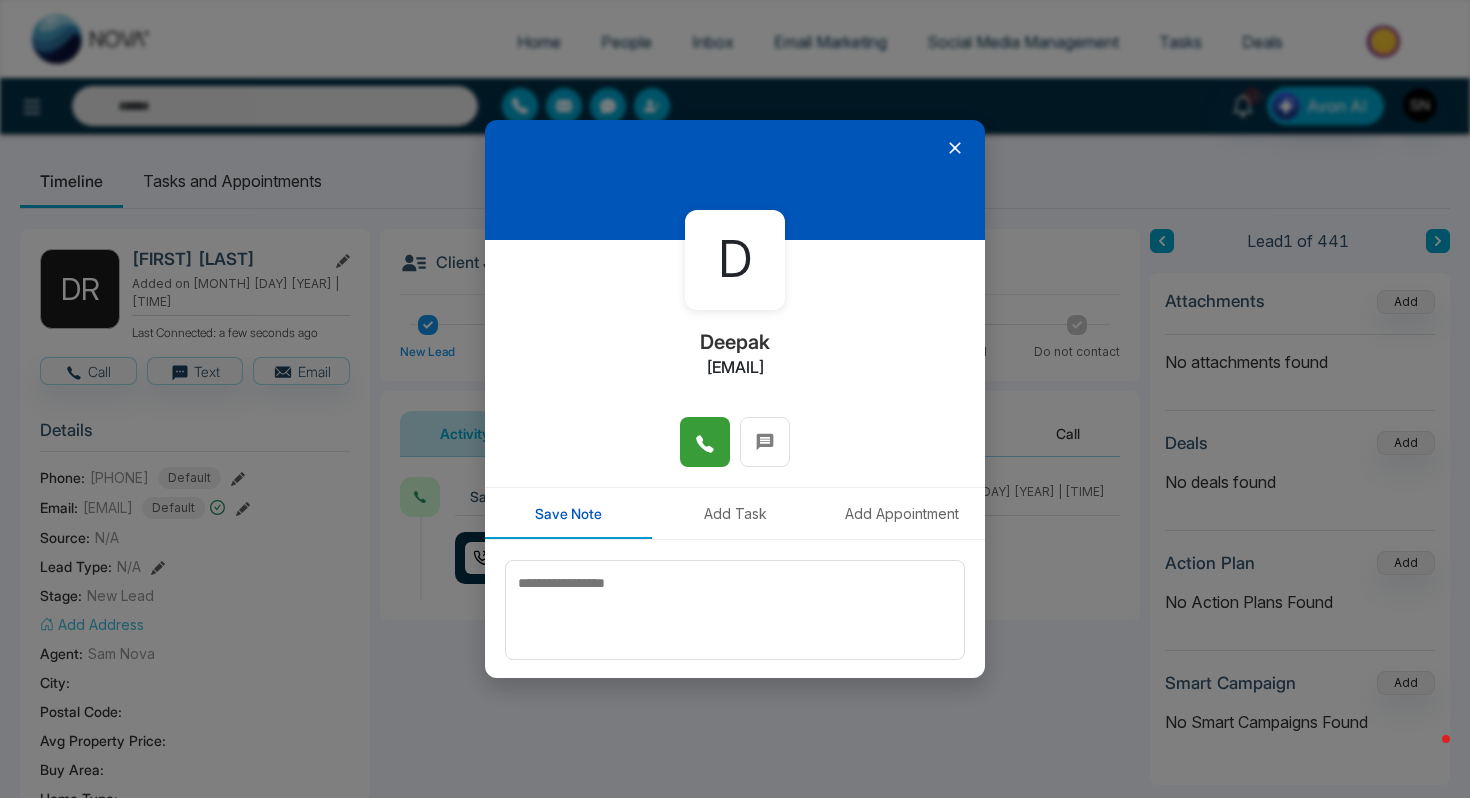 click 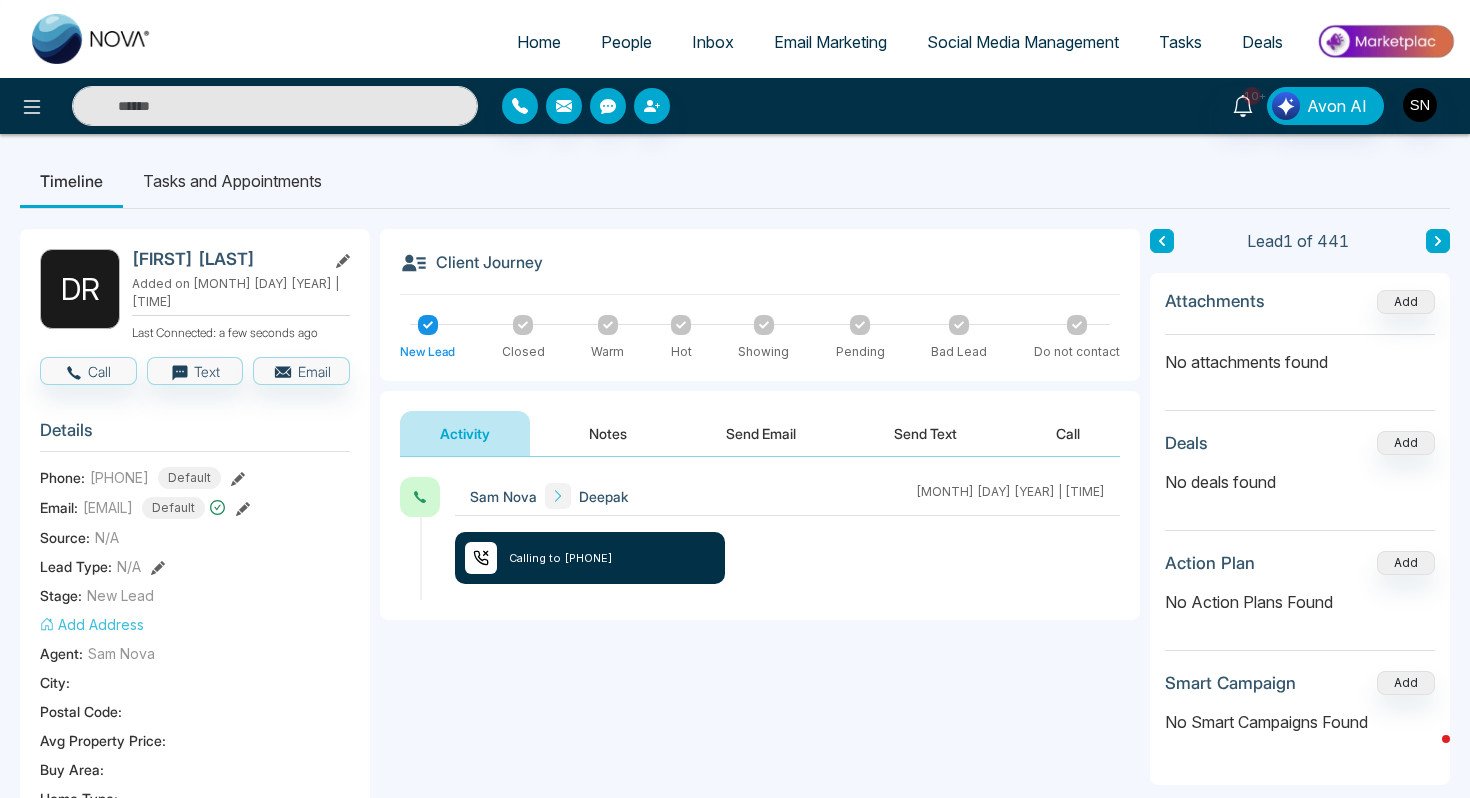 click on "Timeline Tasks and Appointments" at bounding box center [735, 181] 